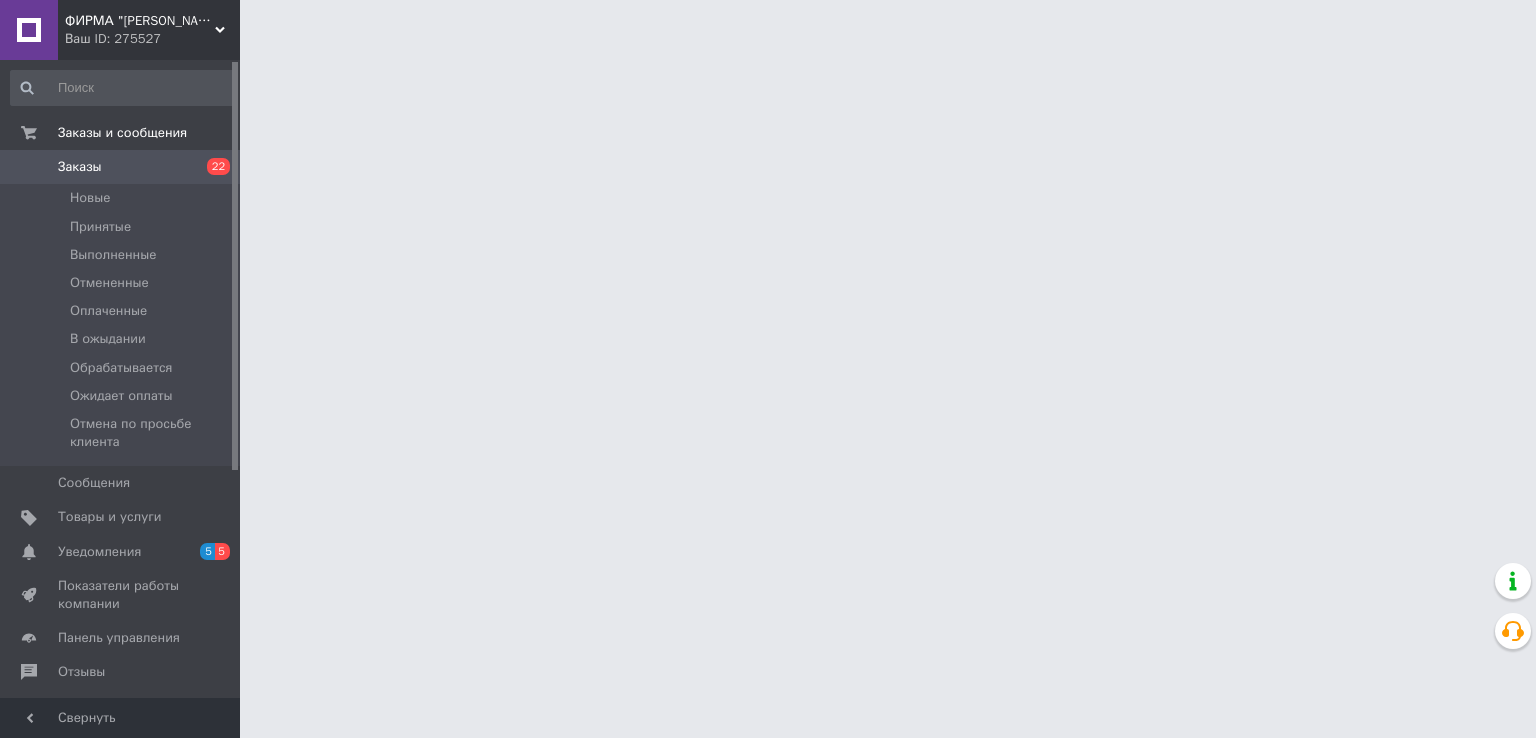 scroll, scrollTop: 0, scrollLeft: 0, axis: both 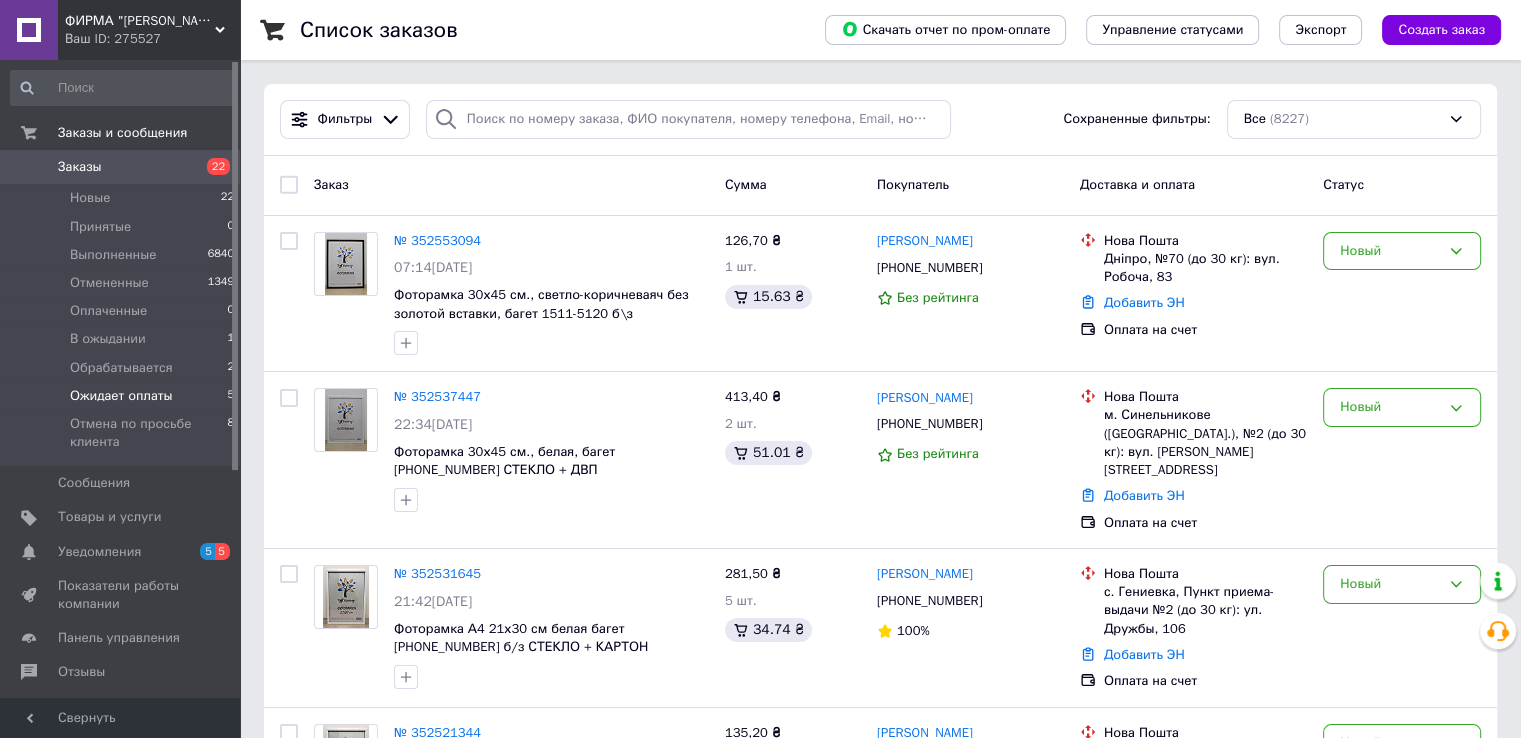 click on "Ожидает оплаты" at bounding box center (121, 396) 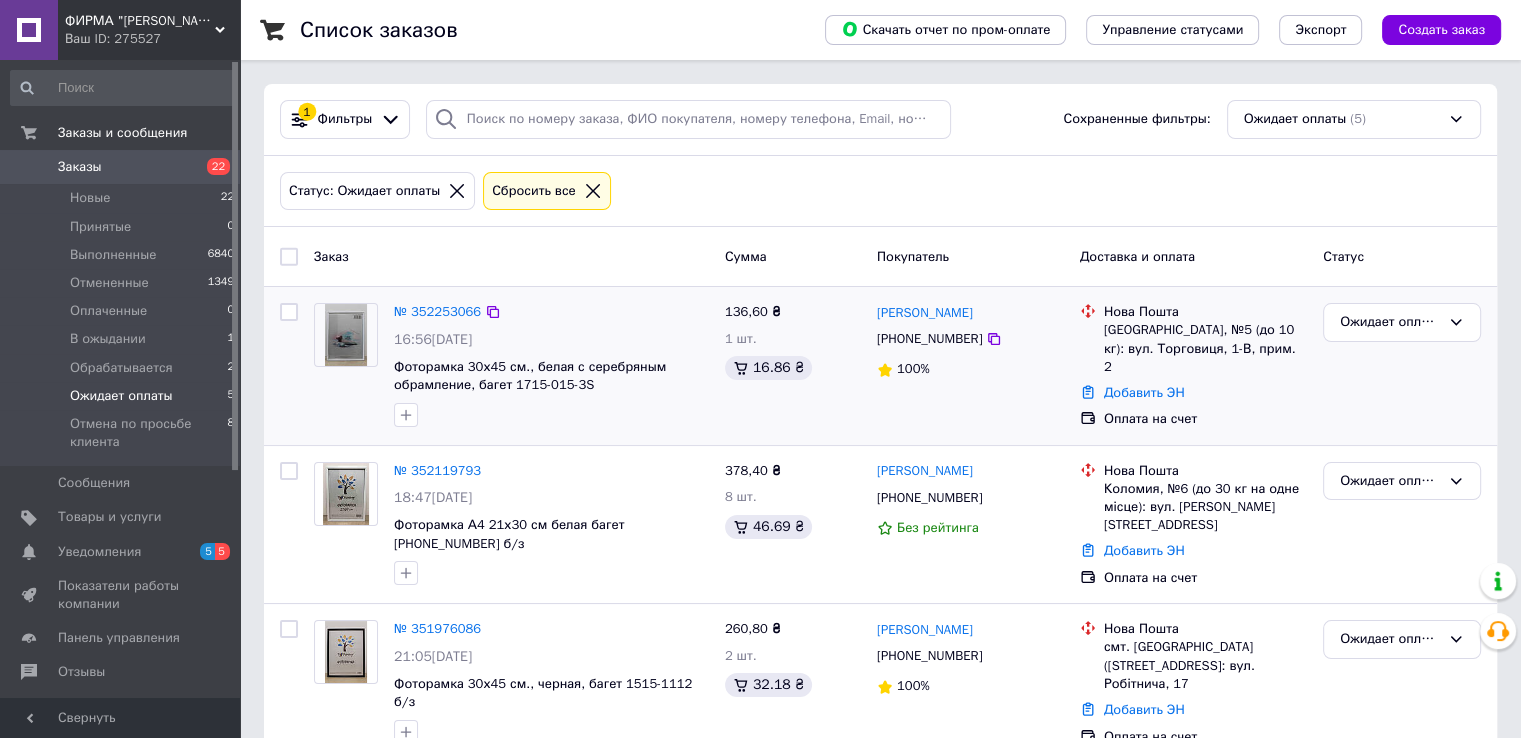 click on "№ 352253066 16:56, 11.07.2025 Фоторамка 30х45 см., белая с серебряным обрамление, багет 1715-015-3S" at bounding box center [551, 365] 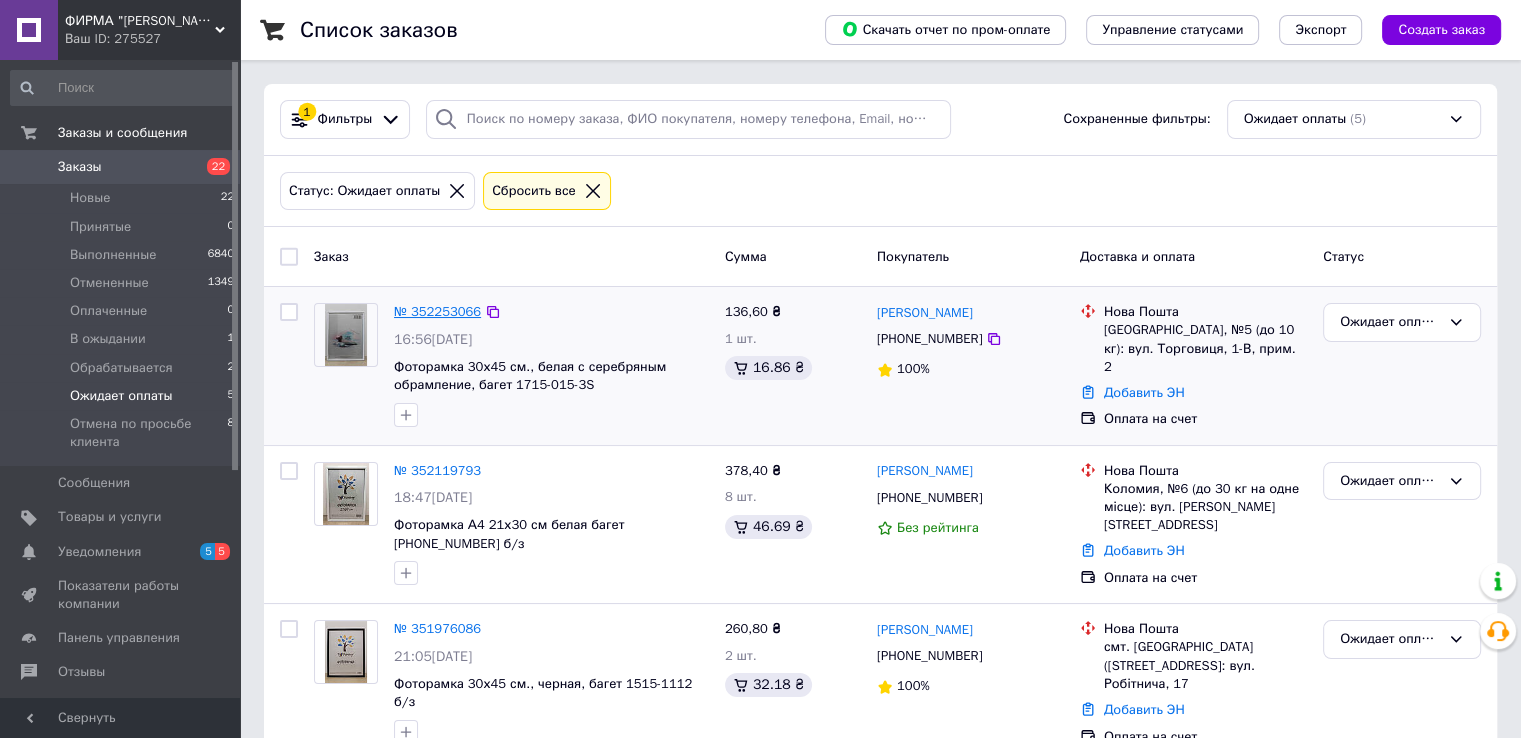 click on "№ 352253066" at bounding box center (437, 311) 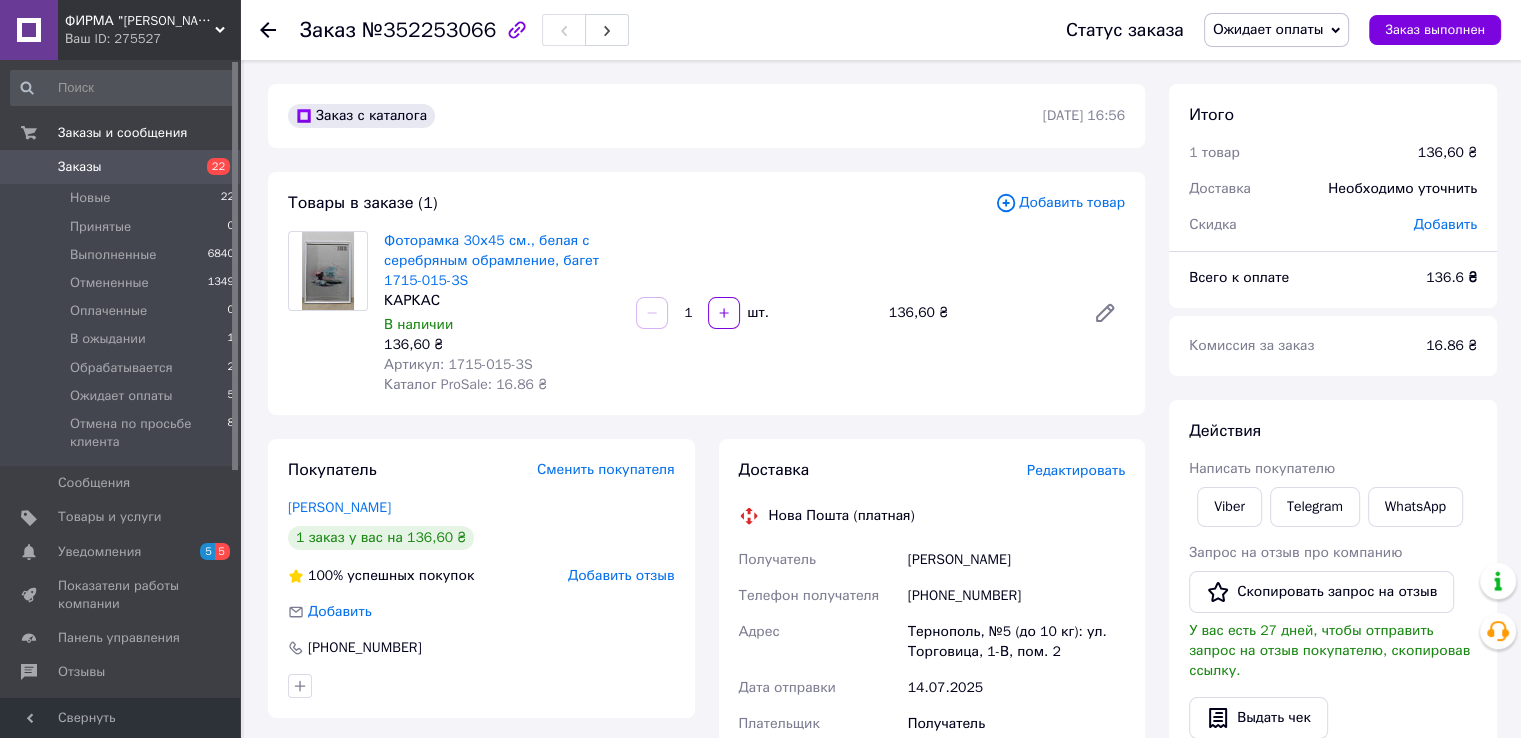 click on "Редактировать" at bounding box center (1076, 470) 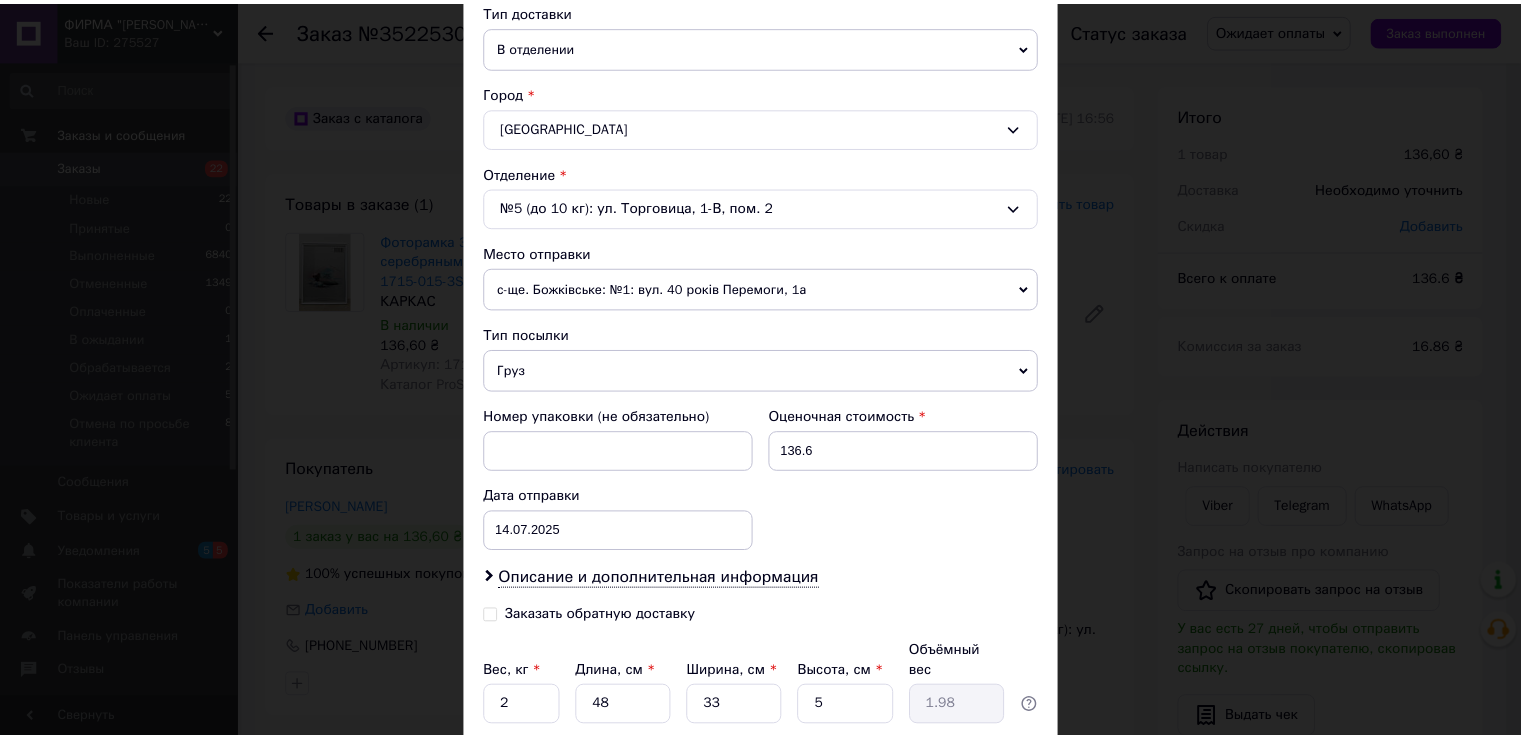 scroll, scrollTop: 500, scrollLeft: 0, axis: vertical 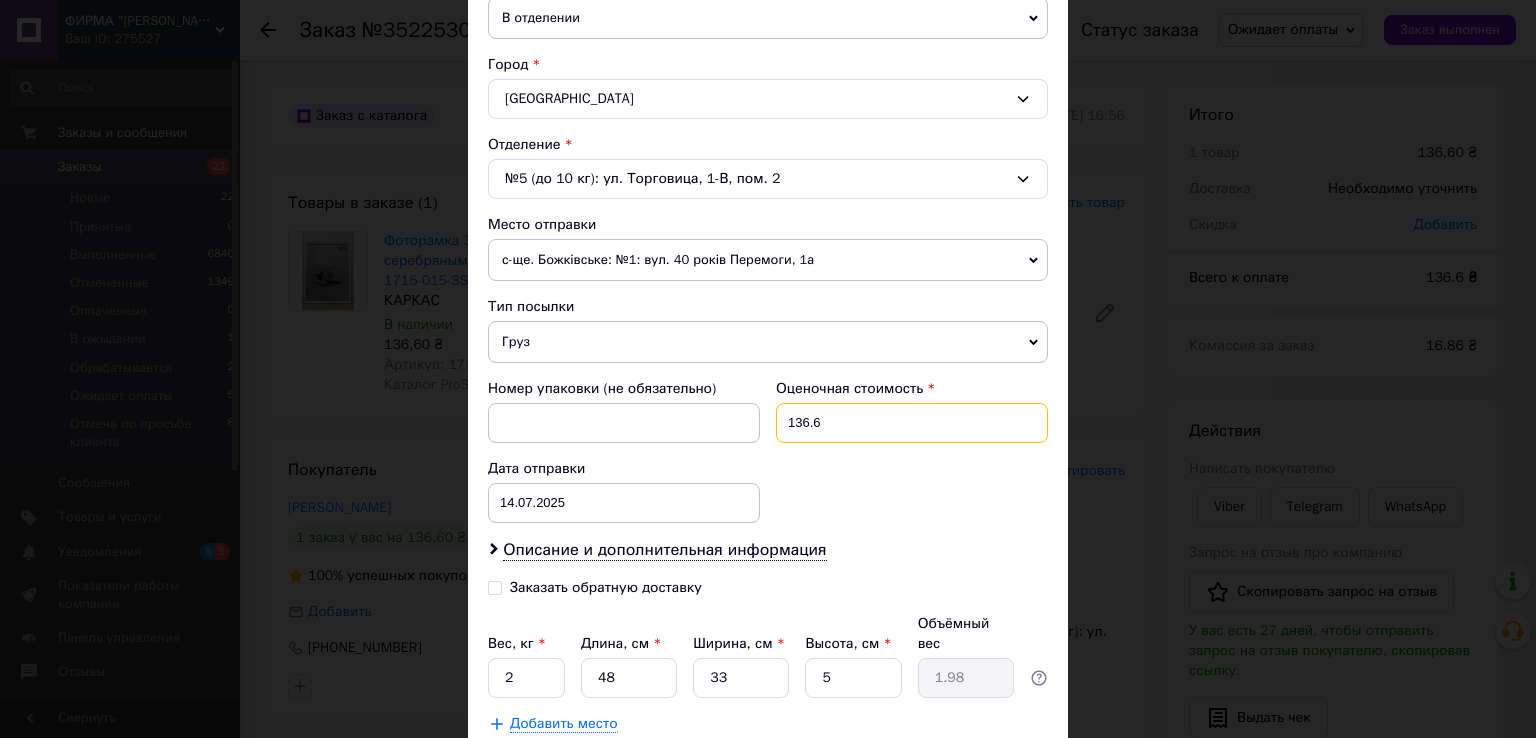 click on "136.6" at bounding box center [912, 423] 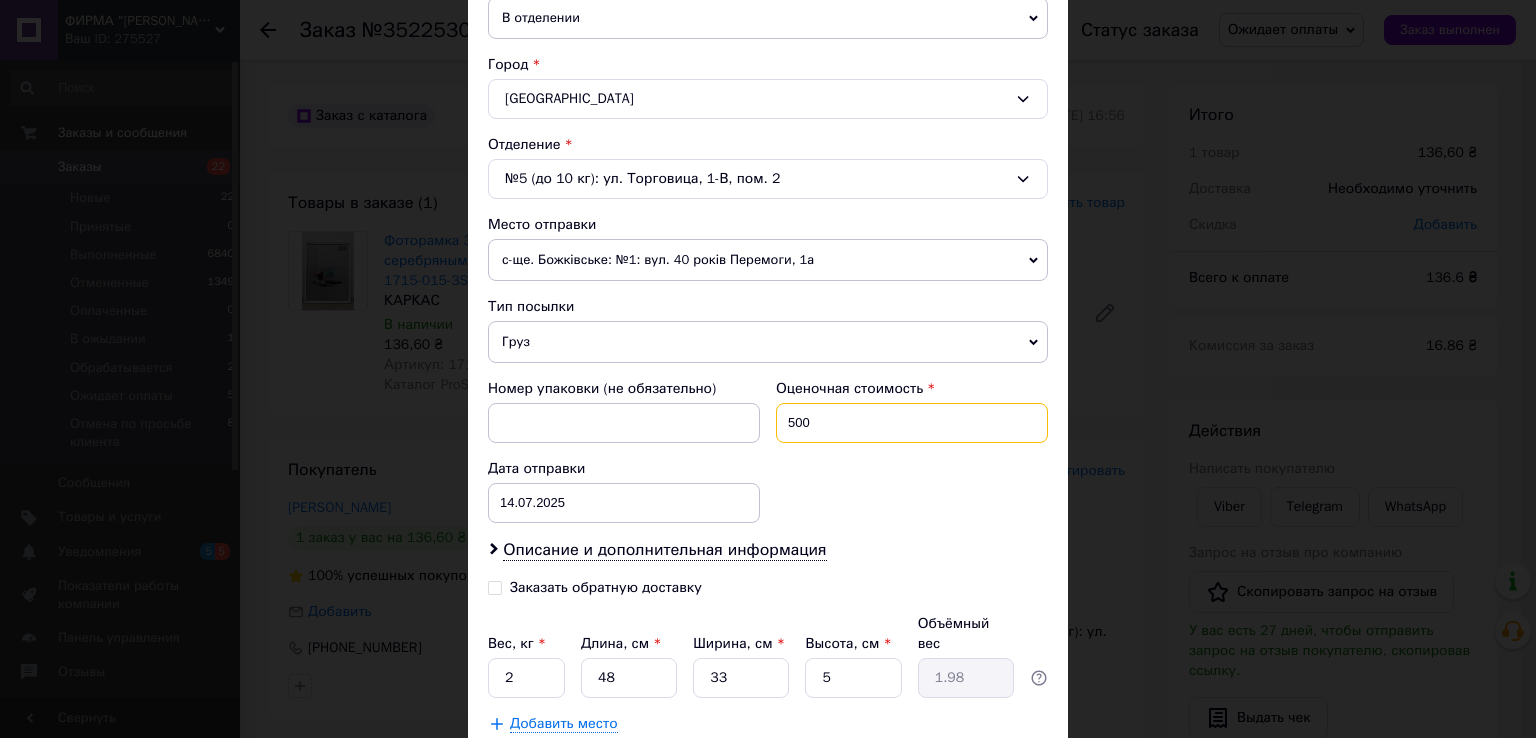 type on "500" 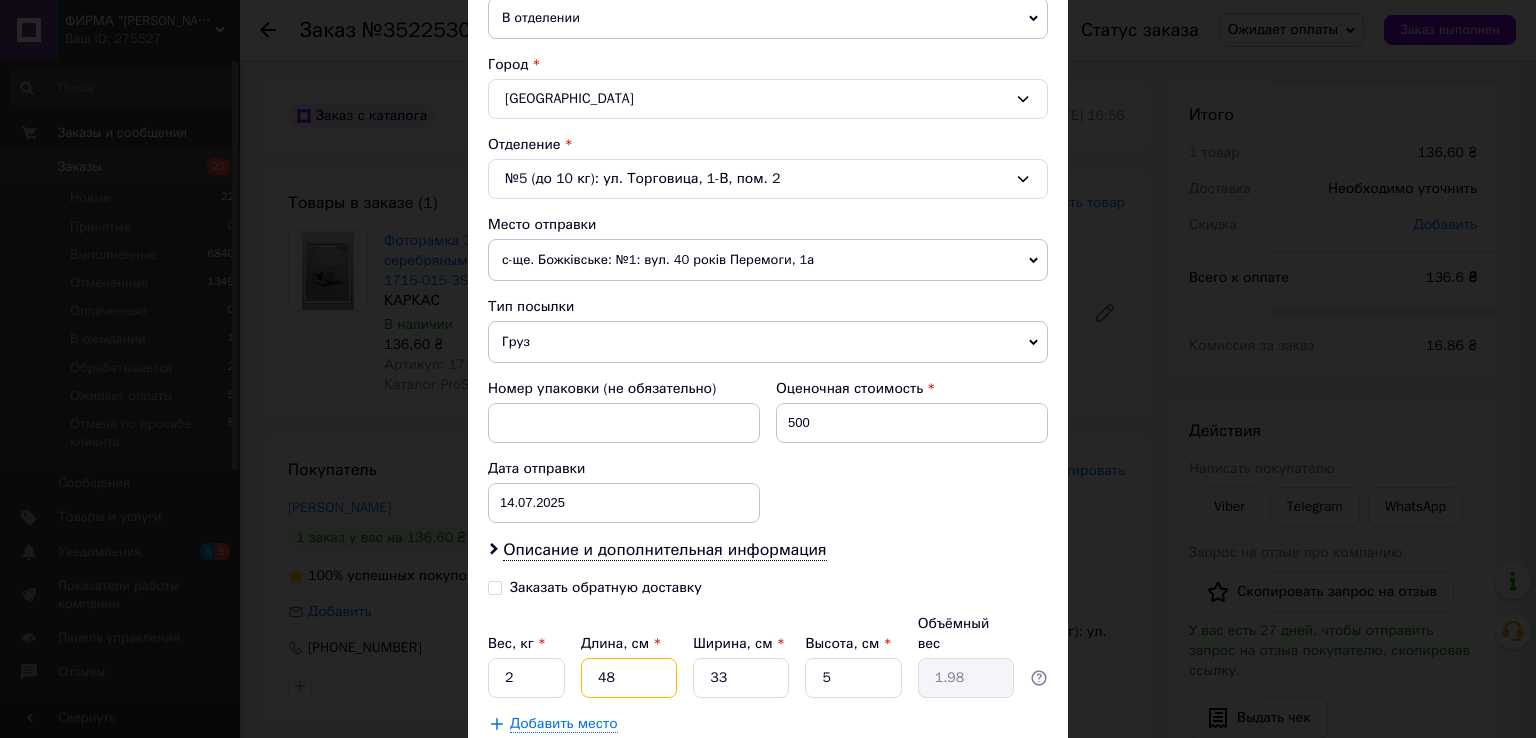 click on "48" at bounding box center [629, 678] 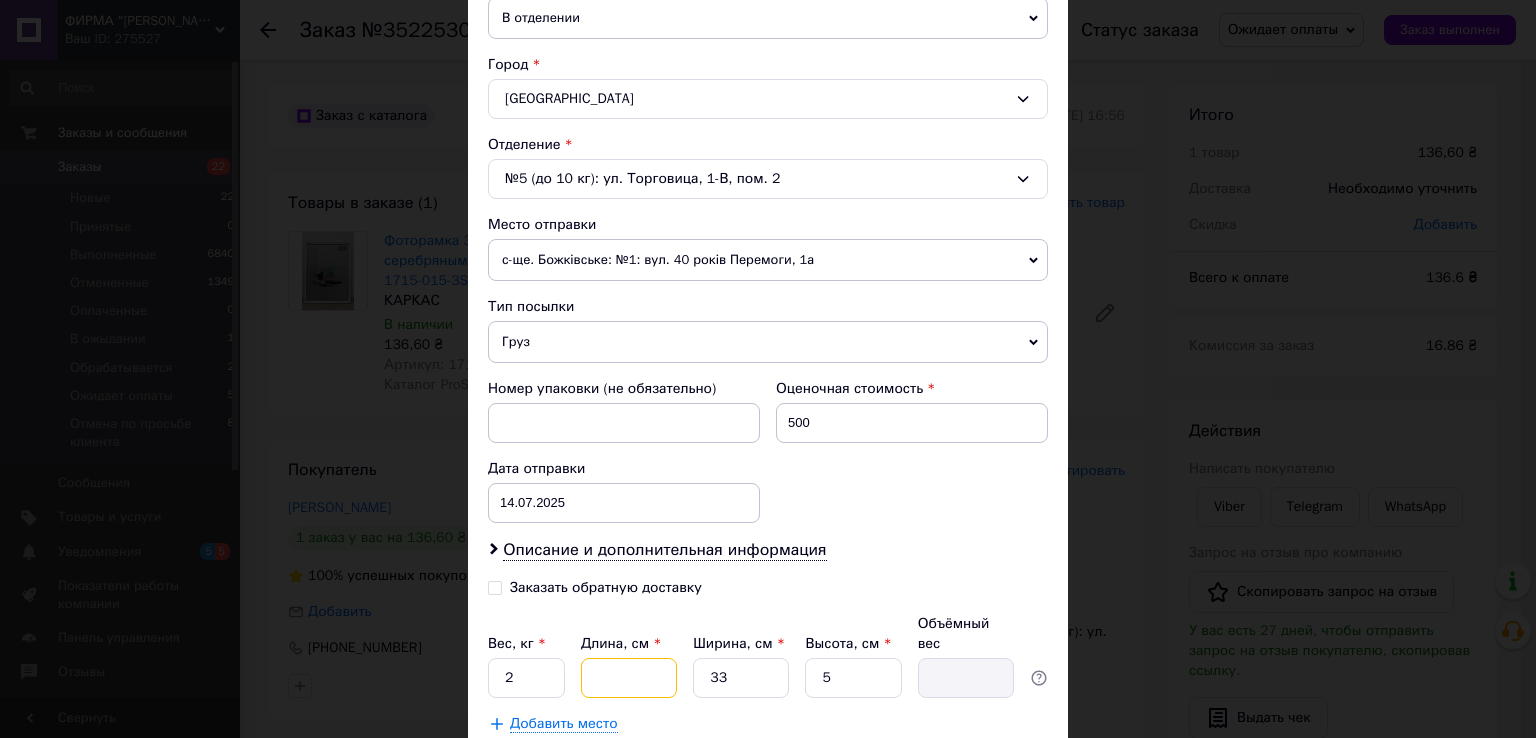 type on "1" 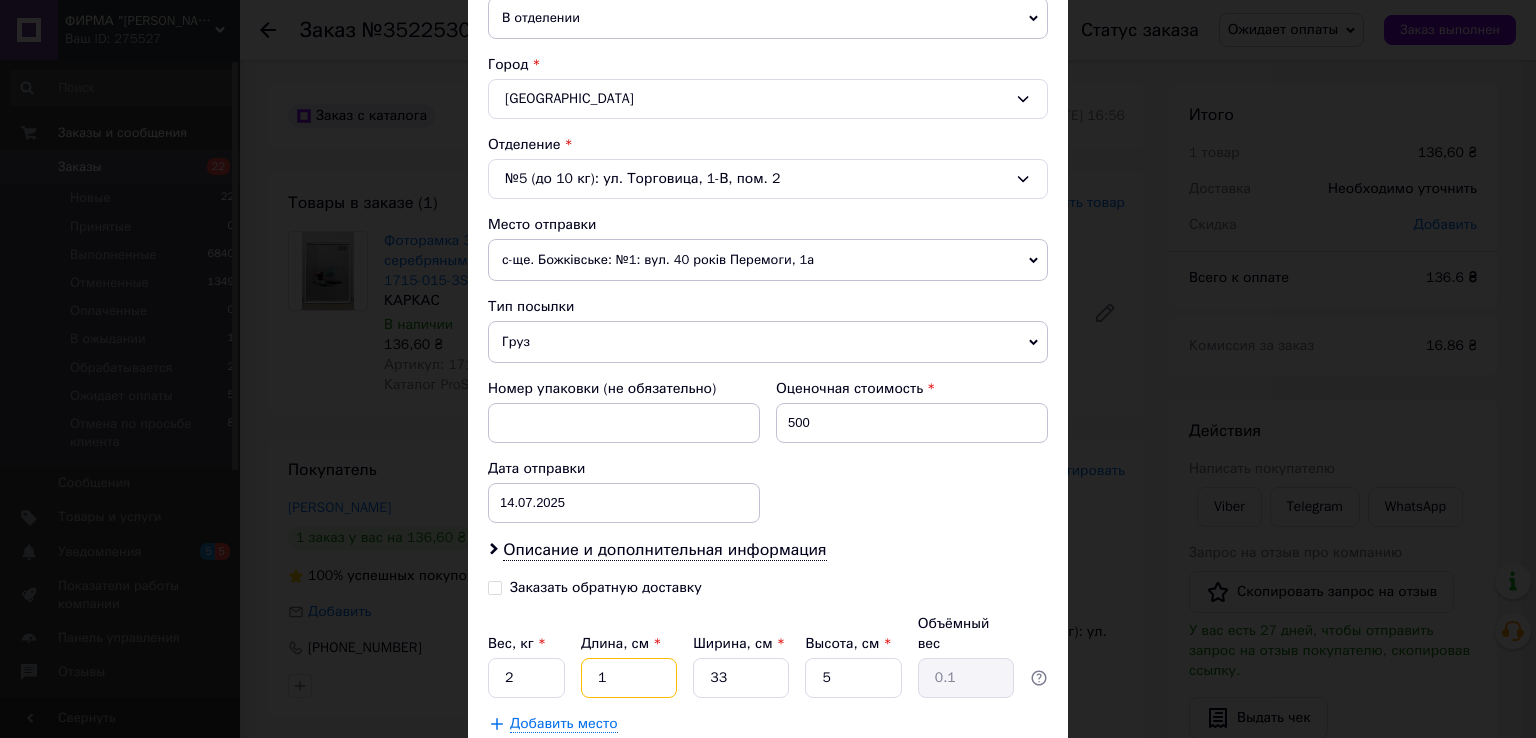 type on "11" 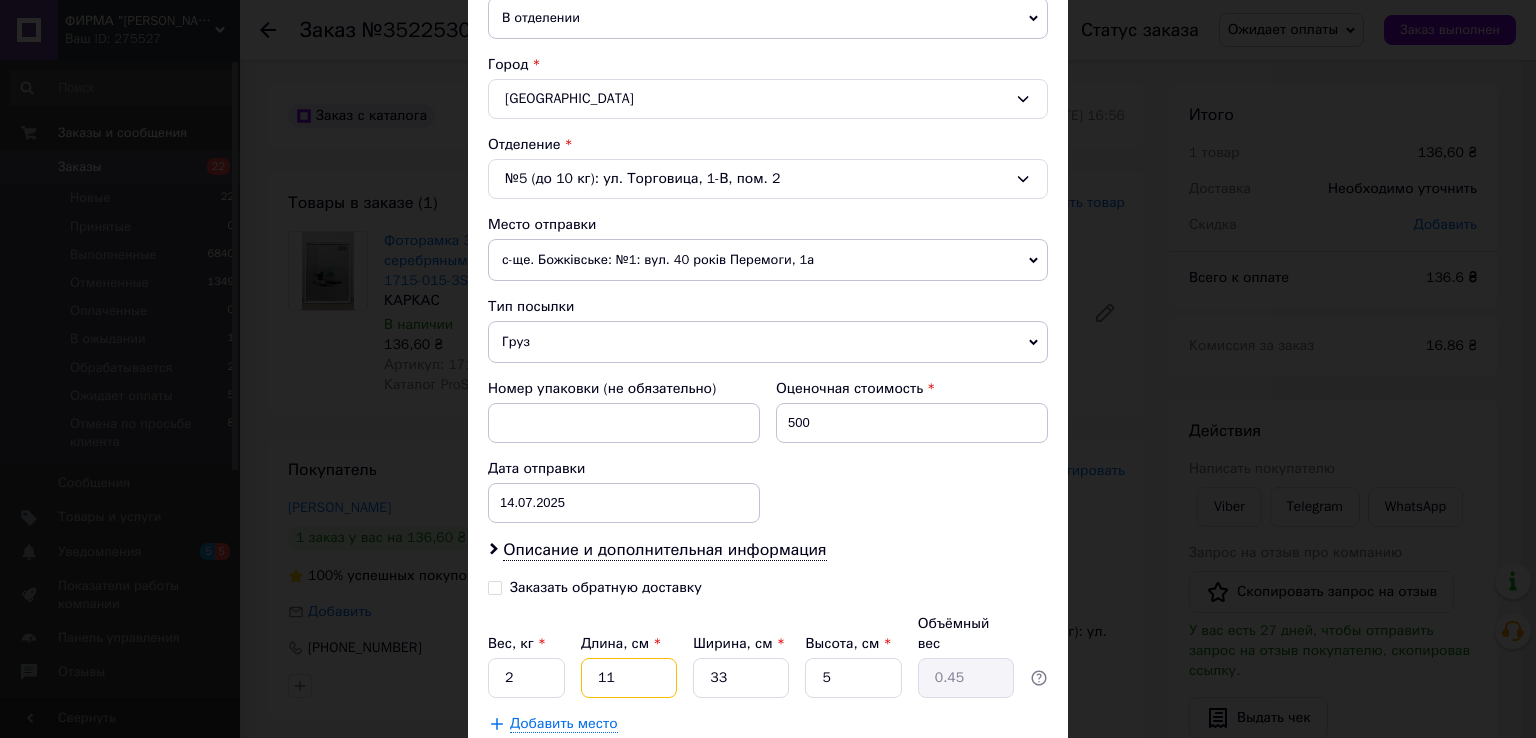 type on "11" 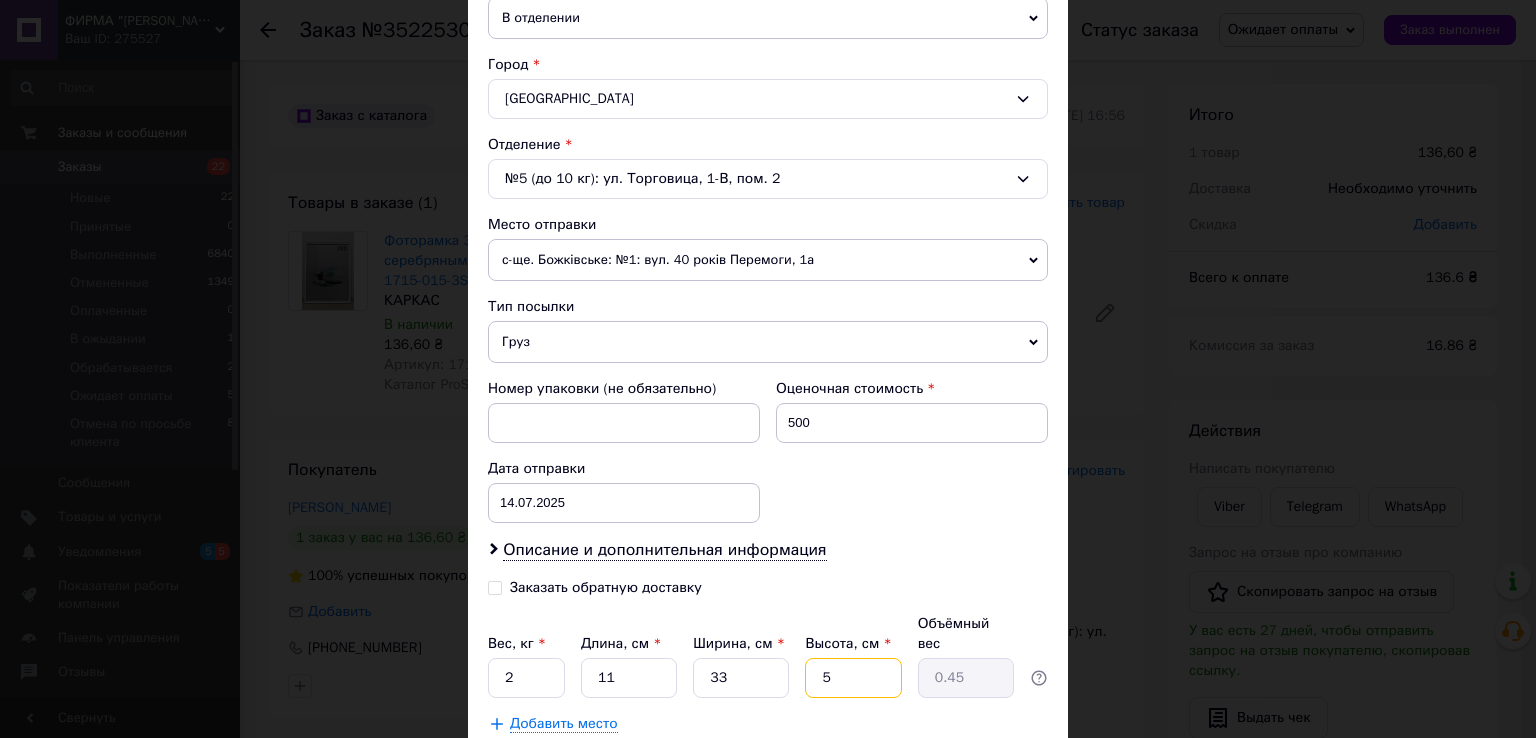 click on "5" at bounding box center (853, 678) 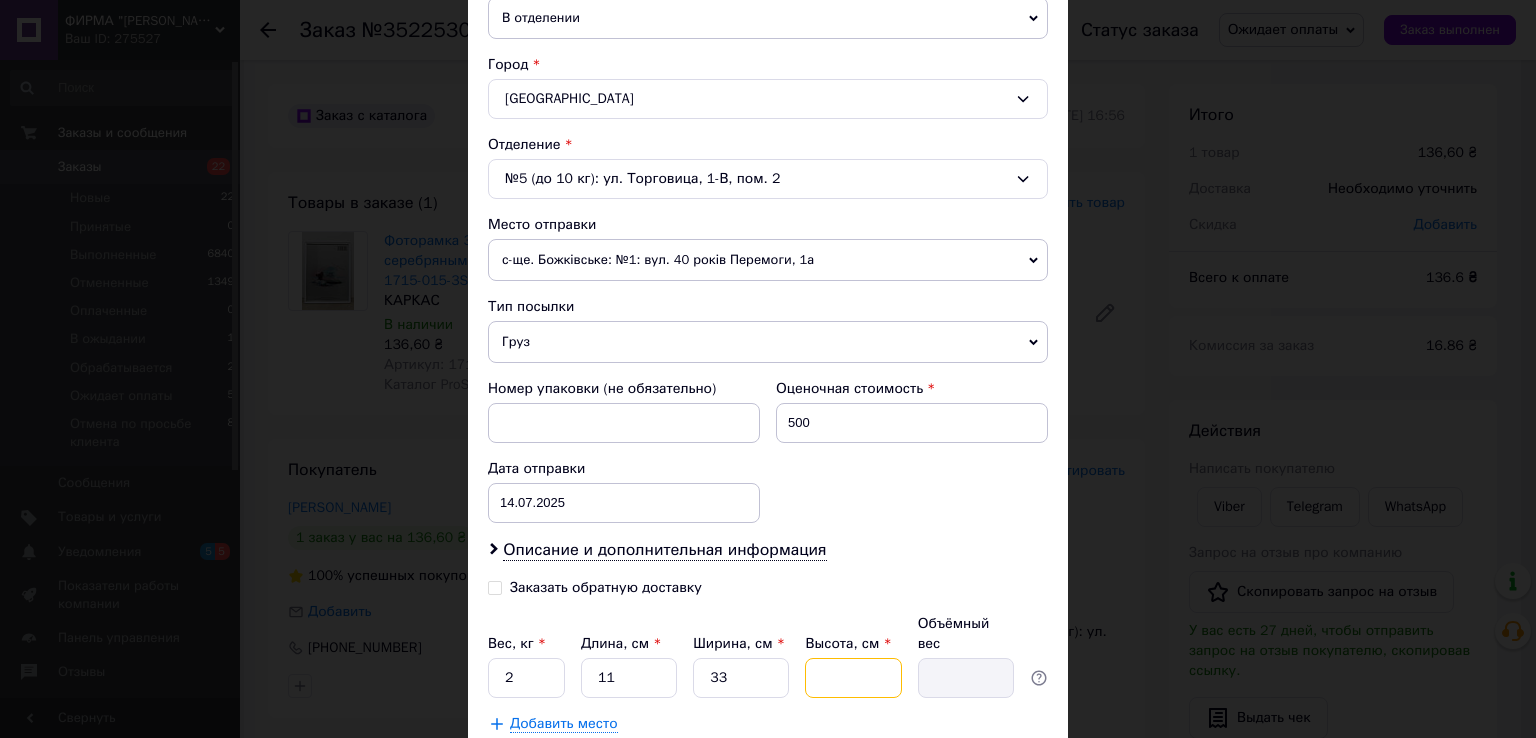 type on "2" 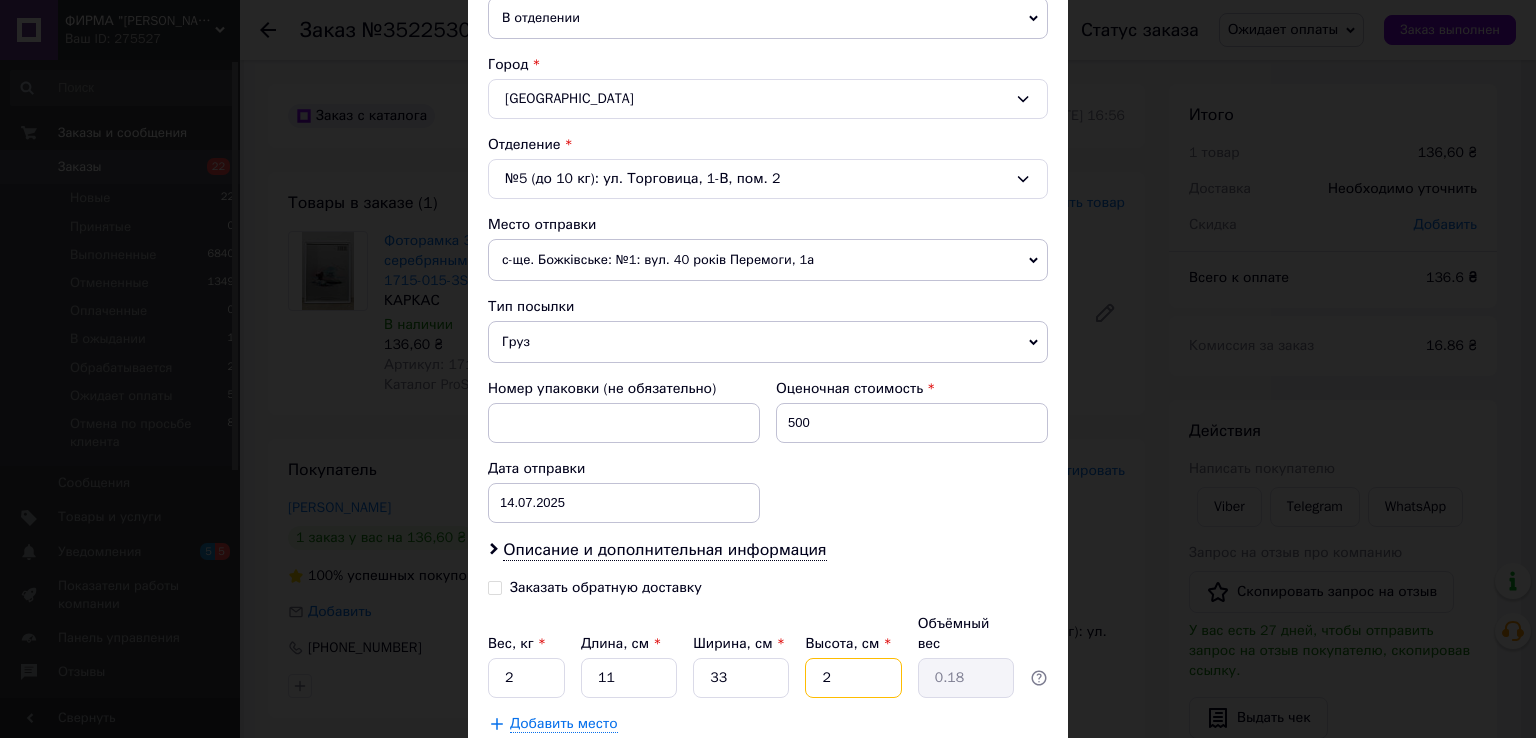 type on "22" 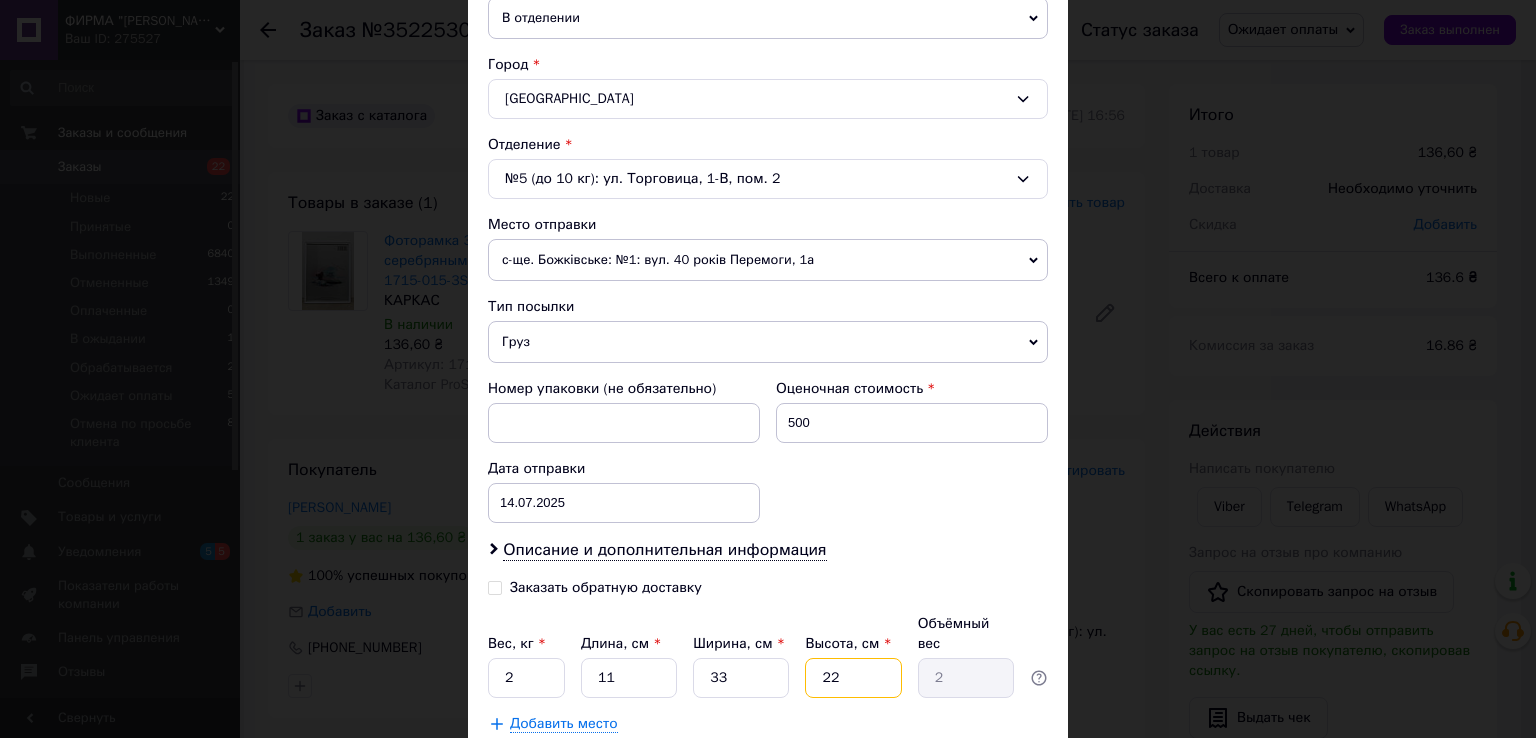 type on "22" 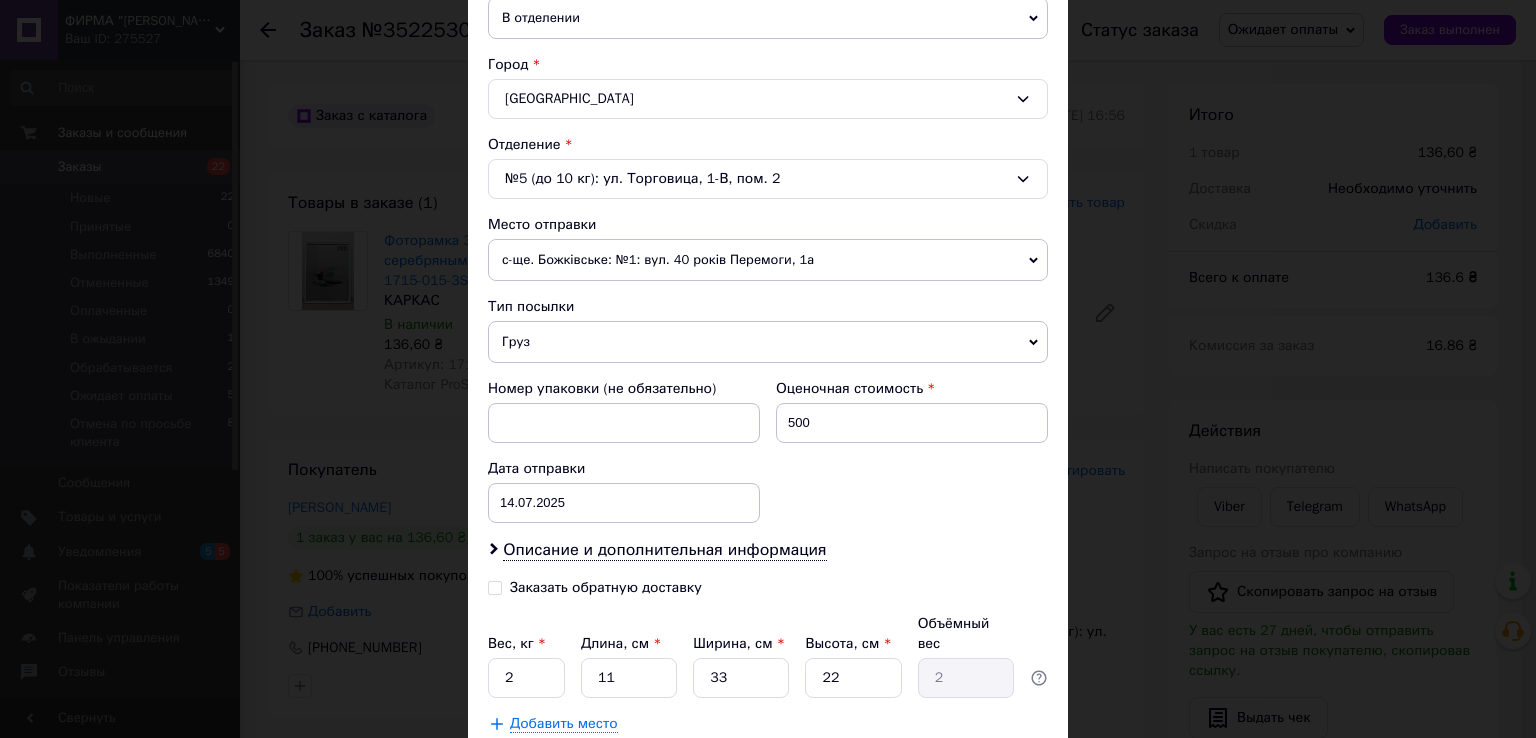 click on "Сохранить" at bounding box center [994, 774] 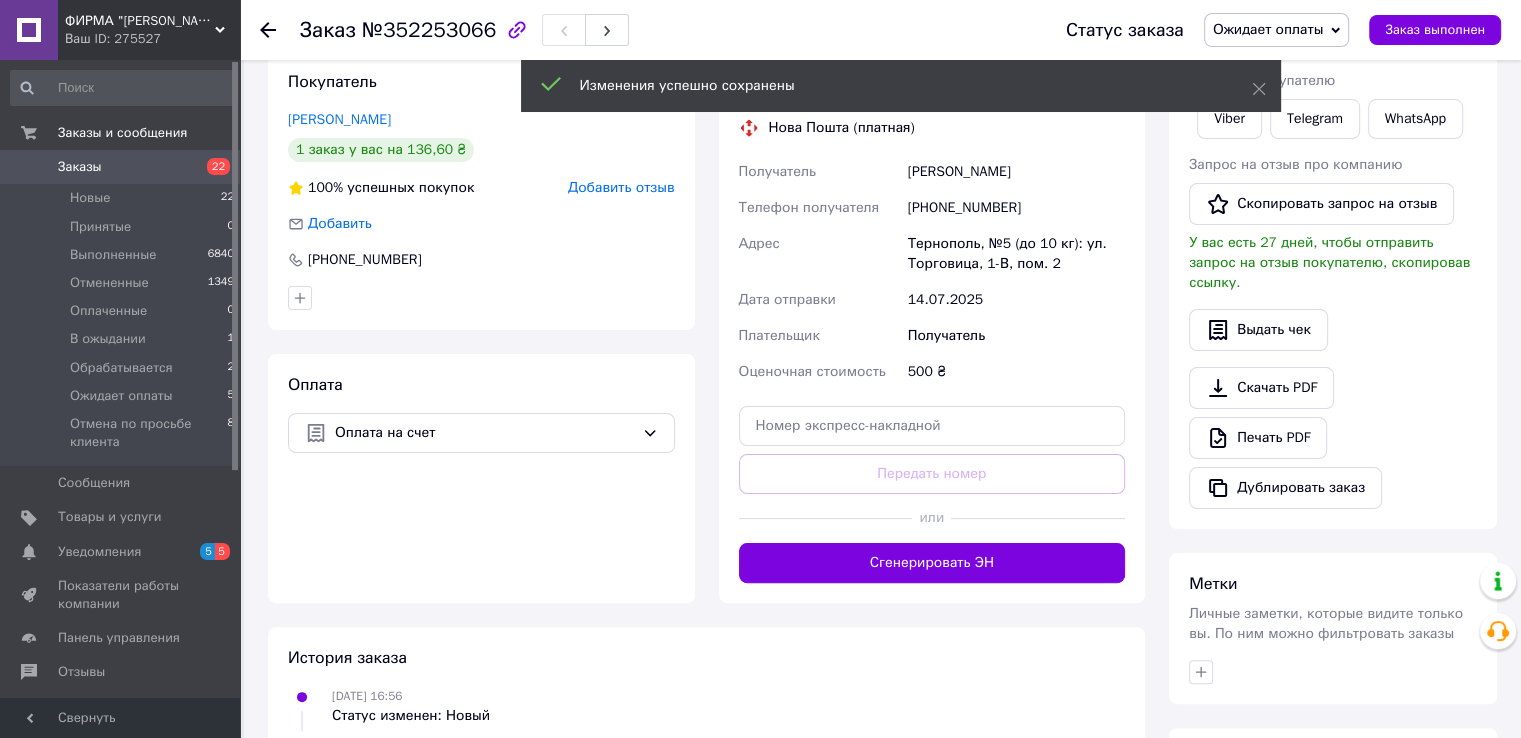 scroll, scrollTop: 400, scrollLeft: 0, axis: vertical 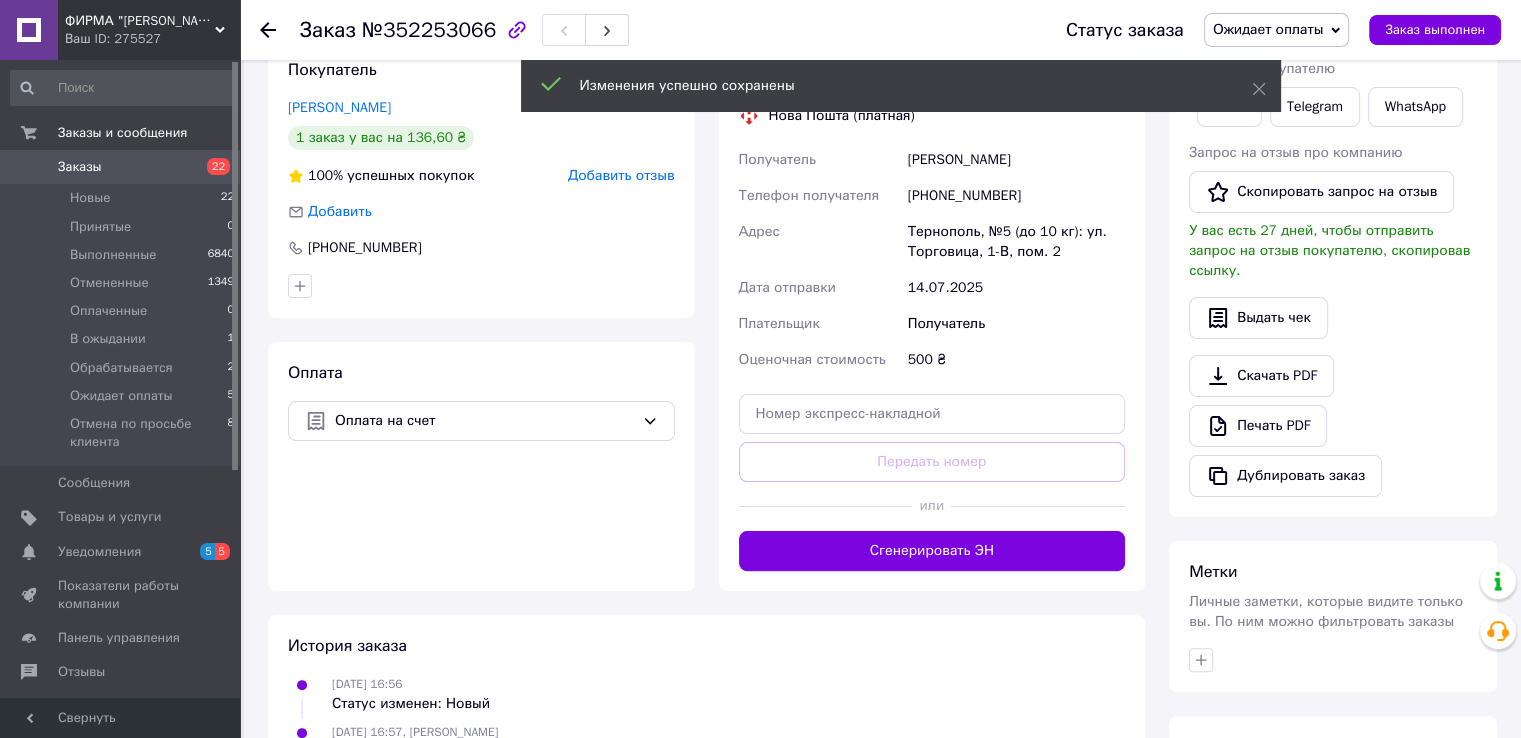 click on "Доставка Редактировать Нова Пошта (платная) Получатель Мацьків Валерія Телефон получателя +380683774771 Адрес Тернополь, №5 (до 10 кг): ул. Торговица, 1-В, пом. 2 Дата отправки 14.07.2025 Плательщик Получатель Оценочная стоимость 500 ₴ Передать номер или Сгенерировать ЭН Плательщик Получатель Отправитель Фамилия получателя Мацьків Имя получателя Валерія Отчество получателя Телефон получателя +380683774771 Тип доставки В отделении Курьером В почтомате Город -- Не выбрано -- Отделение №5 (до 10 кг): ул. Торговица, 1-В, пом. 2 Место отправки Добавить еще место отправки Тип посылки <" at bounding box center (932, 315) 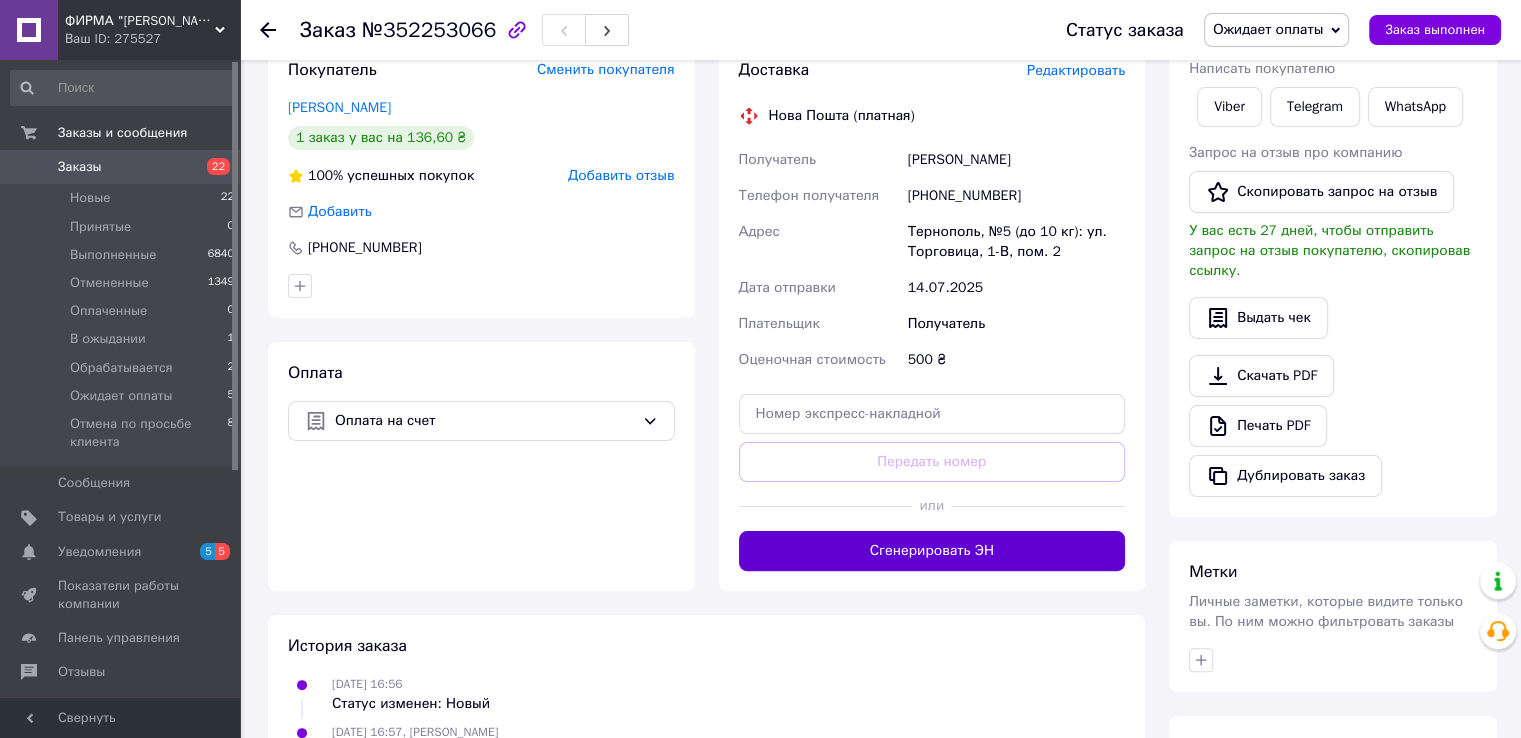 click on "Сгенерировать ЭН" at bounding box center (932, 551) 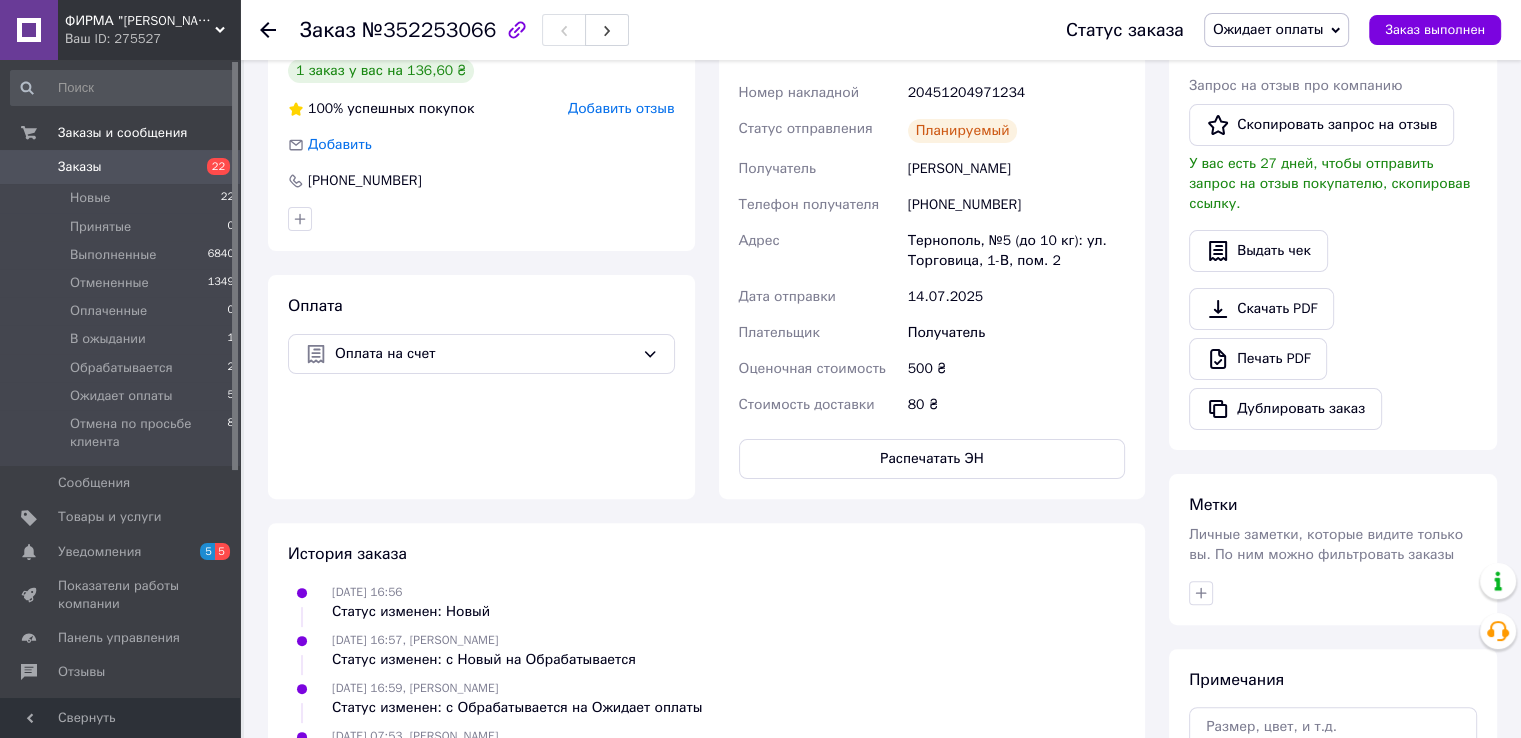 scroll, scrollTop: 500, scrollLeft: 0, axis: vertical 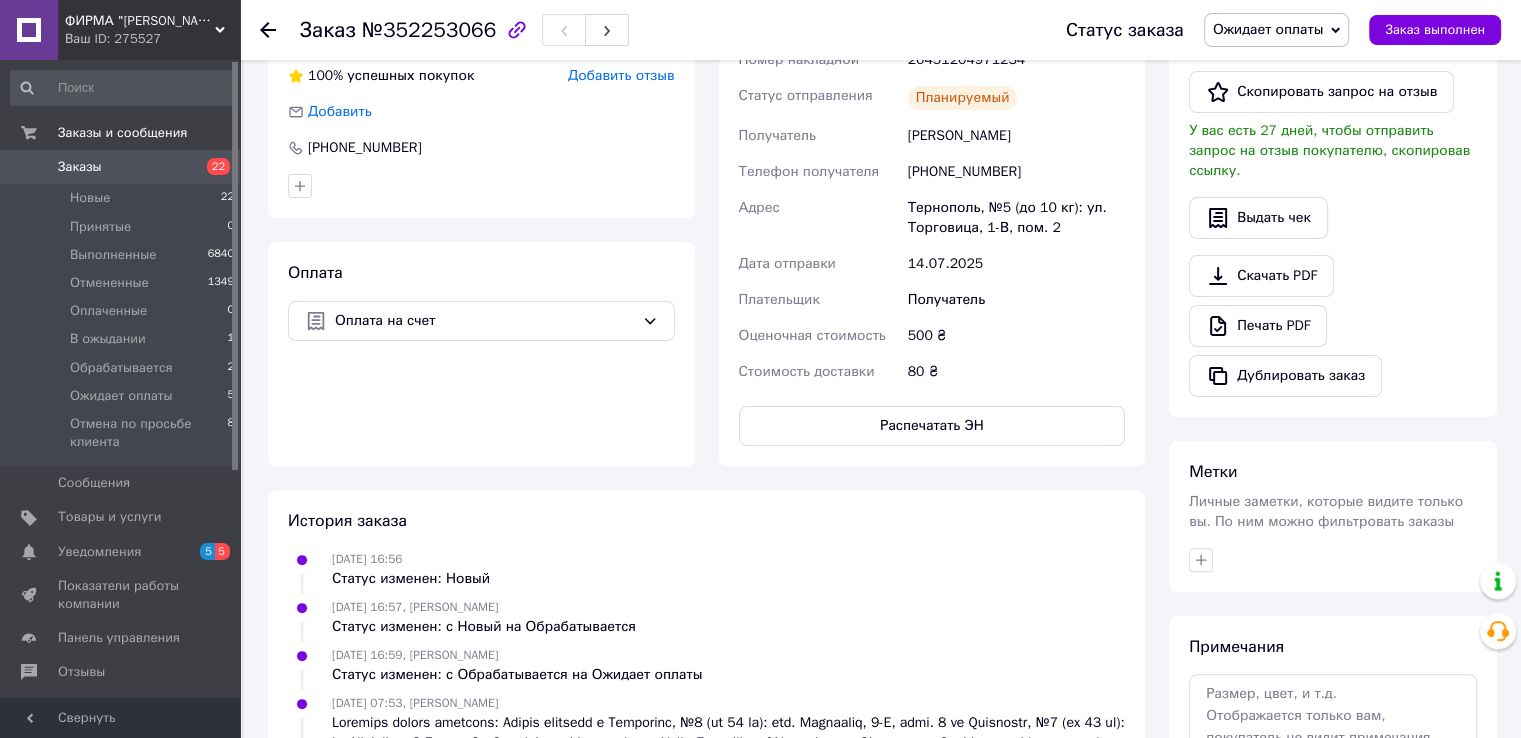 click on "14.07.2025 07:53, Саша Менеджер" at bounding box center [728, 763] 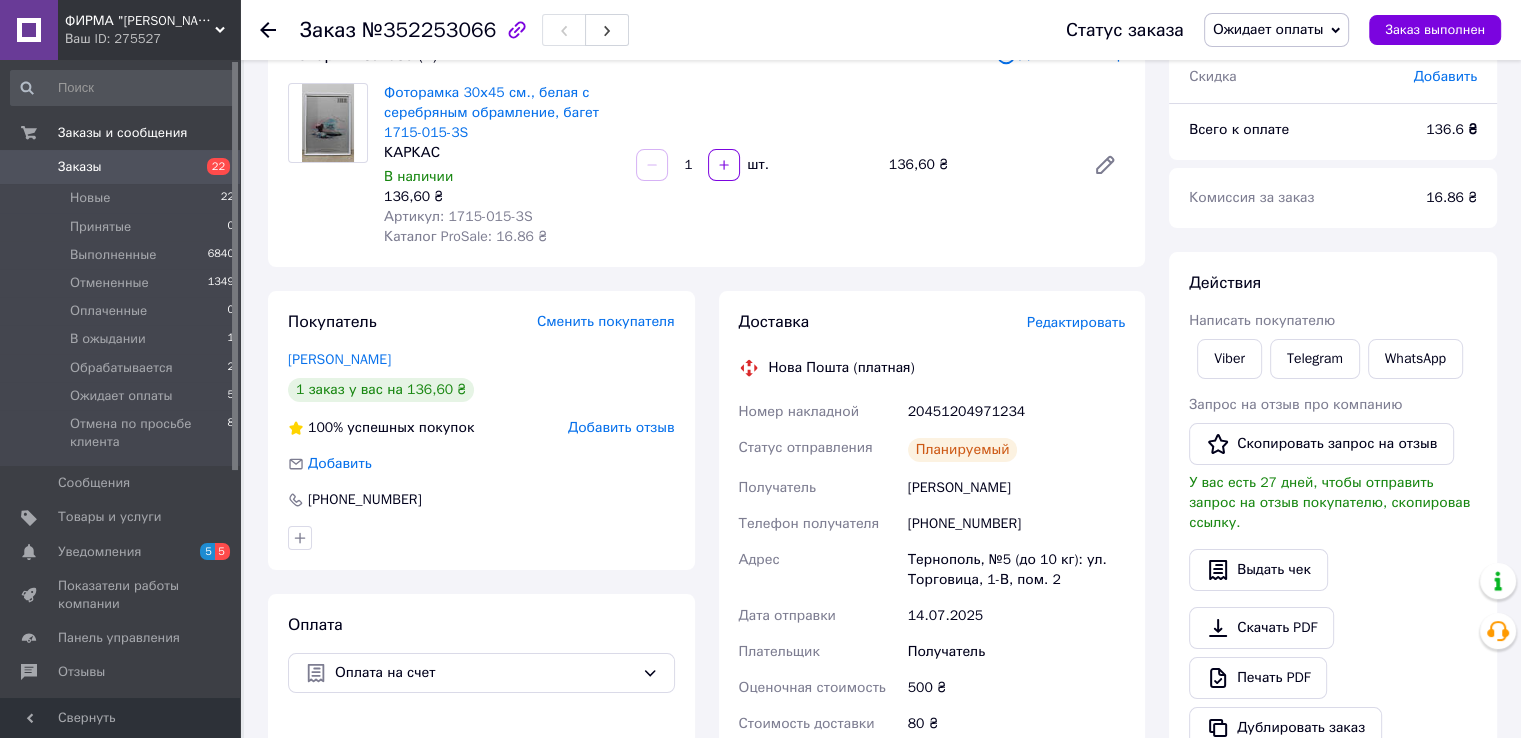 scroll, scrollTop: 100, scrollLeft: 0, axis: vertical 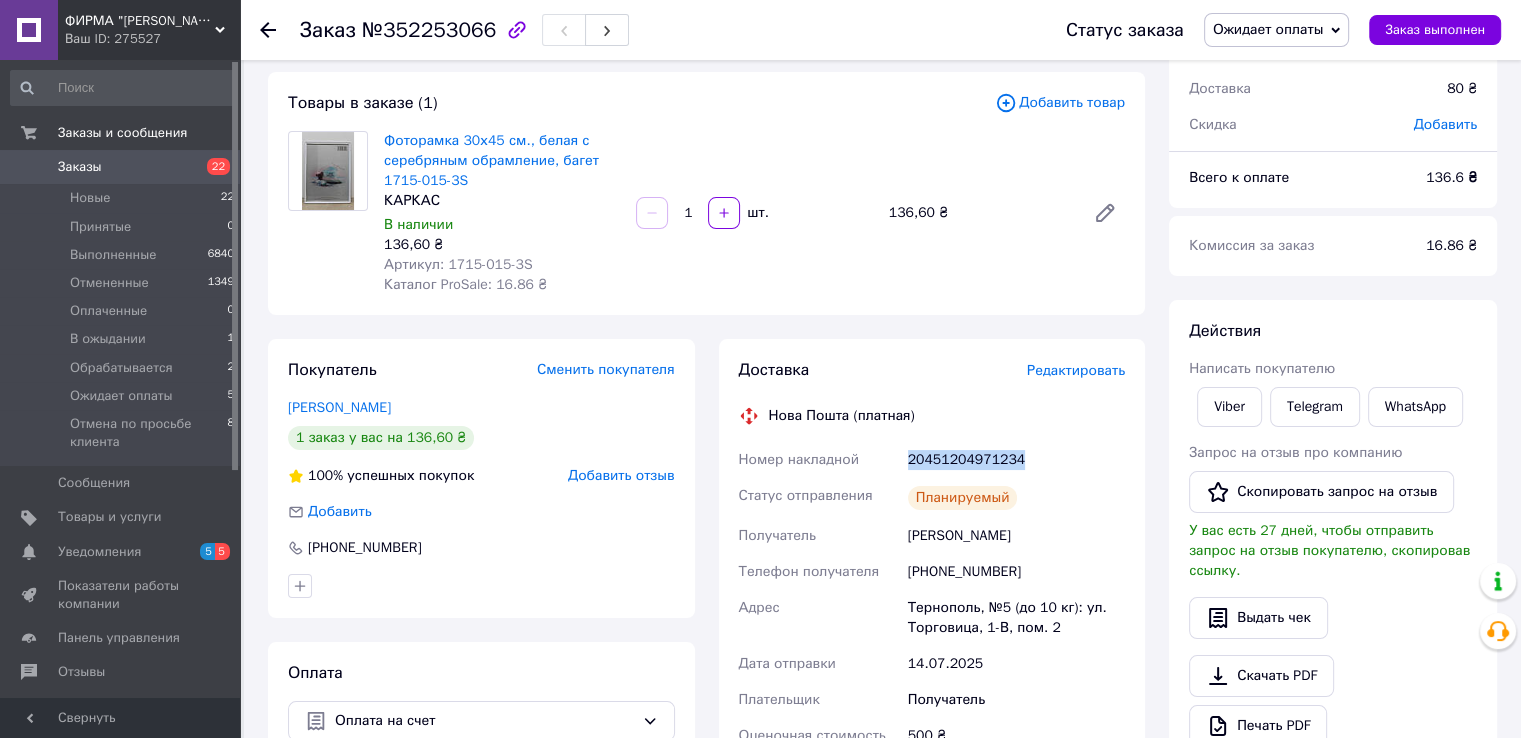drag, startPoint x: 908, startPoint y: 457, endPoint x: 1057, endPoint y: 446, distance: 149.40549 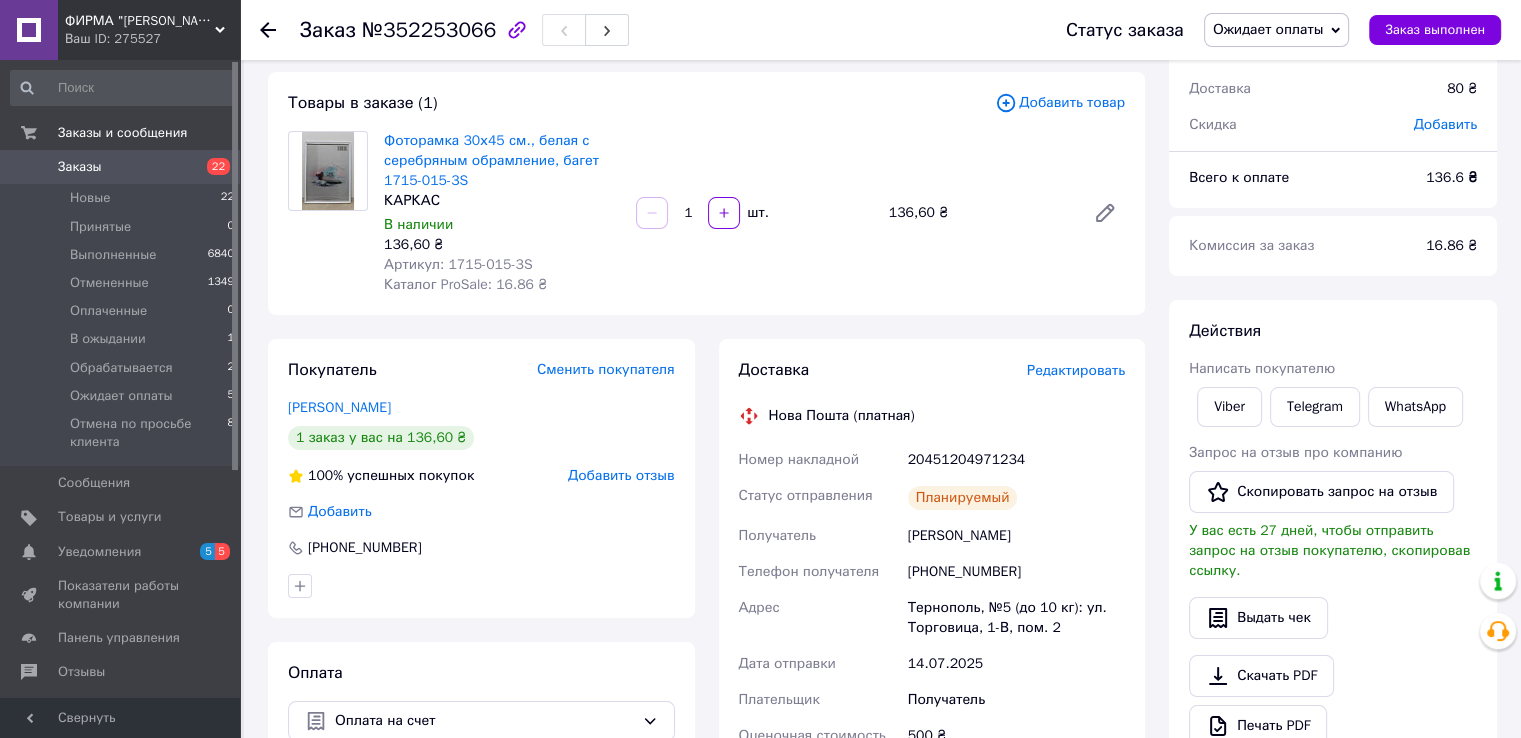 click on "Ожидает оплаты" at bounding box center [1268, 29] 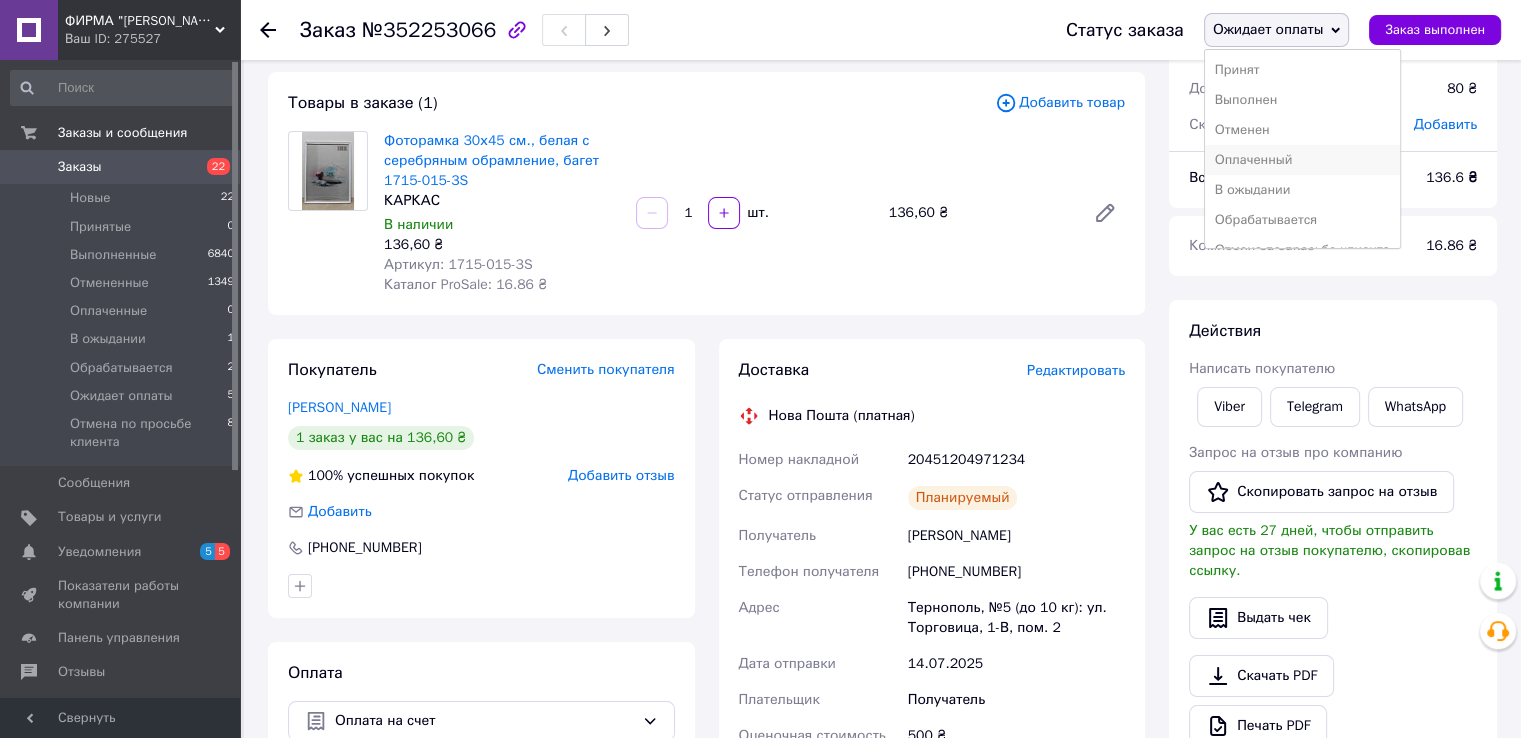 click on "Оплаченный" at bounding box center [1302, 160] 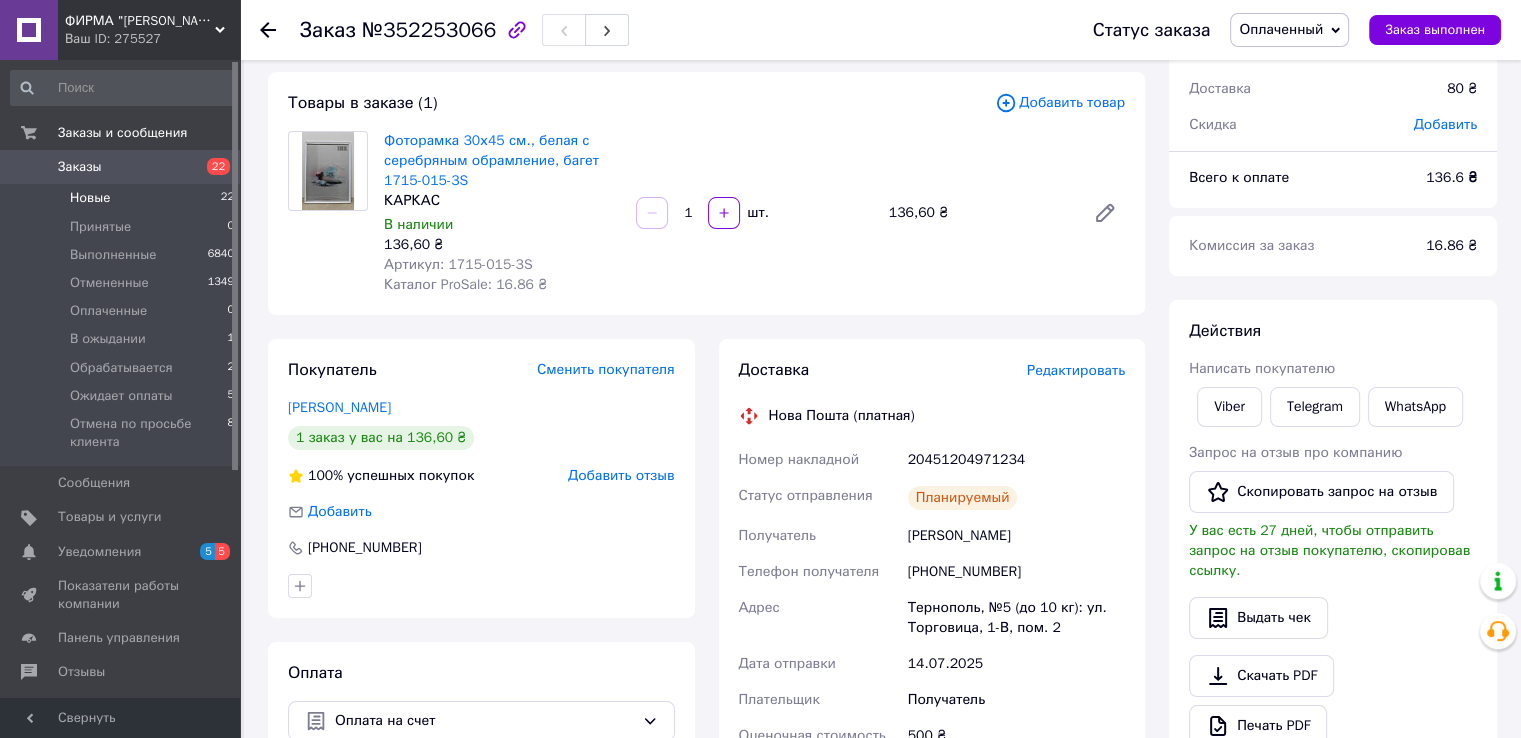 click on "Новые 22" at bounding box center (123, 198) 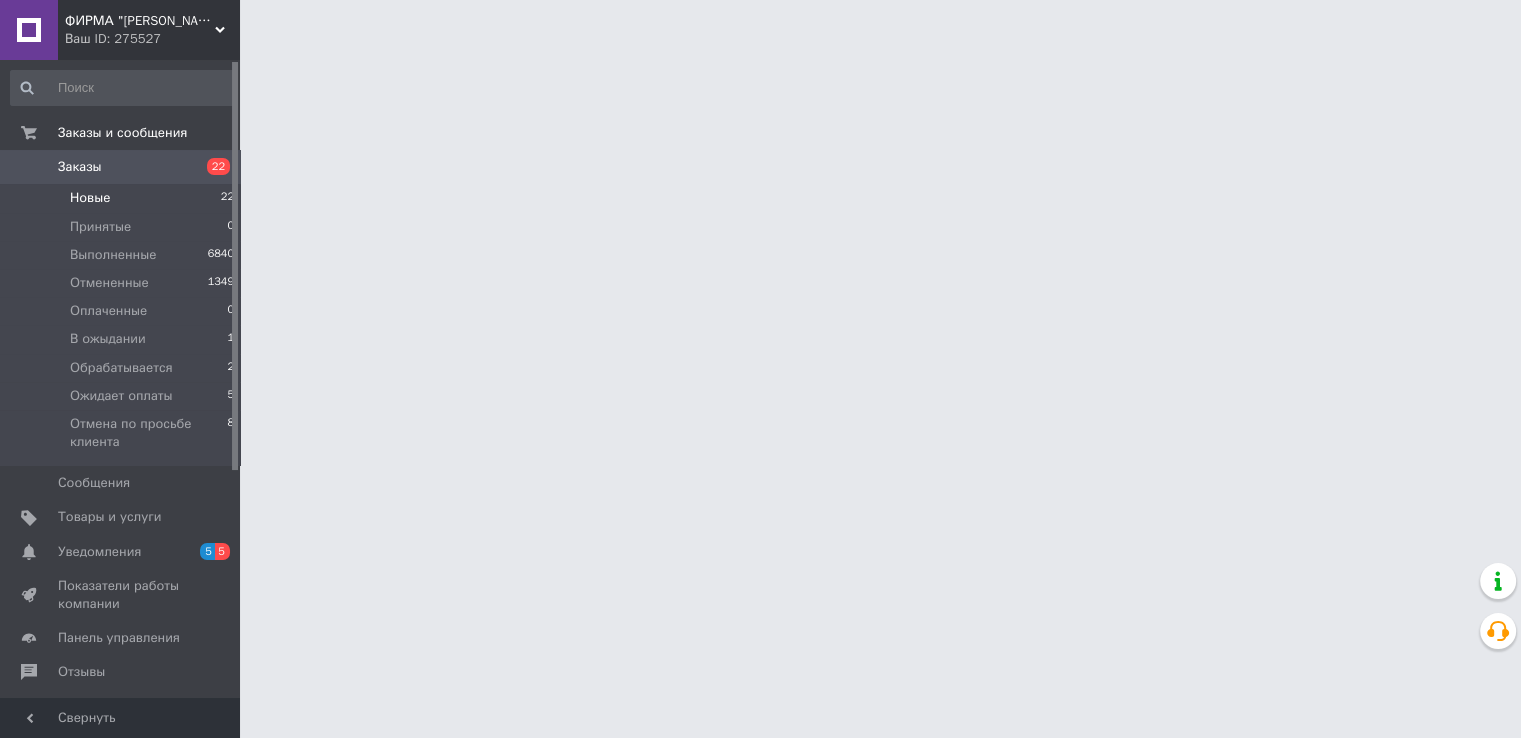 scroll, scrollTop: 0, scrollLeft: 0, axis: both 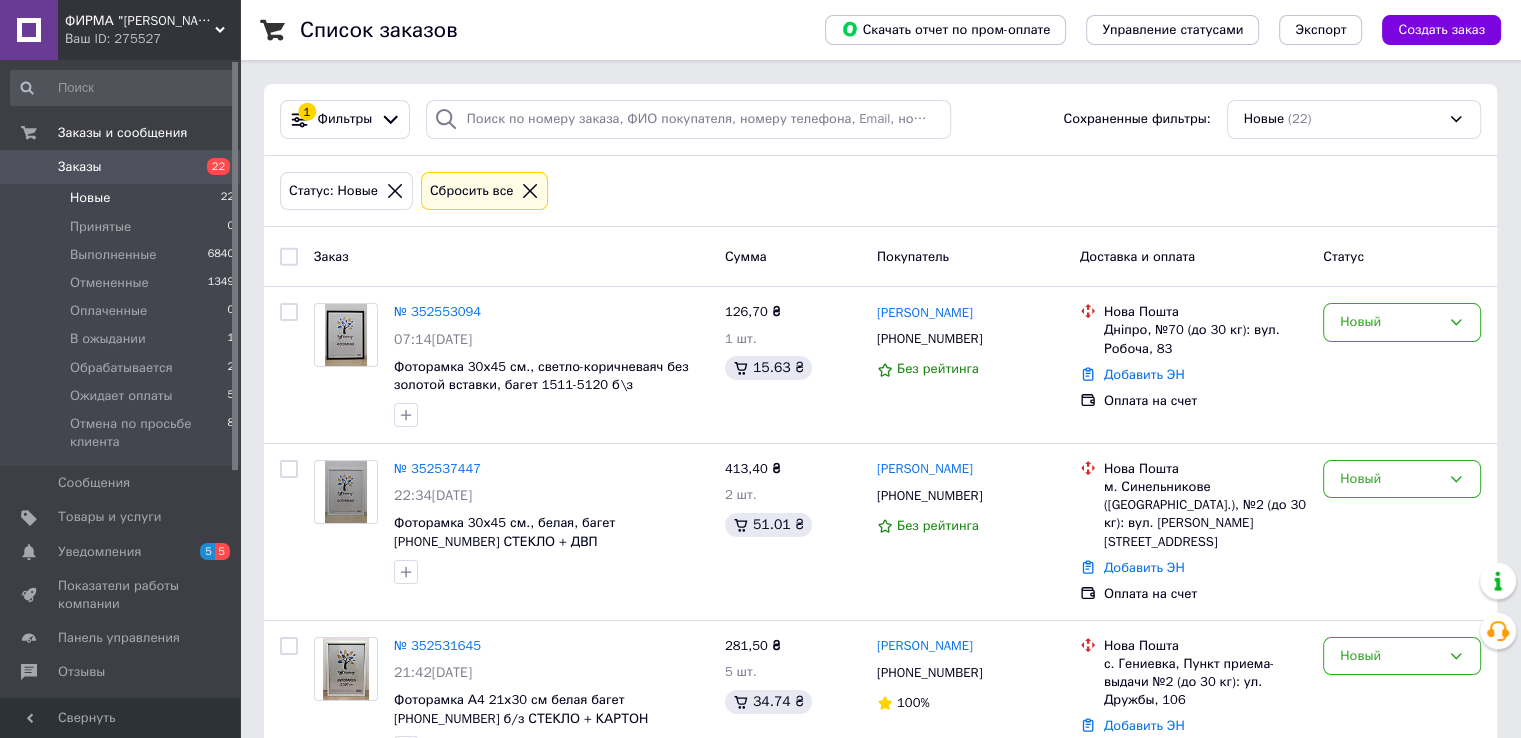 click on "Новые 22" at bounding box center (123, 198) 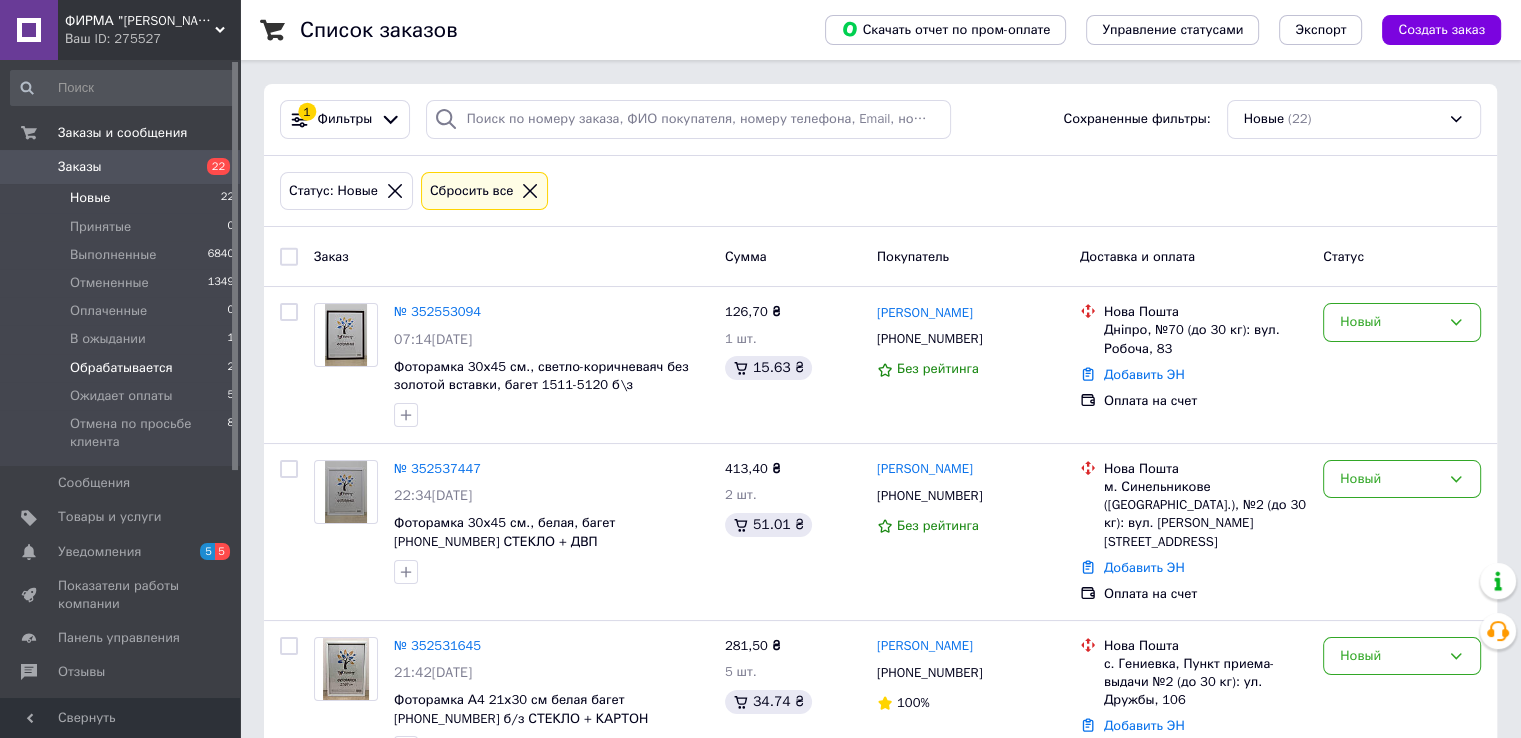 click on "Обрабатывается" at bounding box center [121, 368] 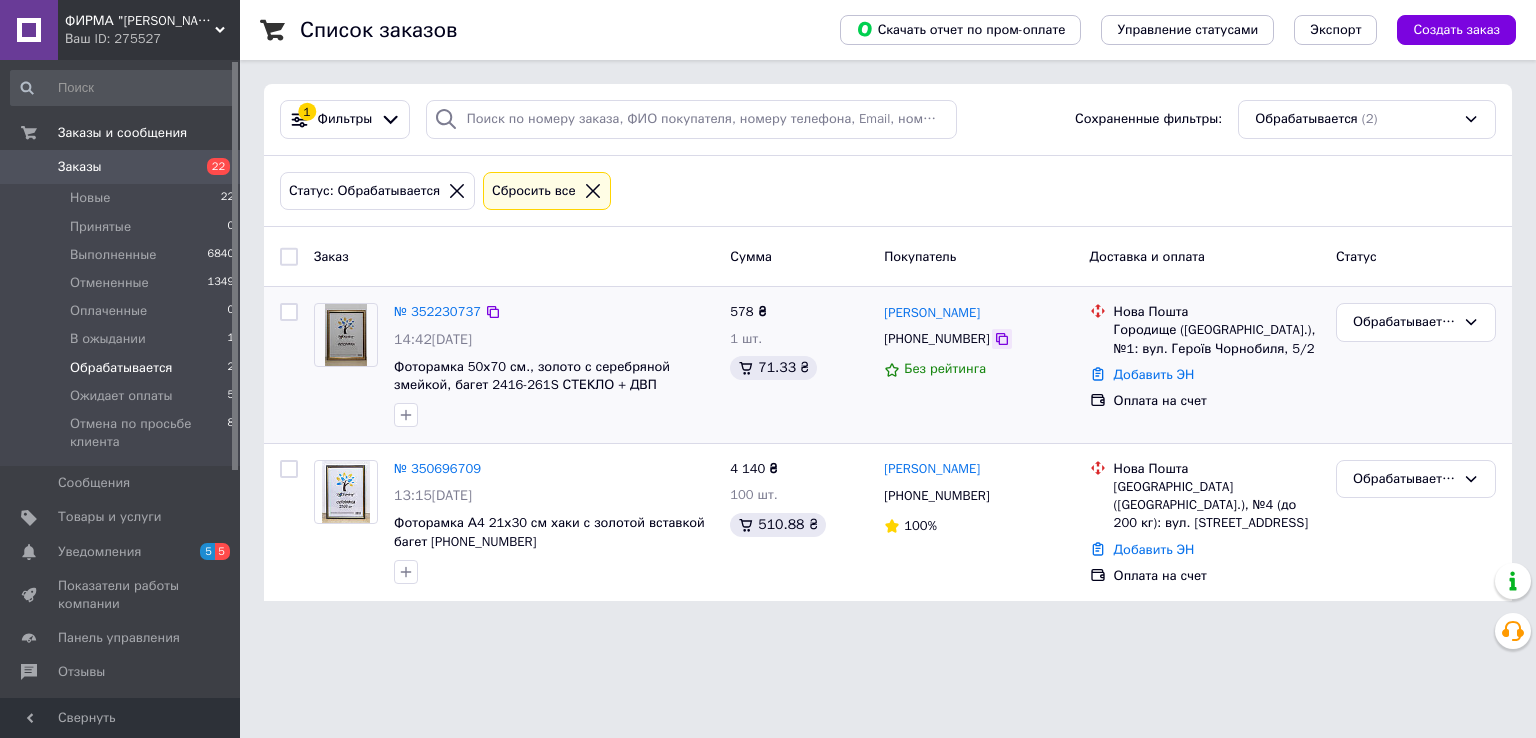 click 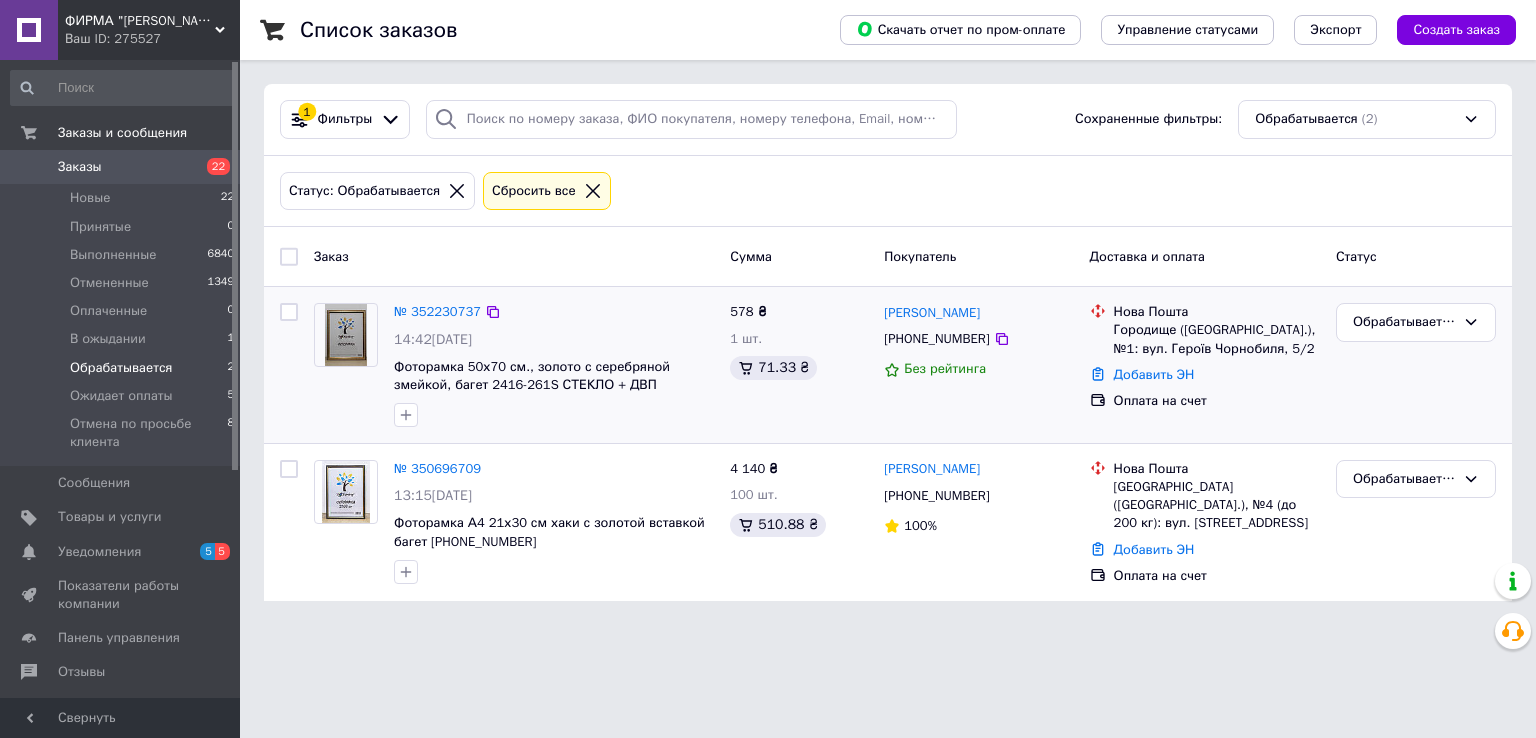 click on "Обрабатывается" at bounding box center [1416, 365] 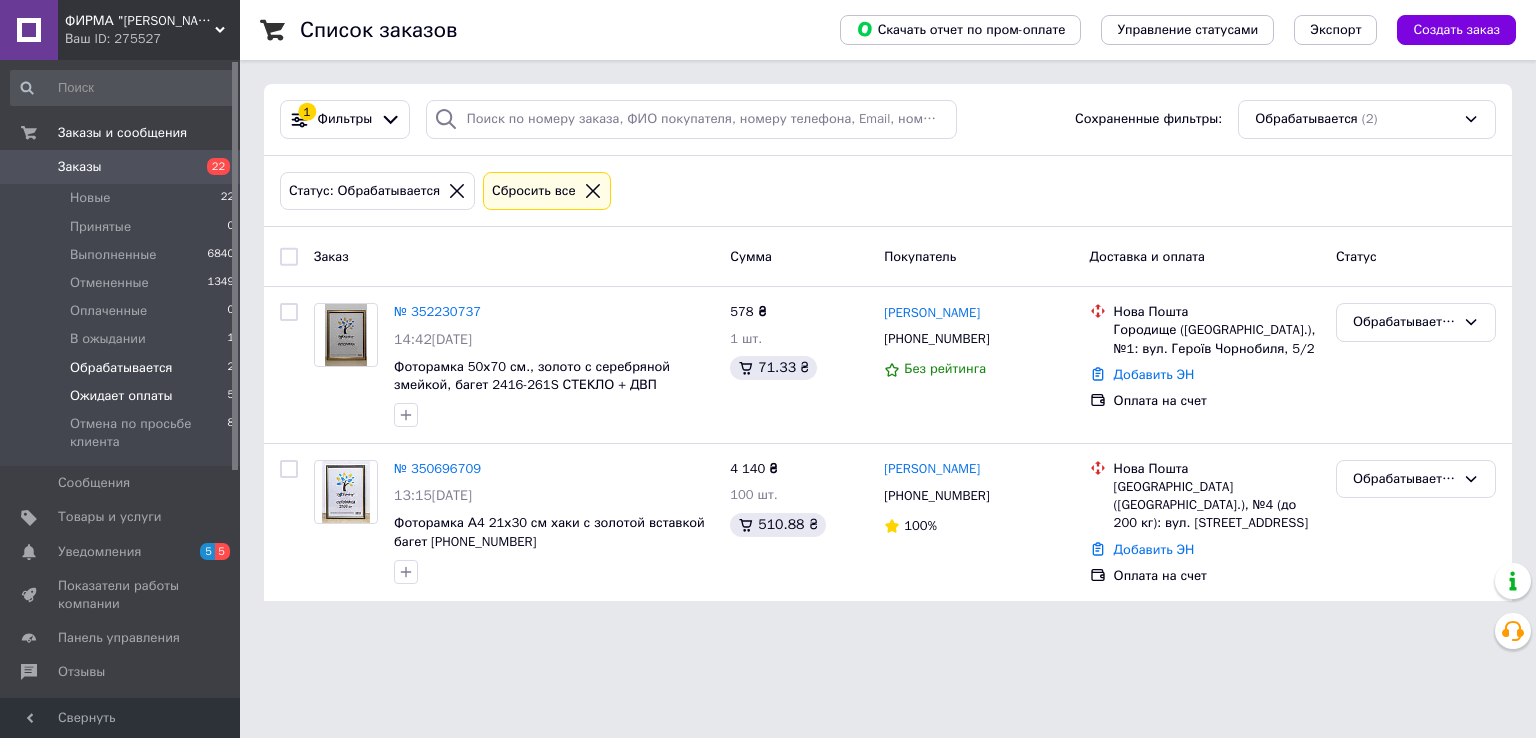 click on "Ожидает оплаты 5" at bounding box center [123, 396] 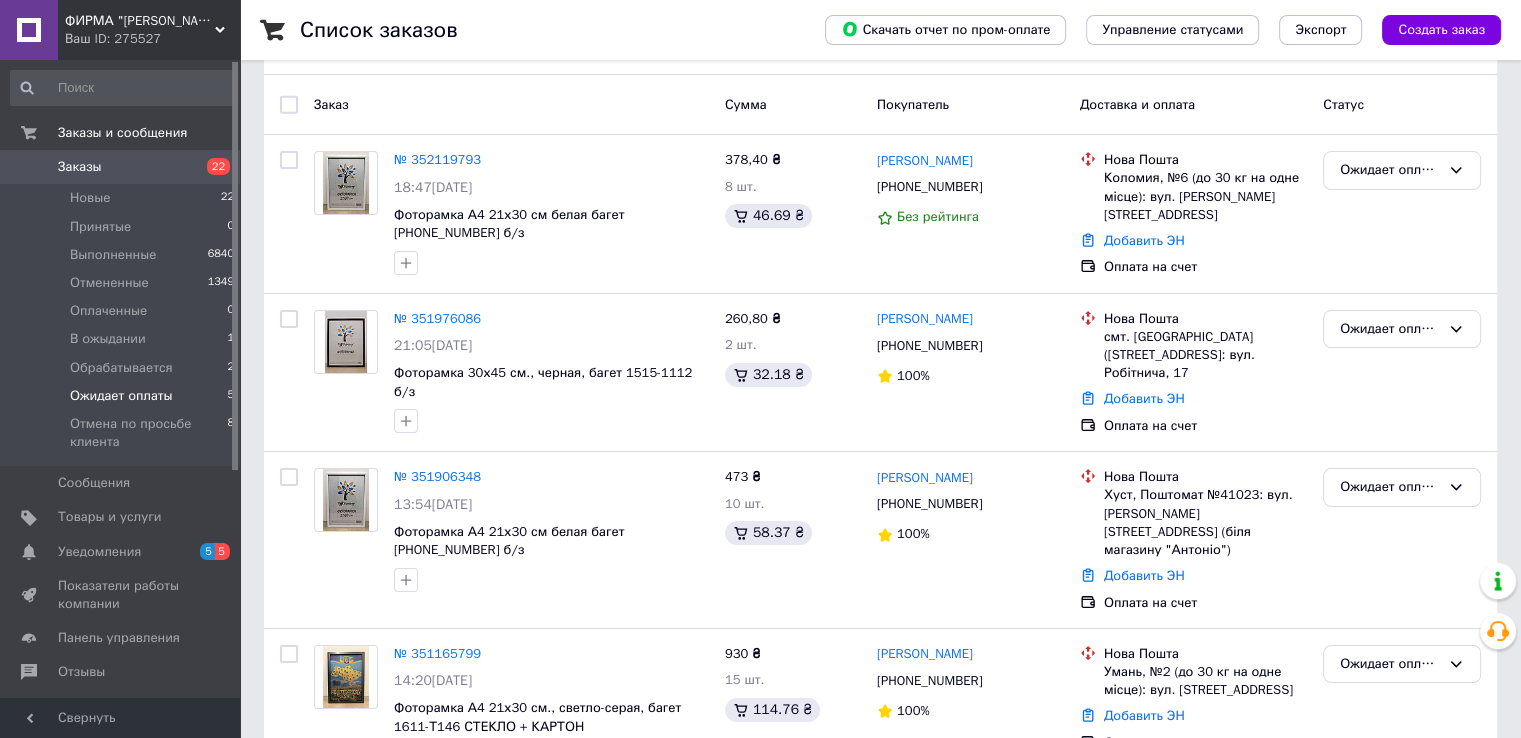 scroll, scrollTop: 184, scrollLeft: 0, axis: vertical 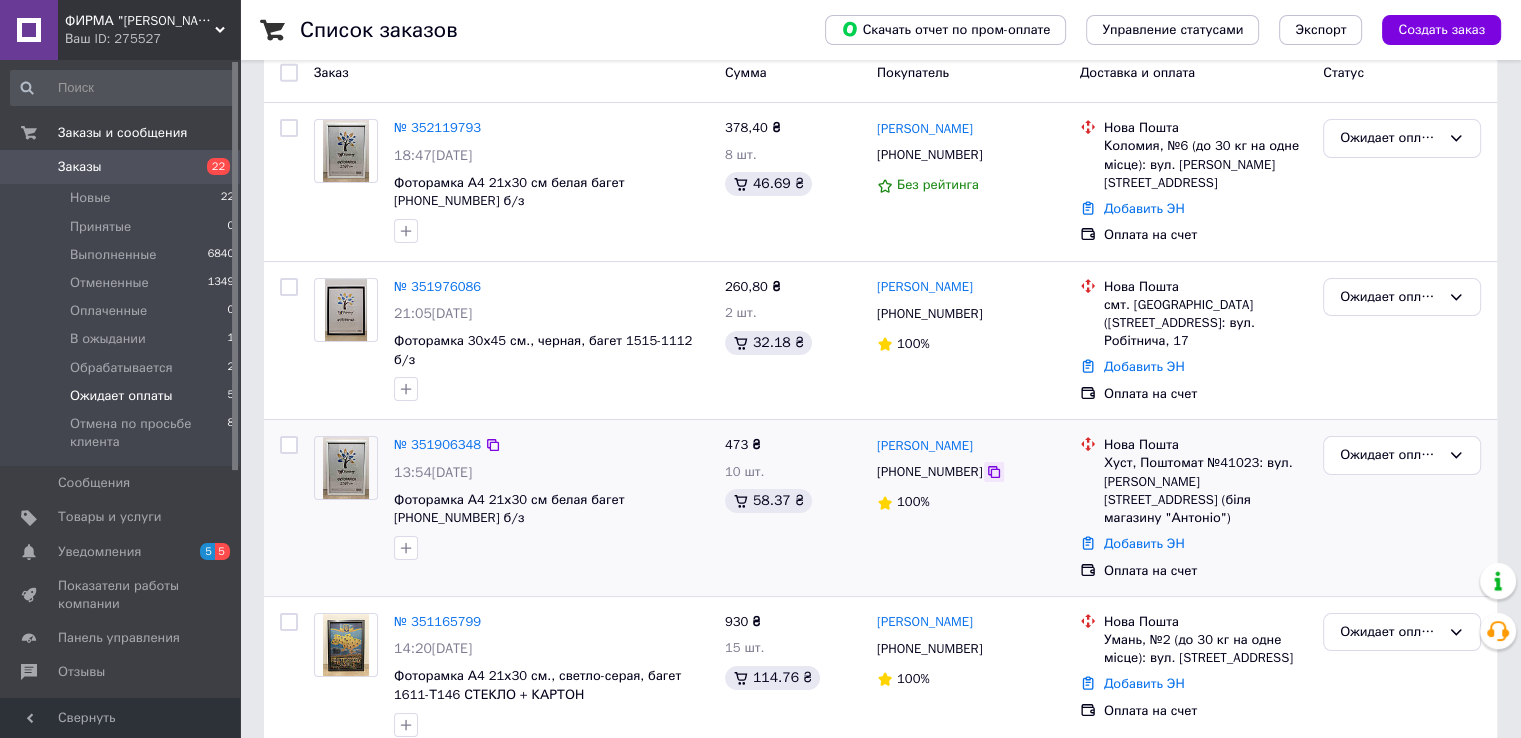 click 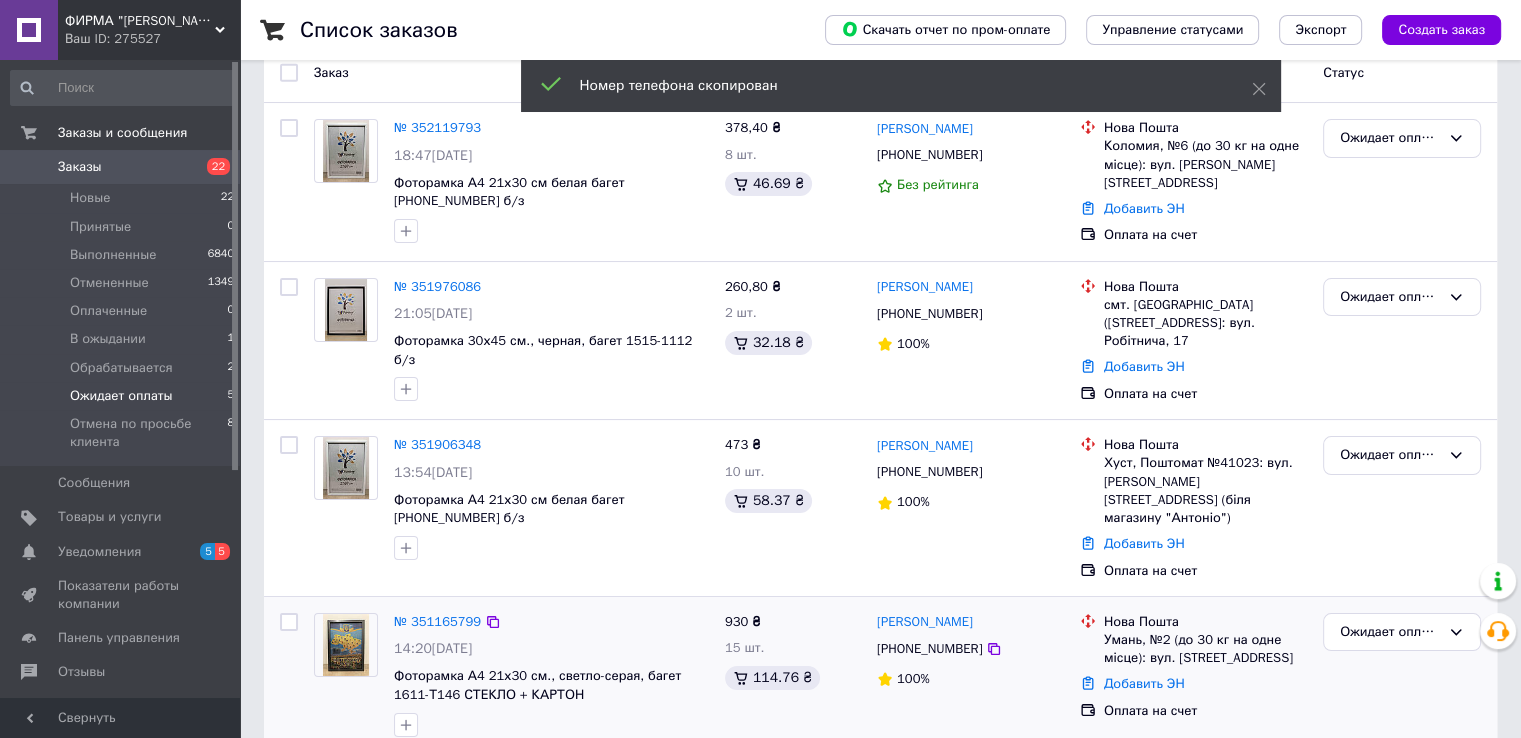 drag, startPoint x: 1088, startPoint y: 705, endPoint x: 1044, endPoint y: 681, distance: 50.119858 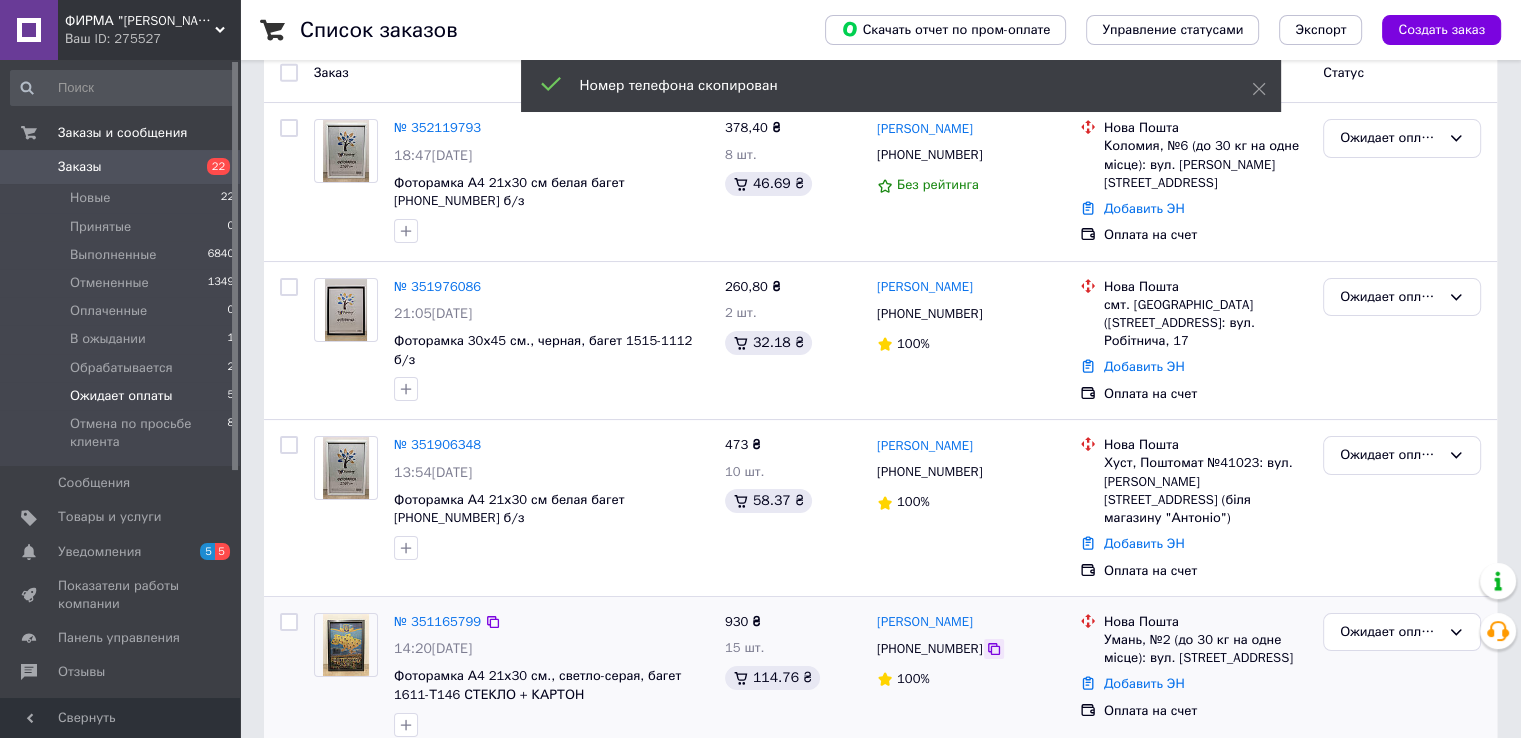 click 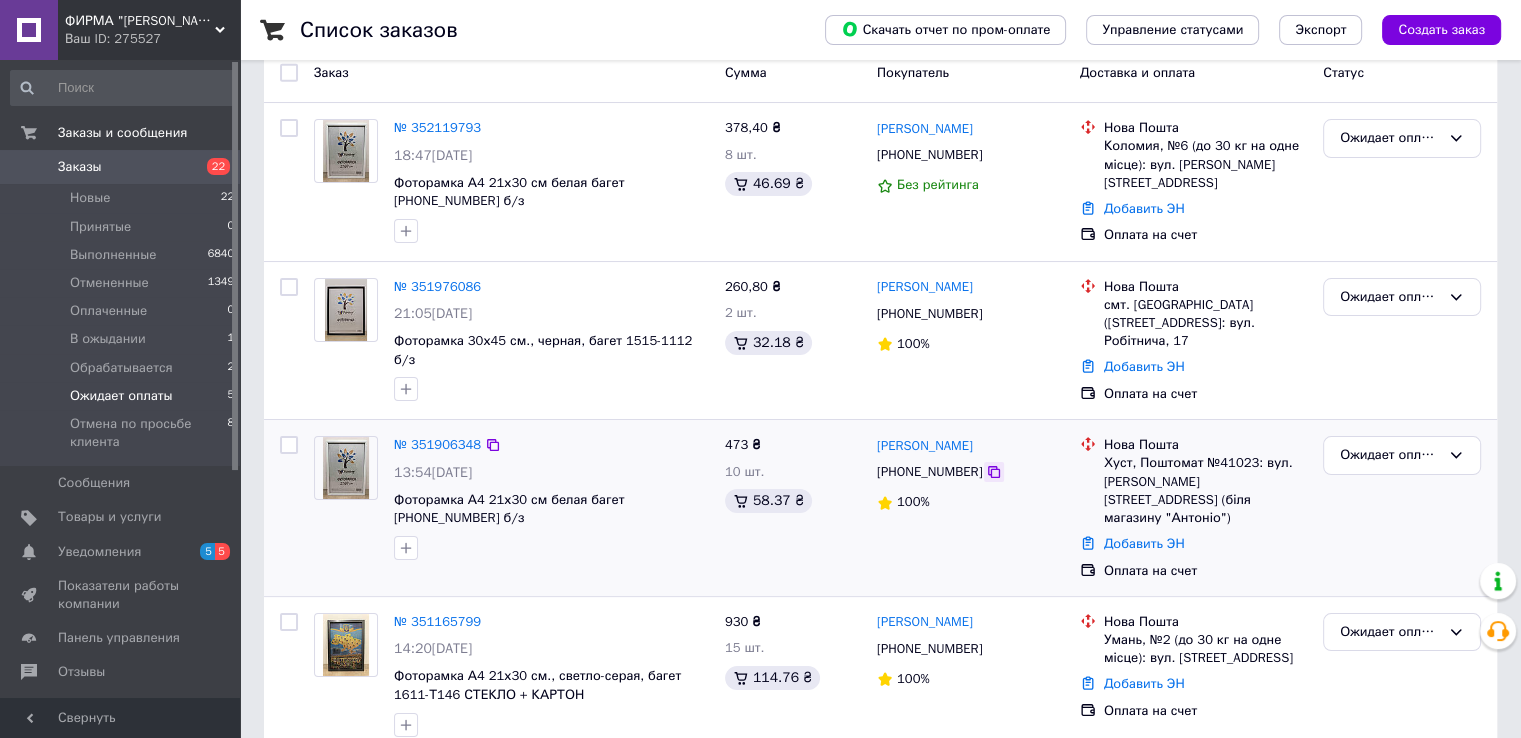 click 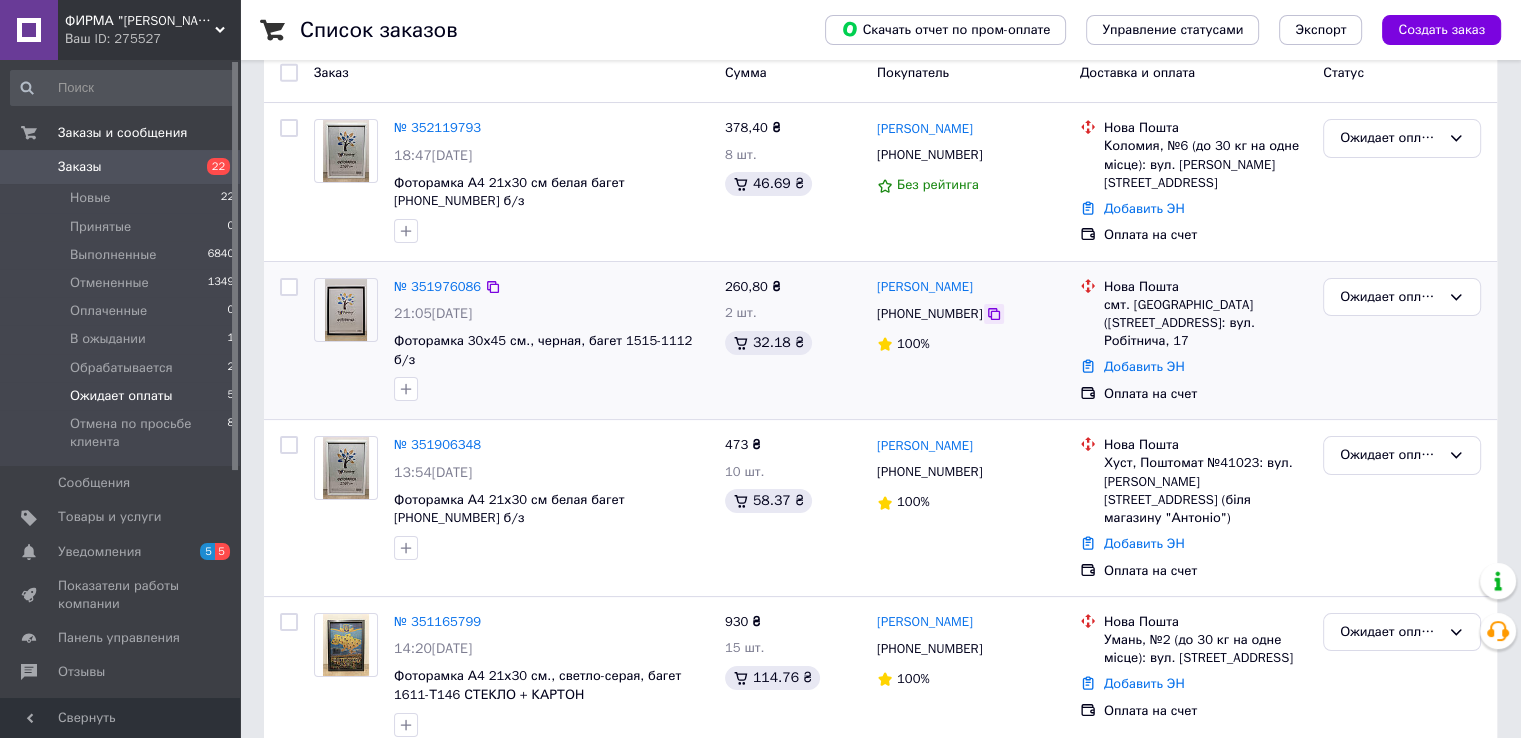 click 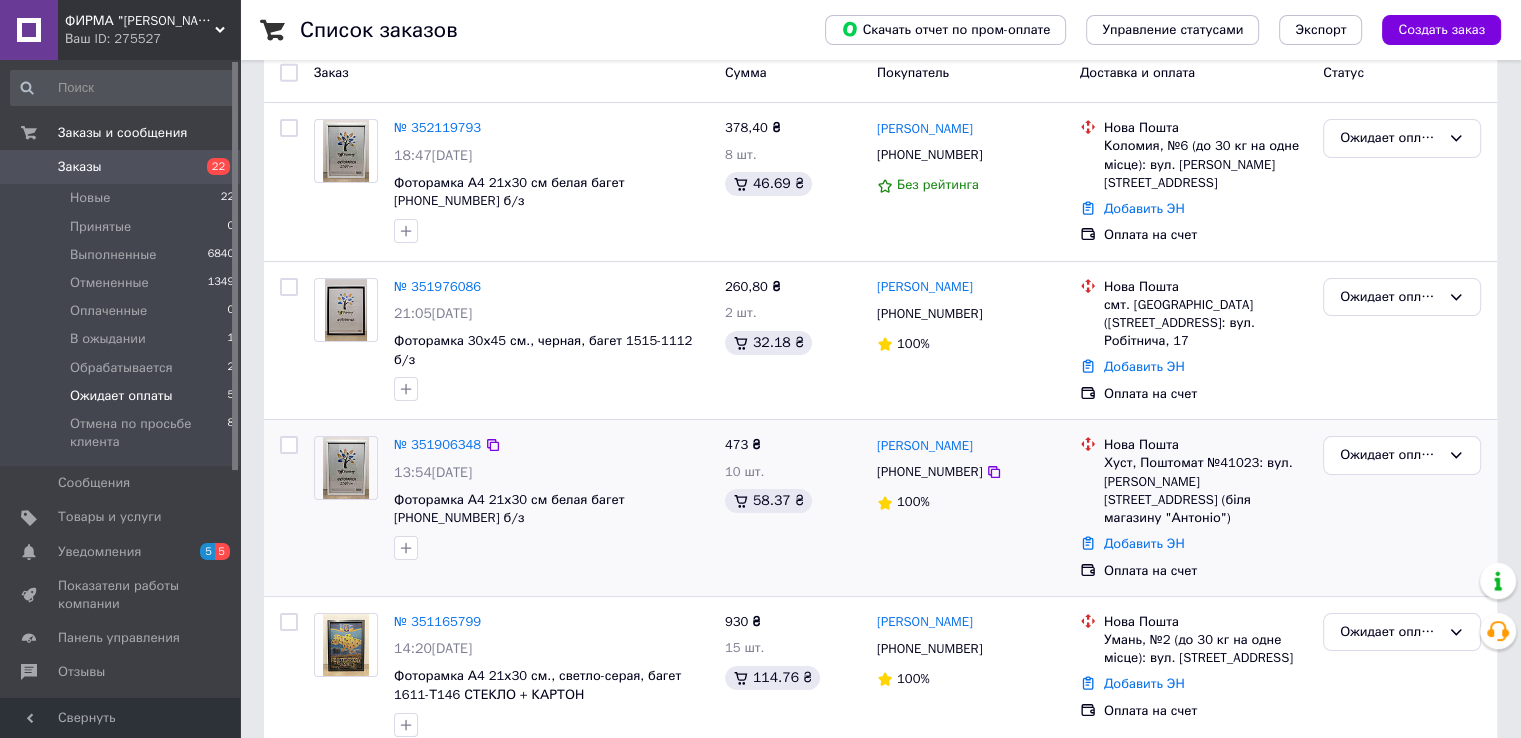 scroll, scrollTop: 84, scrollLeft: 0, axis: vertical 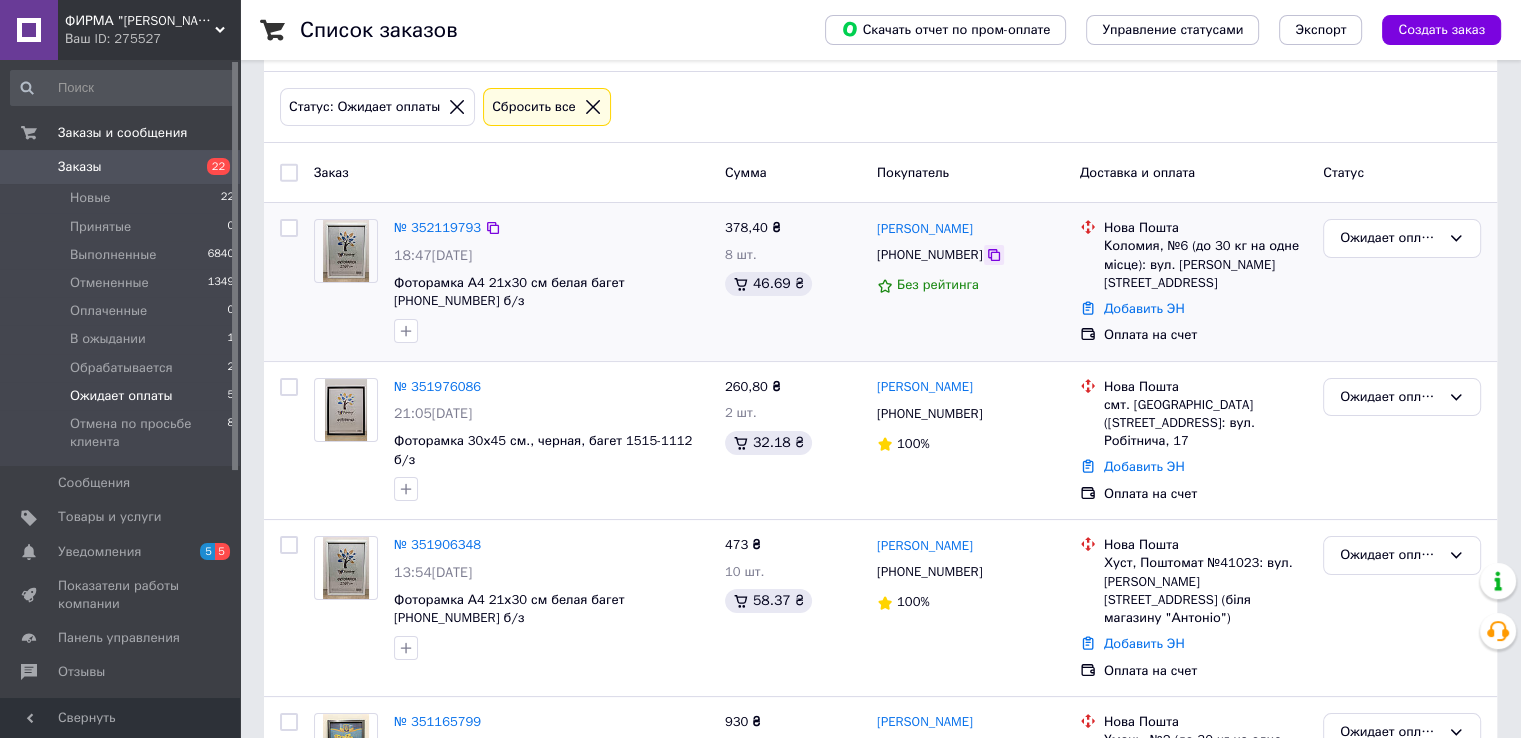 click 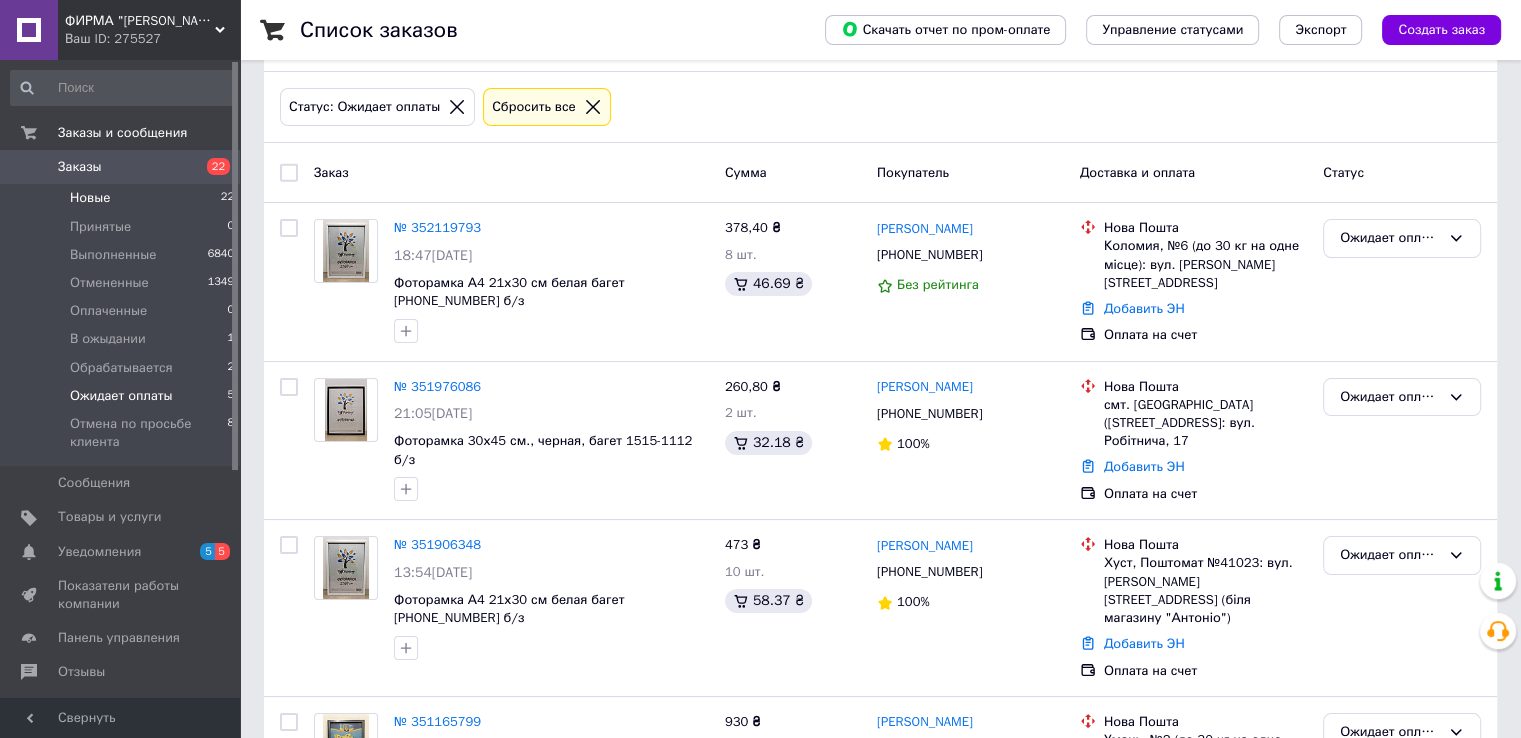 click on "Новые" at bounding box center (90, 198) 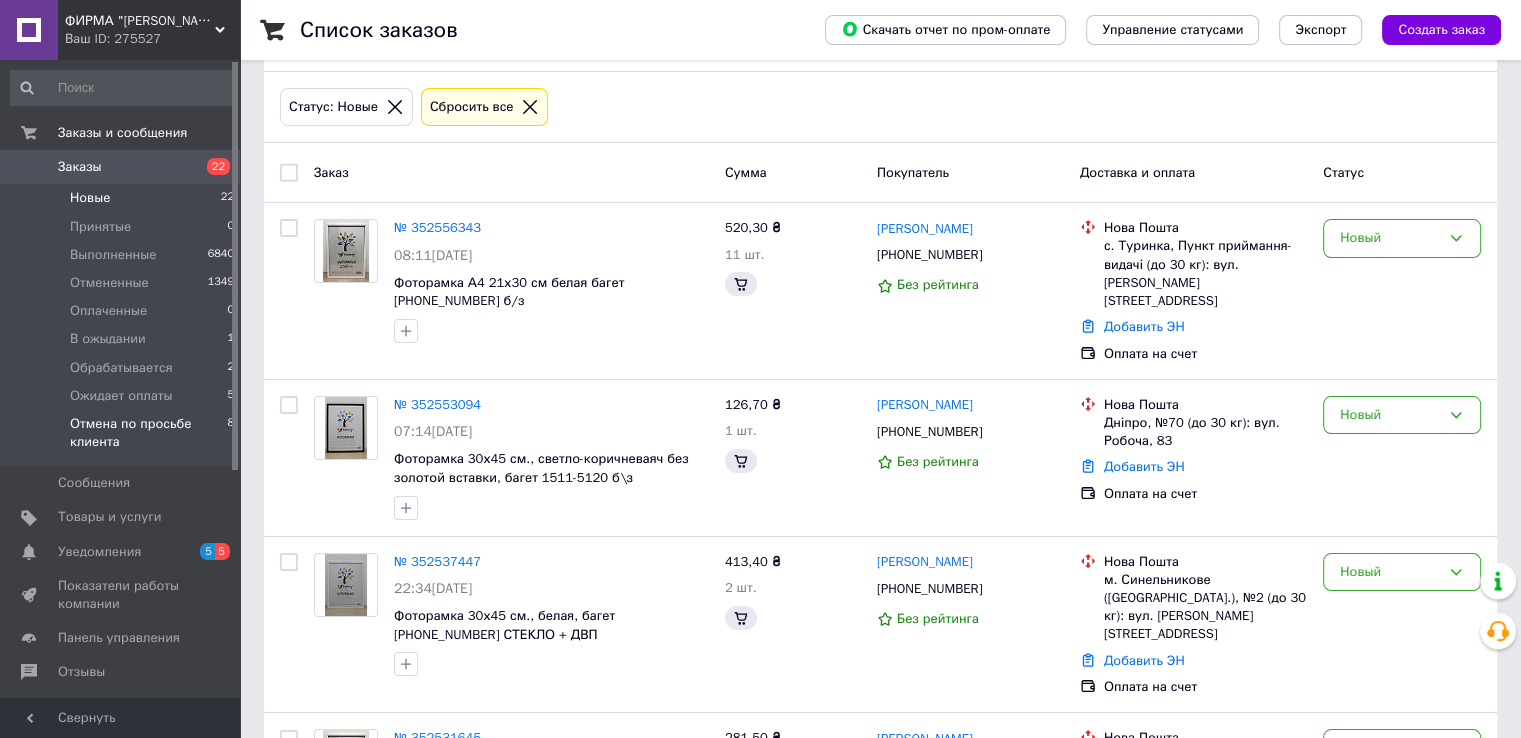 scroll, scrollTop: 0, scrollLeft: 0, axis: both 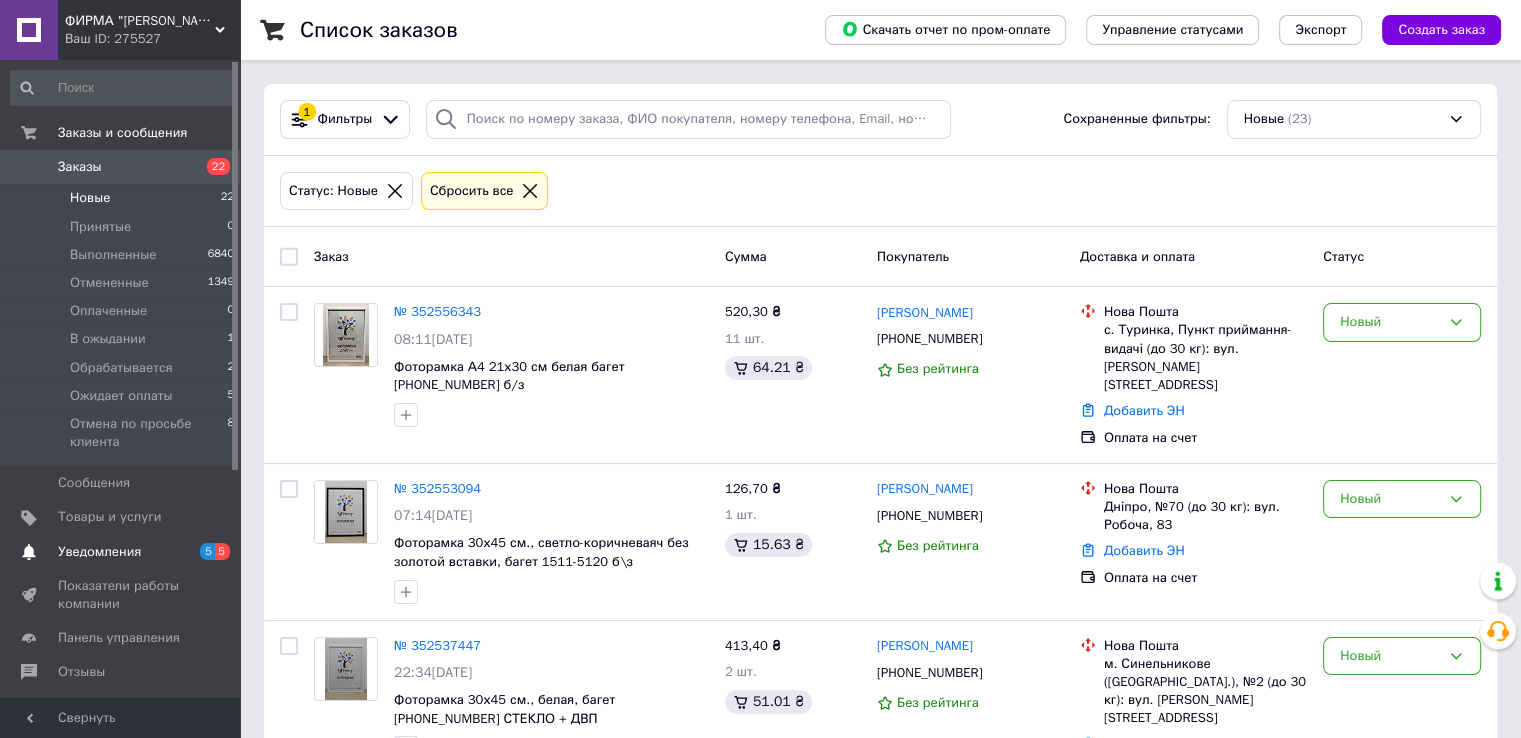 click on "Уведомления" at bounding box center [99, 552] 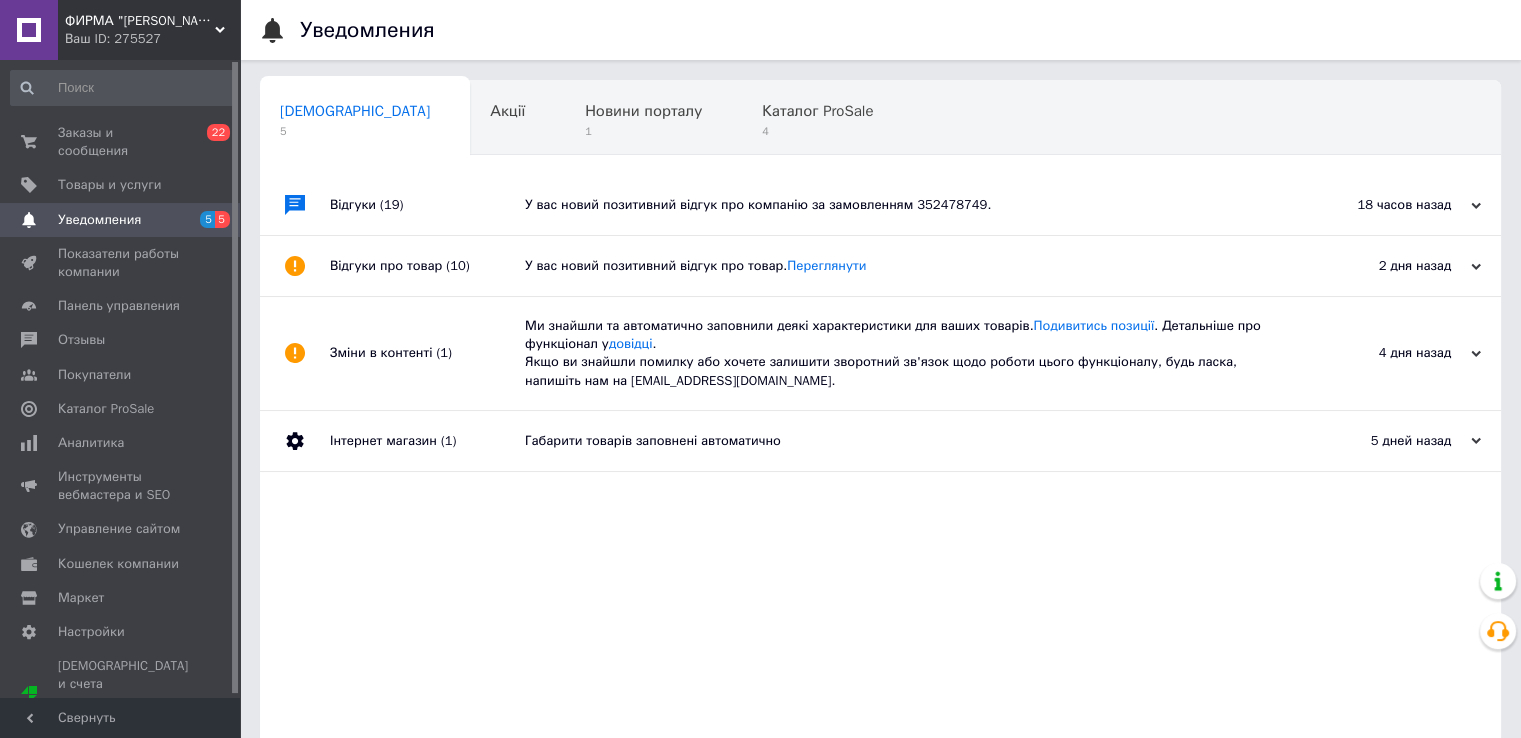 click on "4 дня назад" at bounding box center [1381, 353] 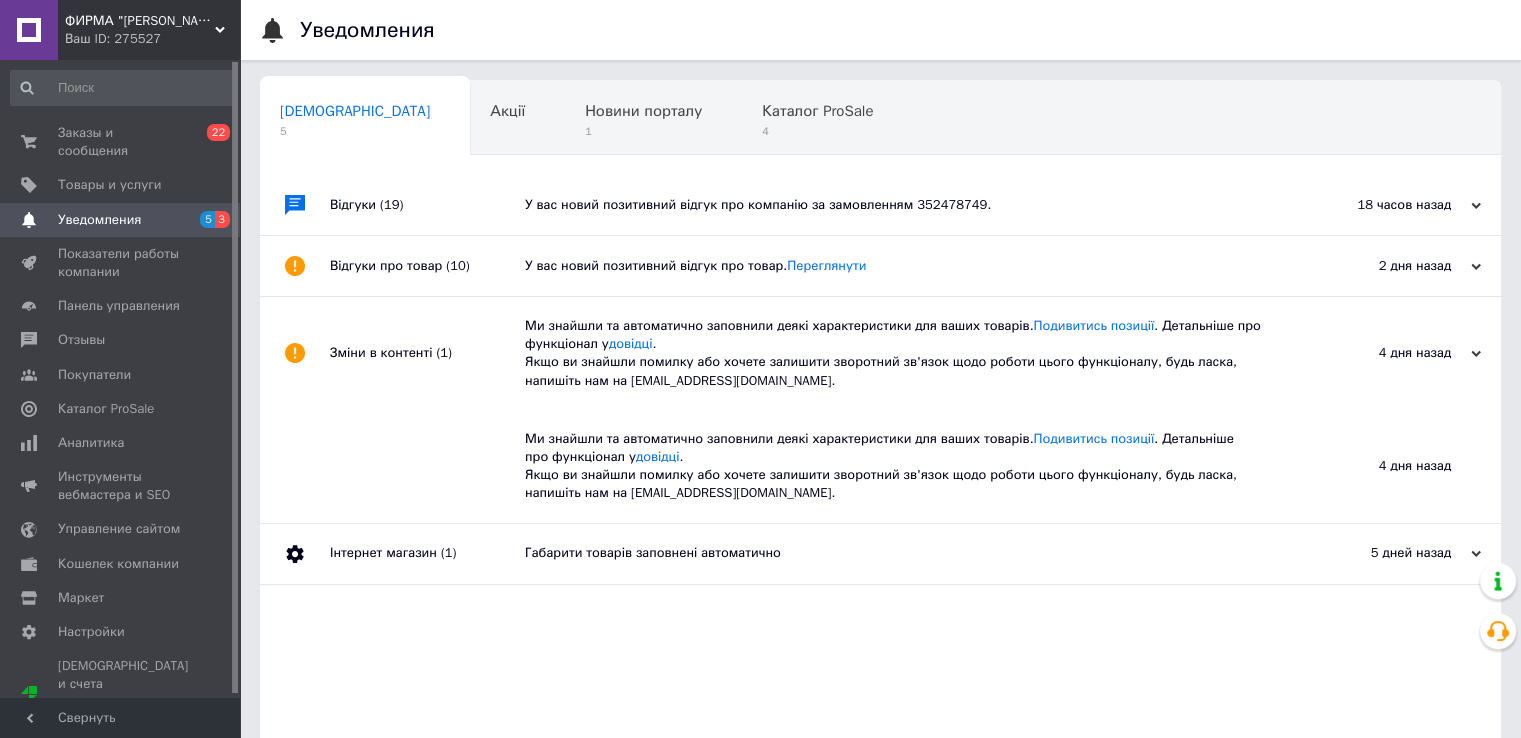 click 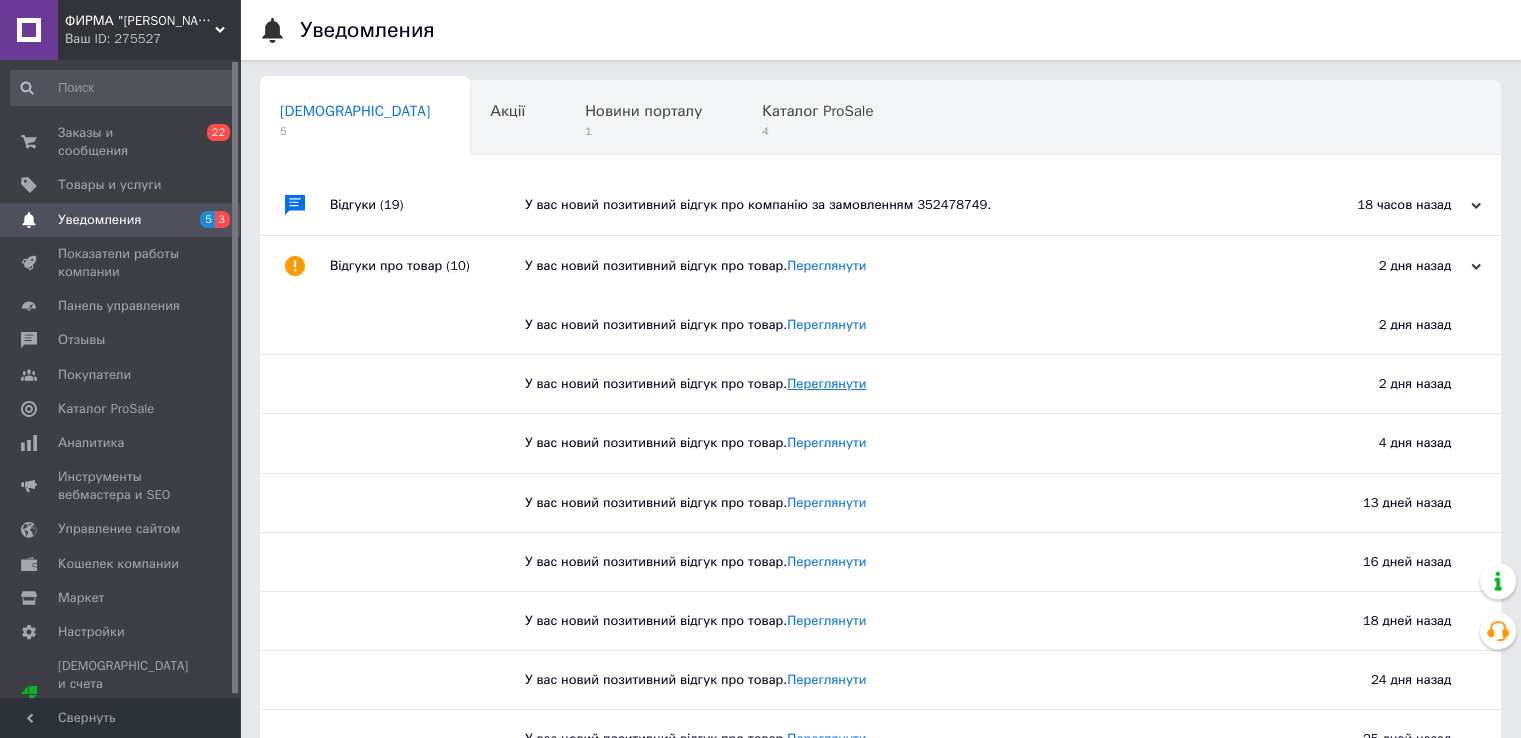 click on "Переглянути" at bounding box center [826, 383] 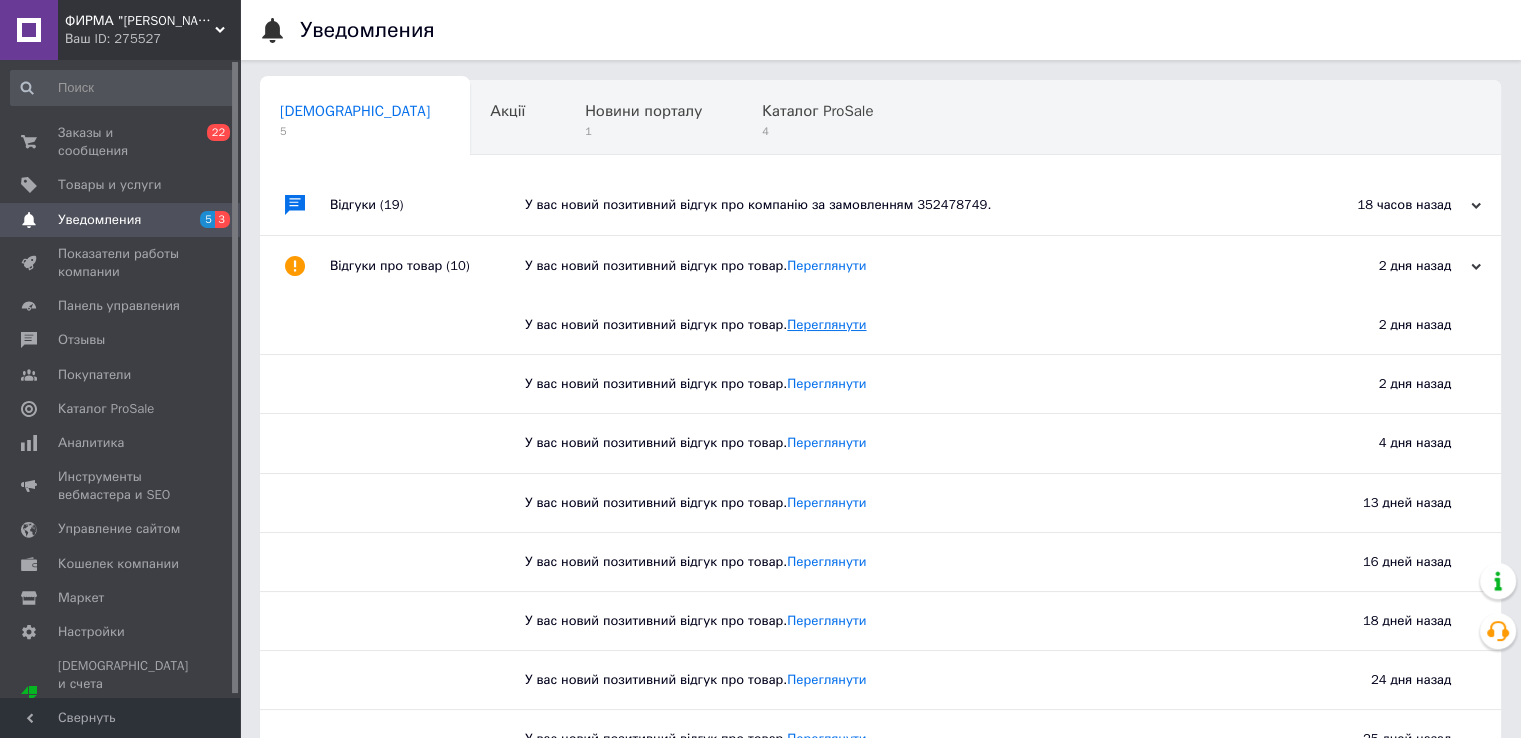click on "Переглянути" at bounding box center (826, 324) 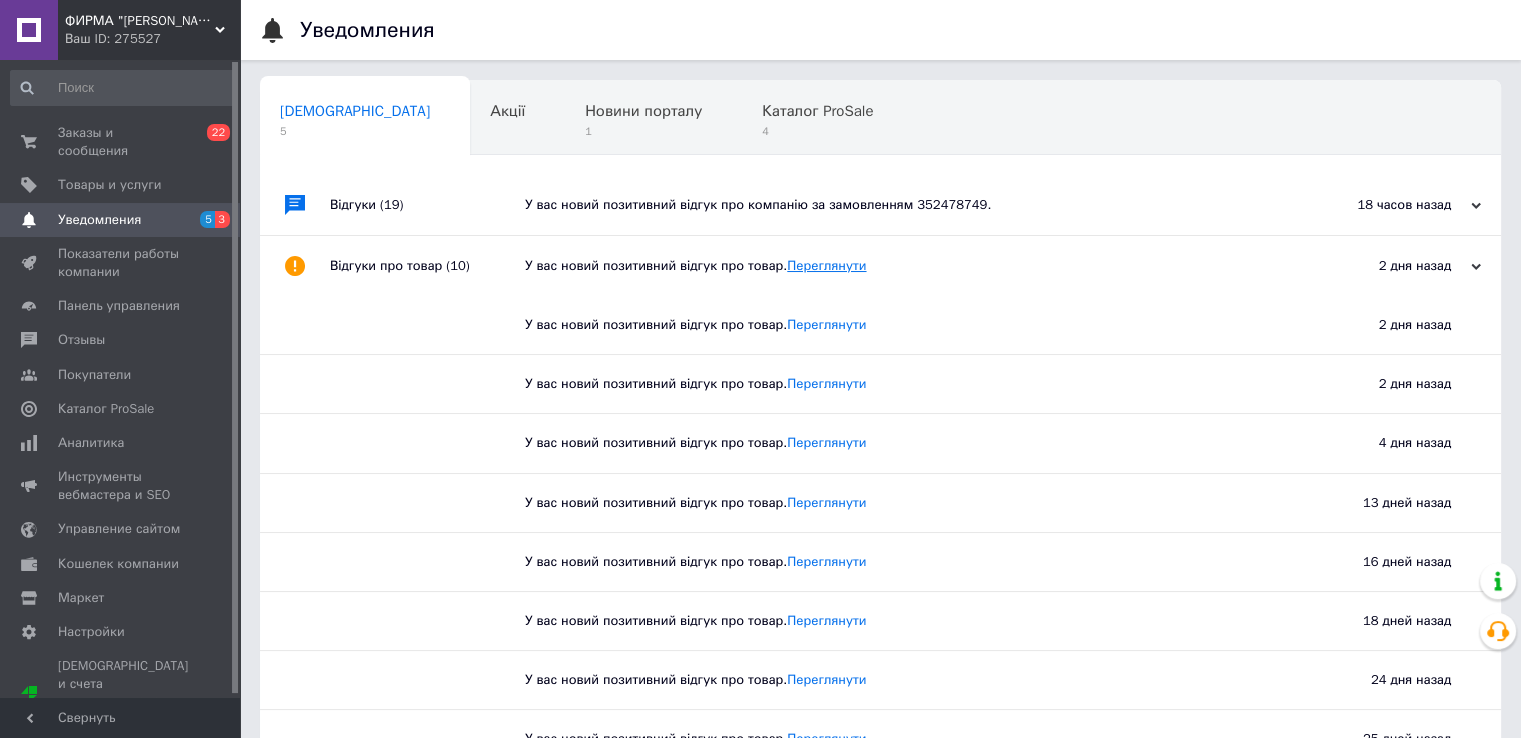 click on "Переглянути" at bounding box center (826, 265) 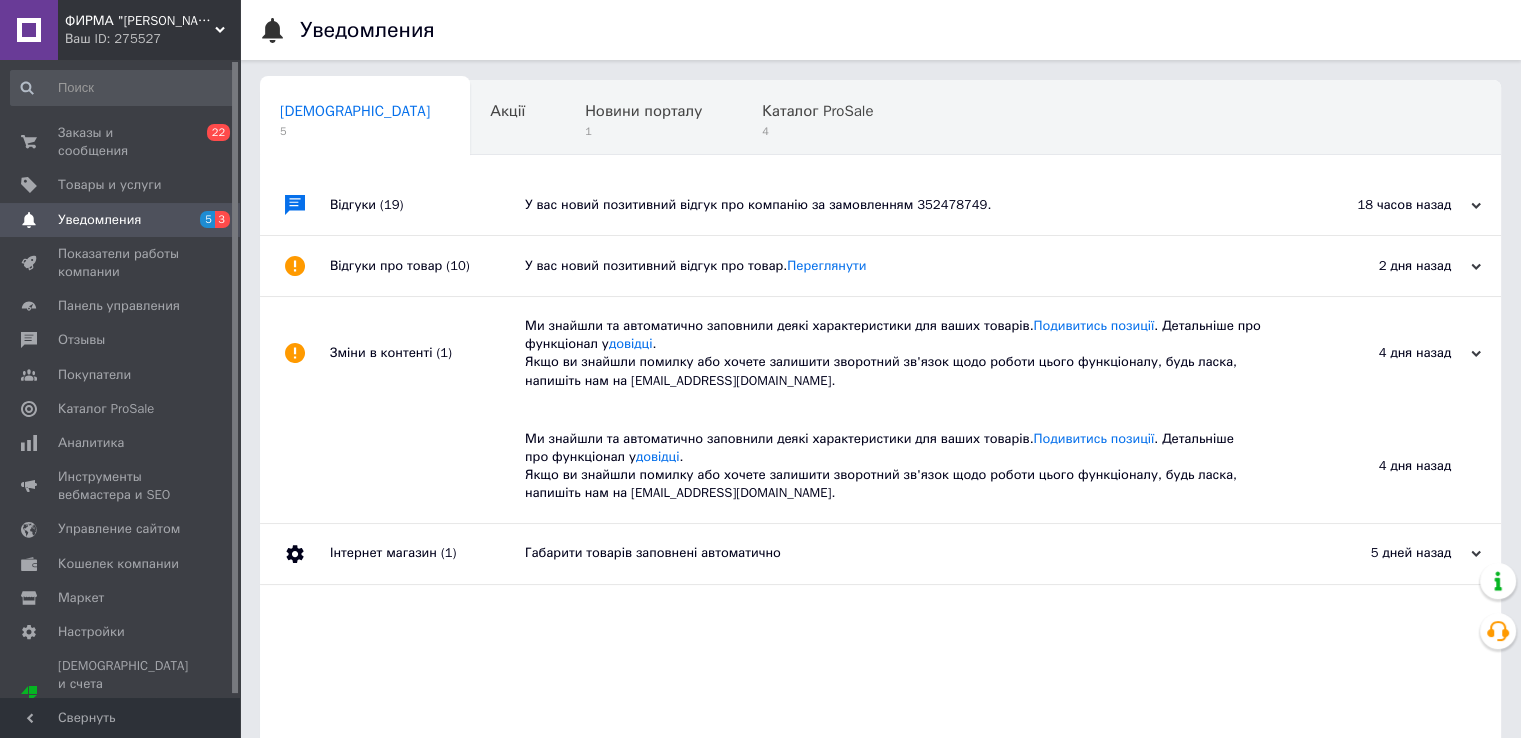 click on "2 дня назад 12.07.2025" at bounding box center [1391, 266] 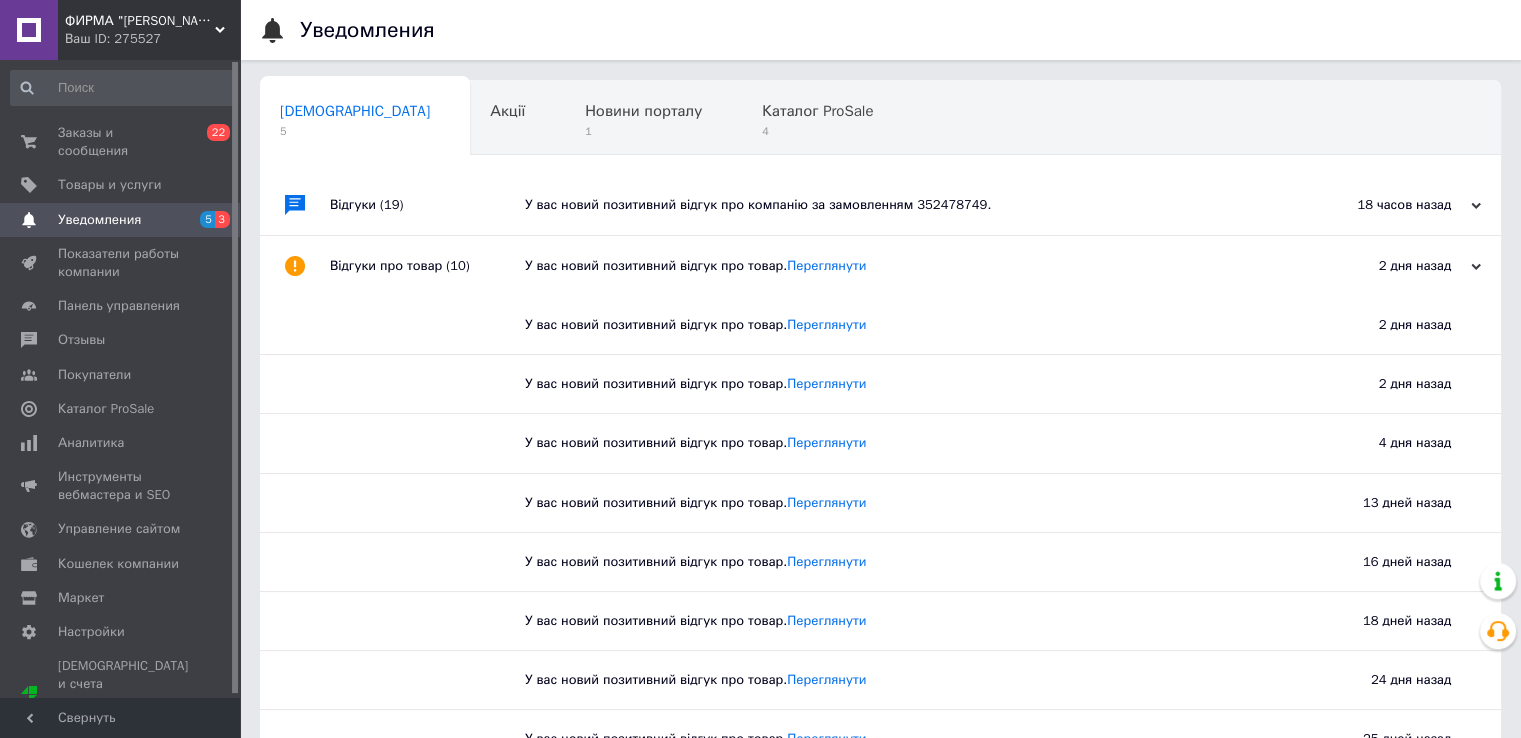 click on "2 дня назад 12.07.2025" at bounding box center (1391, 266) 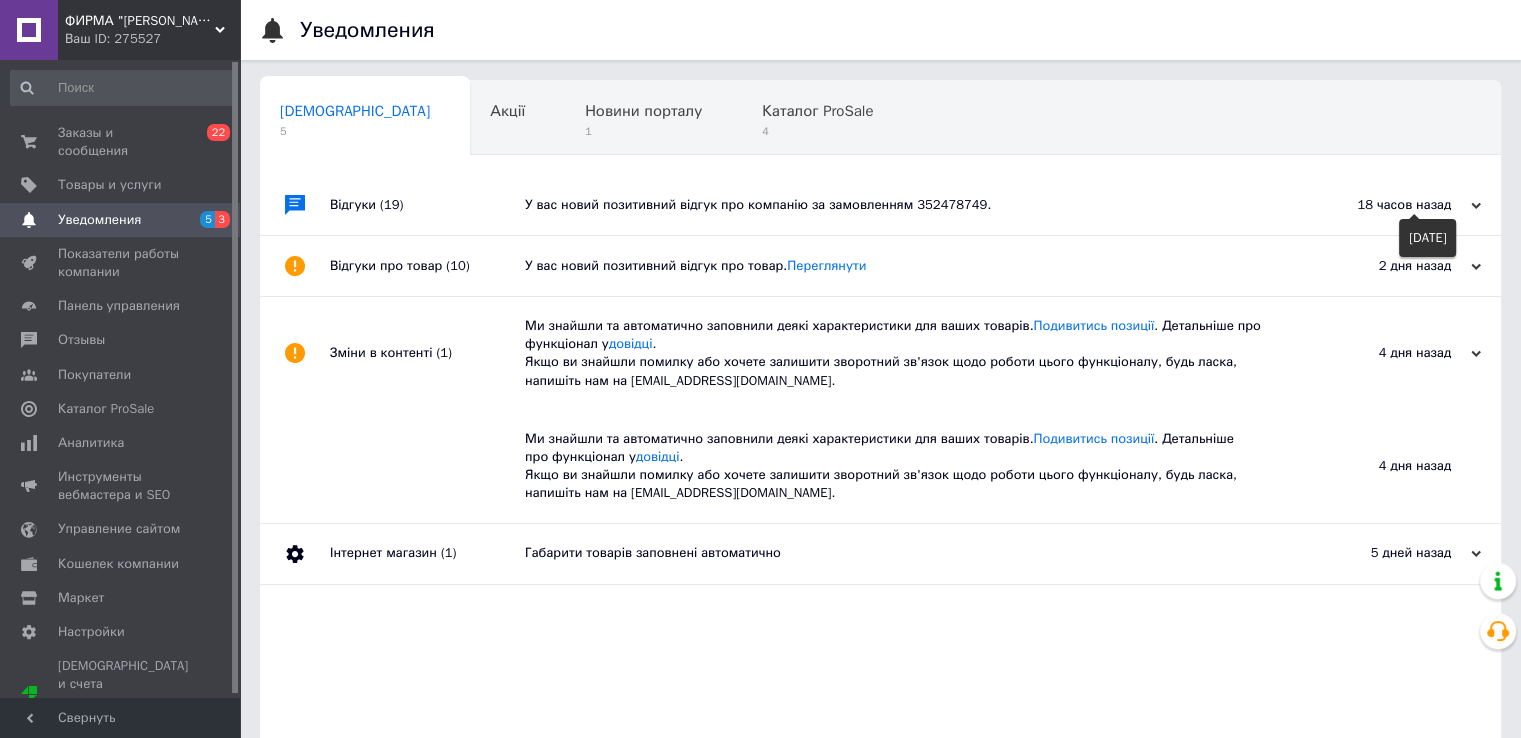 click 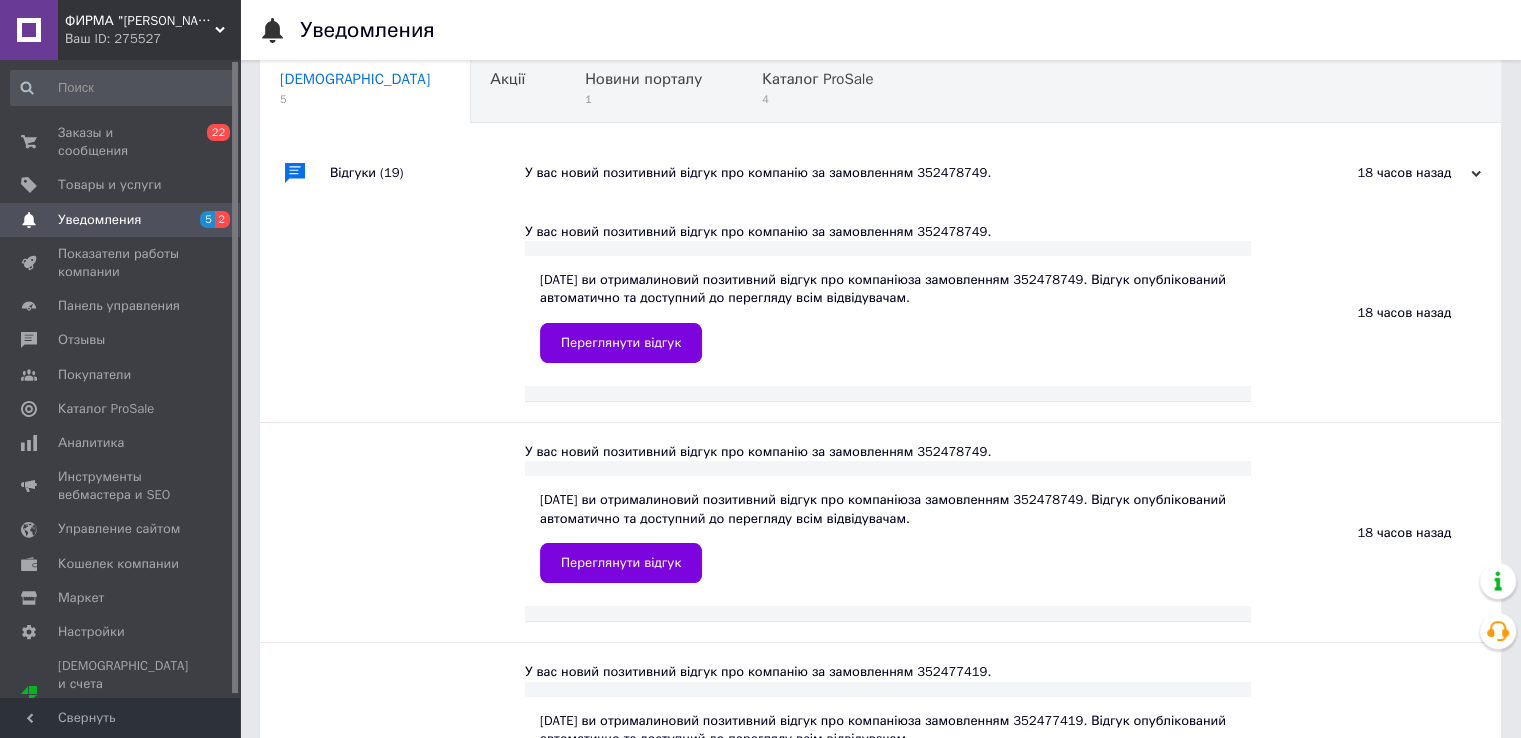 scroll, scrollTop: 0, scrollLeft: 0, axis: both 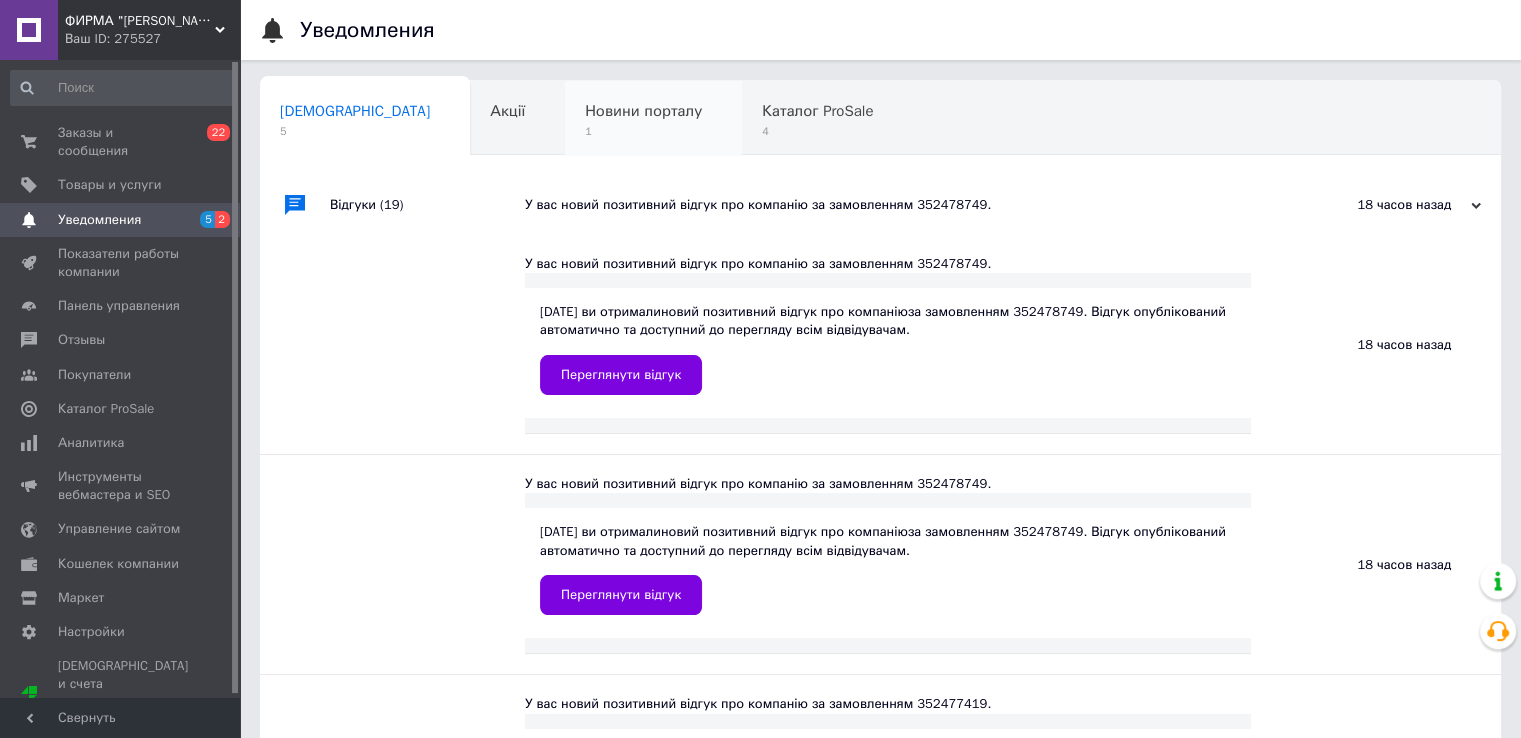 click on "Новини порталу 1" at bounding box center (653, 119) 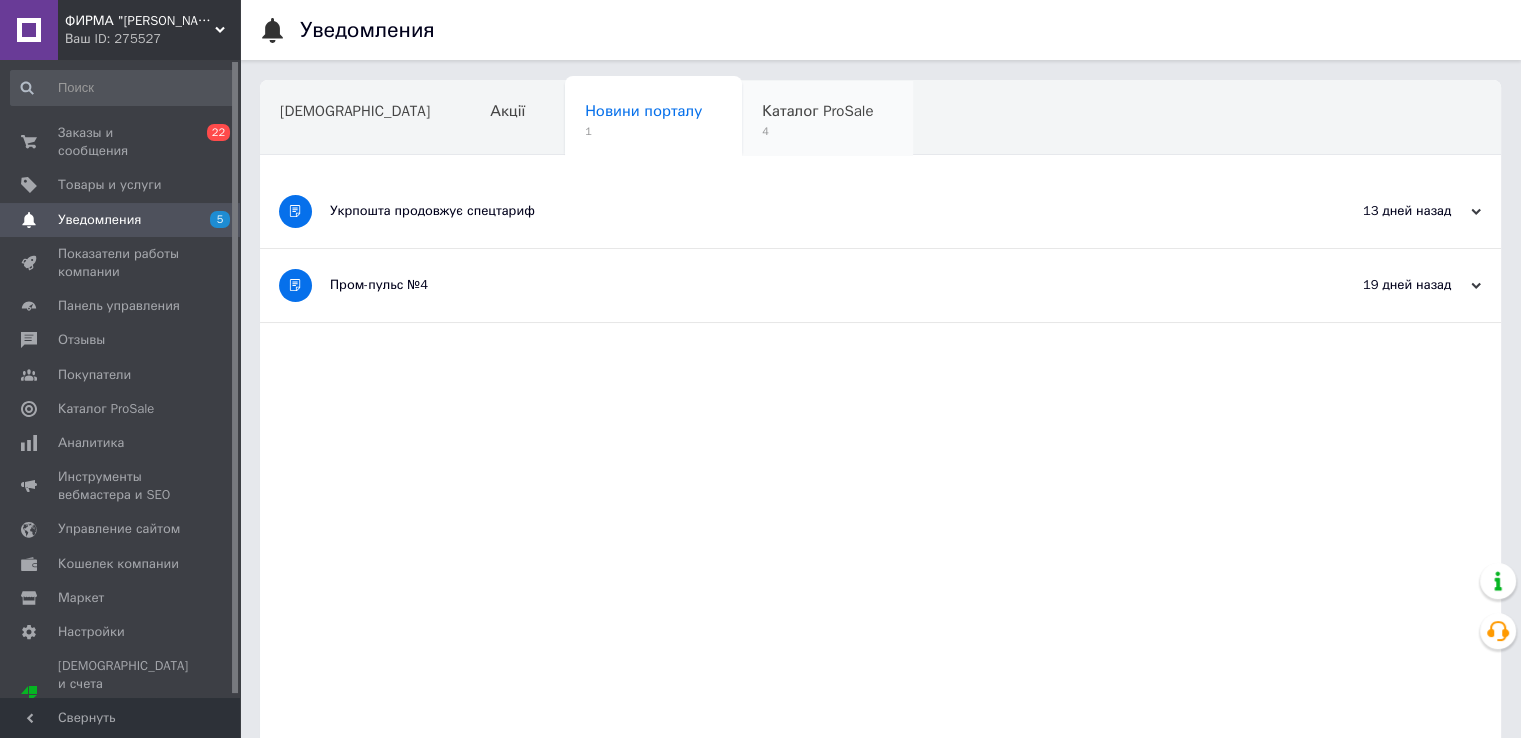 click on "4" at bounding box center [817, 131] 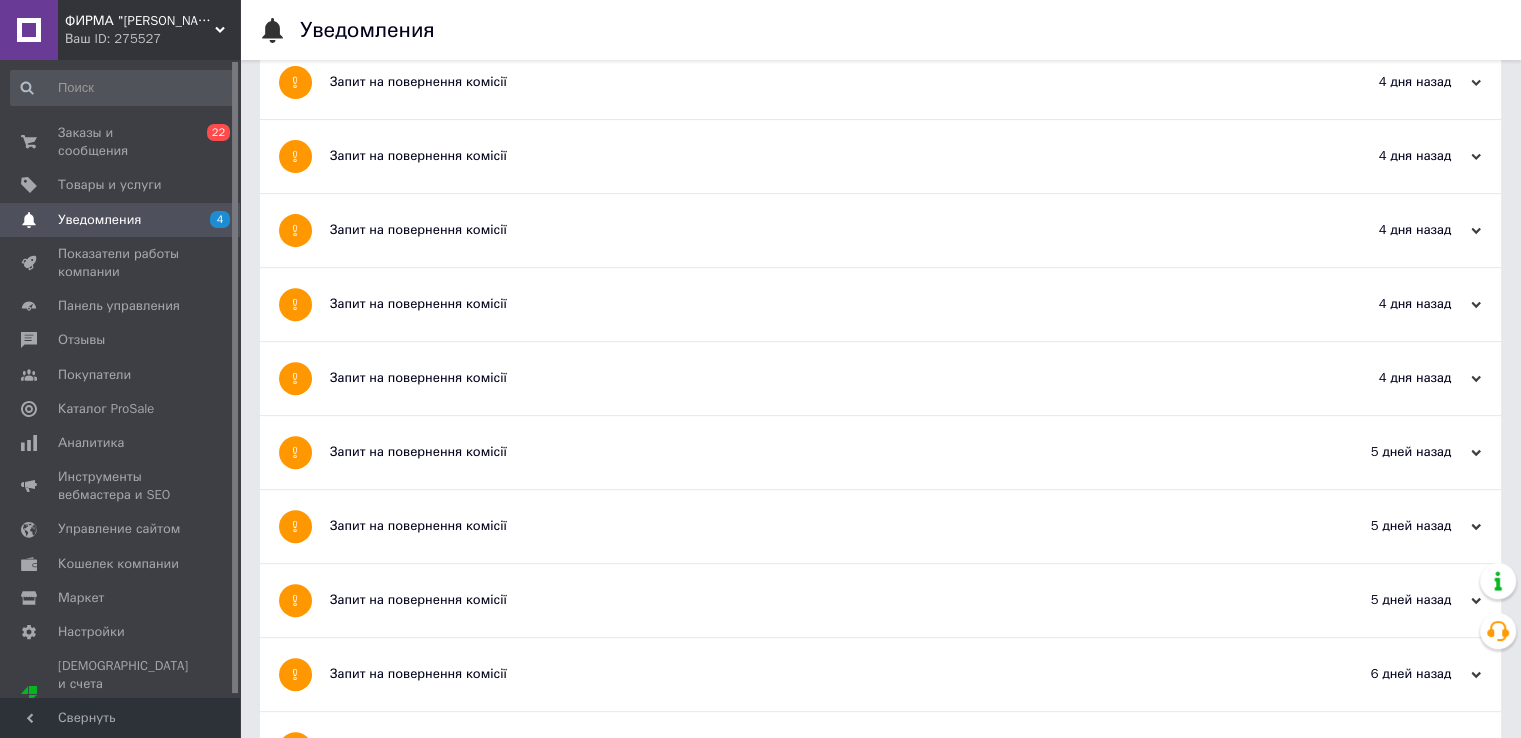 scroll, scrollTop: 500, scrollLeft: 0, axis: vertical 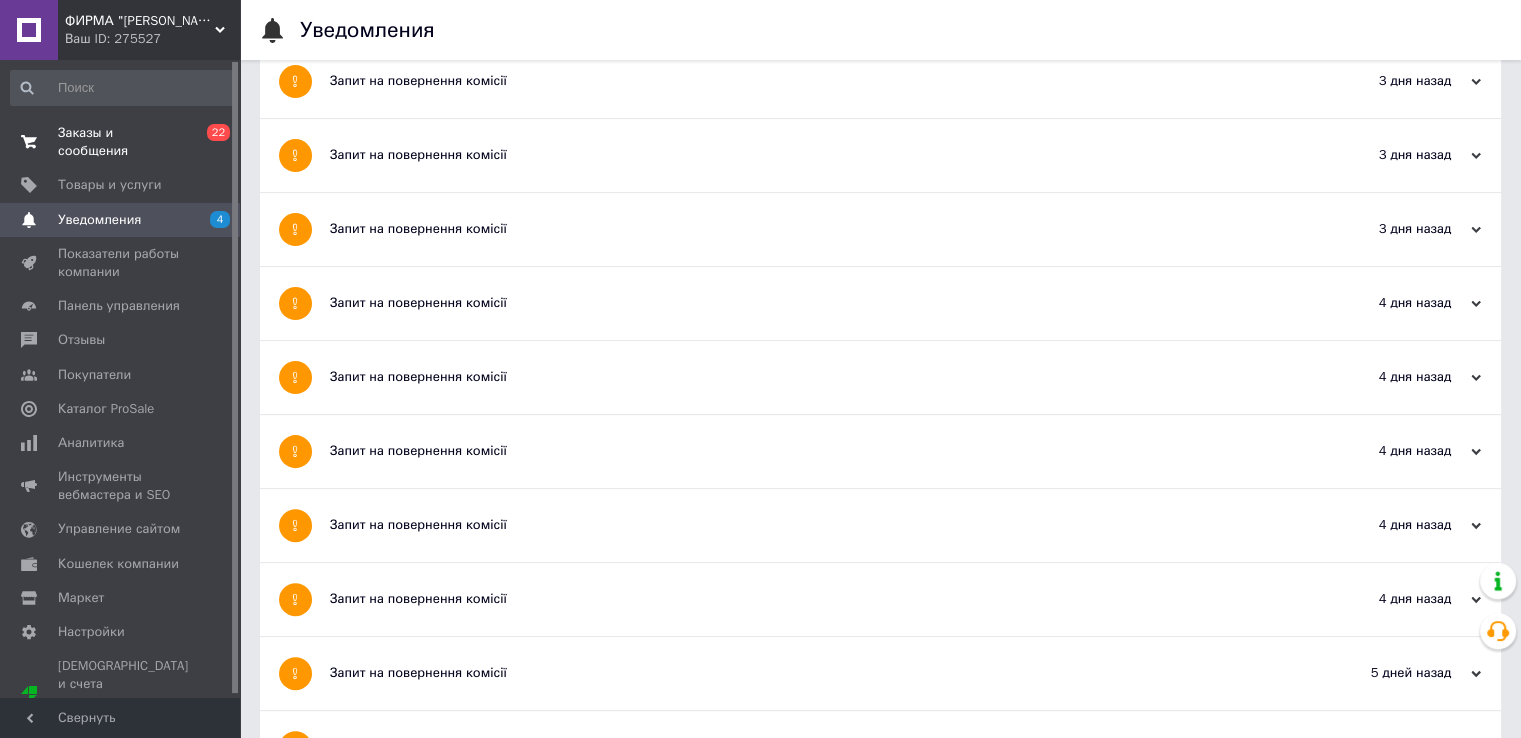 click on "Заказы и сообщения 0 22" at bounding box center (123, 142) 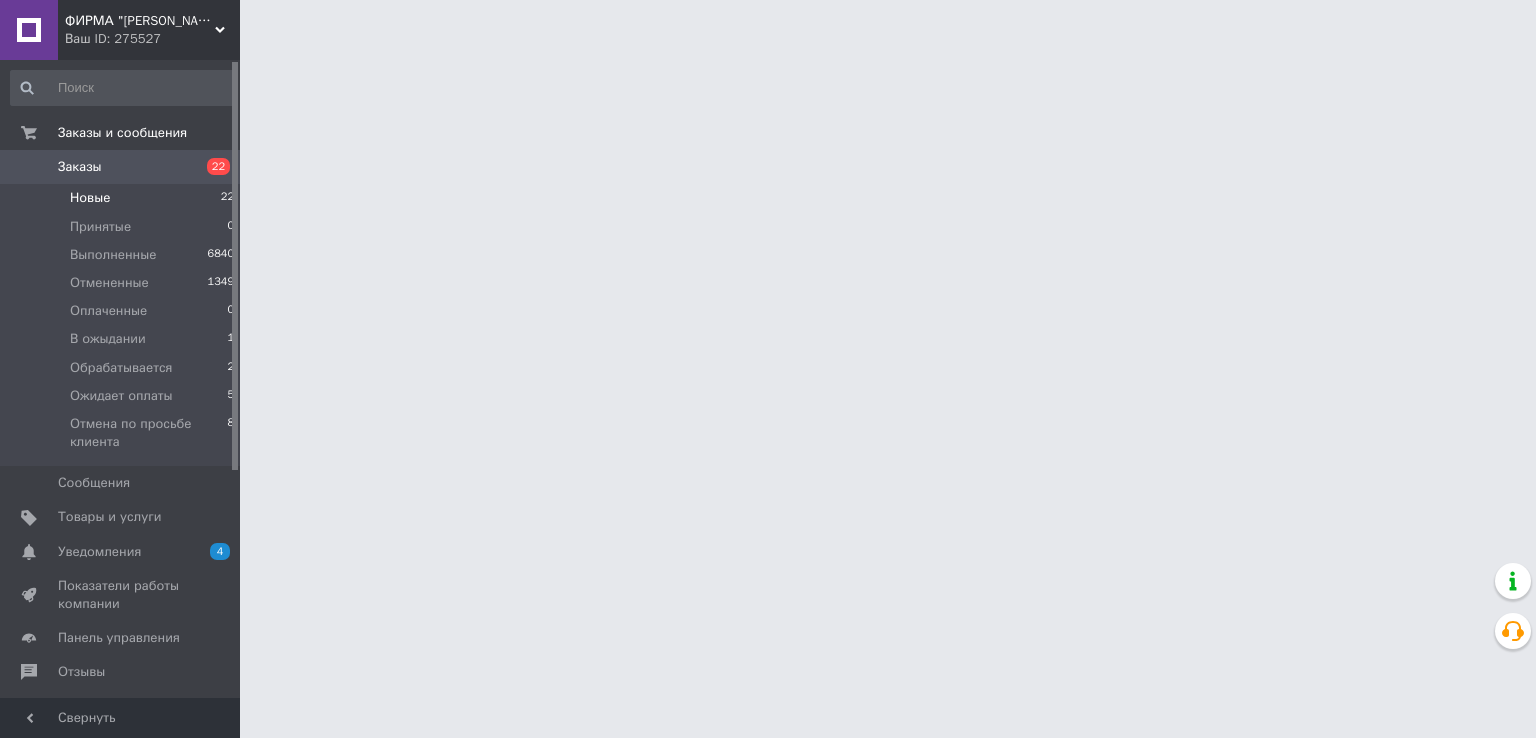 click on "Новые 22" at bounding box center (123, 198) 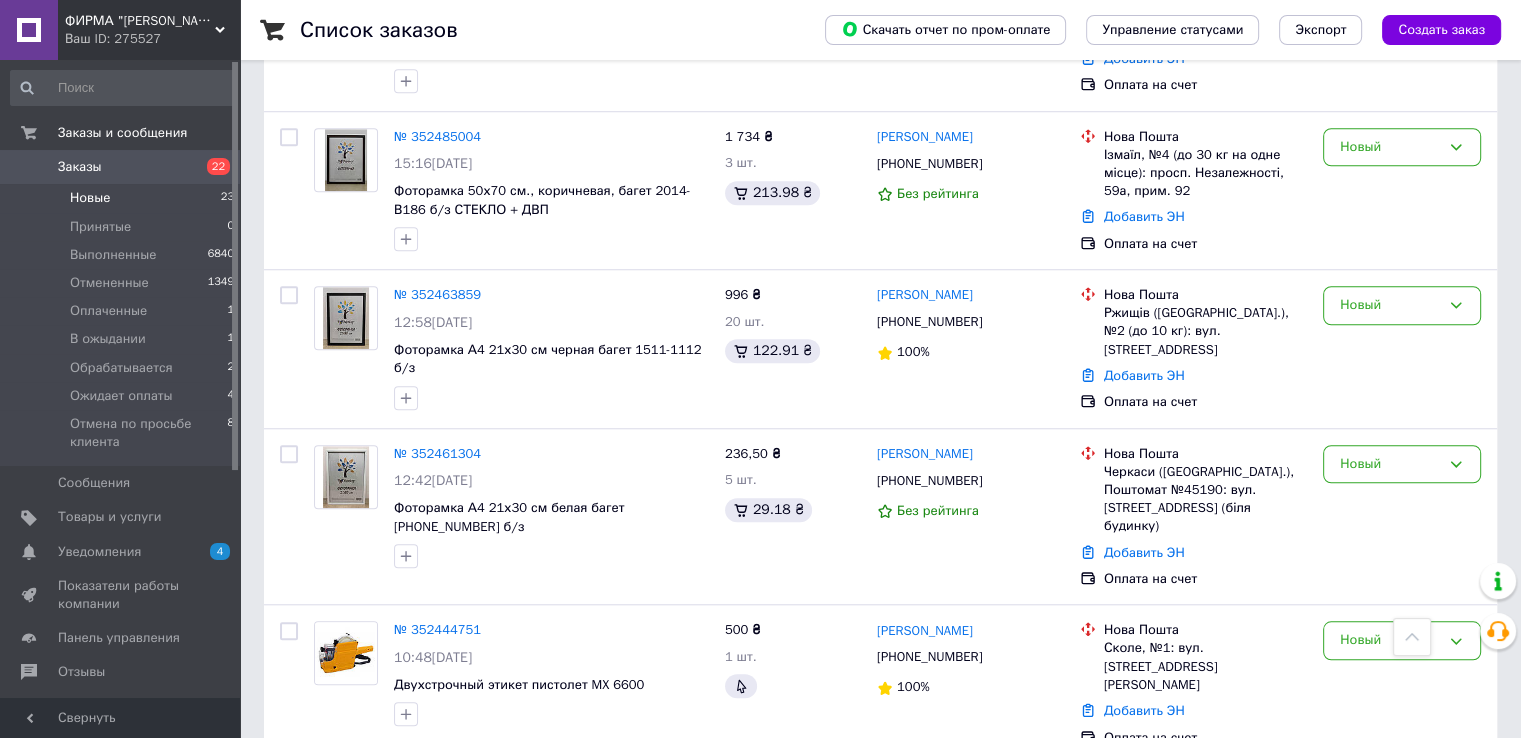 scroll, scrollTop: 1555, scrollLeft: 0, axis: vertical 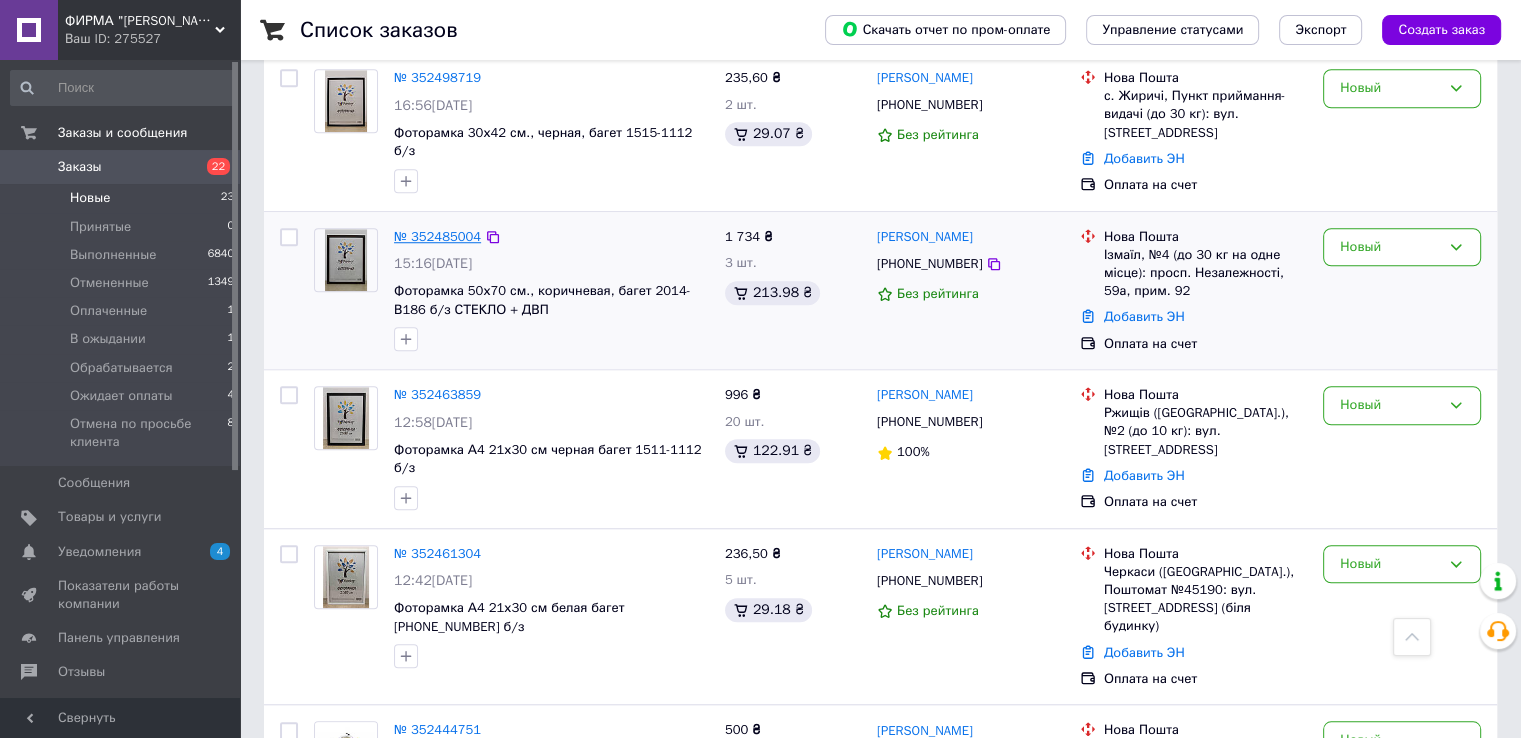 click on "№ 352485004" at bounding box center (437, 236) 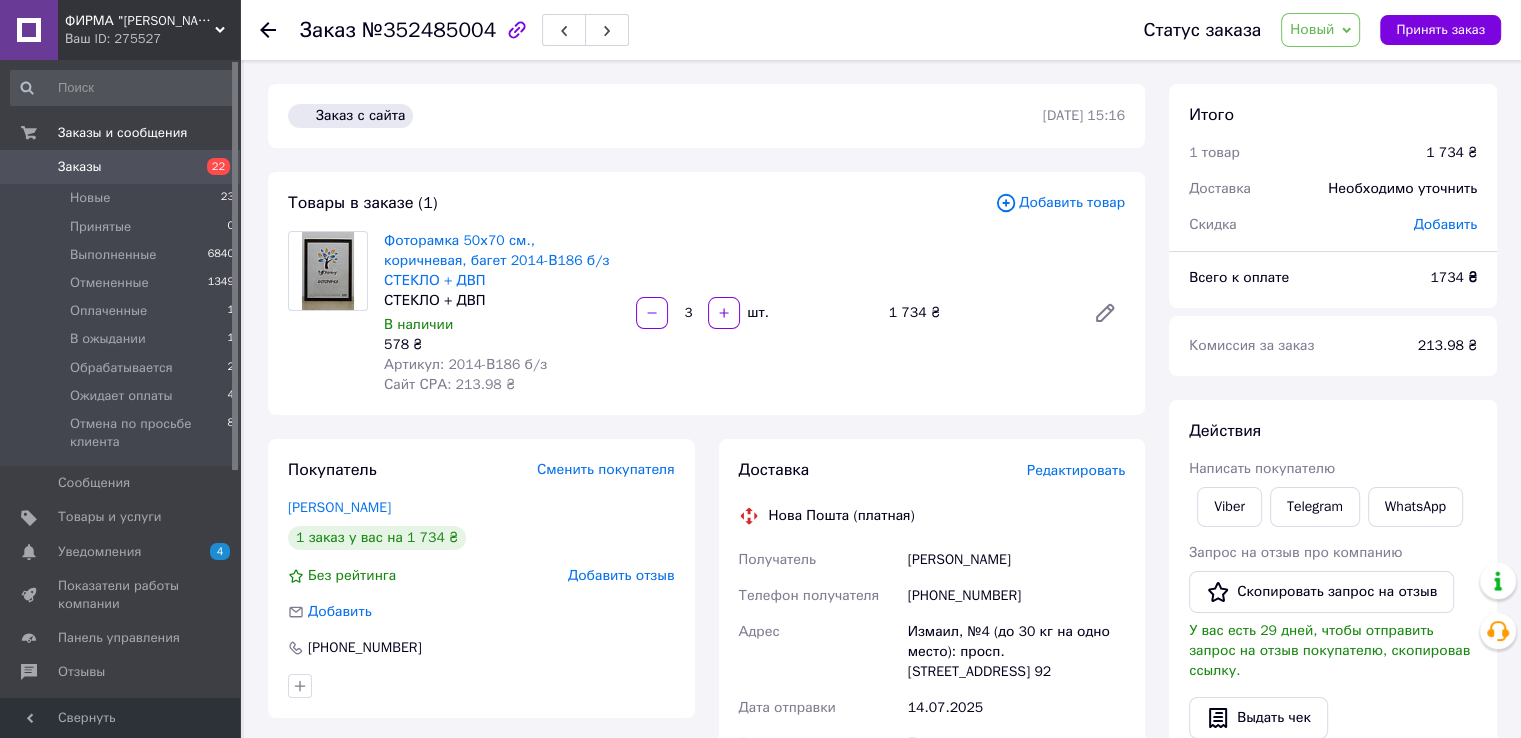 scroll, scrollTop: 0, scrollLeft: 0, axis: both 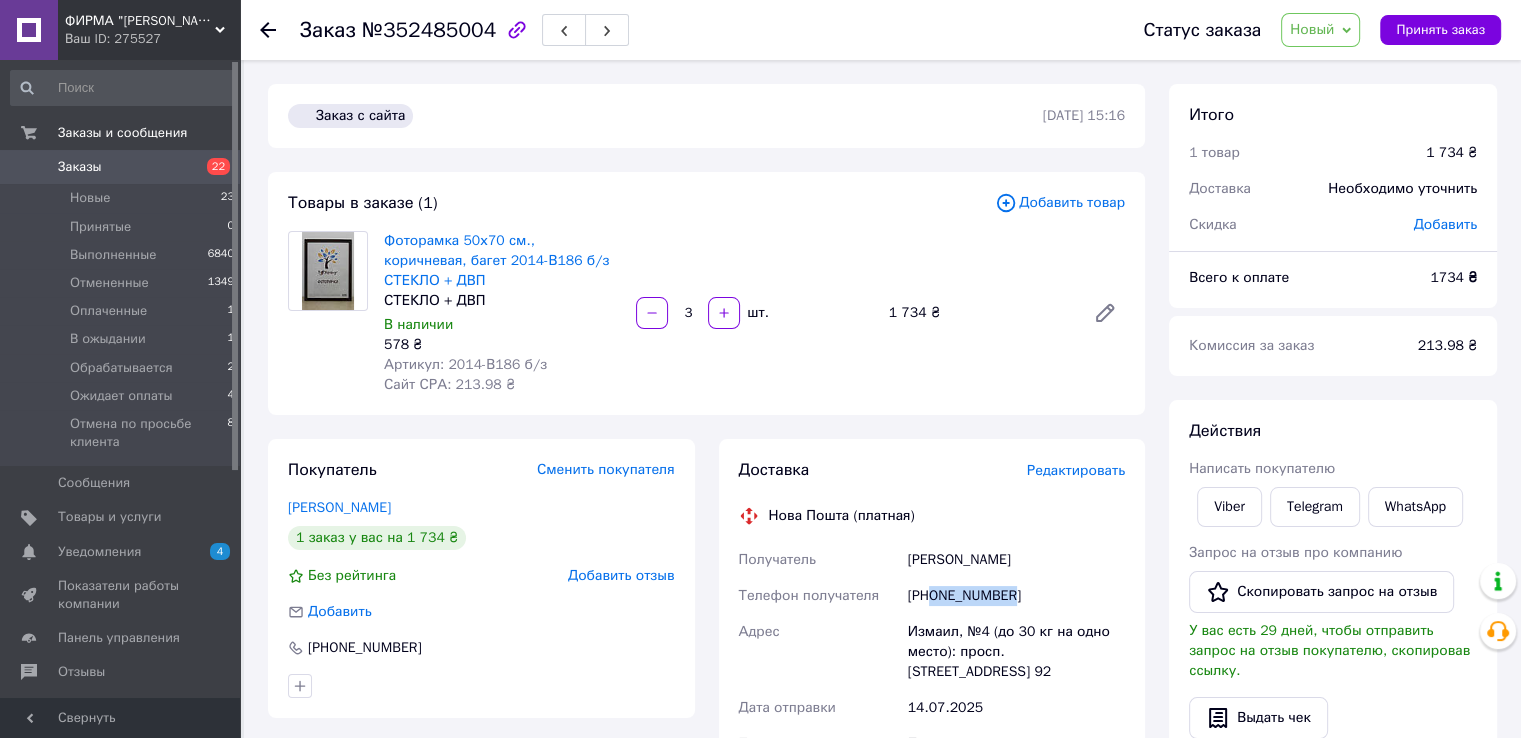 drag, startPoint x: 935, startPoint y: 579, endPoint x: 1086, endPoint y: 565, distance: 151.64761 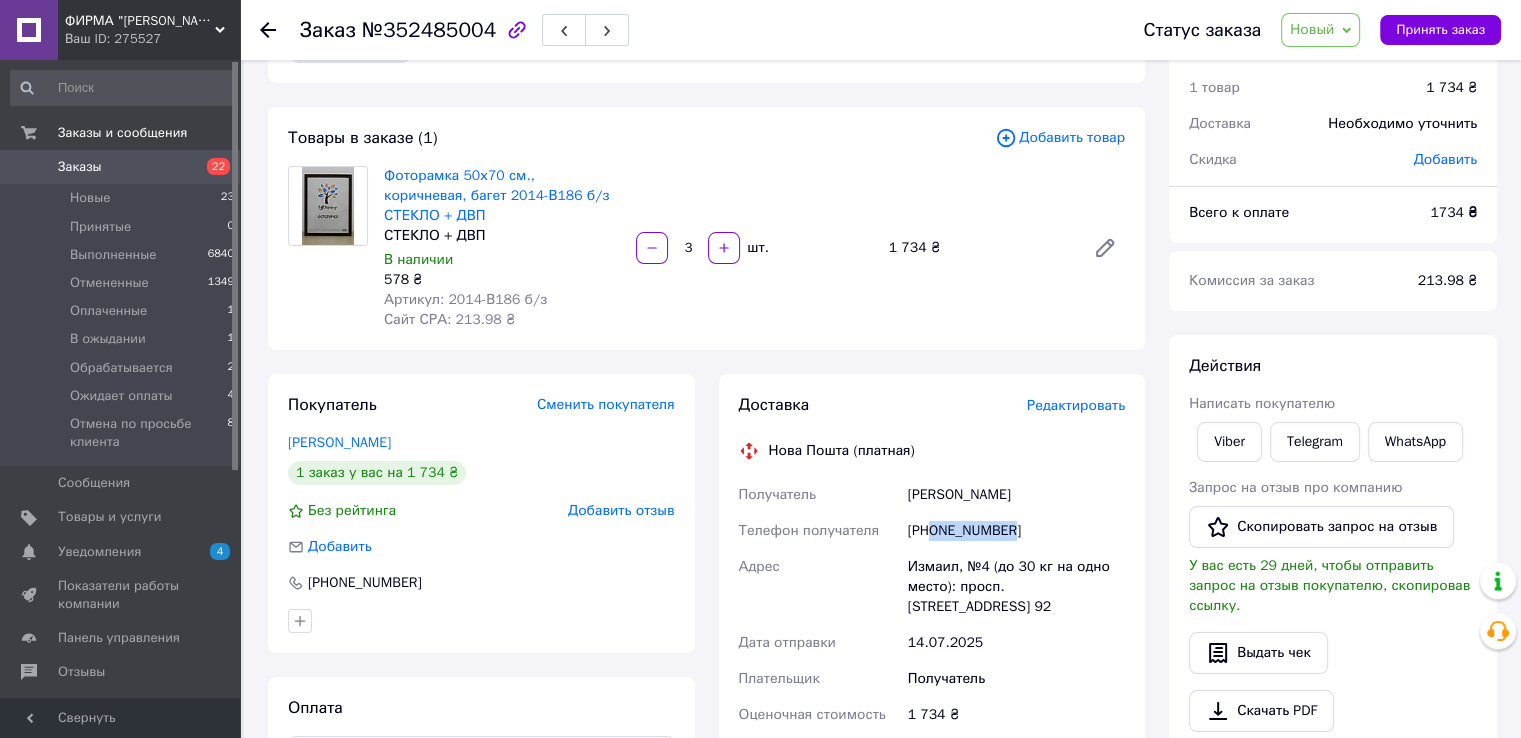 scroll, scrollTop: 100, scrollLeft: 0, axis: vertical 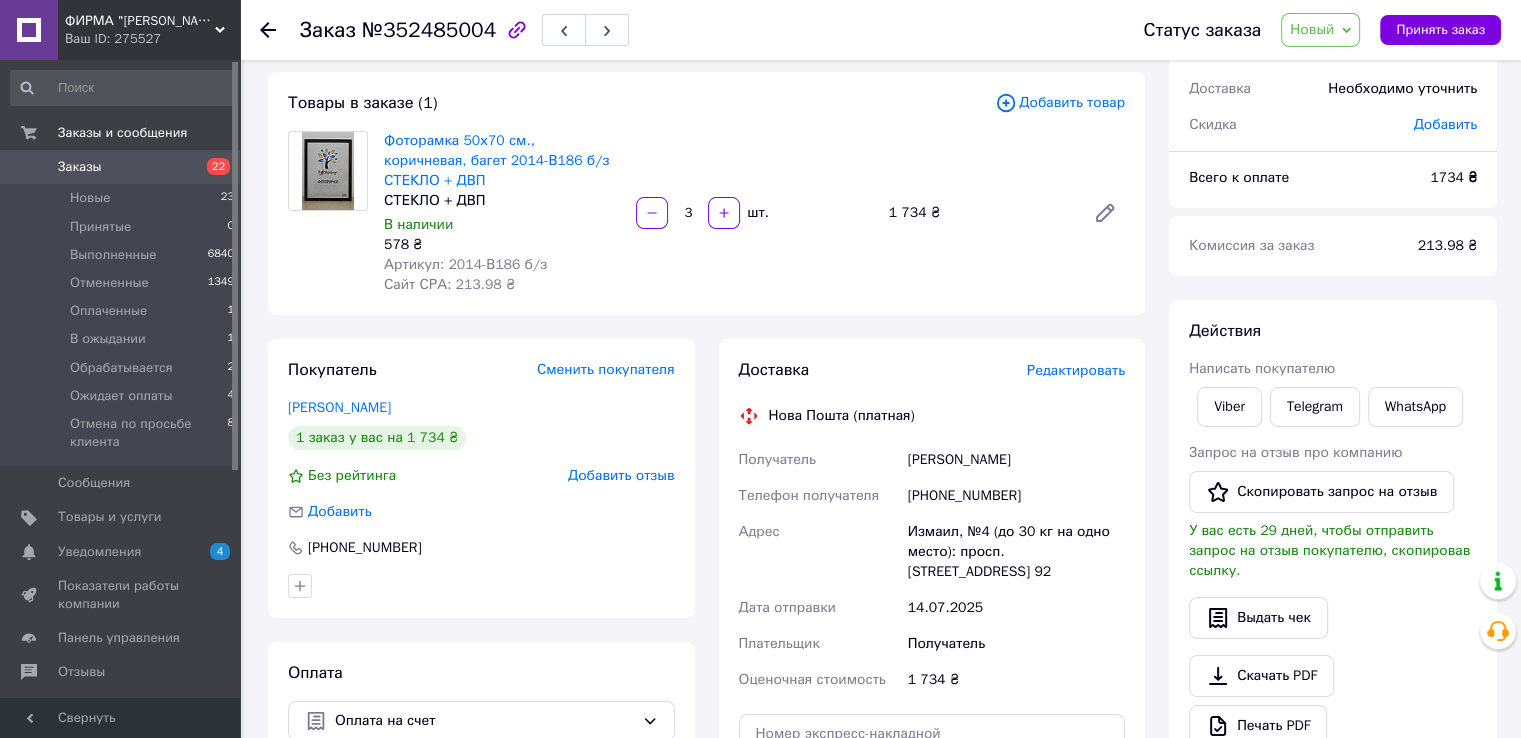 click on "Покупатель Сменить покупателя Потапчук Ольга 1 заказ у вас на 1 734 ₴ Без рейтинга   Добавить отзыв Добавить +380975313308" at bounding box center [481, 478] 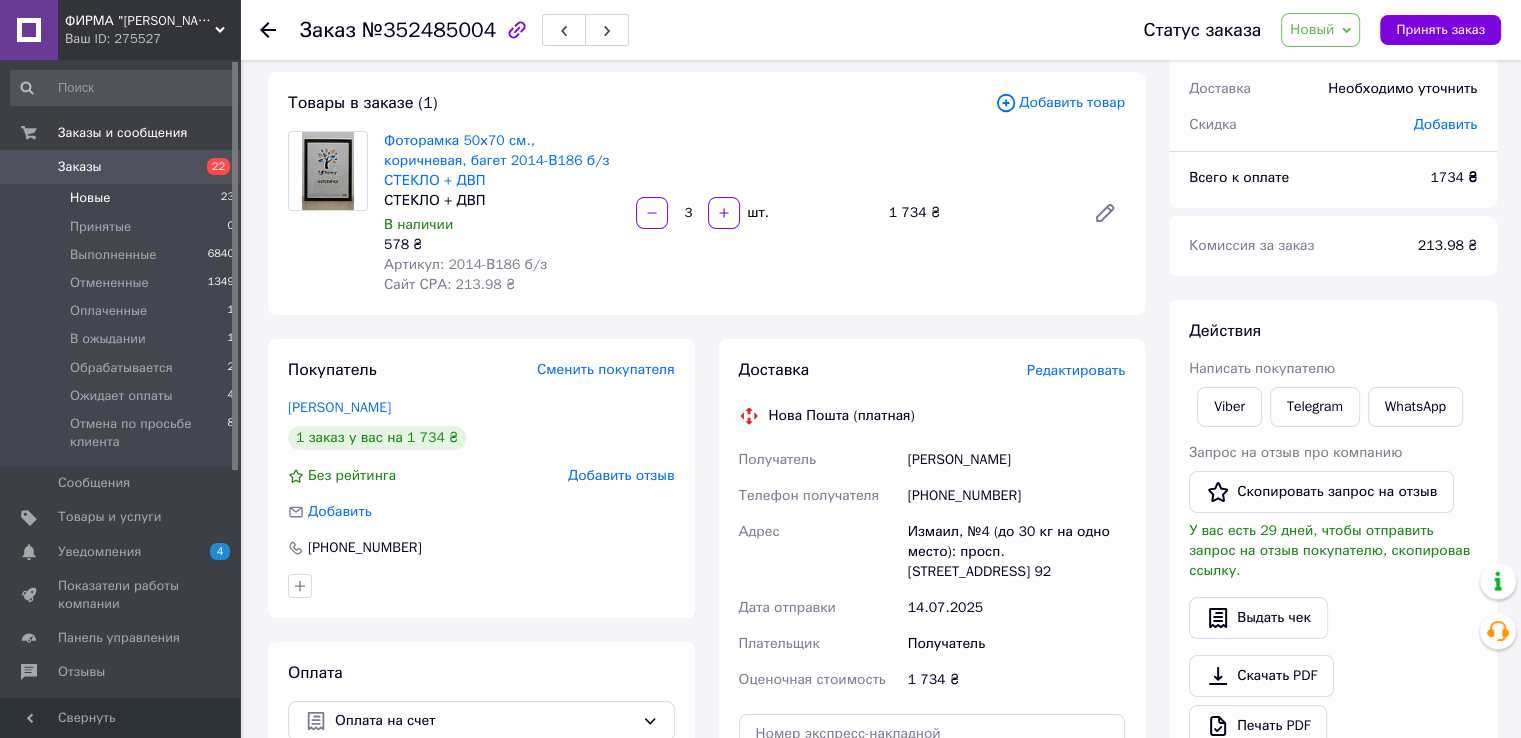 click on "Новые 23" at bounding box center (123, 198) 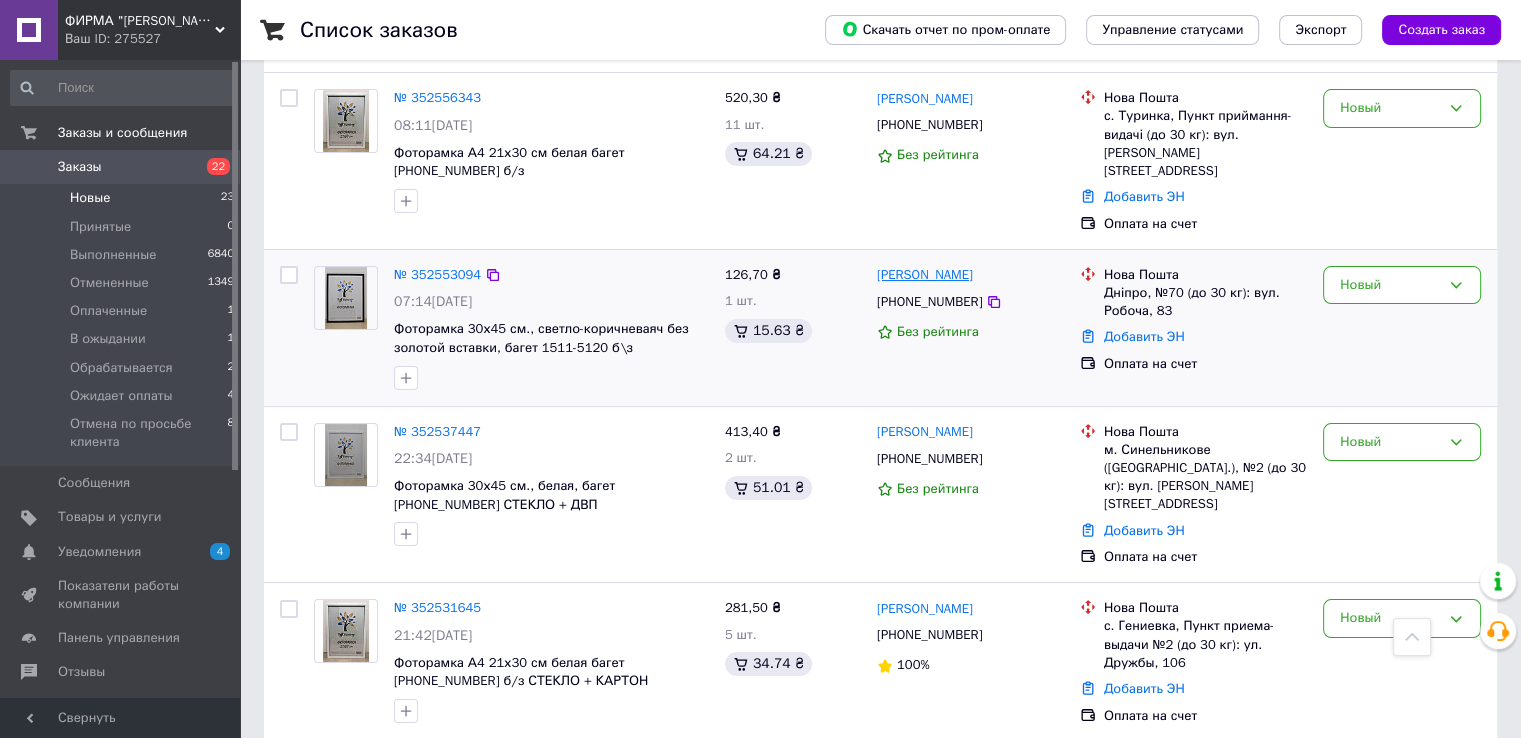 scroll, scrollTop: 0, scrollLeft: 0, axis: both 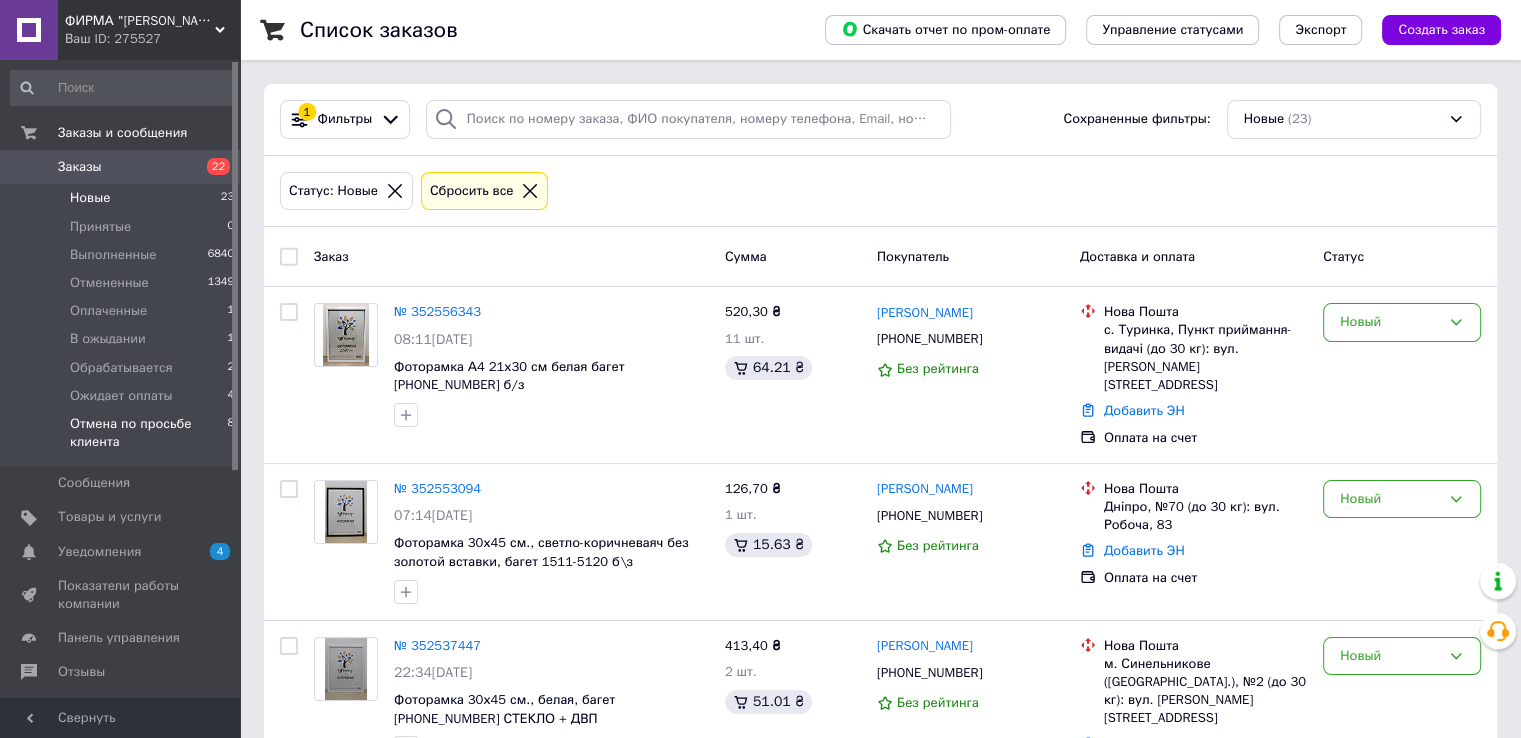 click on "Отмена по просьбе клиента" at bounding box center [148, 433] 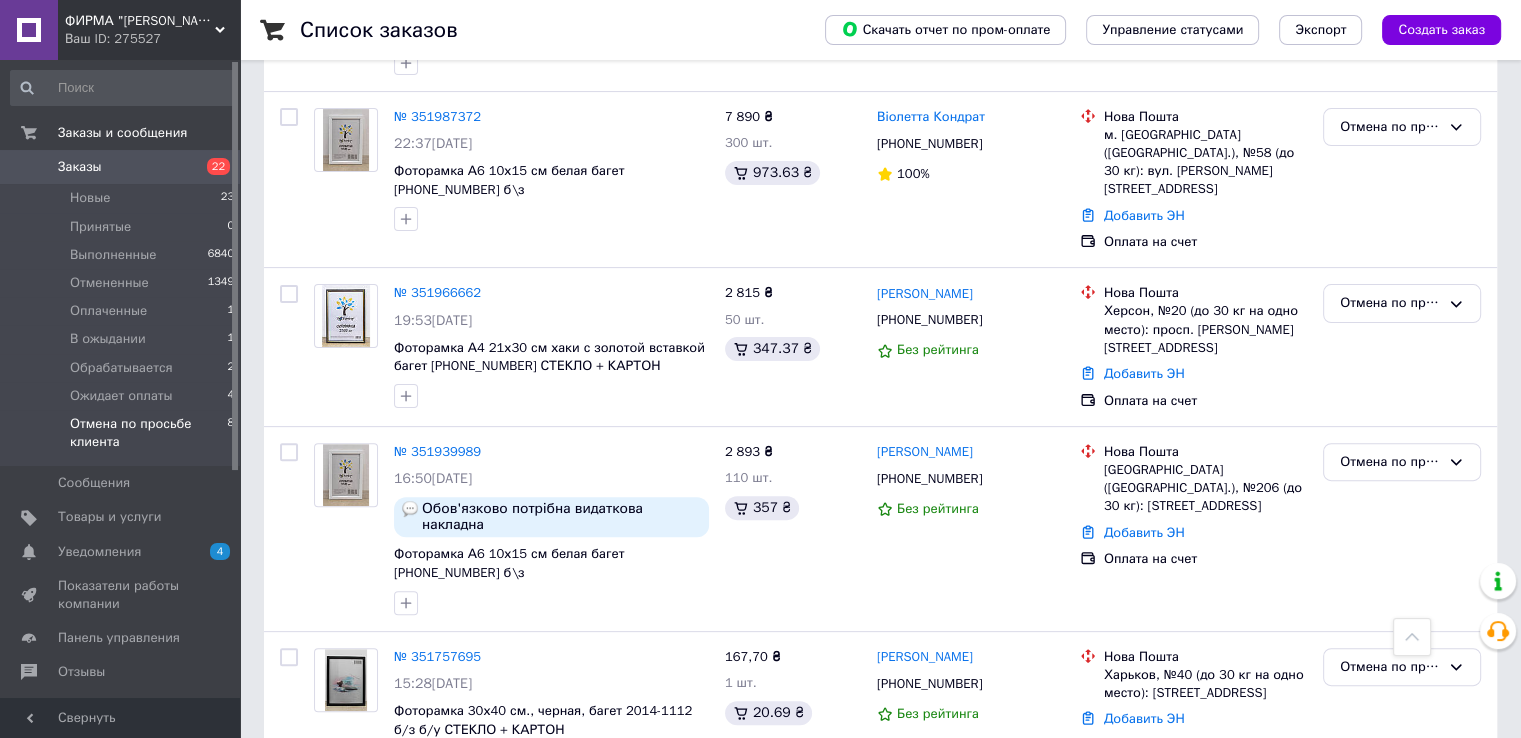 scroll, scrollTop: 856, scrollLeft: 0, axis: vertical 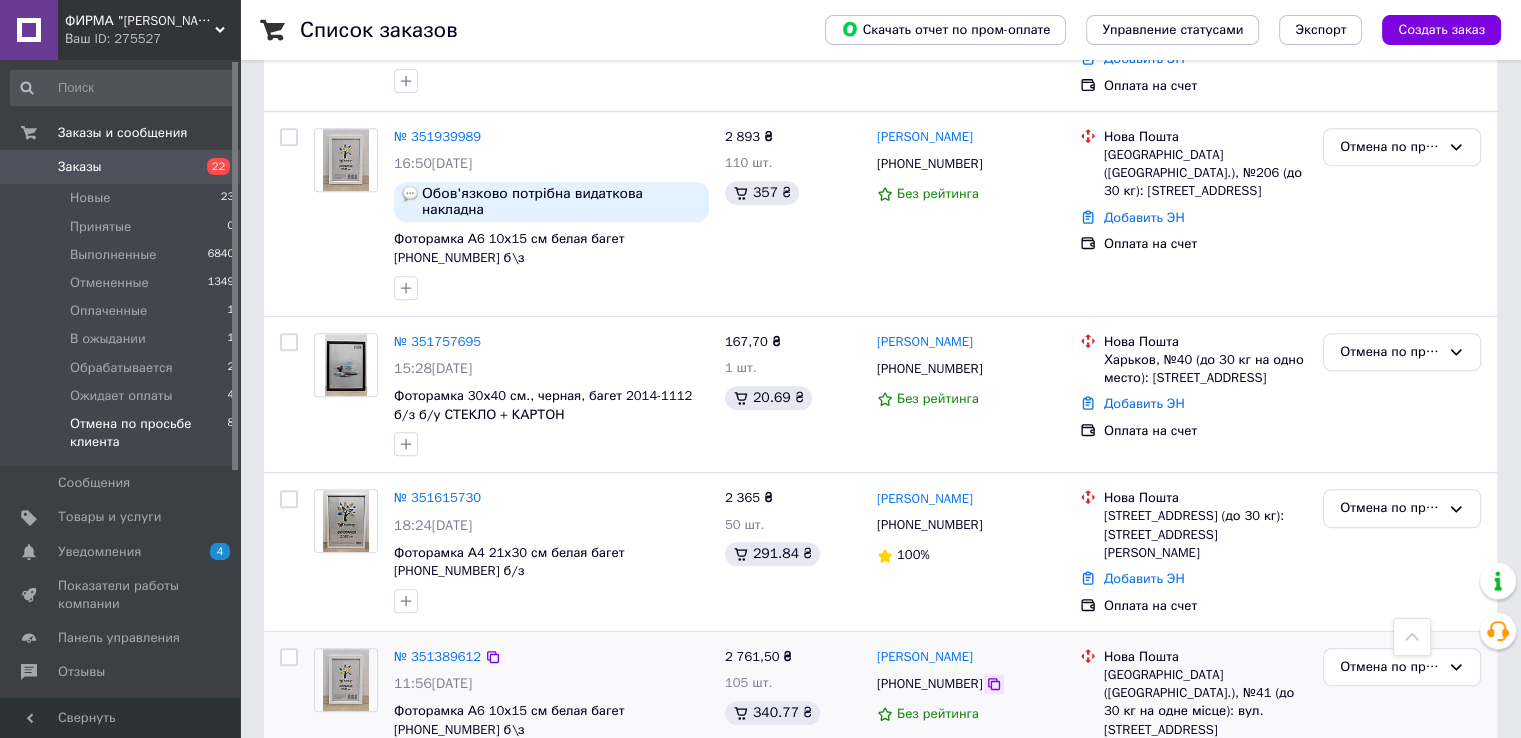 click 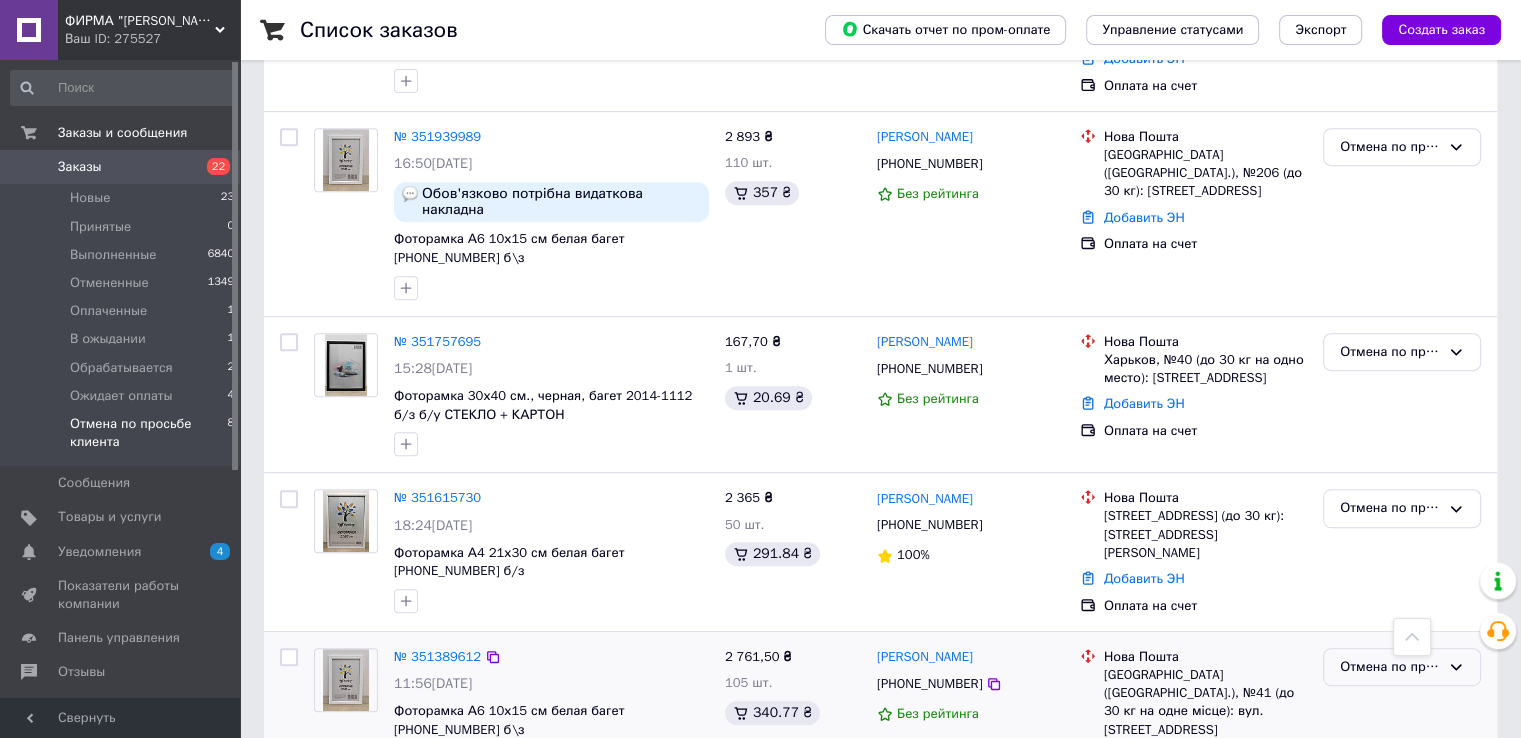 click on "Отмена по просьбе клиента" at bounding box center [1390, 667] 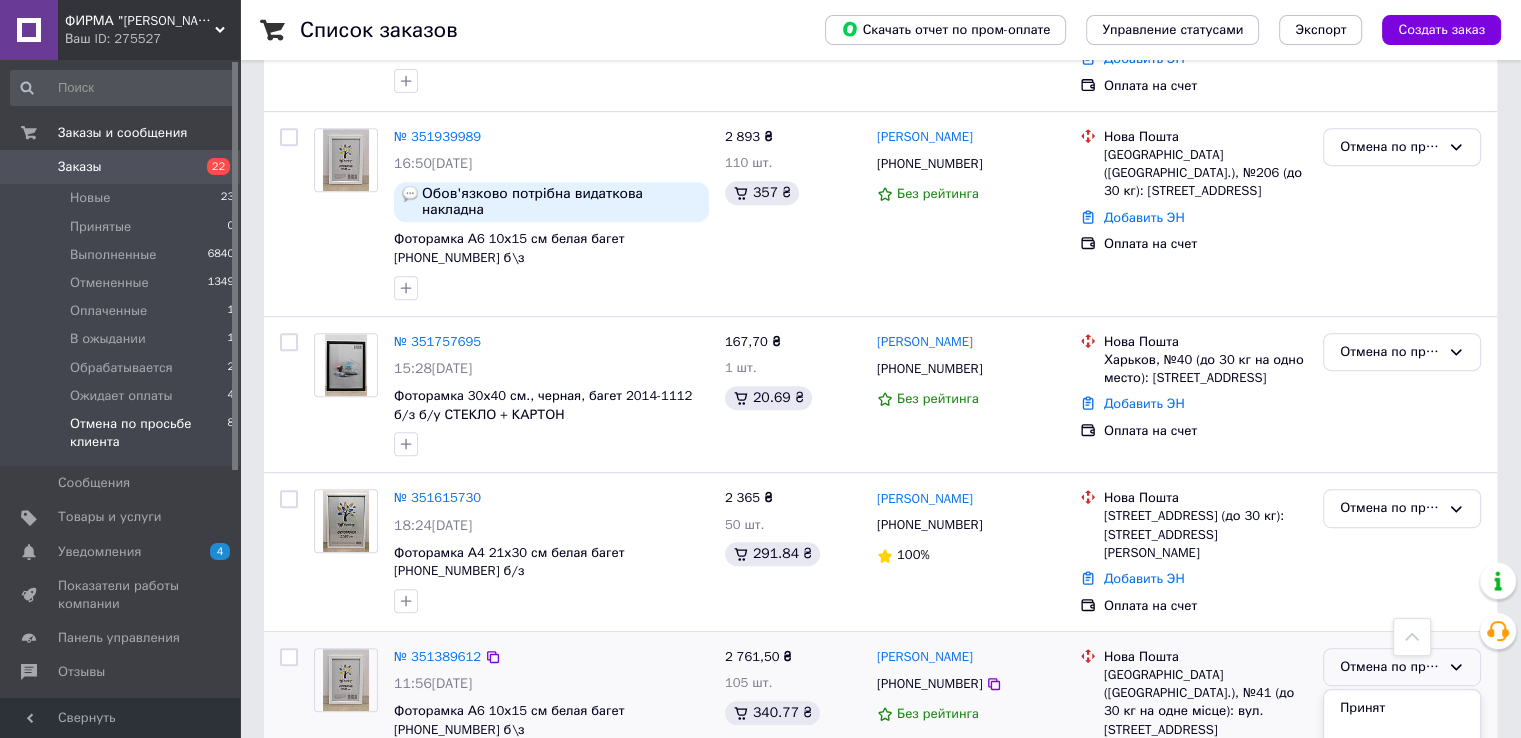 click on "Отменен" at bounding box center (1402, 782) 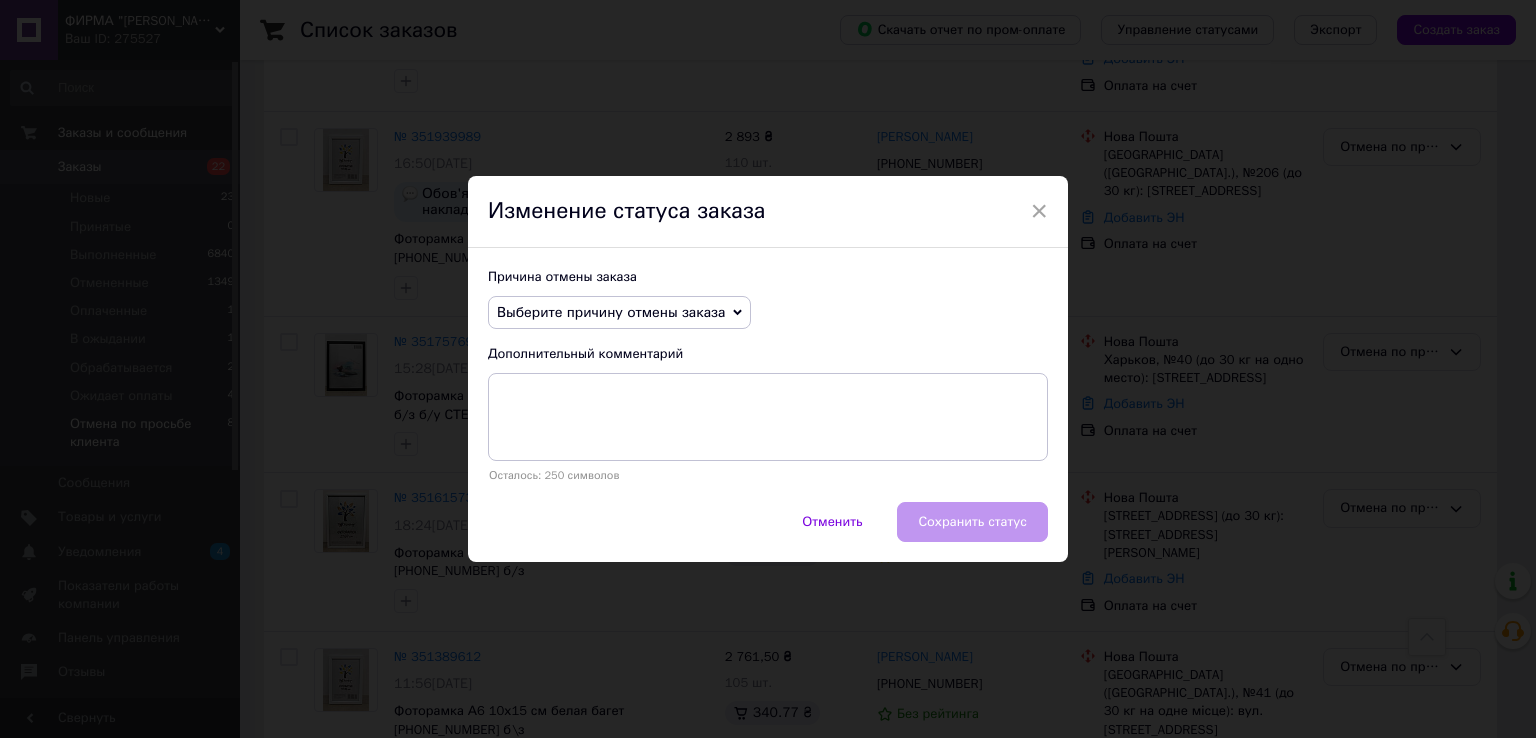 click on "Выберите причину отмены заказа" at bounding box center (611, 312) 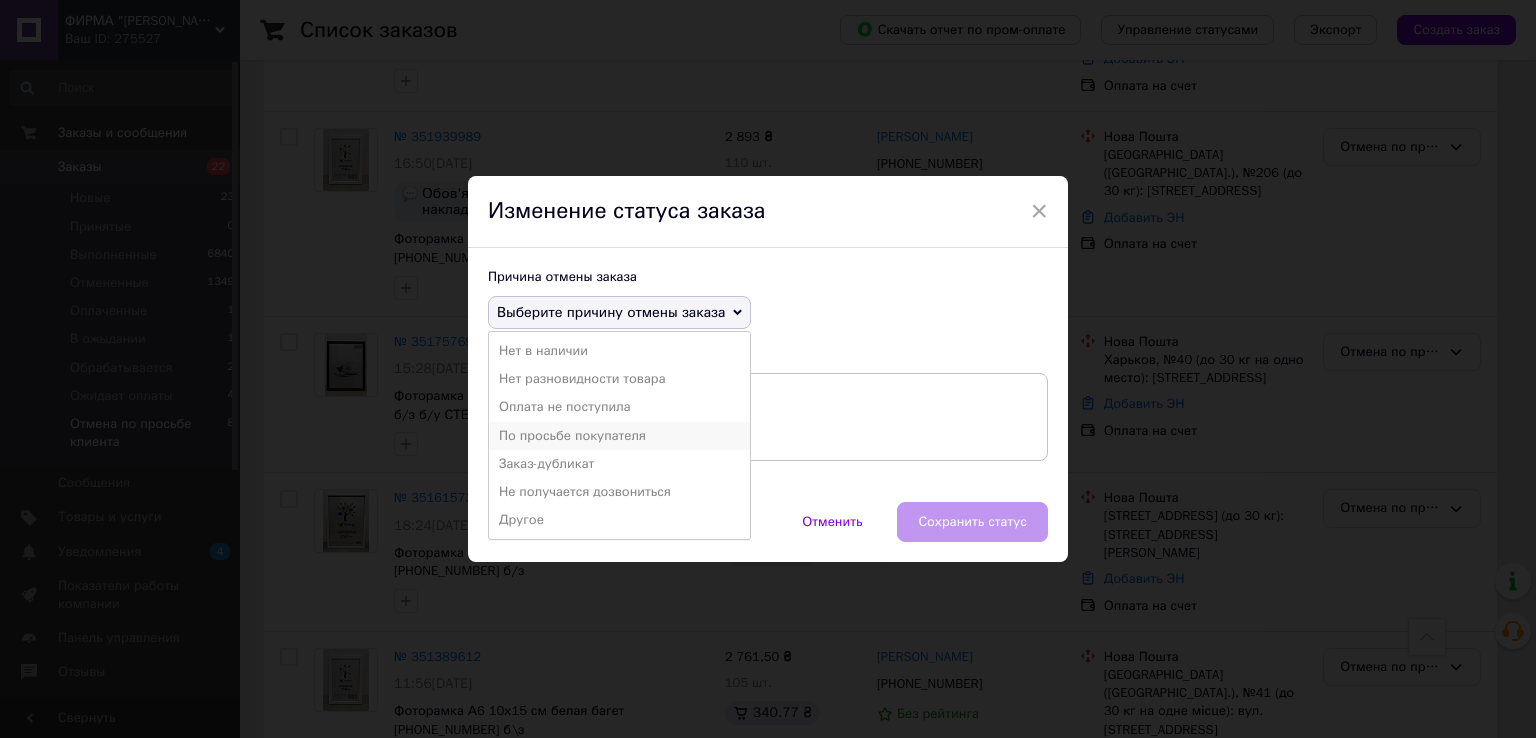 click on "По просьбе покупателя" at bounding box center [619, 436] 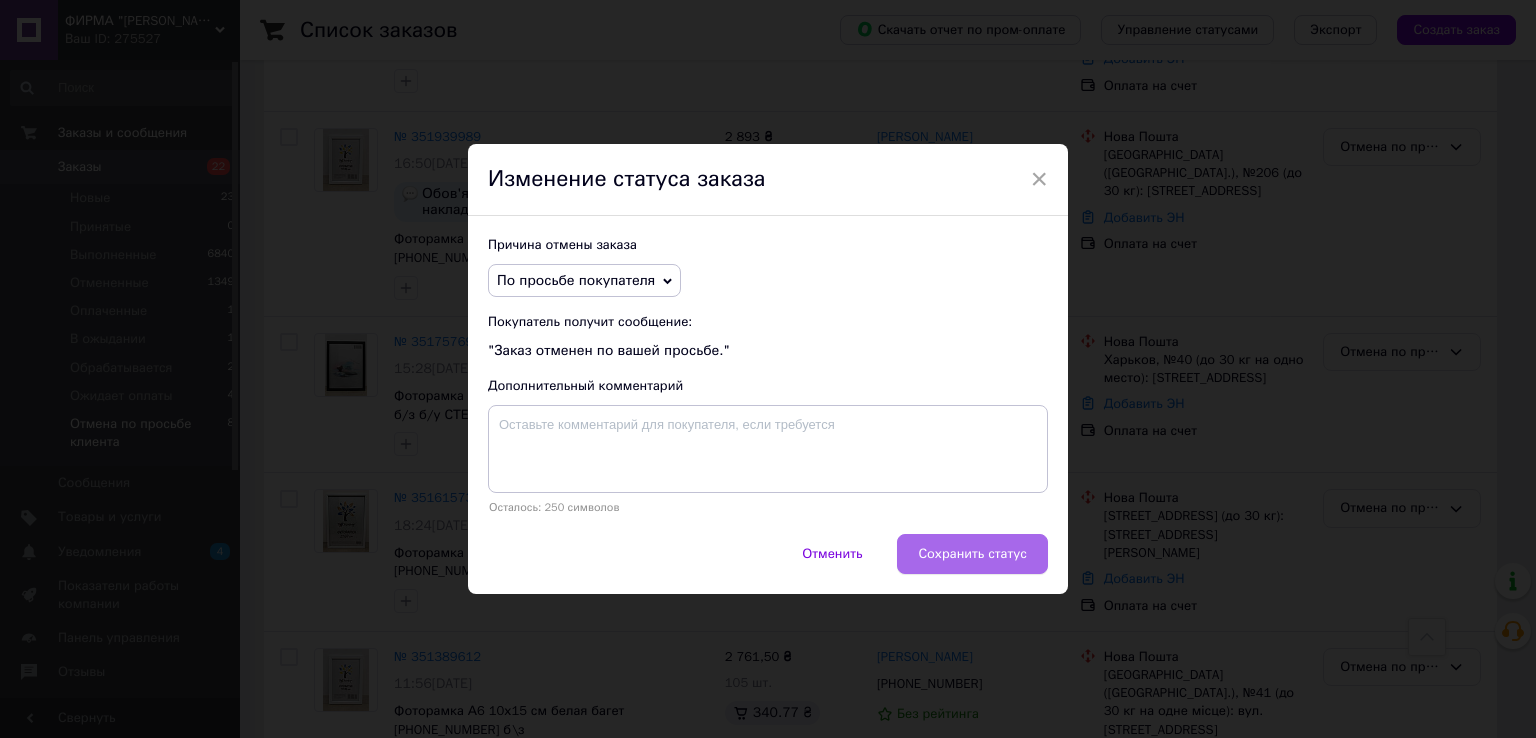 click on "Сохранить статус" at bounding box center [972, 554] 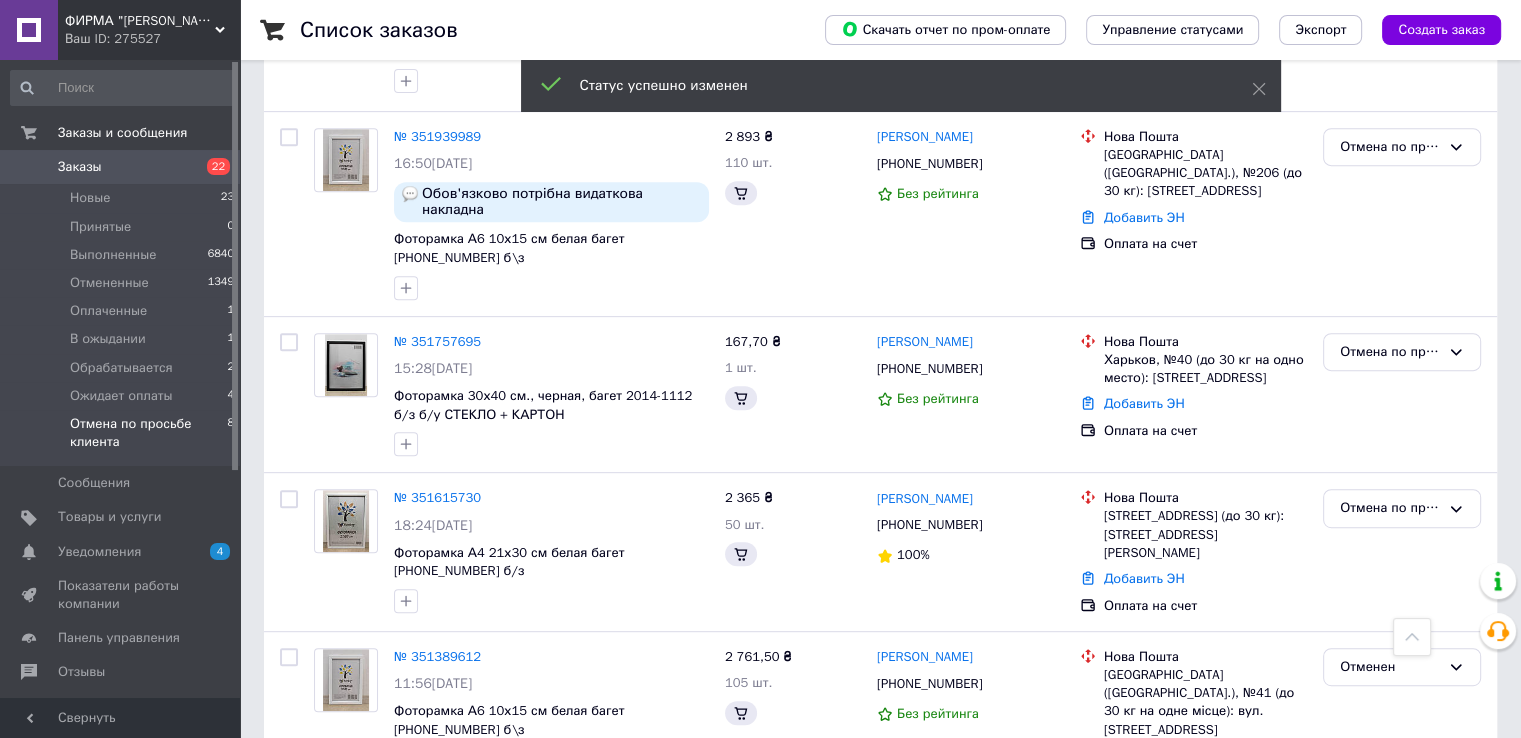 scroll, scrollTop: 836, scrollLeft: 0, axis: vertical 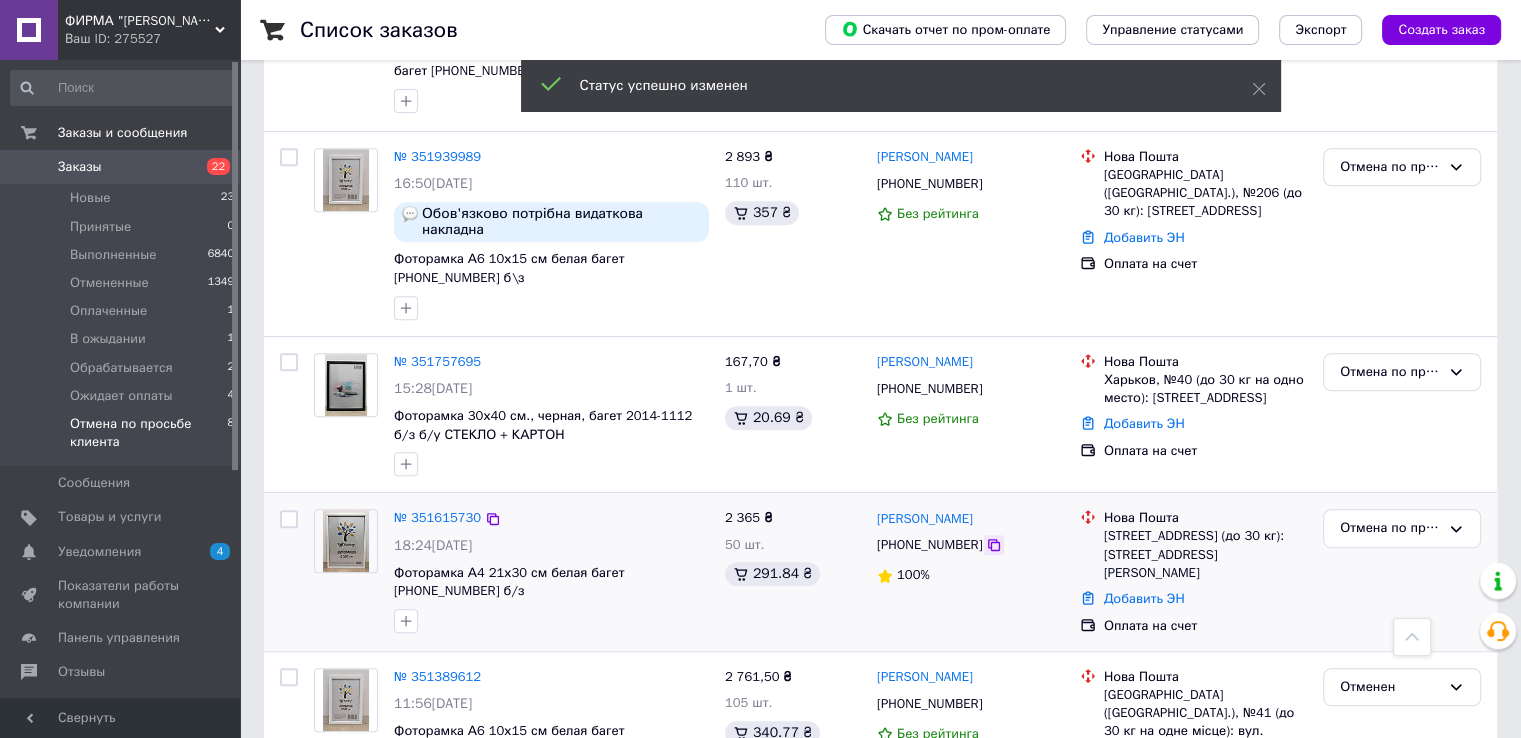 click 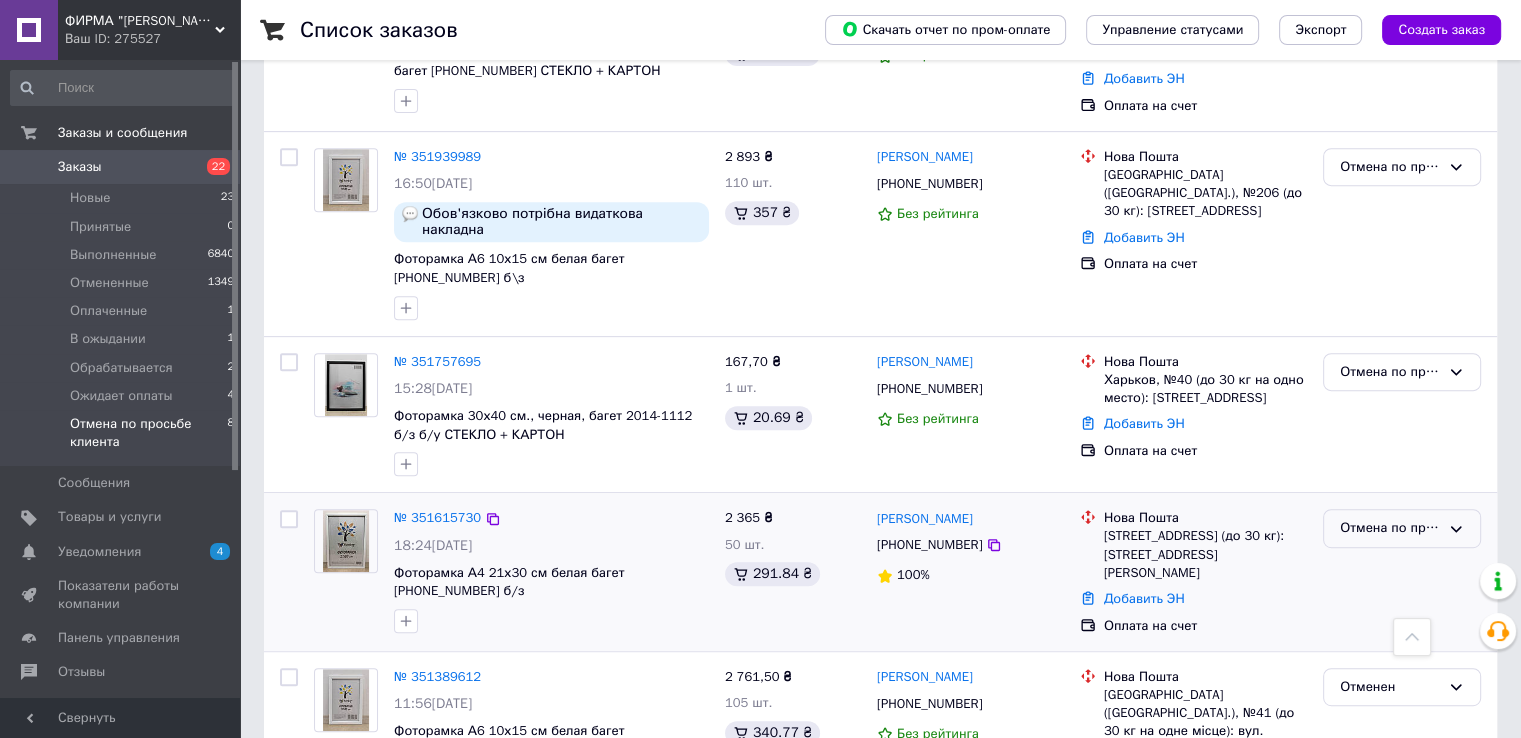 click on "Отмена по просьбе клиента" at bounding box center (1402, 528) 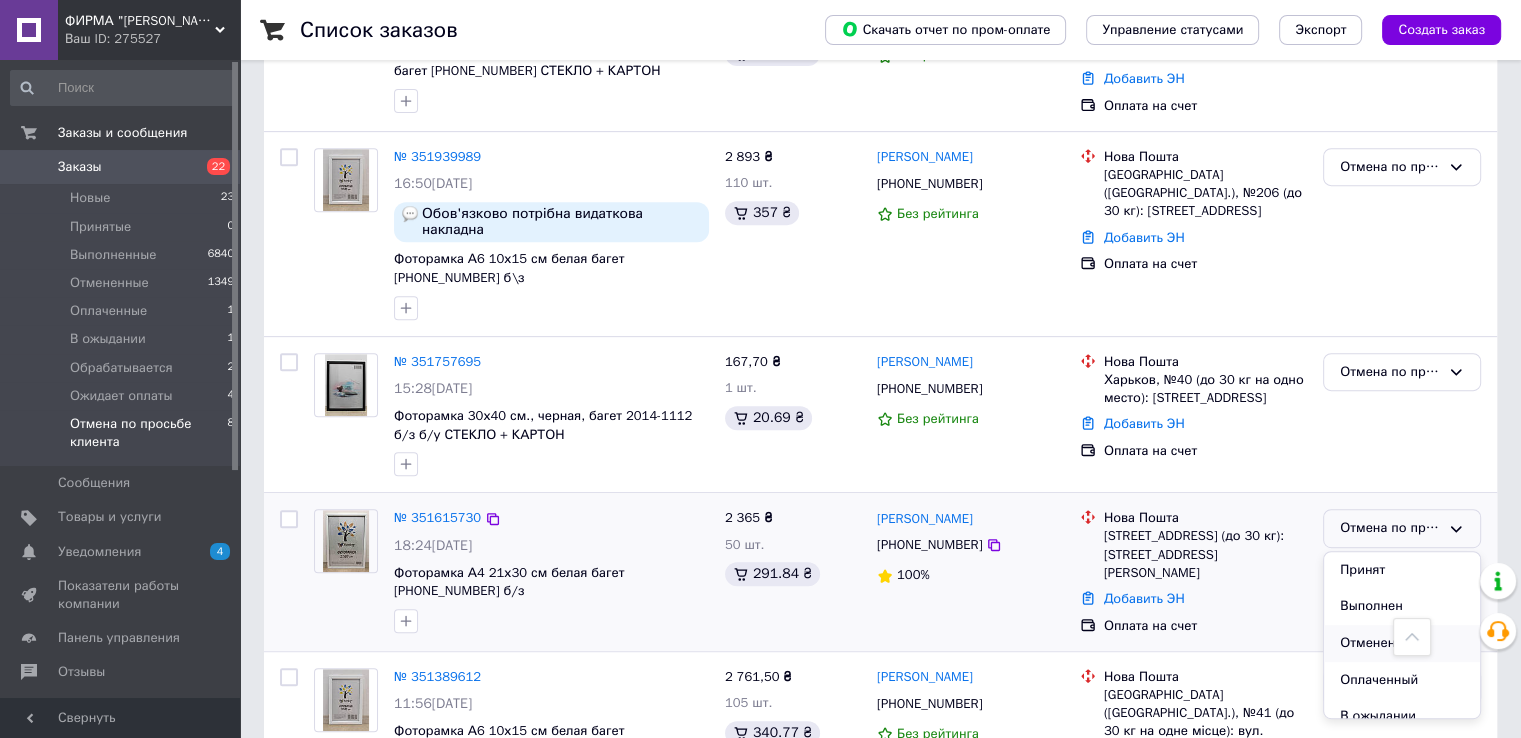 click on "Отменен" at bounding box center (1402, 643) 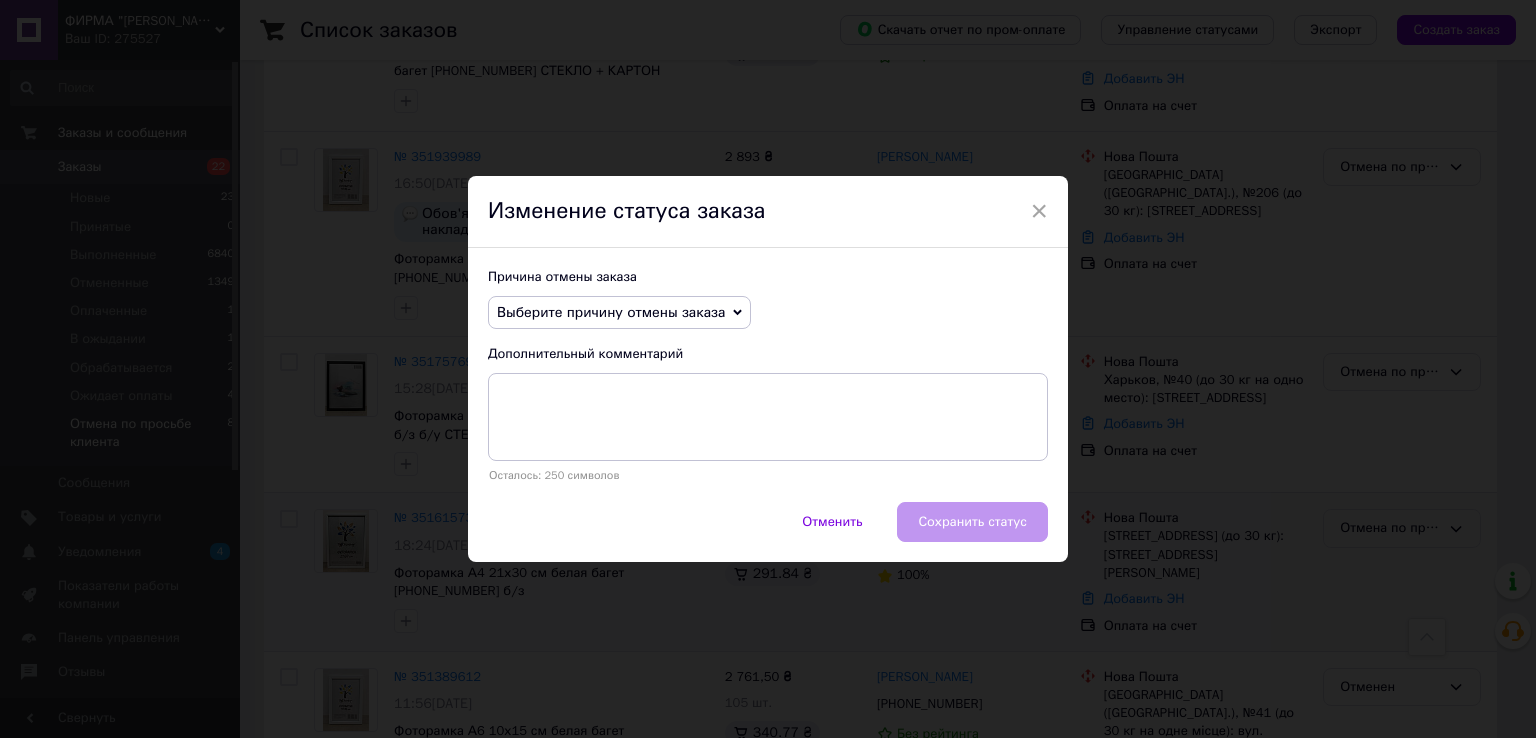 click on "Выберите причину отмены заказа" at bounding box center (611, 312) 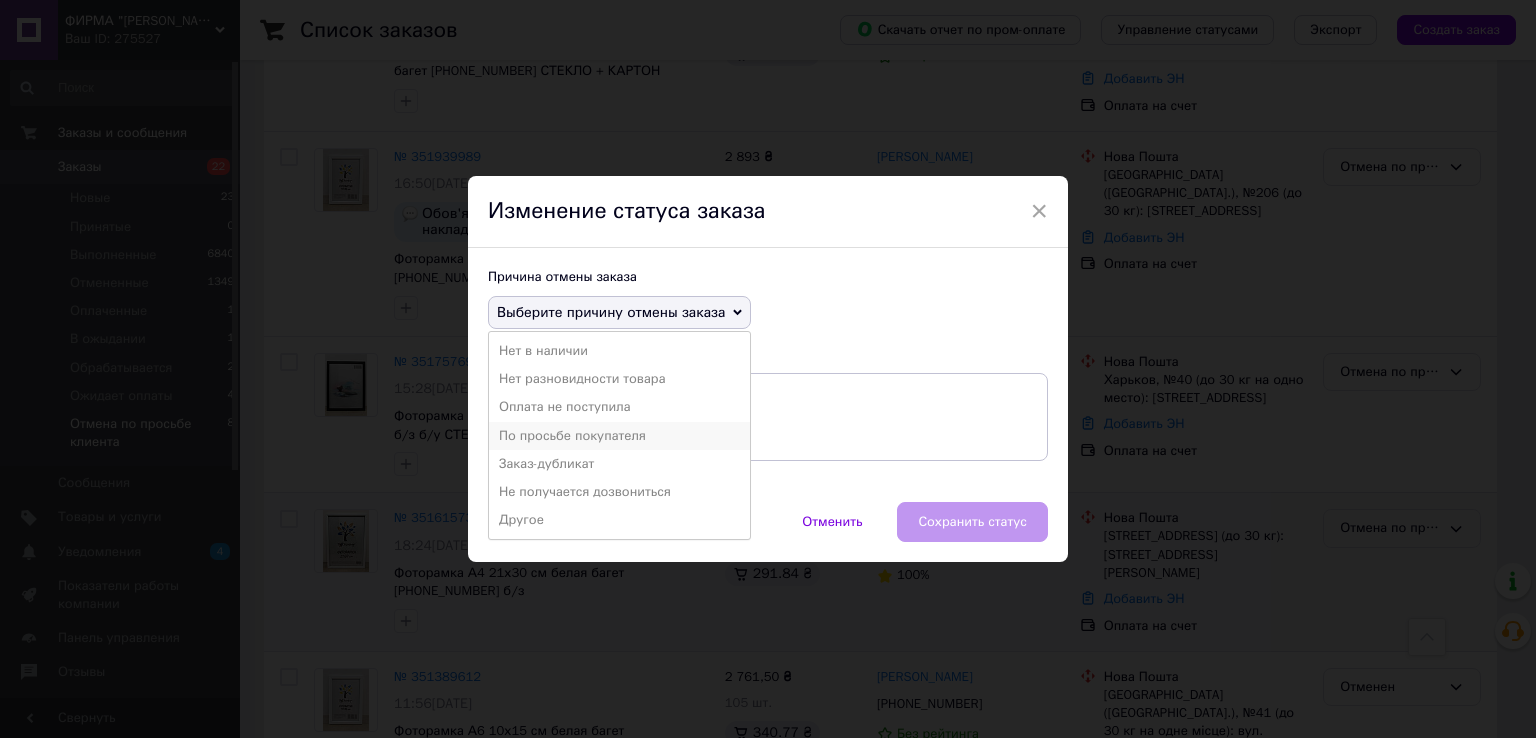 click on "По просьбе покупателя" at bounding box center (619, 436) 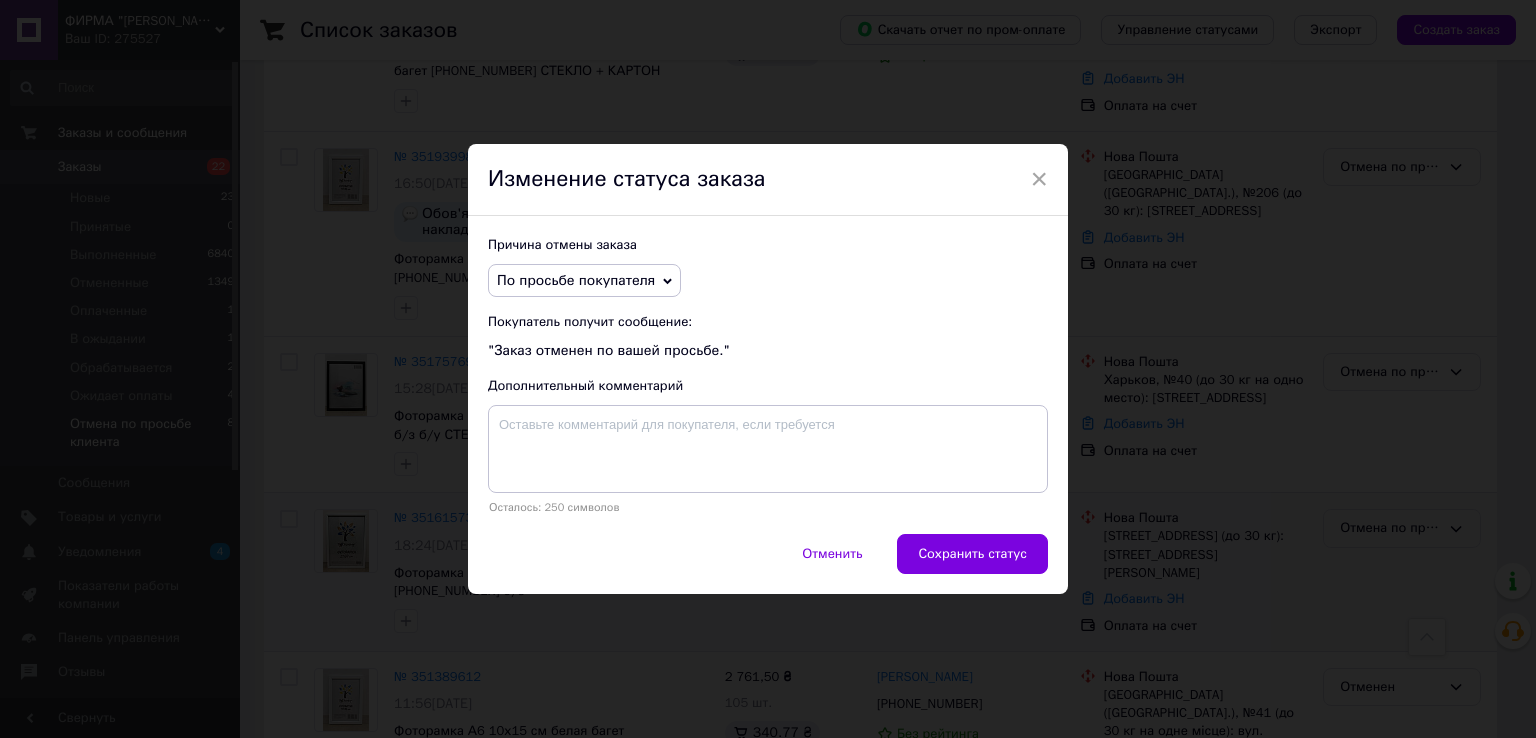 click on "Сохранить статус" at bounding box center (972, 554) 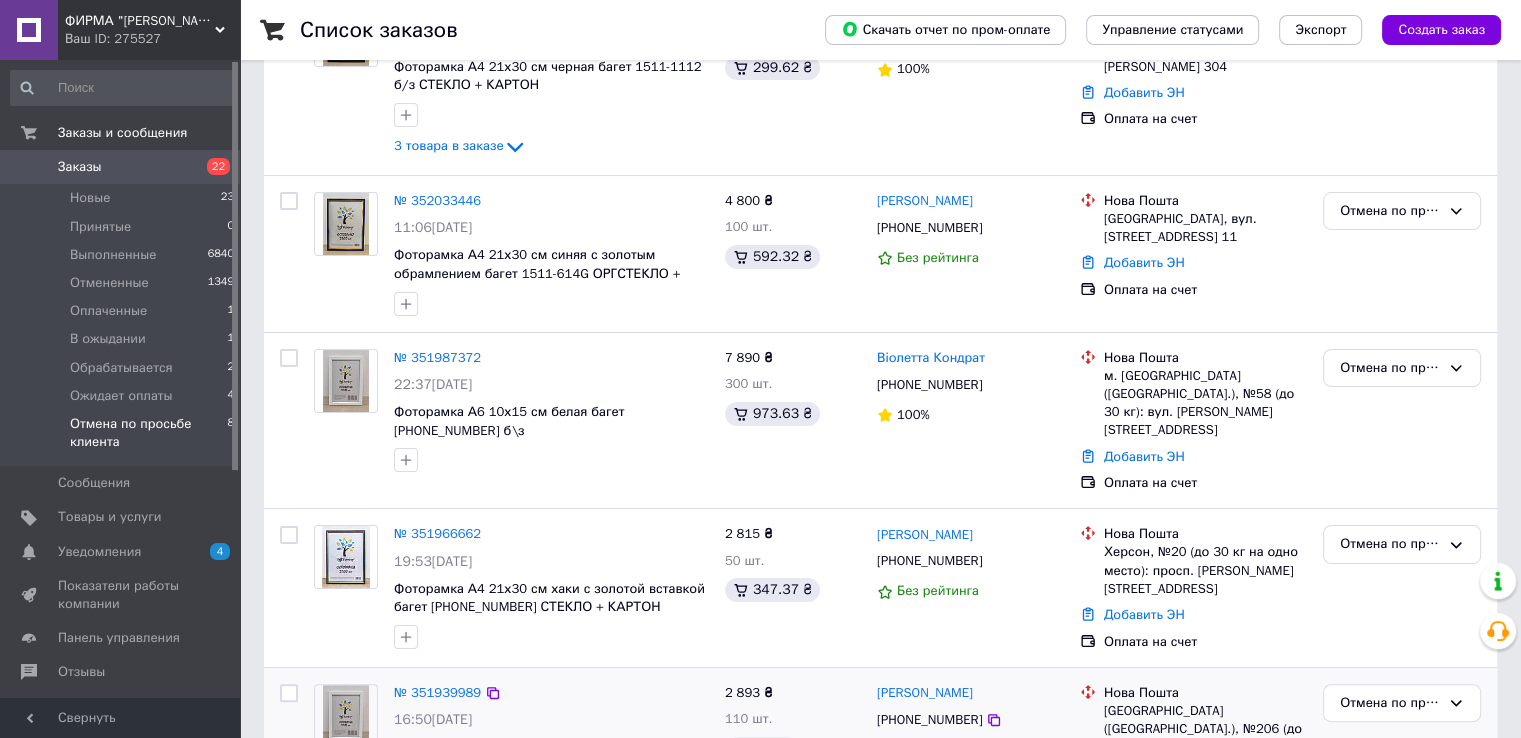 scroll, scrollTop: 296, scrollLeft: 0, axis: vertical 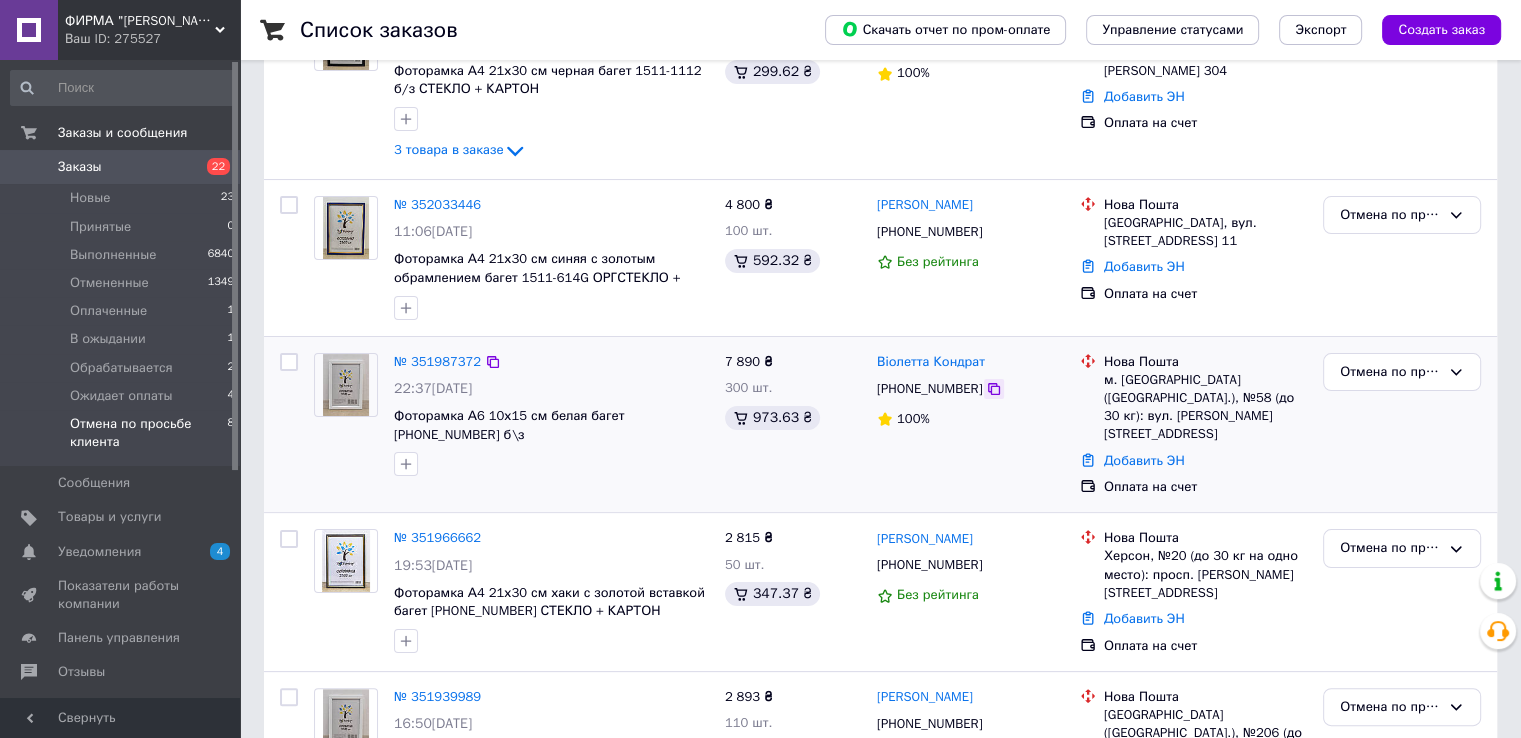 click 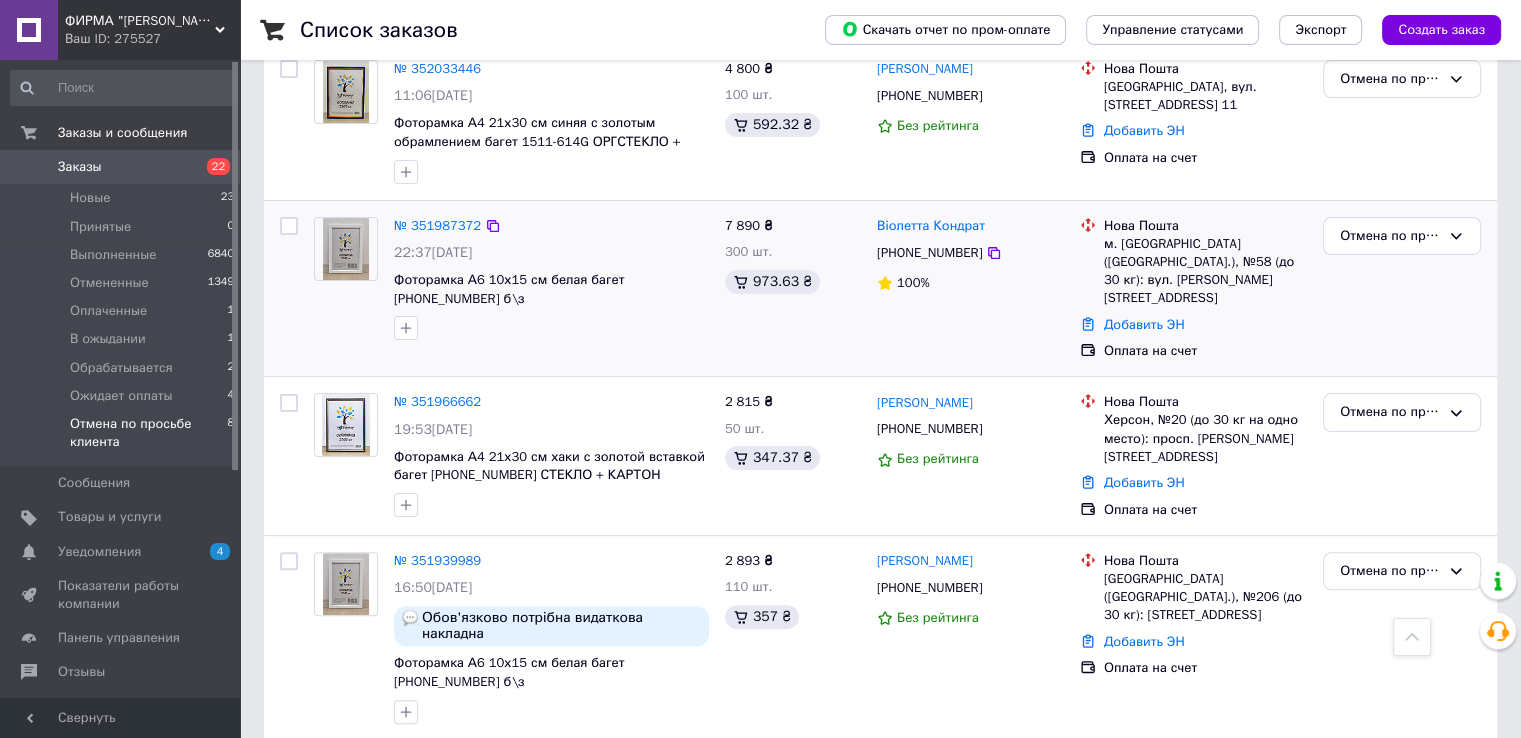 scroll, scrollTop: 400, scrollLeft: 0, axis: vertical 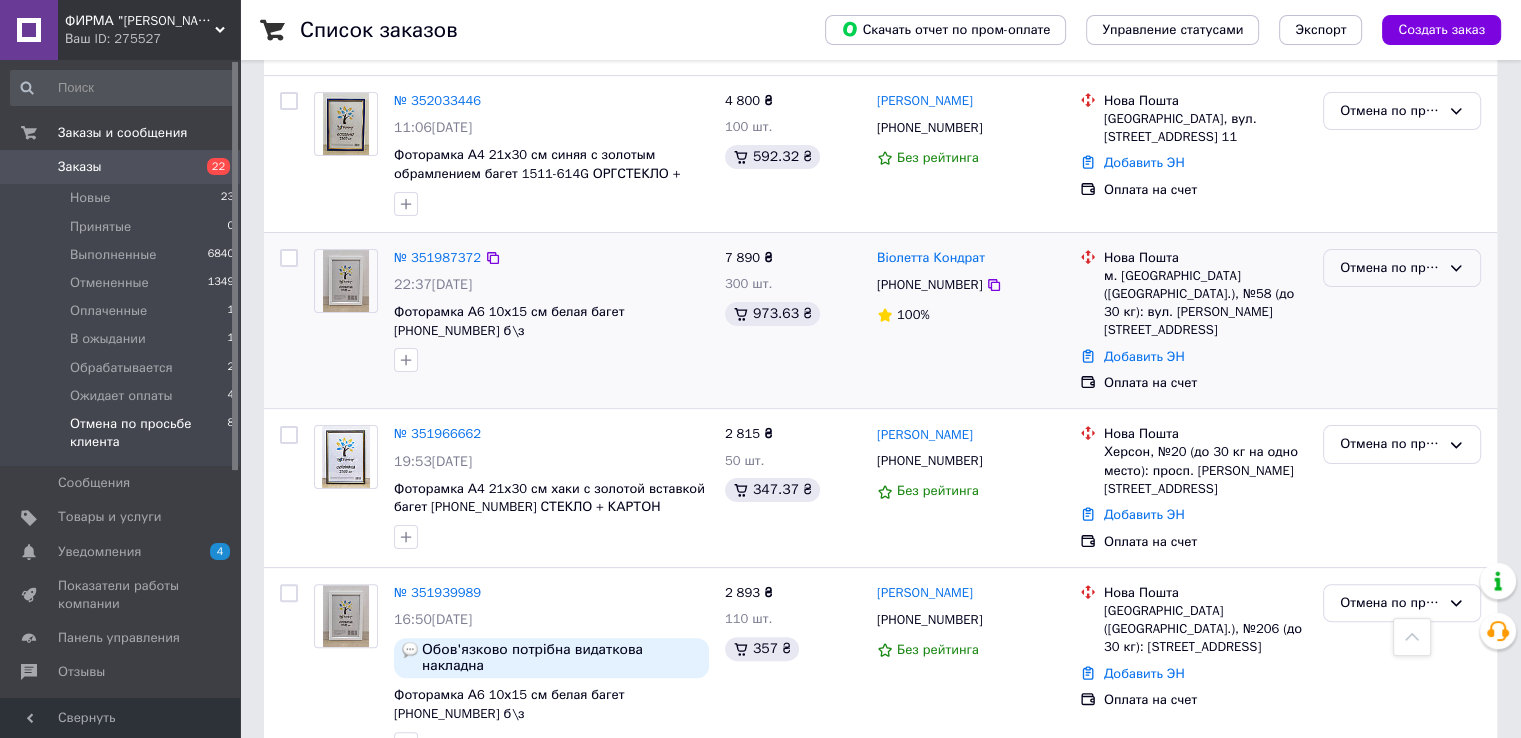 click on "Отмена по просьбе клиента" at bounding box center [1390, 268] 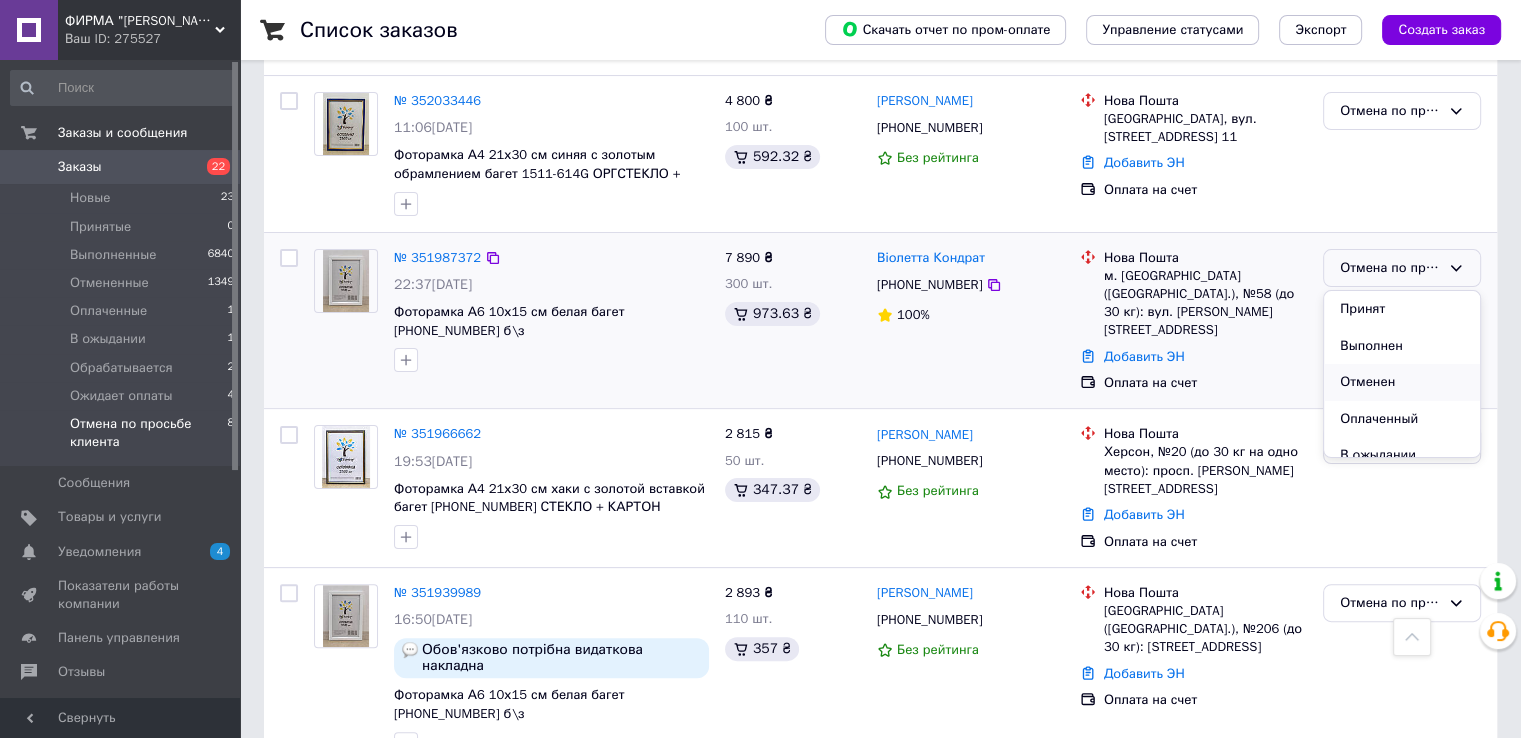 click on "Отменен" at bounding box center (1402, 382) 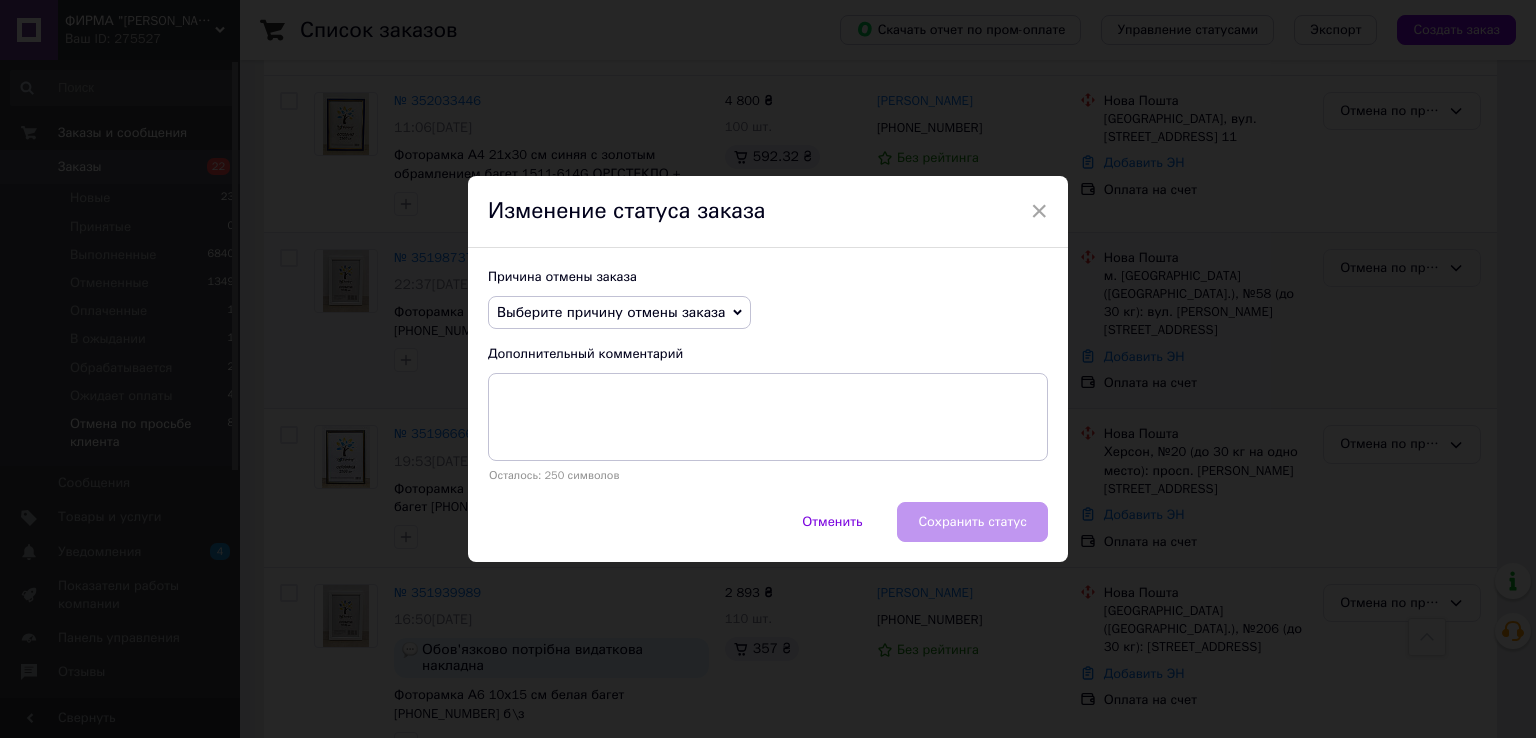 click on "Выберите причину отмены заказа" at bounding box center (619, 313) 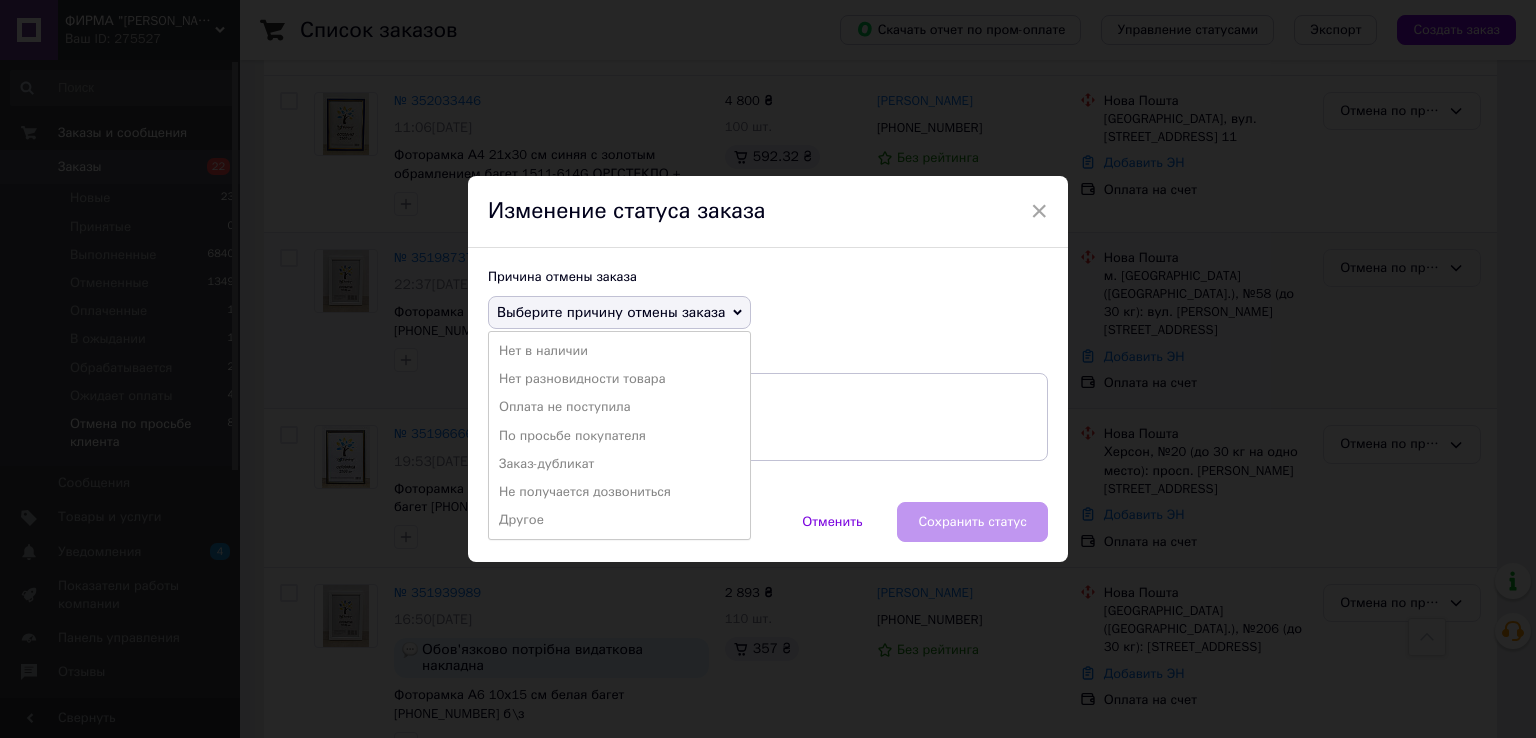 click on "По просьбе покупателя" at bounding box center [619, 436] 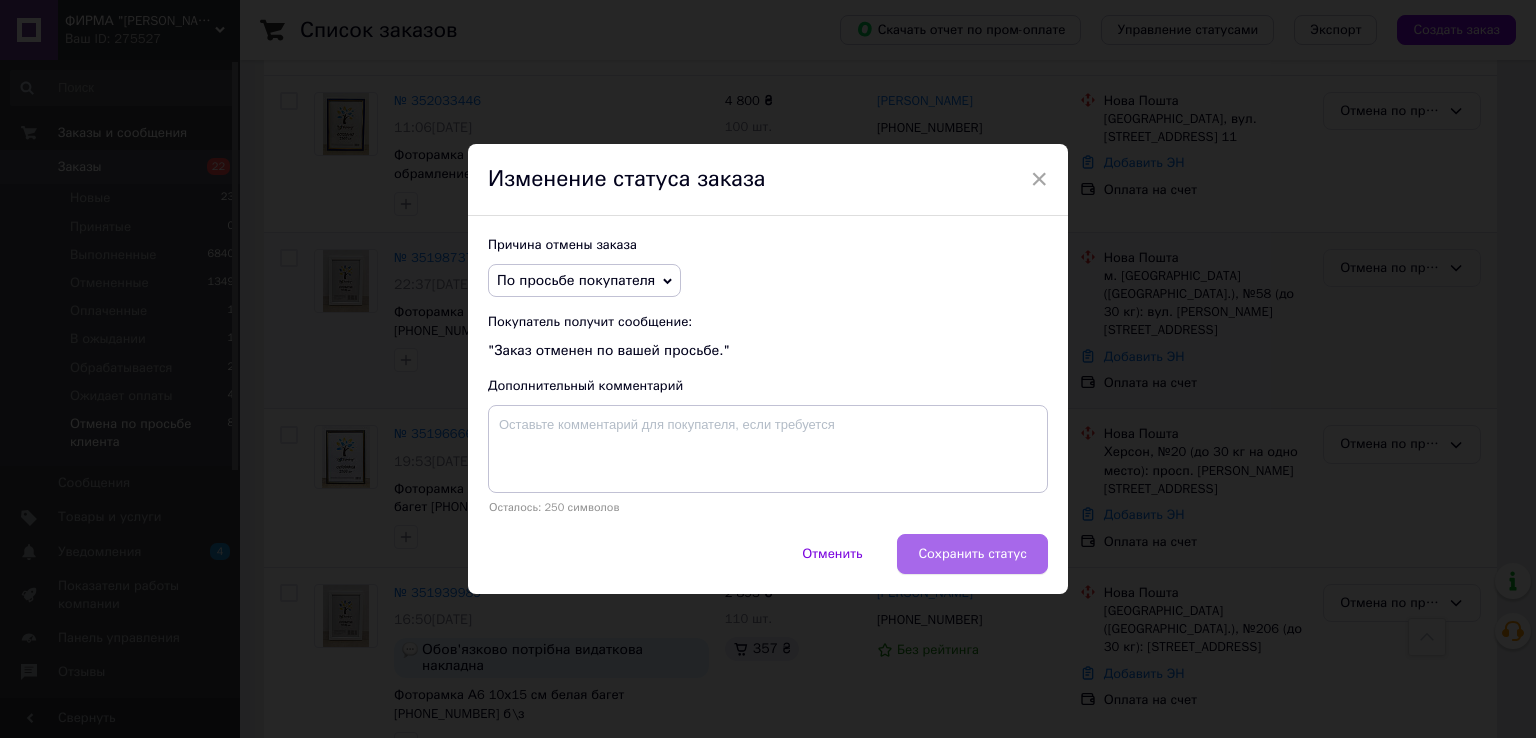 click on "Сохранить статус" at bounding box center [972, 554] 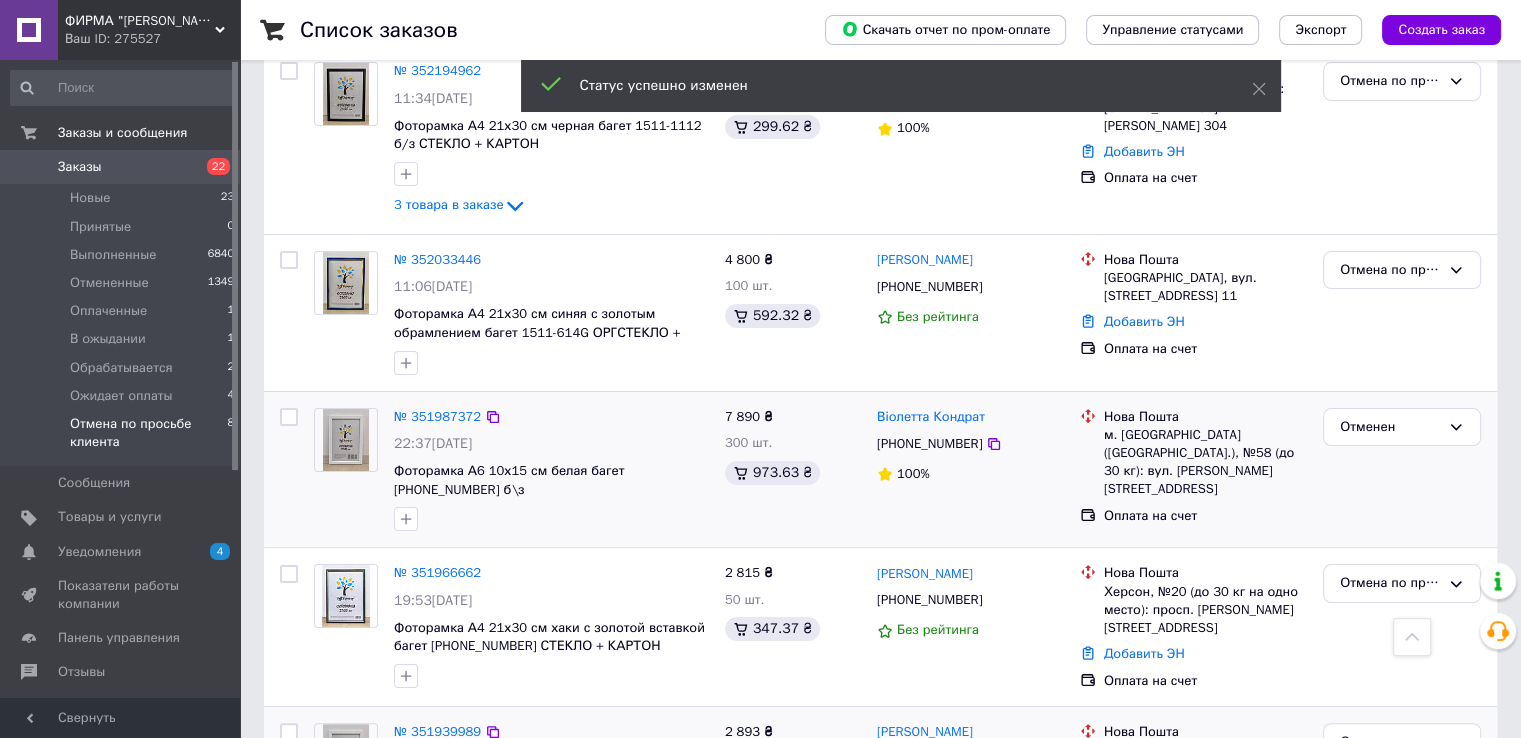 scroll, scrollTop: 0, scrollLeft: 0, axis: both 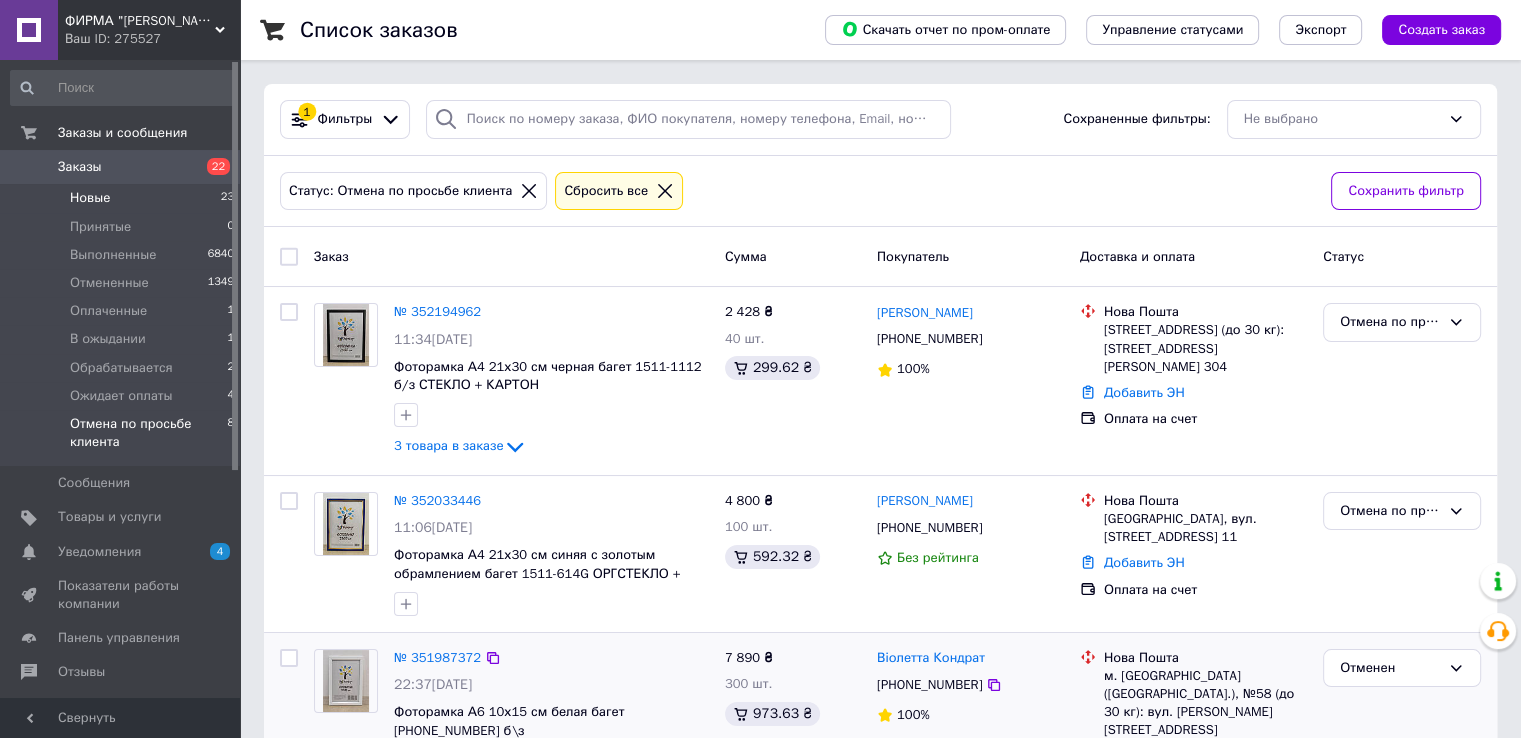 click on "Новые 23" at bounding box center [123, 198] 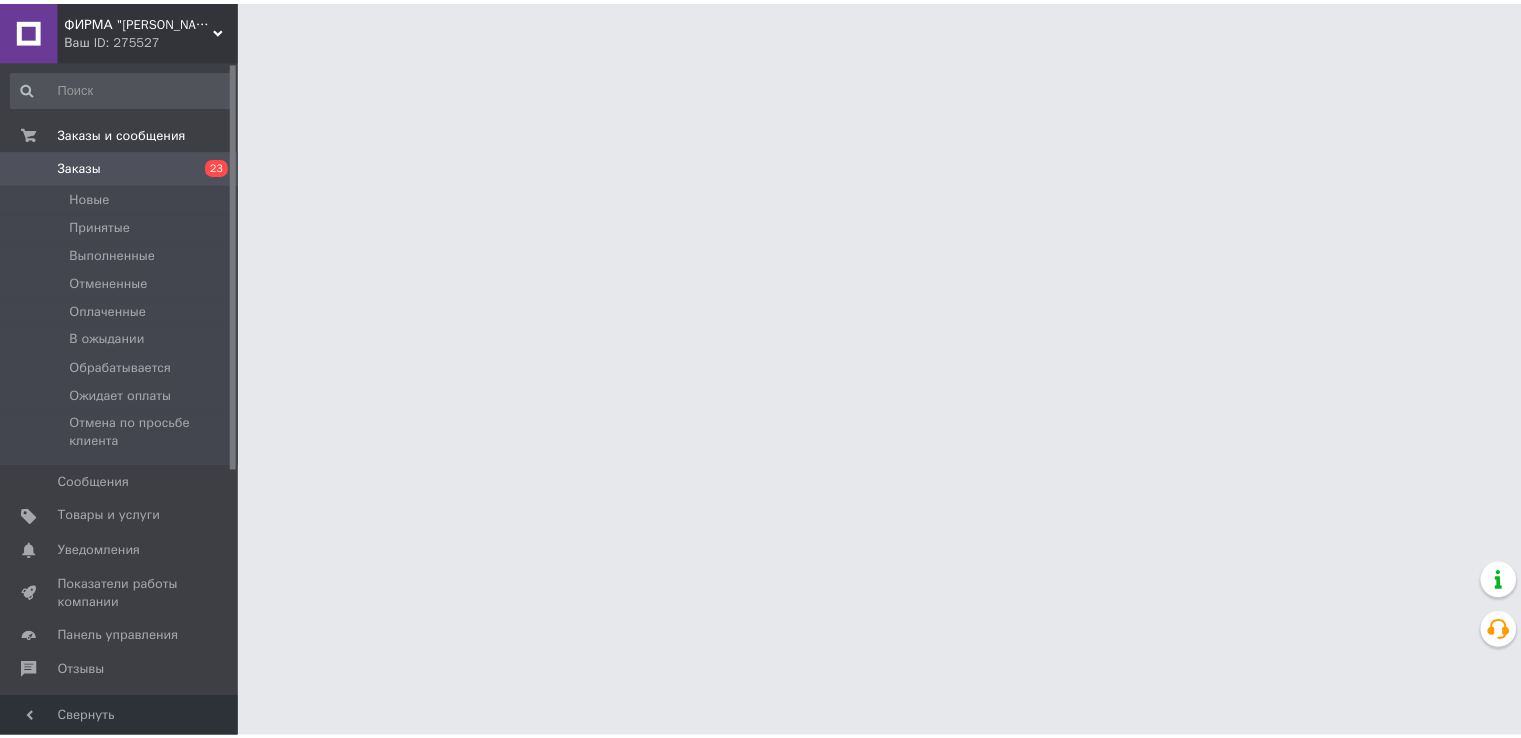 scroll, scrollTop: 0, scrollLeft: 0, axis: both 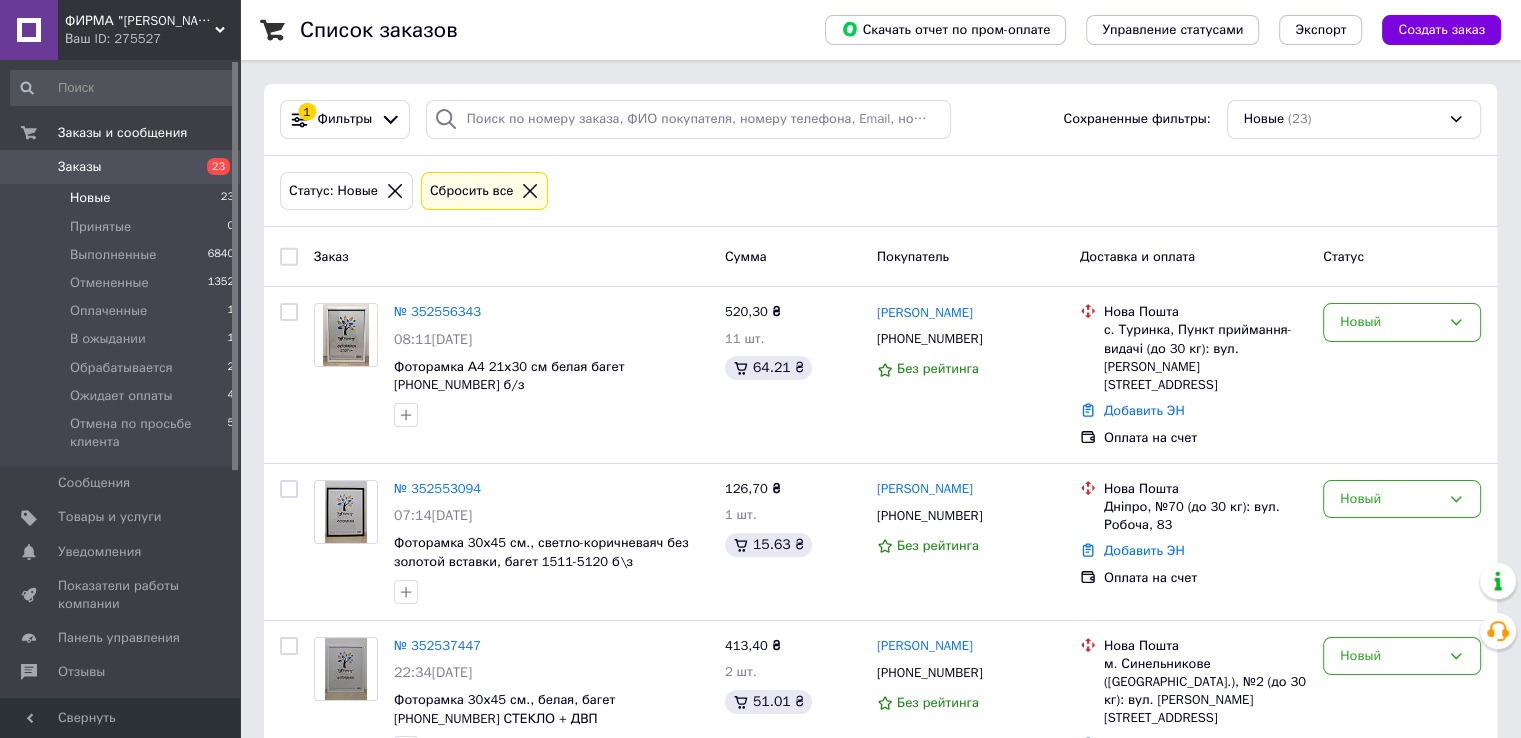 click 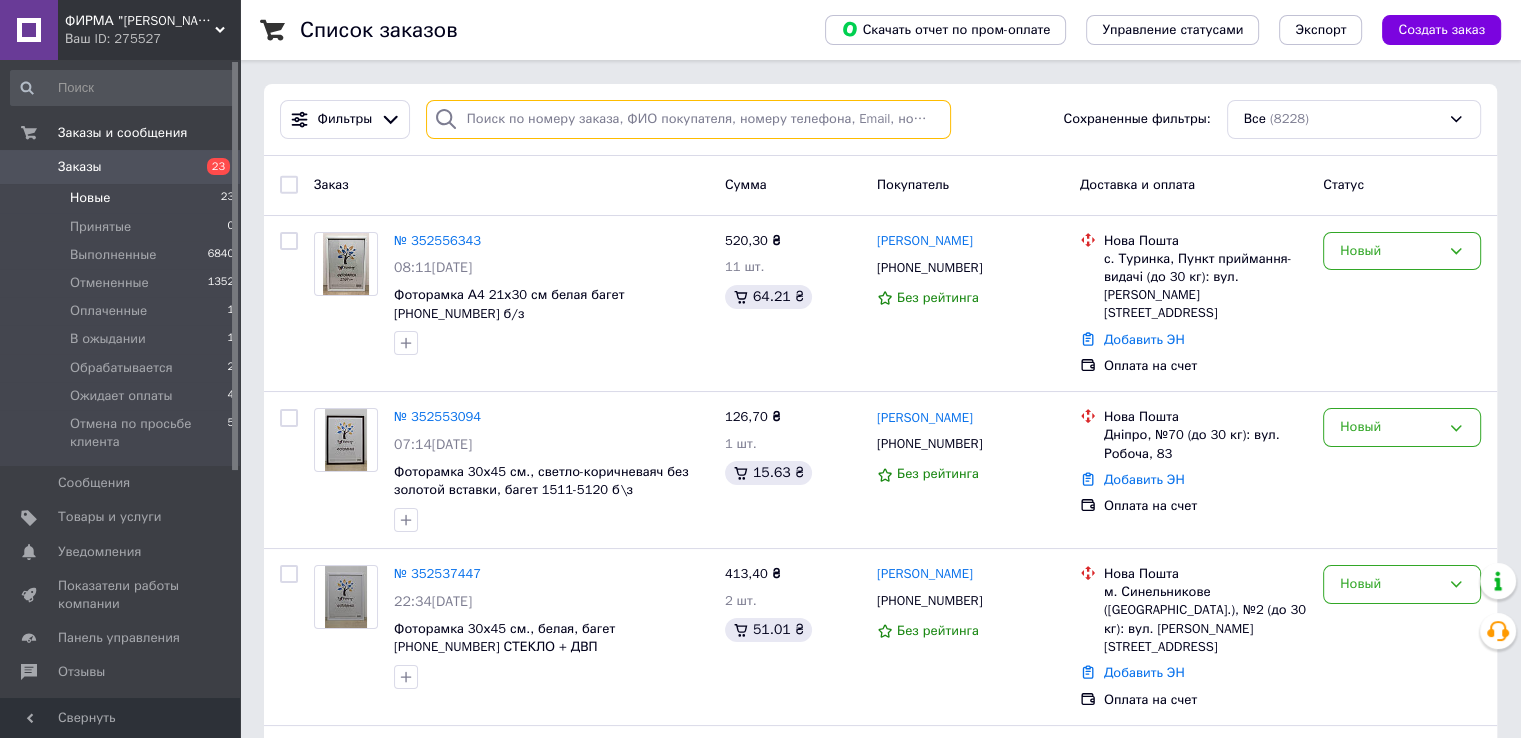 click at bounding box center [688, 119] 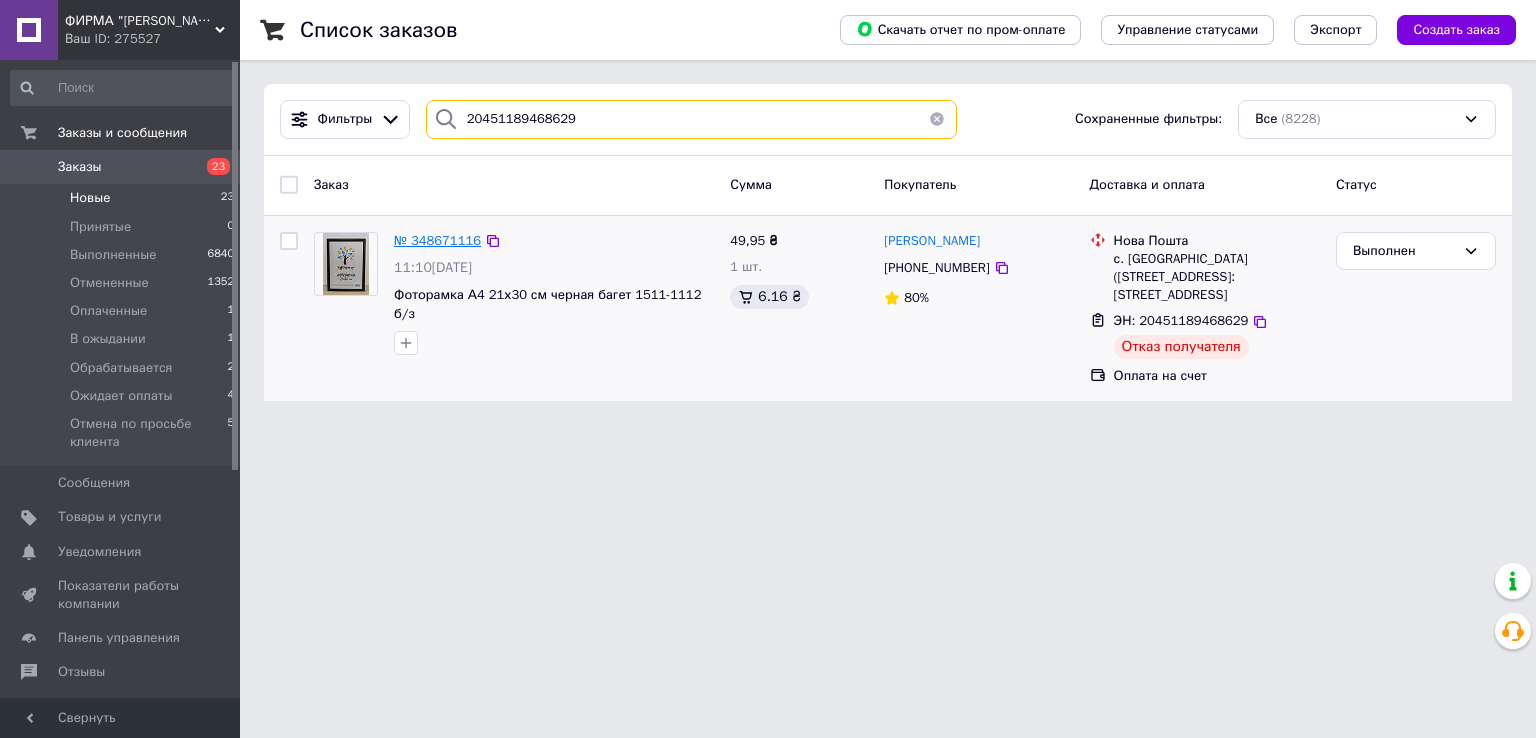 type on "20451189468629" 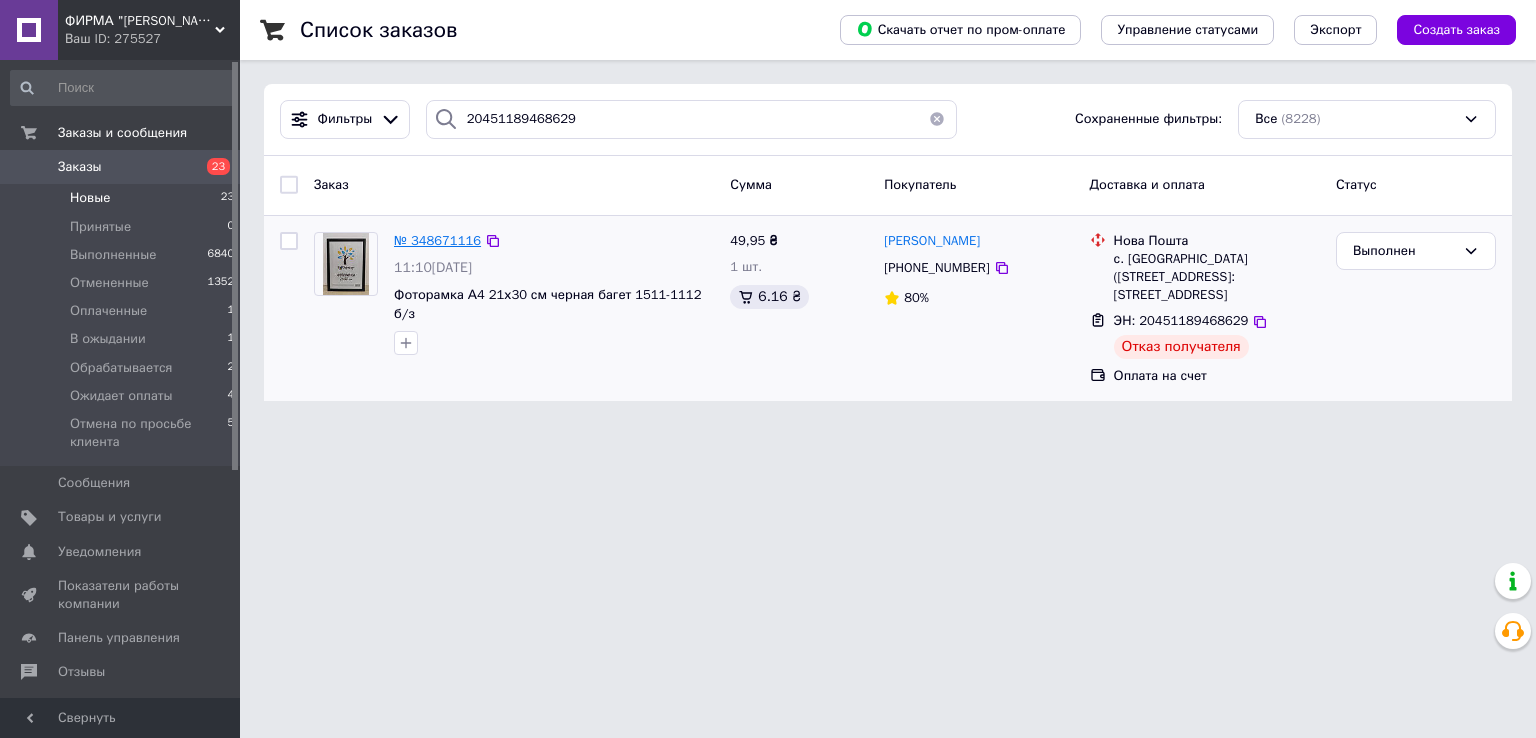 click on "№ 348671116" at bounding box center [437, 240] 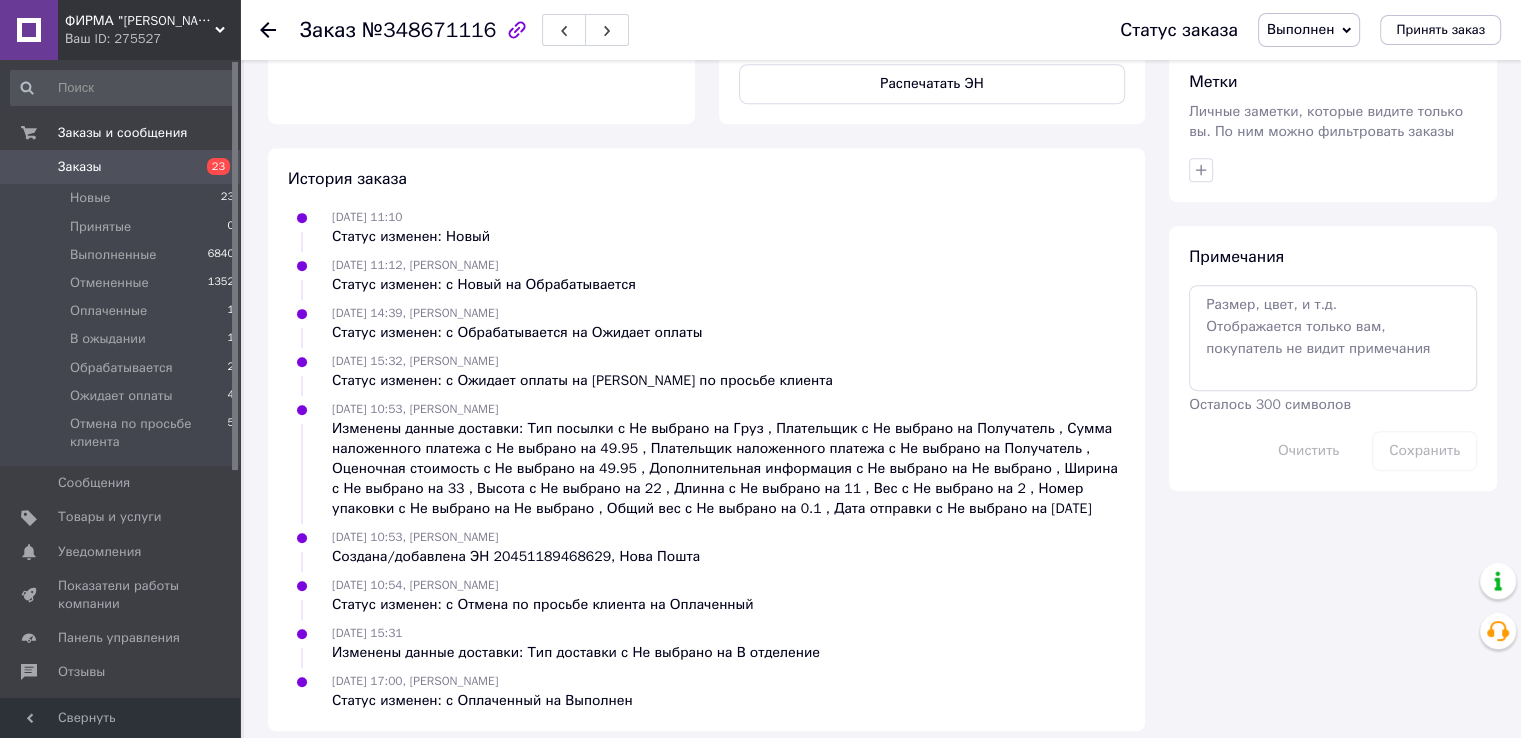 scroll, scrollTop: 906, scrollLeft: 0, axis: vertical 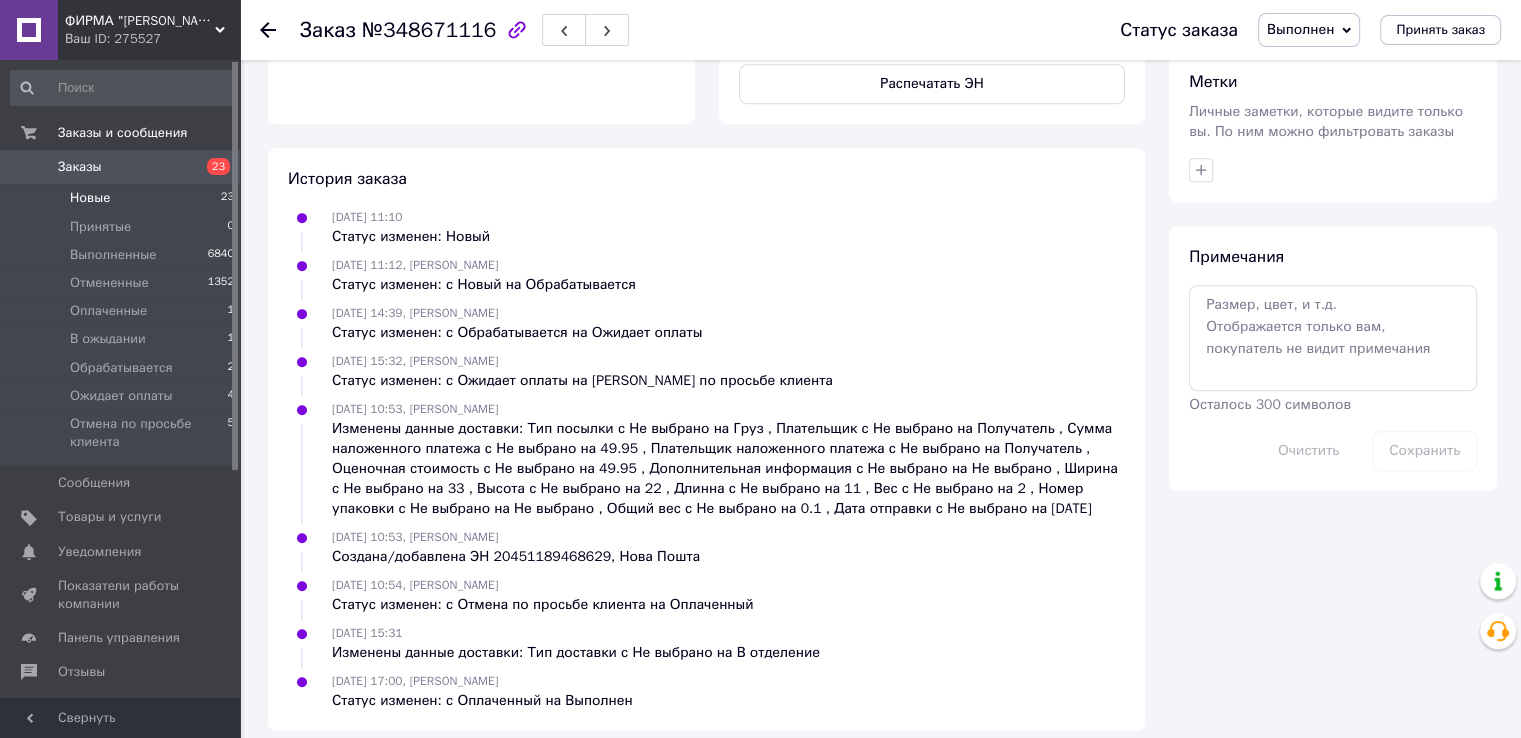 click on "Новые 23" at bounding box center [123, 198] 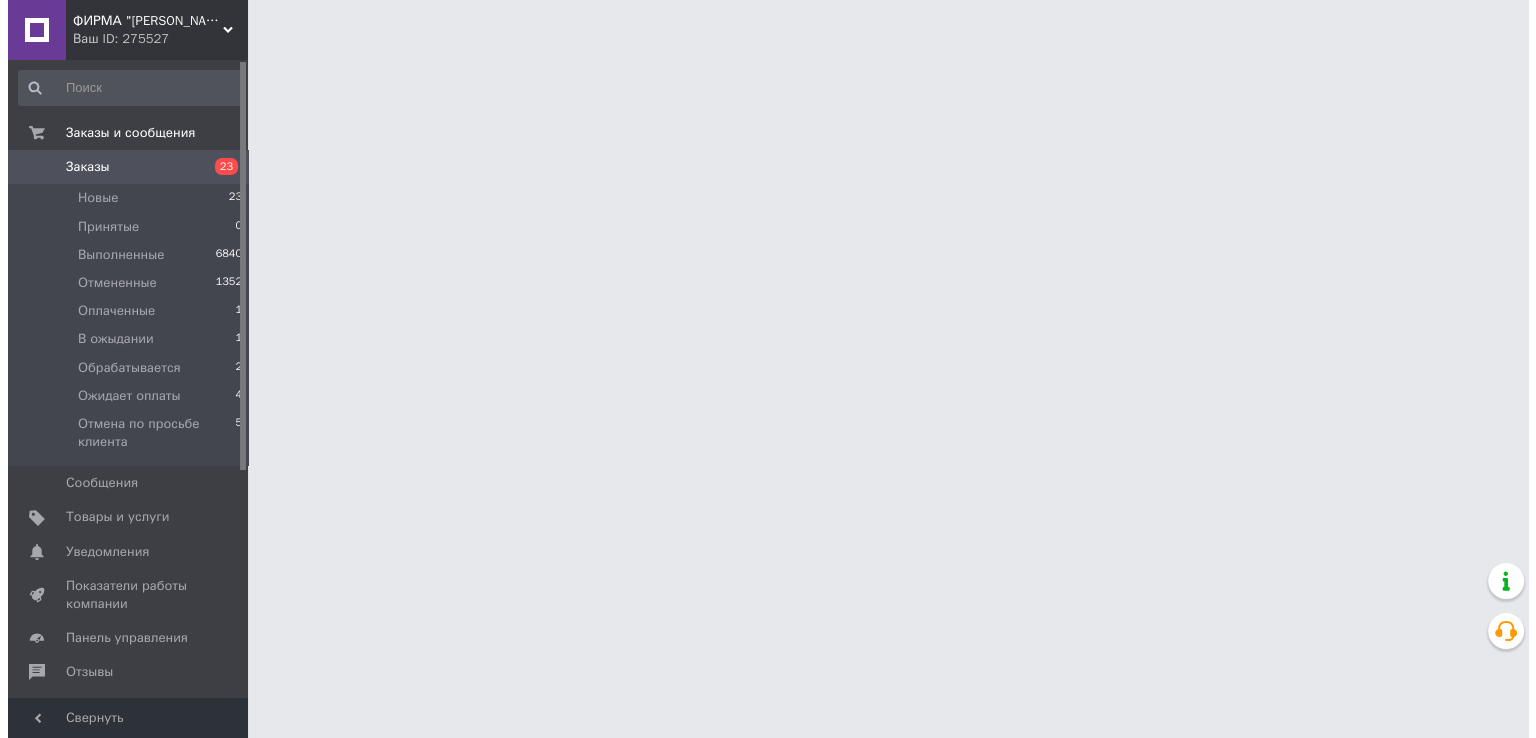 scroll, scrollTop: 0, scrollLeft: 0, axis: both 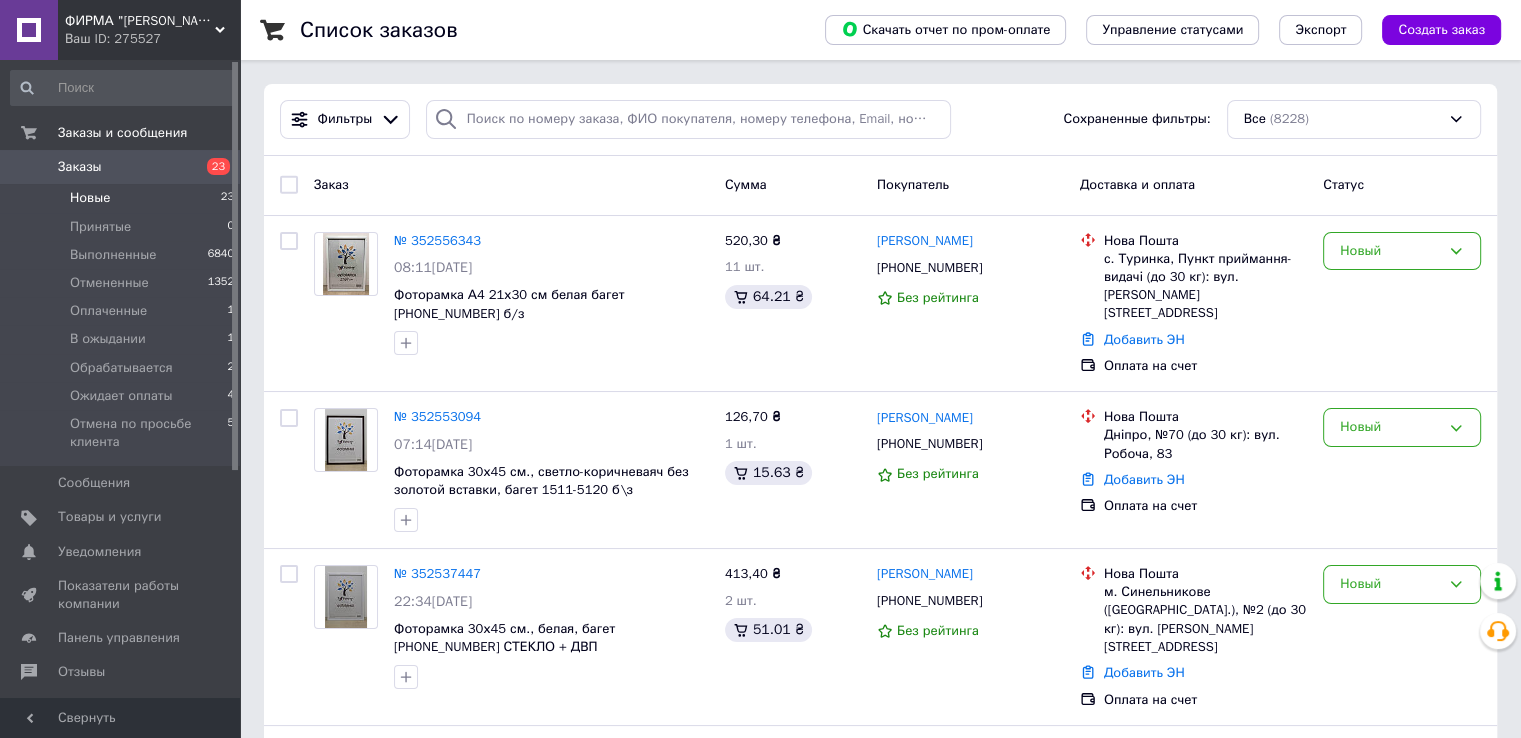 click on "Новые 23" at bounding box center [123, 198] 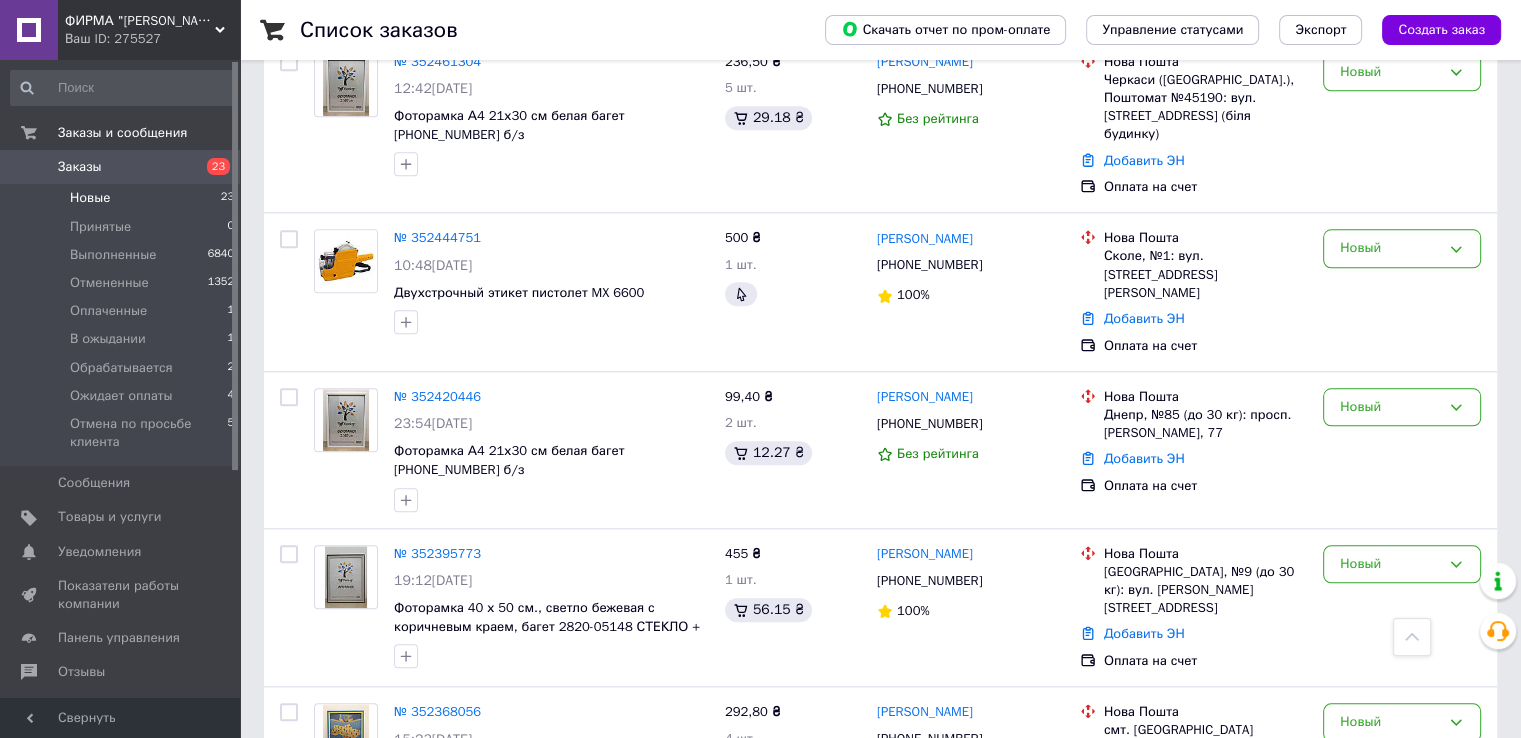 scroll, scrollTop: 3155, scrollLeft: 0, axis: vertical 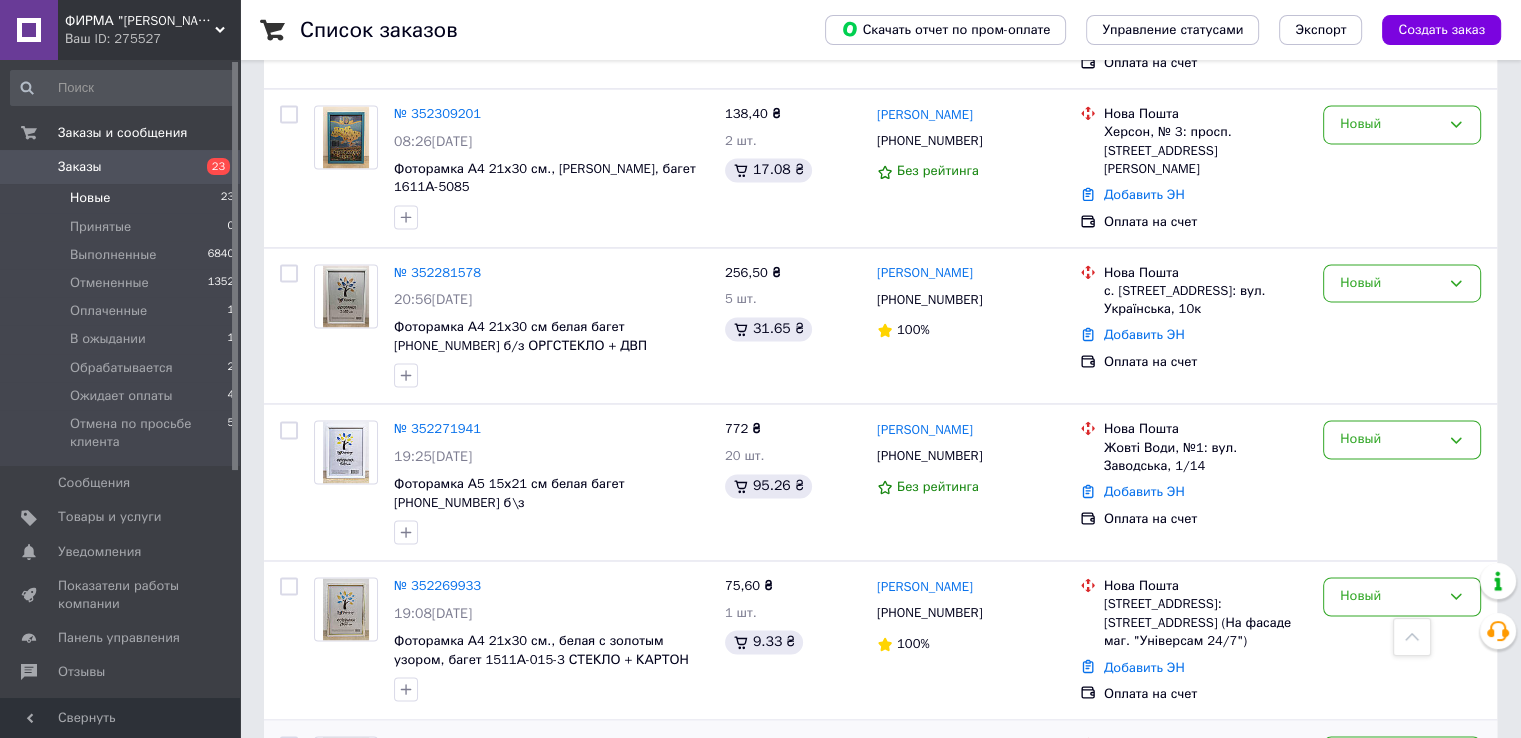 click on "№ 352265903" at bounding box center (437, 744) 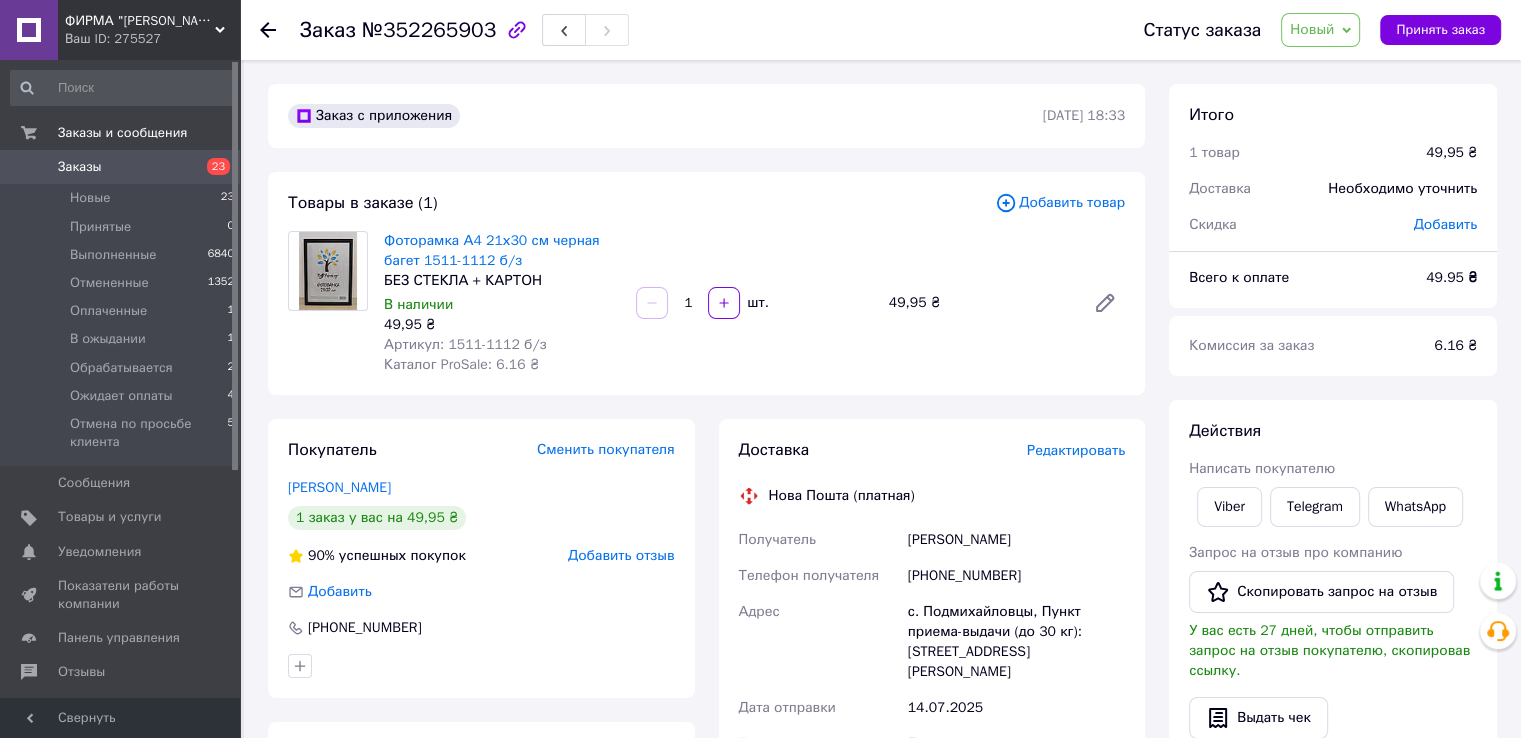 click on "Новый" at bounding box center [1320, 30] 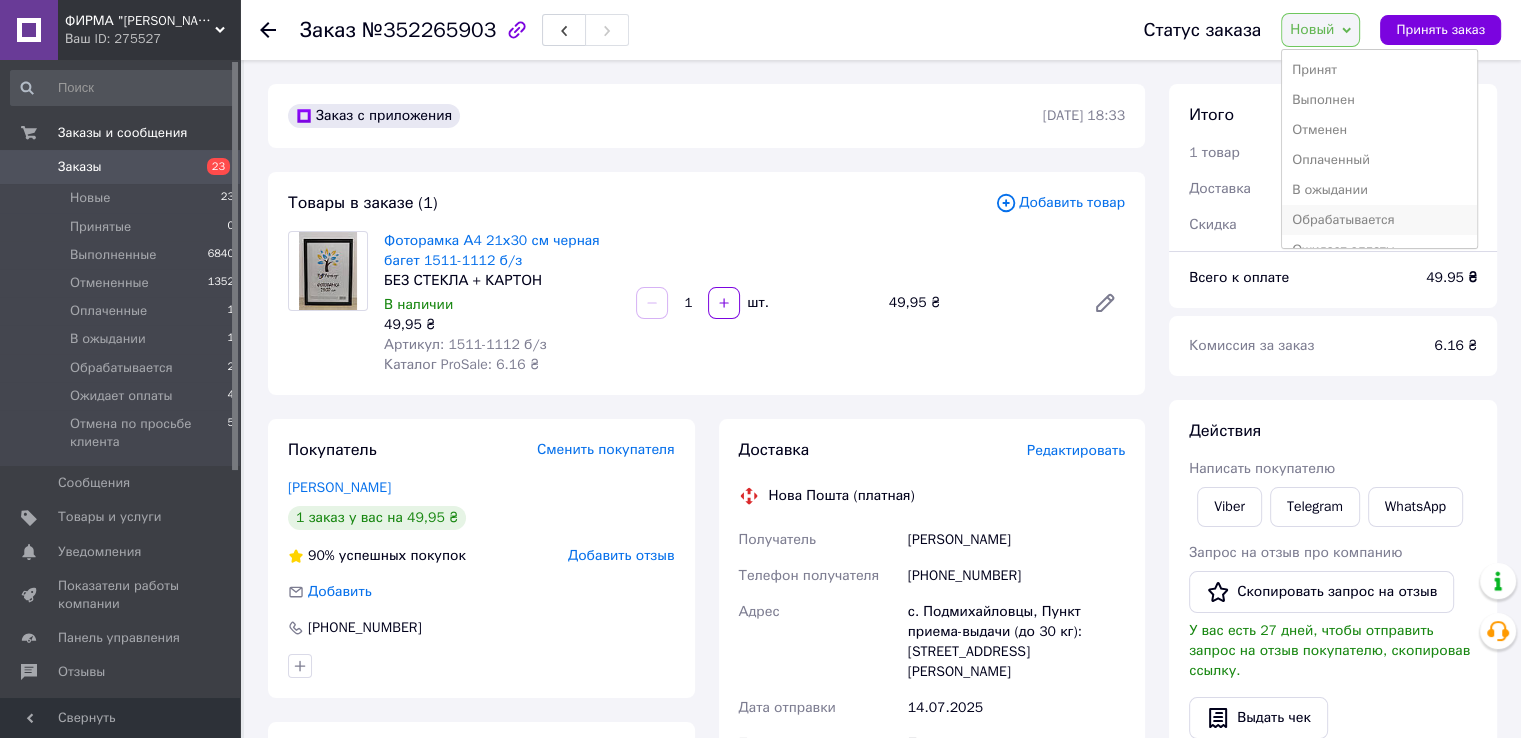 click on "Обрабатывается" at bounding box center (1379, 220) 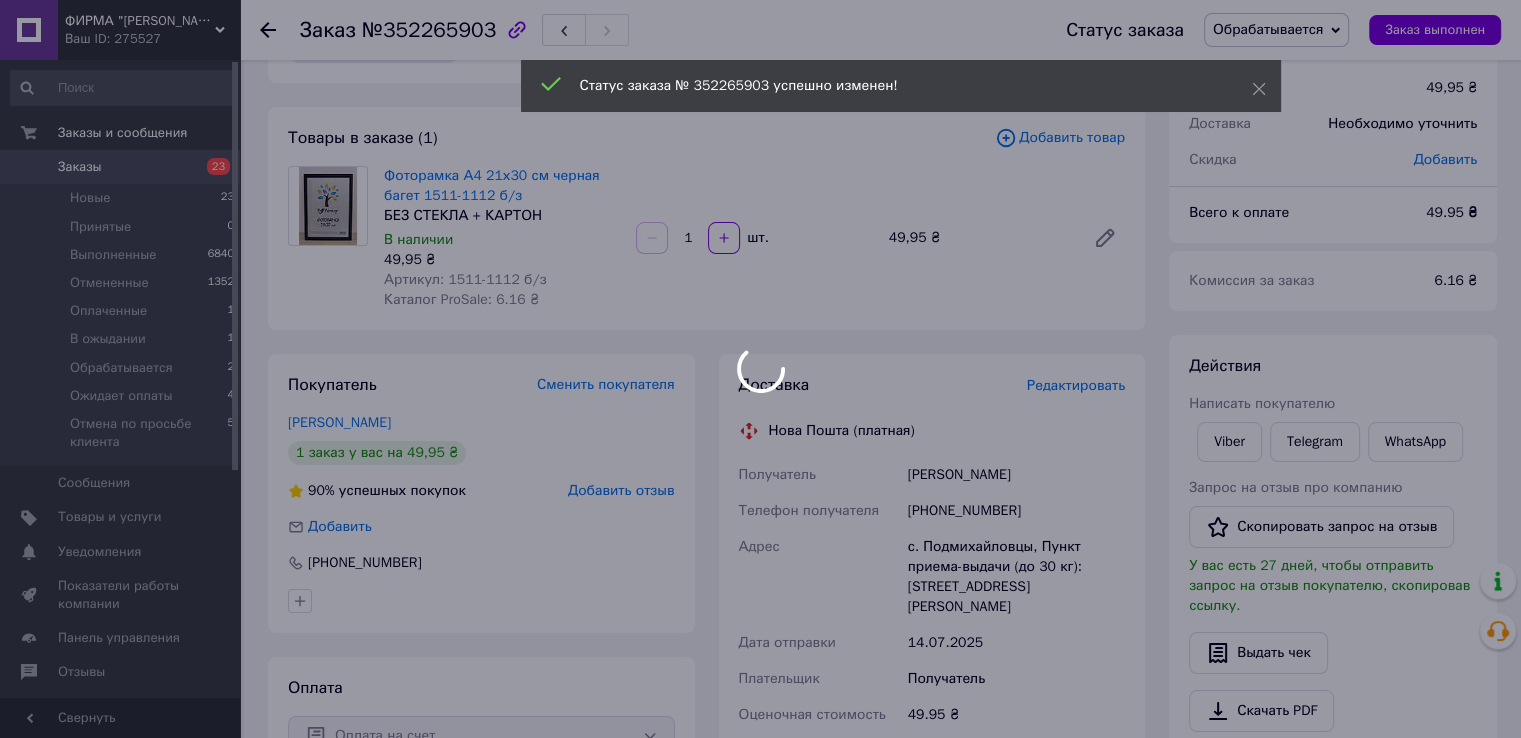 scroll, scrollTop: 100, scrollLeft: 0, axis: vertical 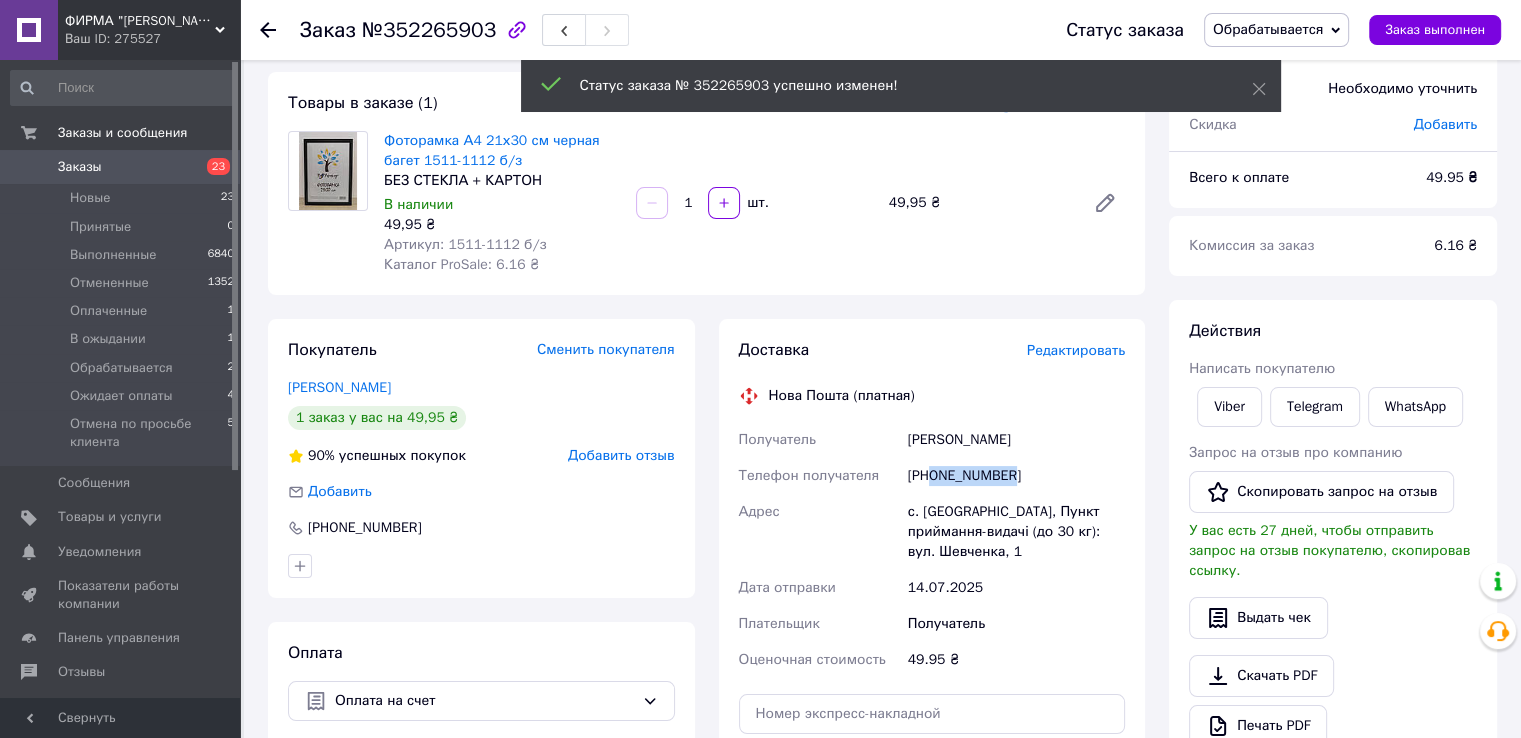 drag, startPoint x: 929, startPoint y: 481, endPoint x: 1074, endPoint y: 481, distance: 145 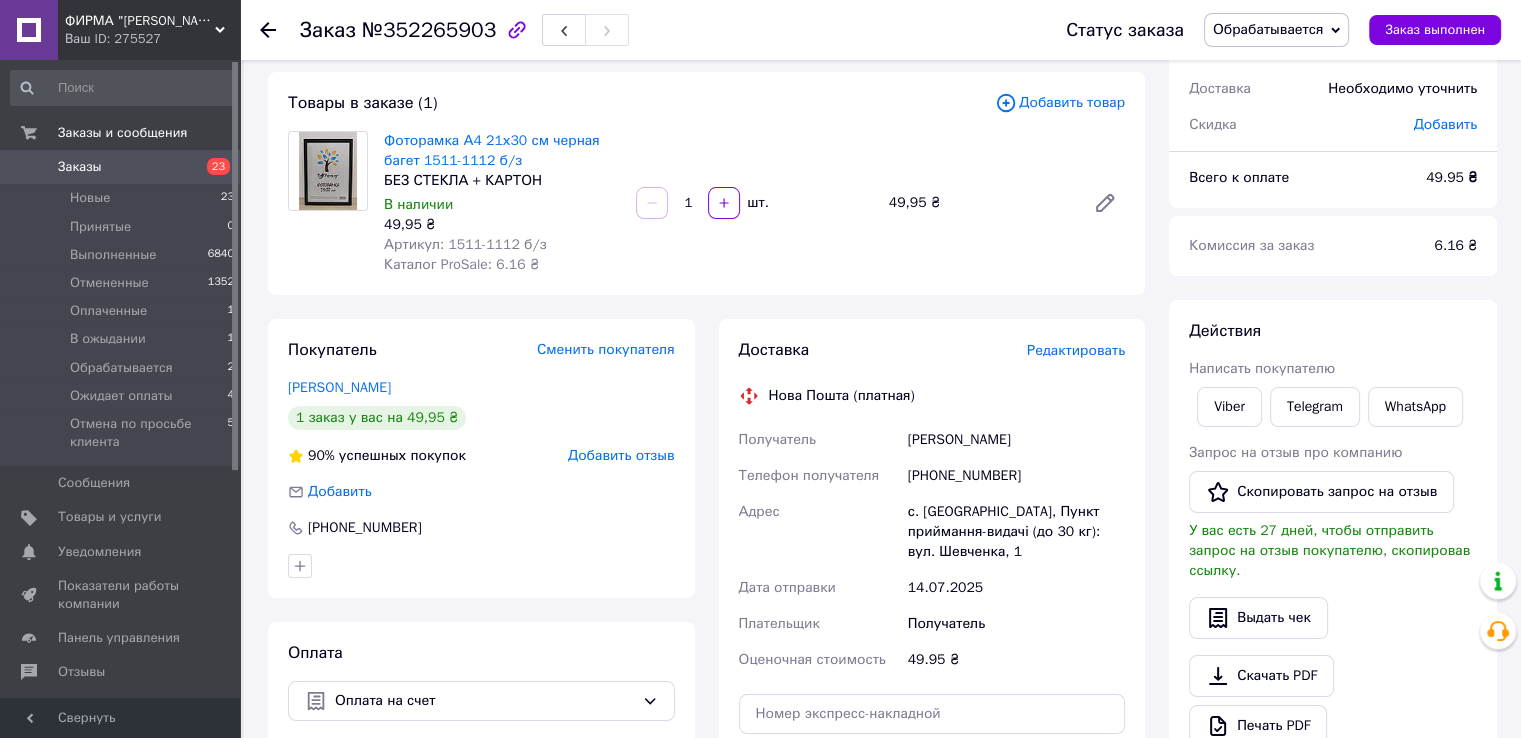 click at bounding box center (328, 203) 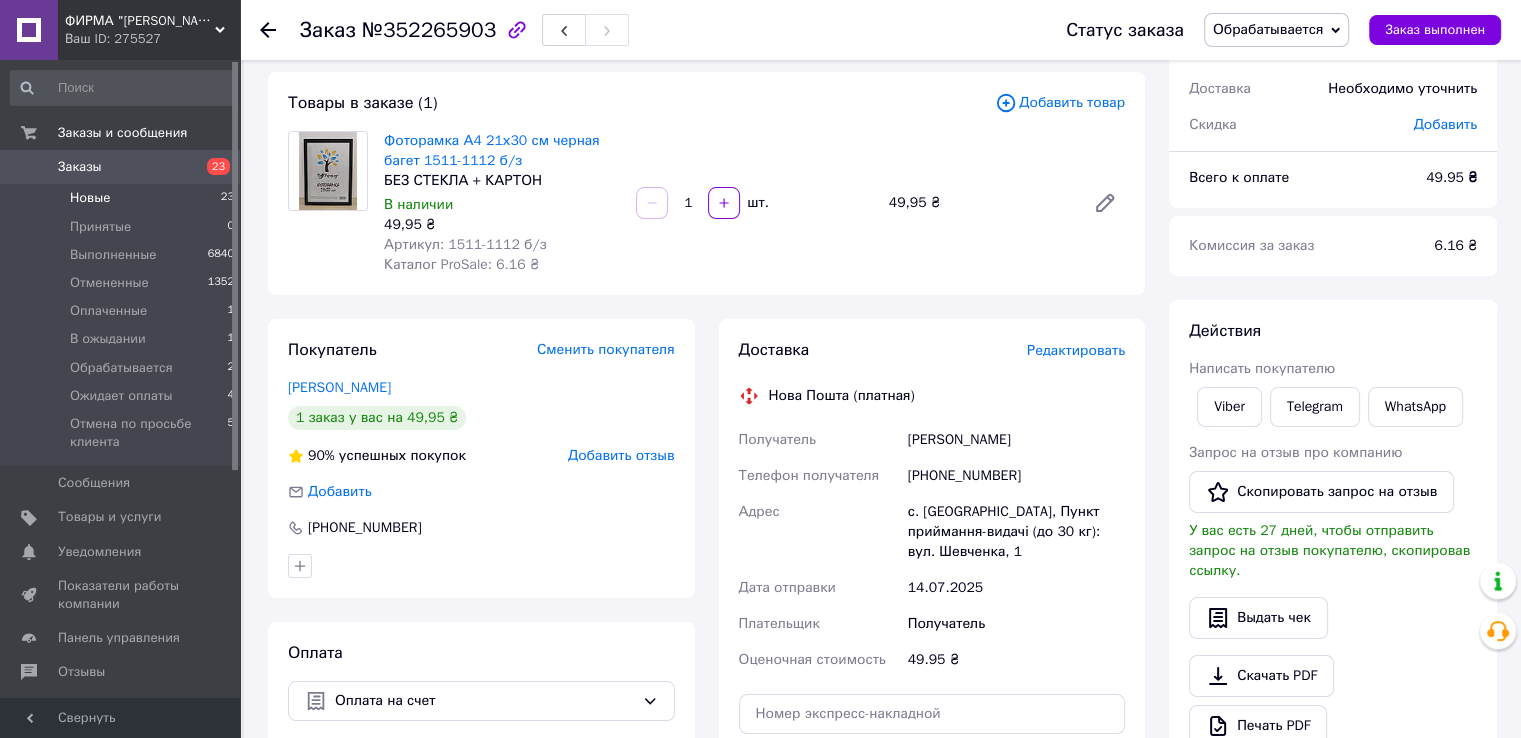 click on "Новые" at bounding box center (90, 198) 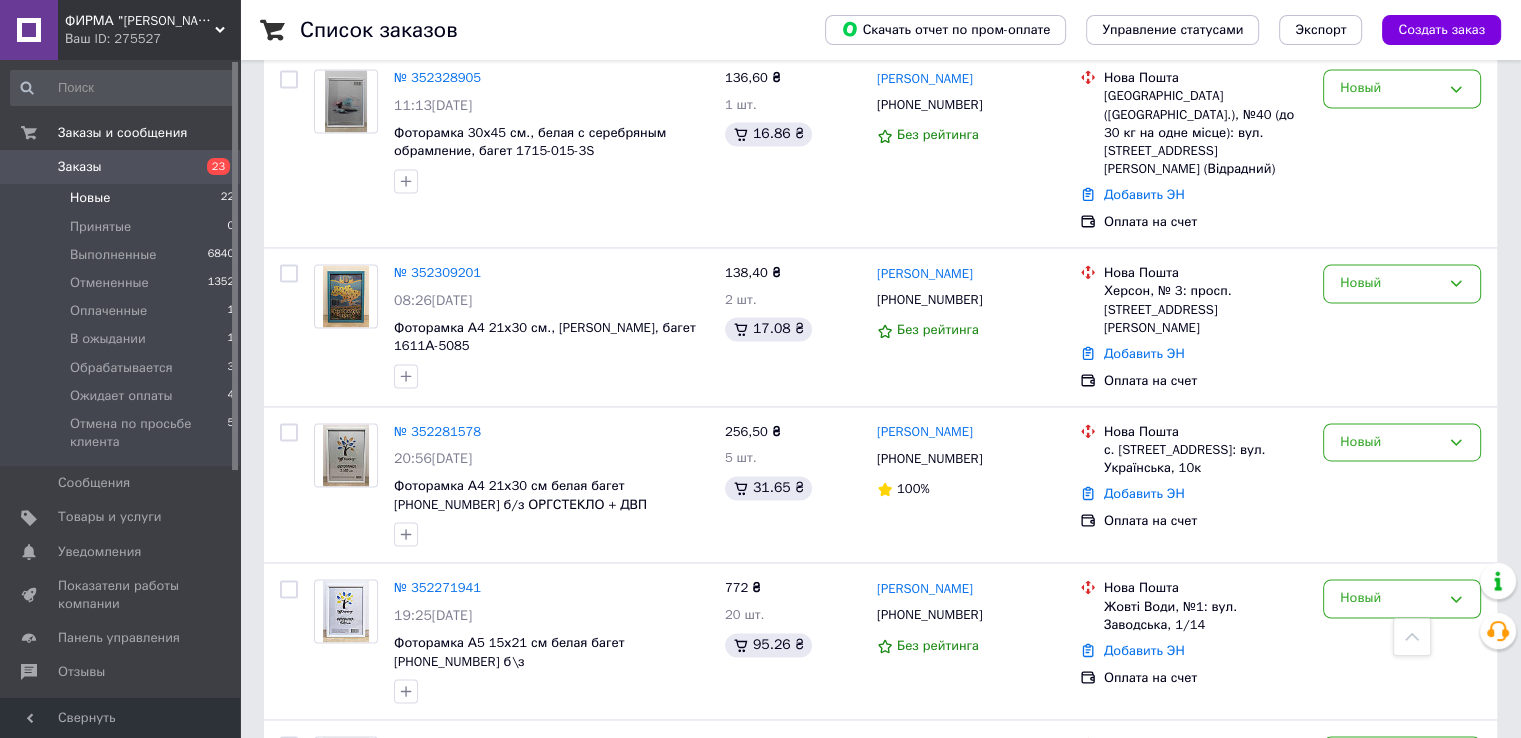scroll, scrollTop: 2996, scrollLeft: 0, axis: vertical 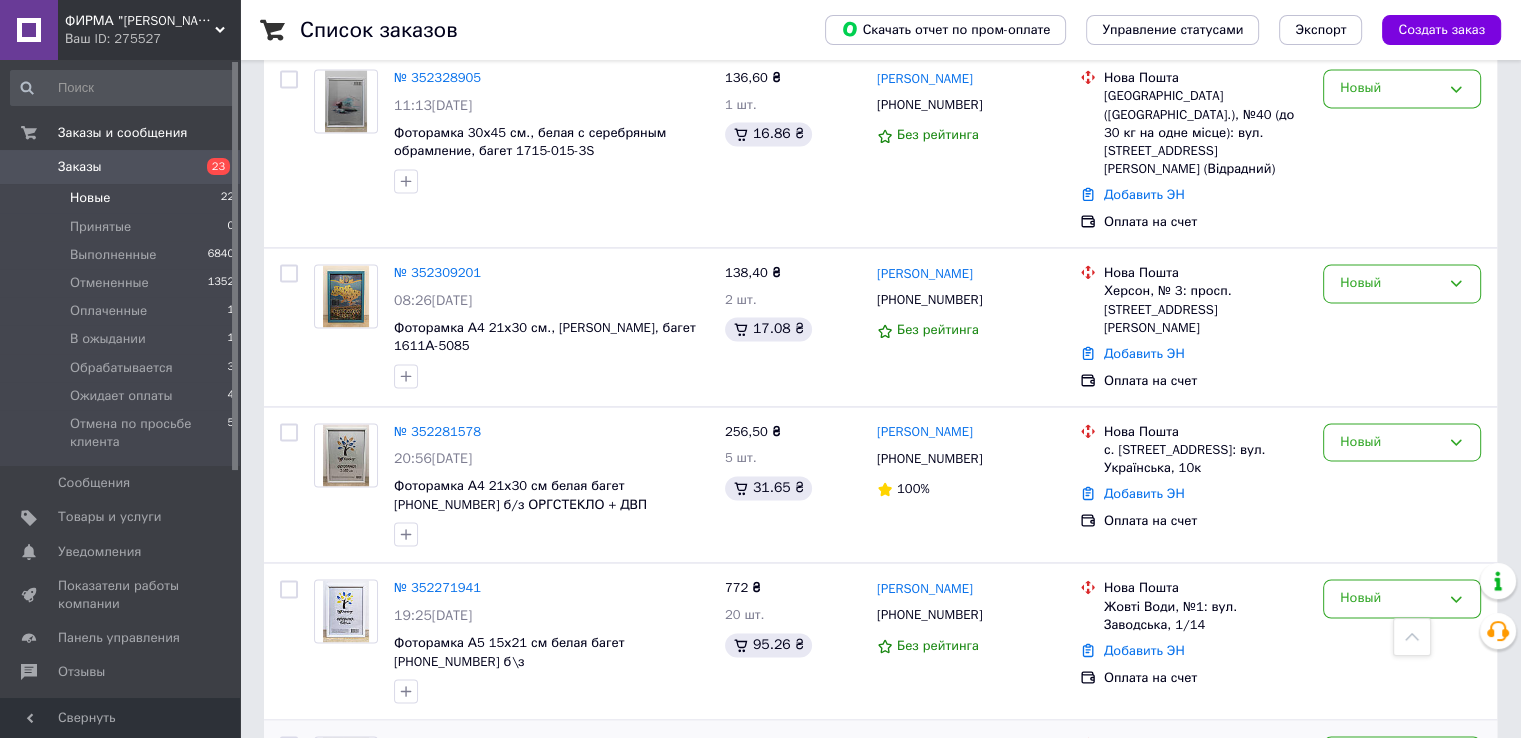 click on "№ 352269933" at bounding box center [437, 744] 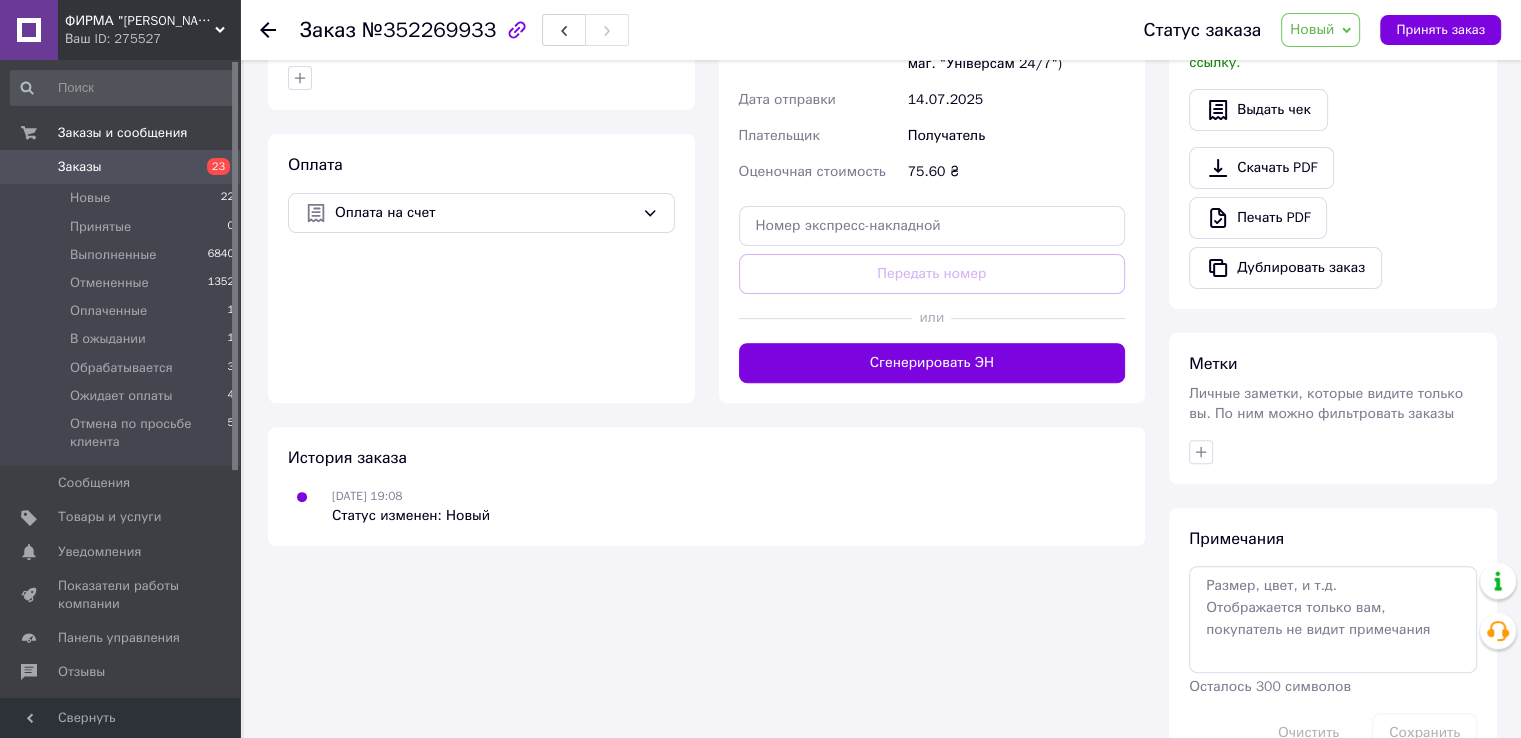 scroll, scrollTop: 644, scrollLeft: 0, axis: vertical 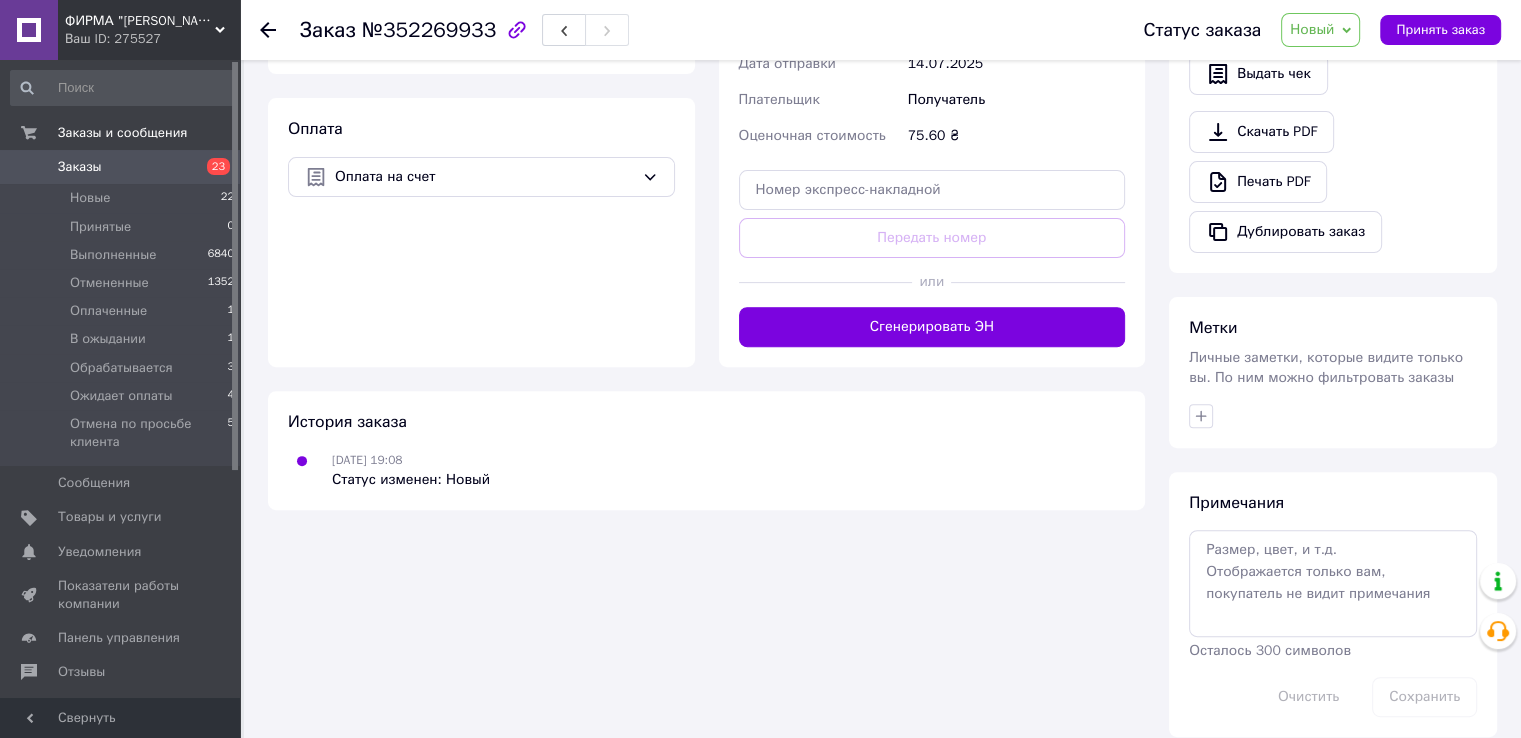 click on "Статус заказа Новый Принят Выполнен Отменен Оплаченный В ожыдании  Обрабатывается Ожидает оплаты Отмена по просьбе клиента Принять заказ" at bounding box center [1302, 30] 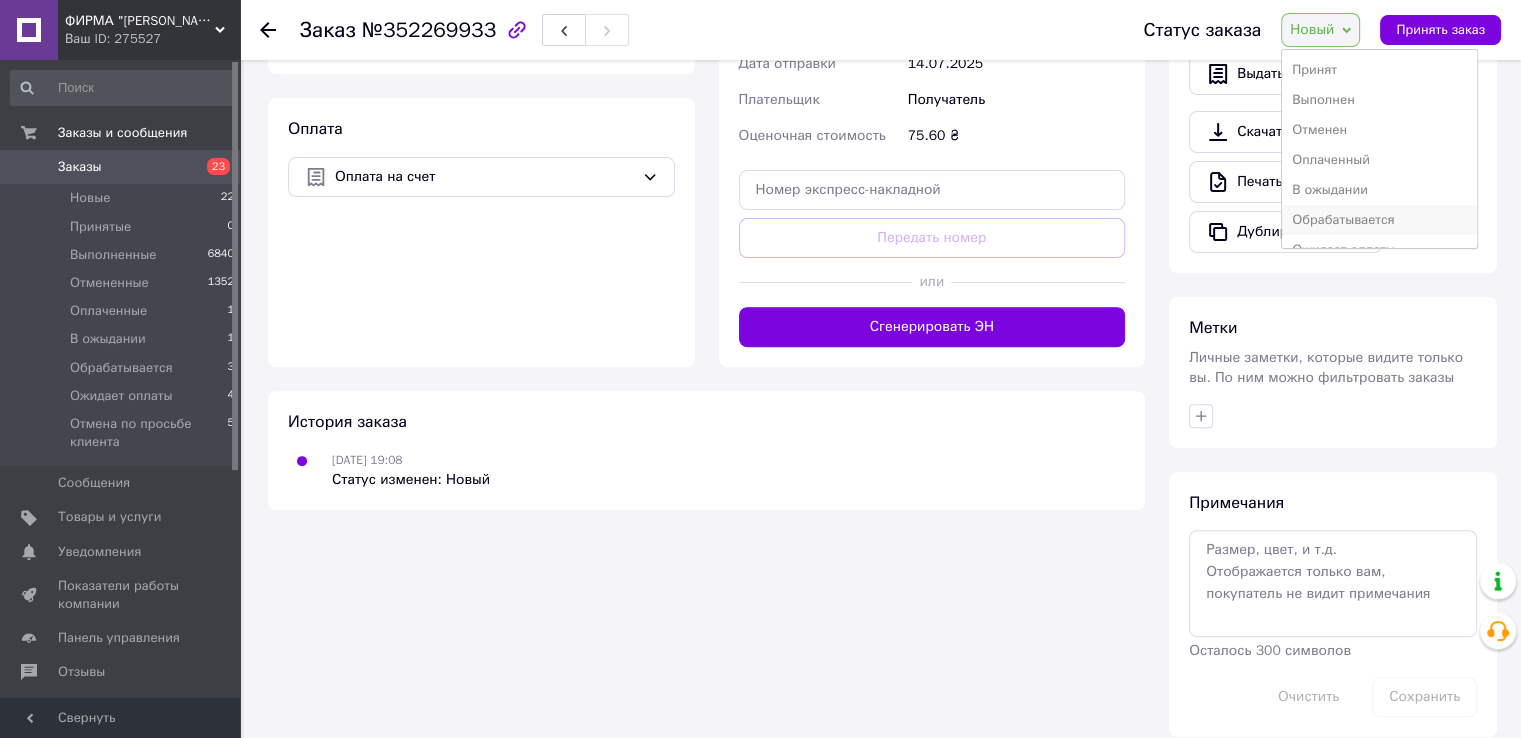 click on "Обрабатывается" at bounding box center (1379, 220) 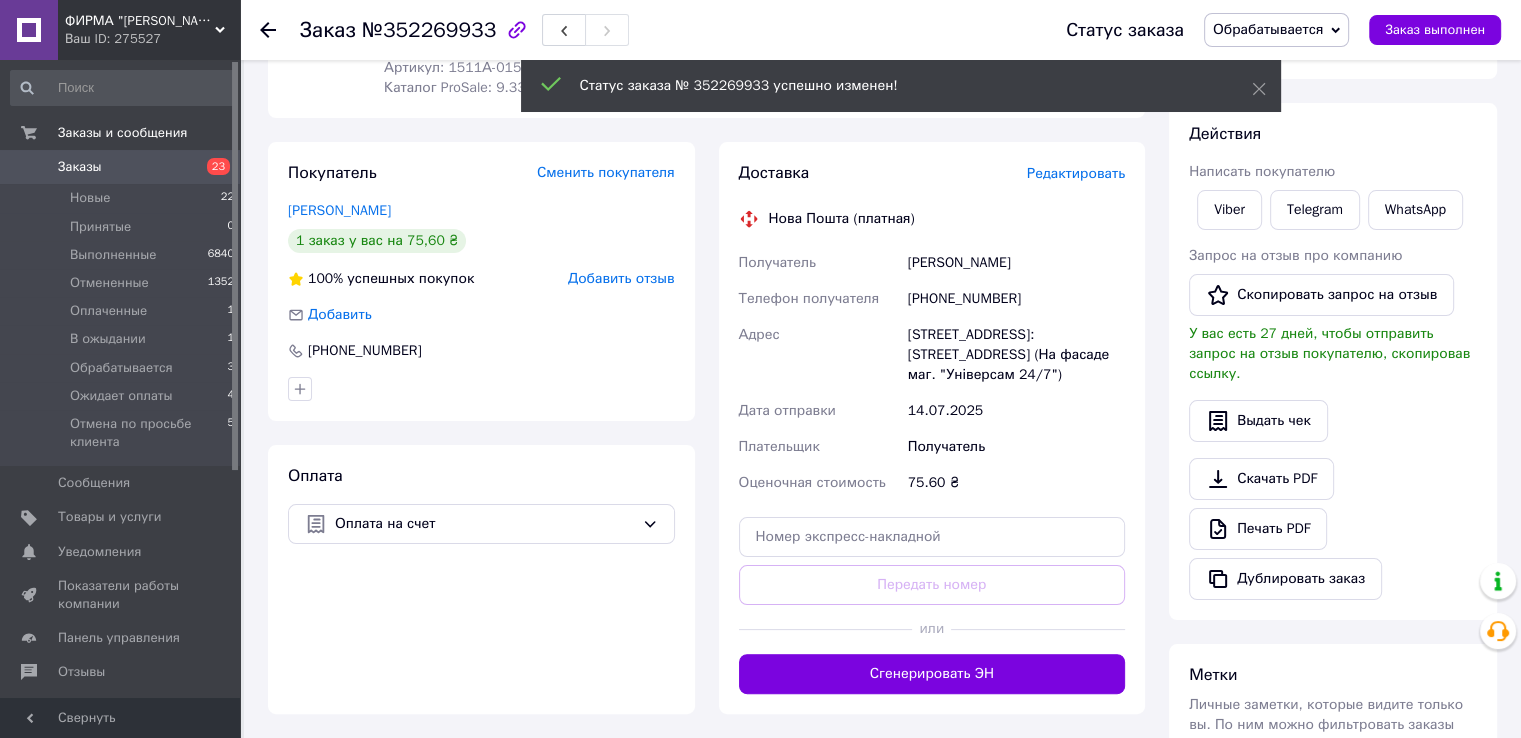 scroll, scrollTop: 244, scrollLeft: 0, axis: vertical 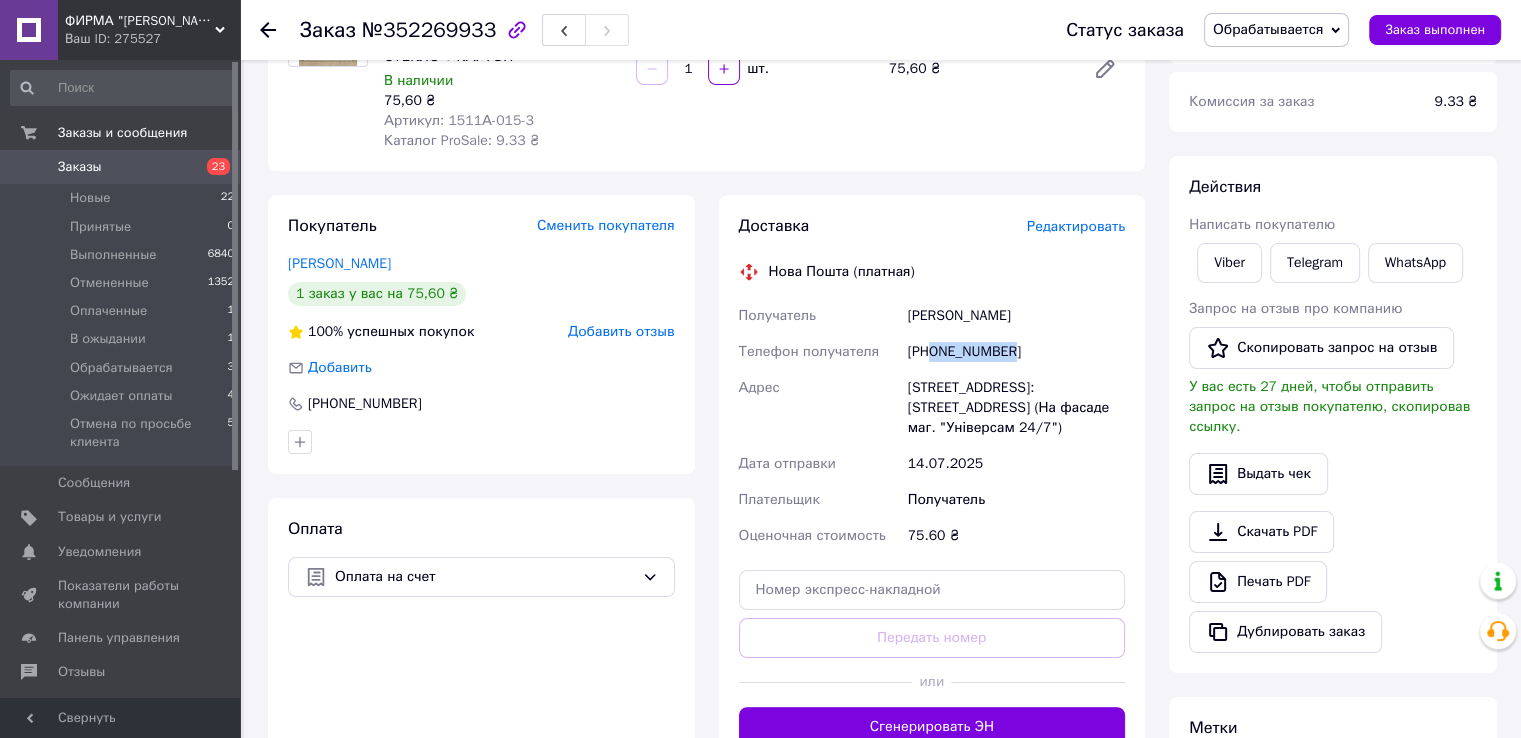 drag, startPoint x: 928, startPoint y: 349, endPoint x: 1060, endPoint y: 355, distance: 132.13629 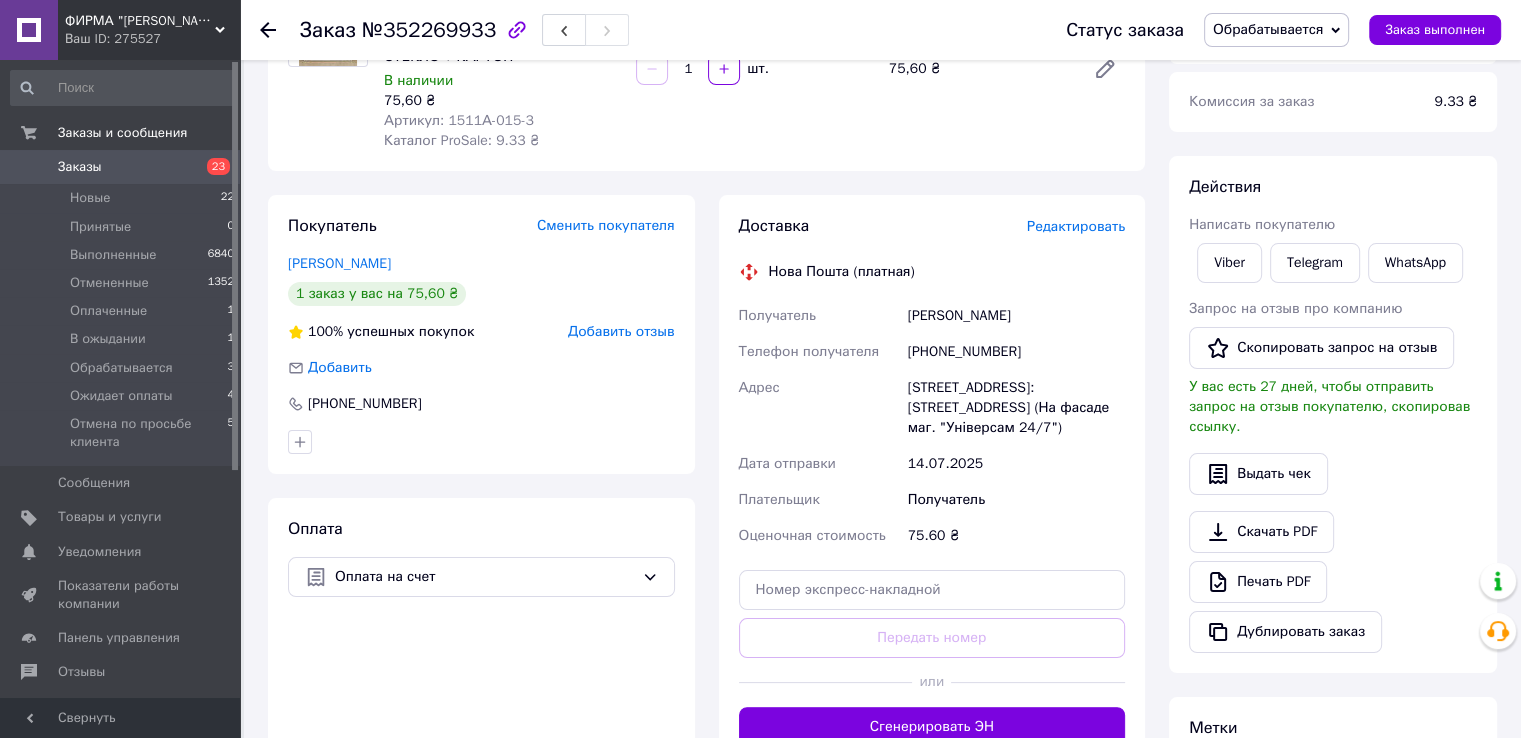 click on "Заказ с приложения 11.07.2025 | 19:08 Товары в заказе (1) Добавить товар Фоторамка А4 21х30 см., белая с золотым узором, багет 1511А-015-3 СТЕКЛО + КАРТОН СТЕКЛО + КАРТОН В наличии 75,60 ₴ Артикул: 1511А-015-3 Каталог ProSale: 9.33 ₴  1   шт. 75,60 ₴ Покупатель Сменить покупателя Руденко Альона 1 заказ у вас на 75,60 ₴ 100%   успешных покупок Добавить отзыв Добавить +380681392500 Оплата Оплата на счет Доставка Редактировать Нова Пошта (платная) Получатель Руденко Альона Телефон получателя +380681392500 Адрес Одесса, Почтомат №40602: Дальницкое шоссе, 21 (На фасаде маг. "Універсам 24/7") Дата отправки 14.07.2025 75.60 ₴ < >" at bounding box center [706, 488] 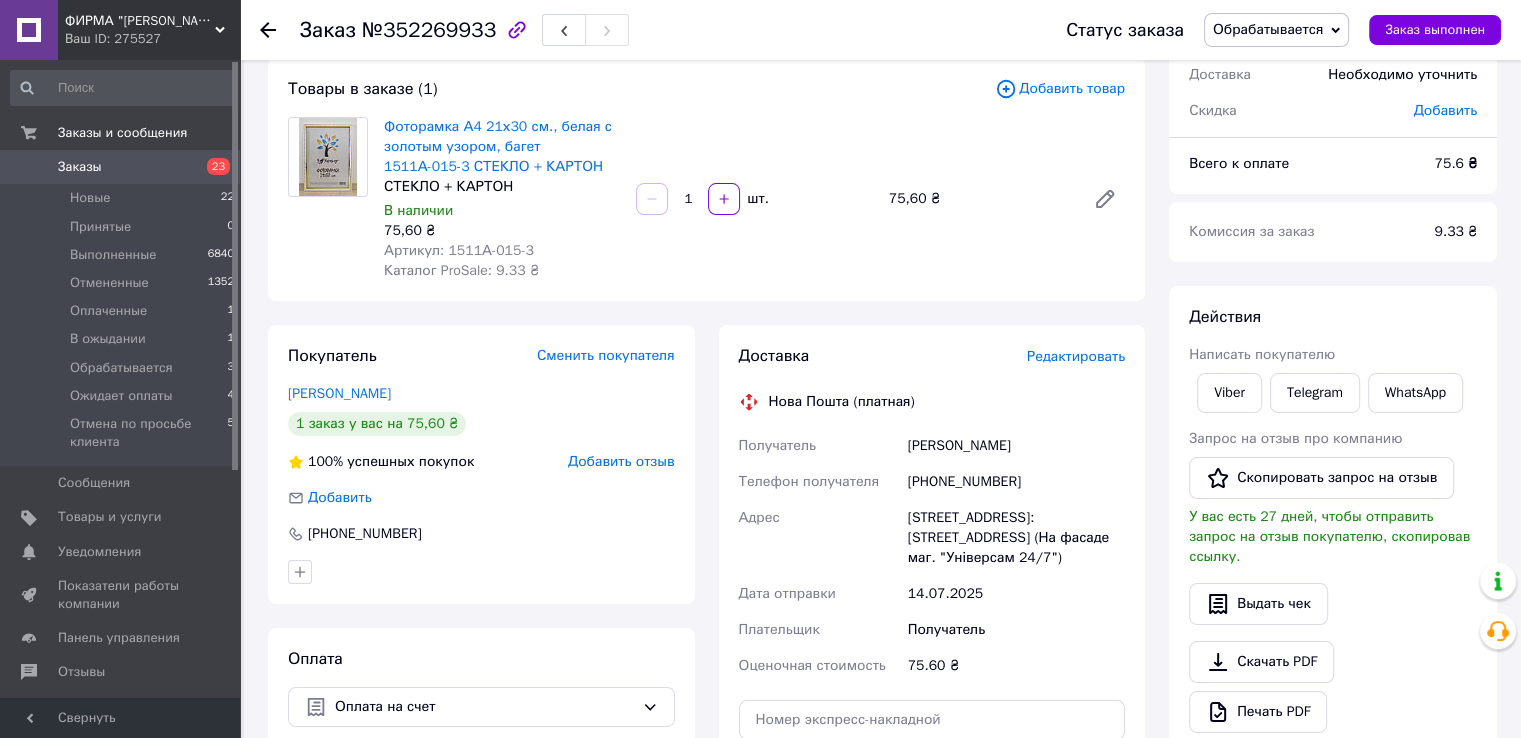 scroll, scrollTop: 144, scrollLeft: 0, axis: vertical 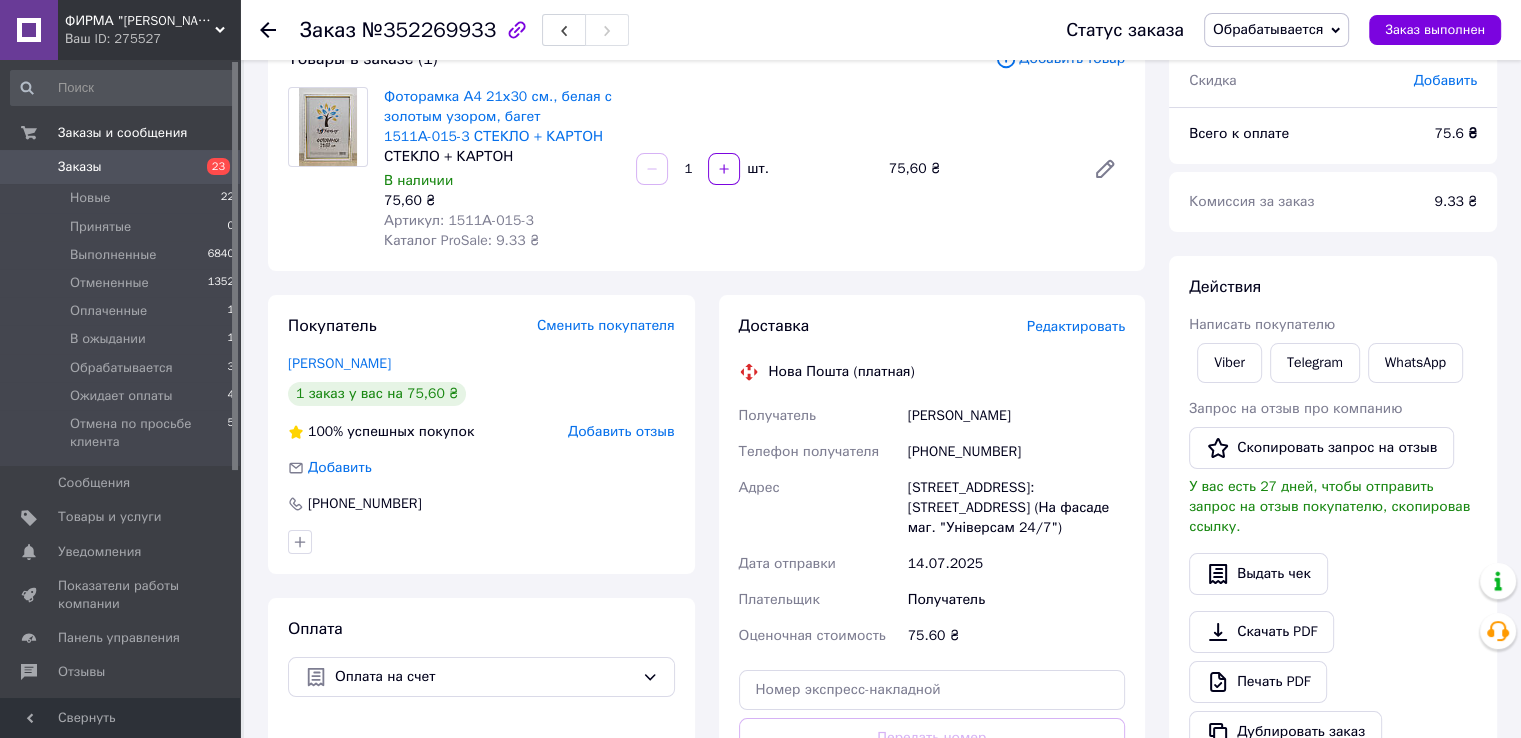 click on "Действия Написать покупателю Viber Telegram WhatsApp Запрос на отзыв про компанию   Скопировать запрос на отзыв У вас есть 27 дней, чтобы отправить запрос на отзыв покупателю, скопировав ссылку.   Выдать чек   Скачать PDF   Печать PDF   Дублировать заказ" at bounding box center [1333, 514] 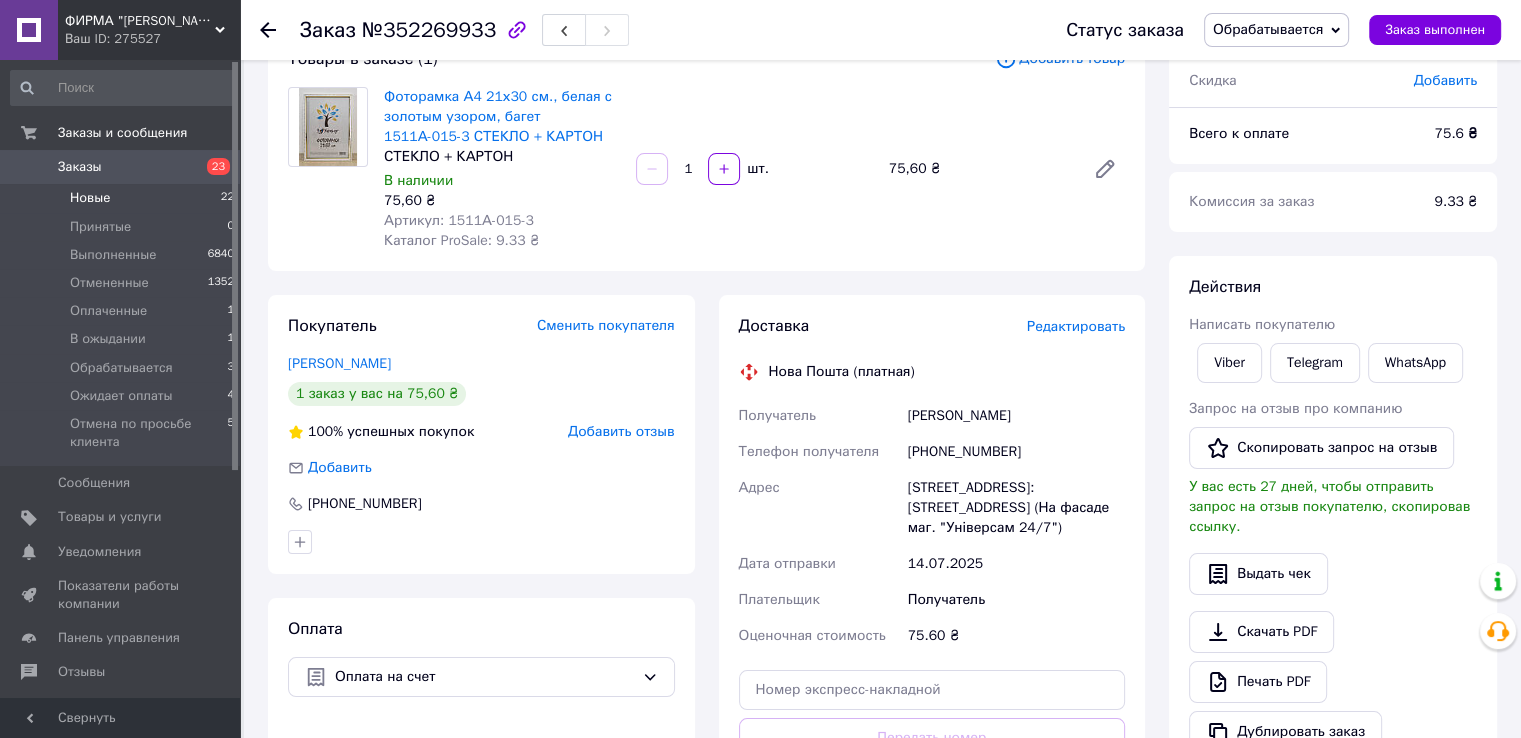 click on "Новые" at bounding box center [90, 198] 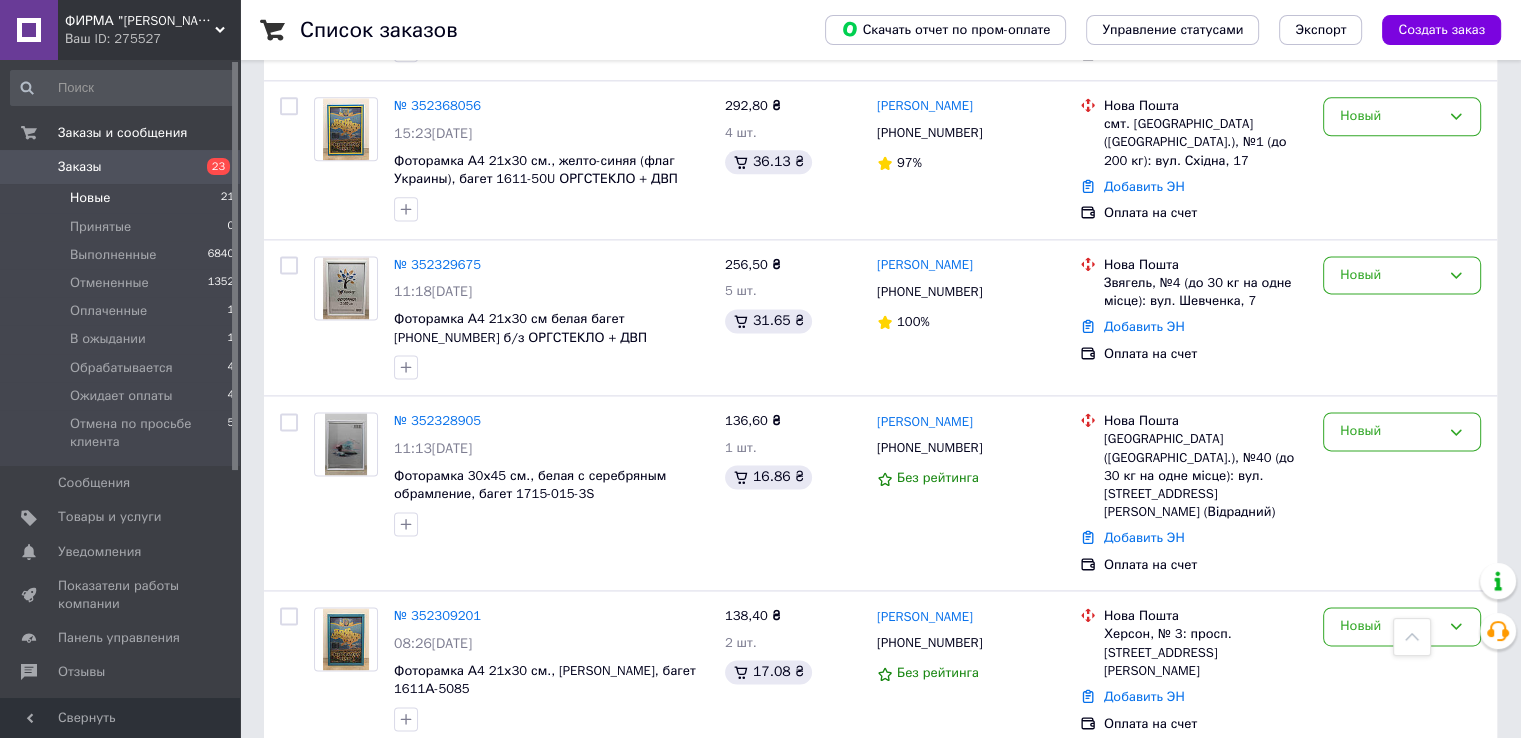 scroll, scrollTop: 2838, scrollLeft: 0, axis: vertical 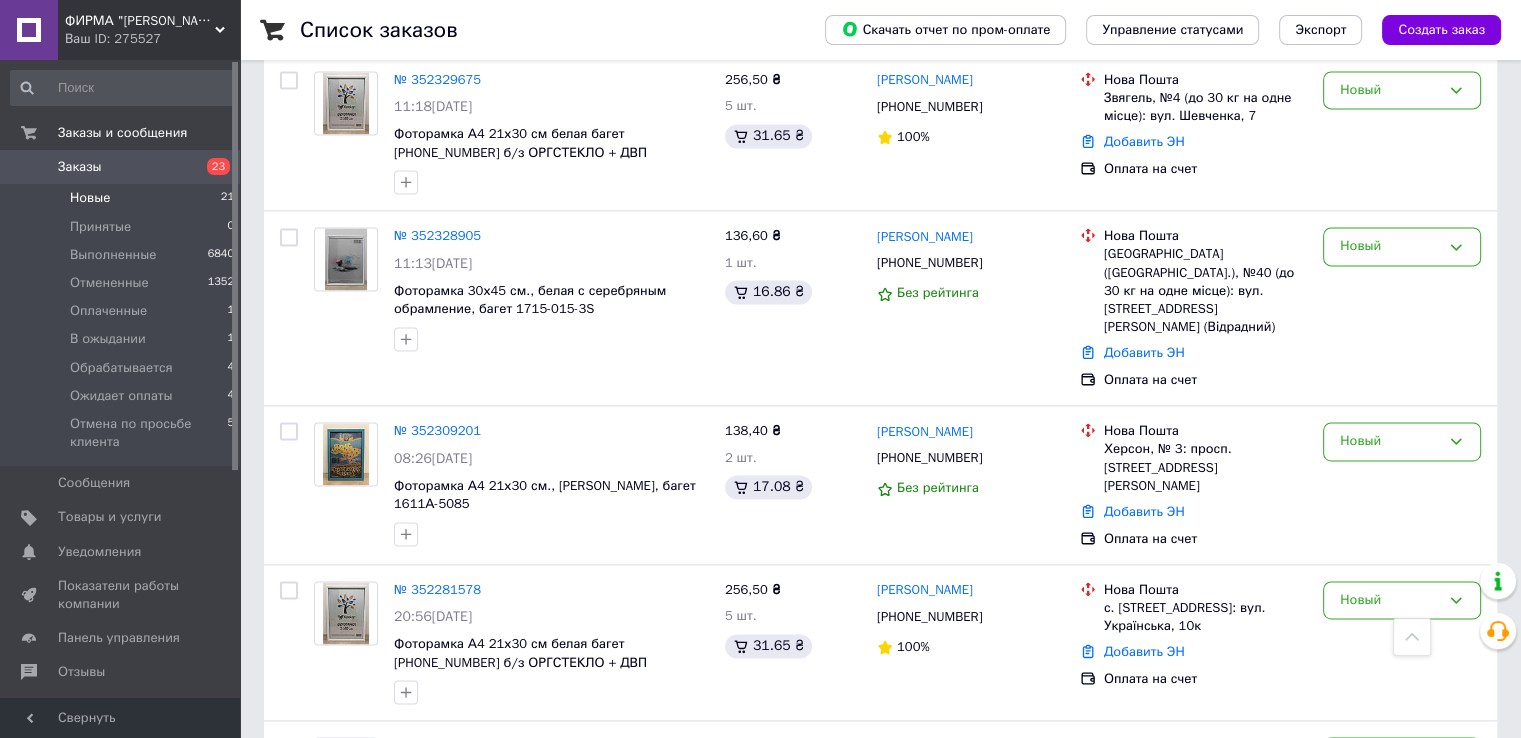 click on "Список заказов   Скачать отчет по пром-оплате Управление статусами Экспорт Создать заказ 1 Фильтры Сохраненные фильтры: Новые (21) Статус: Новые Сбросить все Заказ Сумма Покупатель Доставка и оплата Статус № 352556343 08:11, 14.07.2025 Фоторамка А4 21х30 см белая багет 1210-015-3 б/з 520,30 ₴ 11 шт. 64.21 ₴ Соломія Муравська +380689882769 Без рейтинга Нова Пошта с. Туринка, Пункт приймання-видачі (до 30 кг): вул. Богдана Хмельницького, 25 Добавить ЭН Оплата на счет Новый № 352553094 07:14, 14.07.2025 Фоторамка 30х45 см., светло-коричневаяч без золотой вставки, багет 1511-5120 б\з 126,70 ₴ 1 шт. 15.63 ₴ +380508734982 Новый 100%" at bounding box center (880, -939) 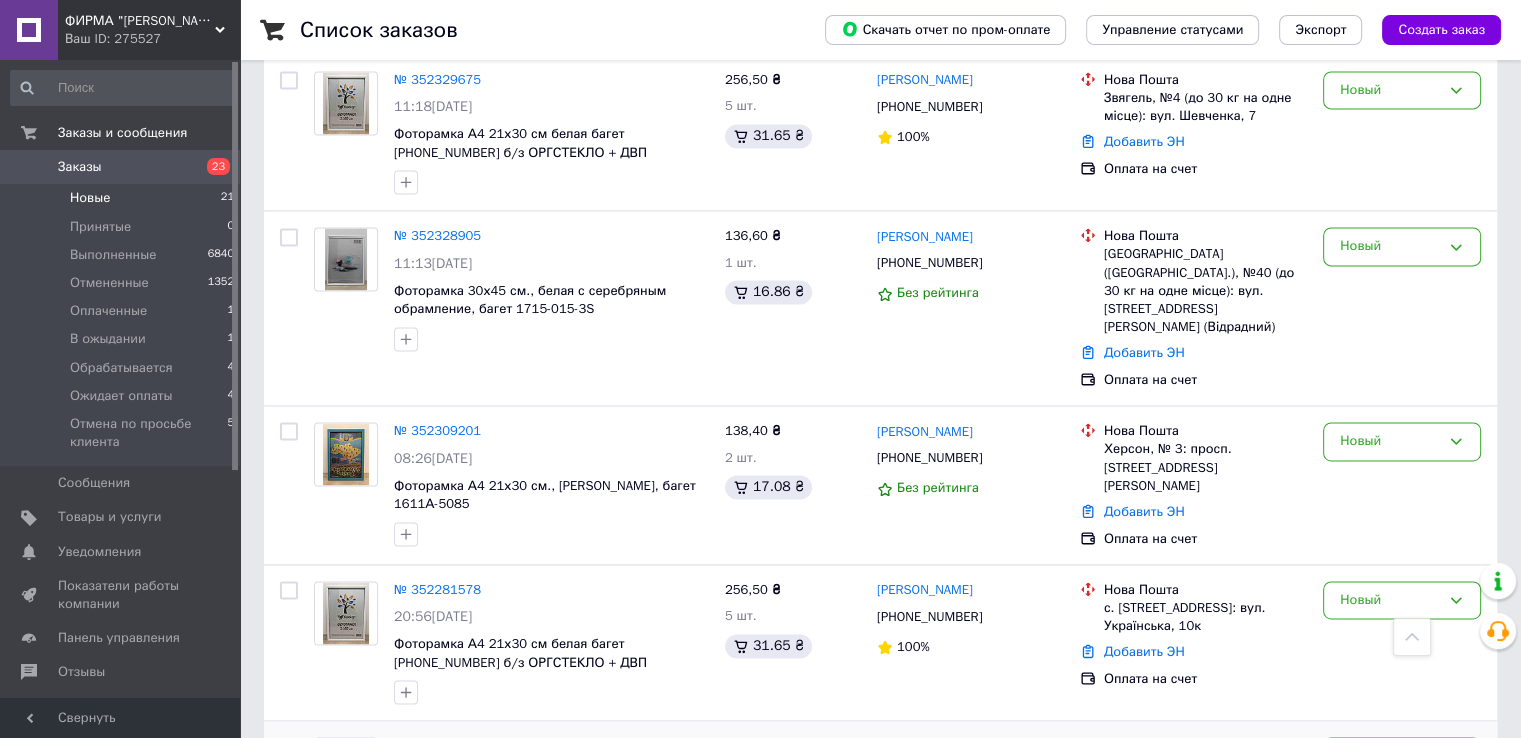 click on "№ 352271941" at bounding box center (437, 745) 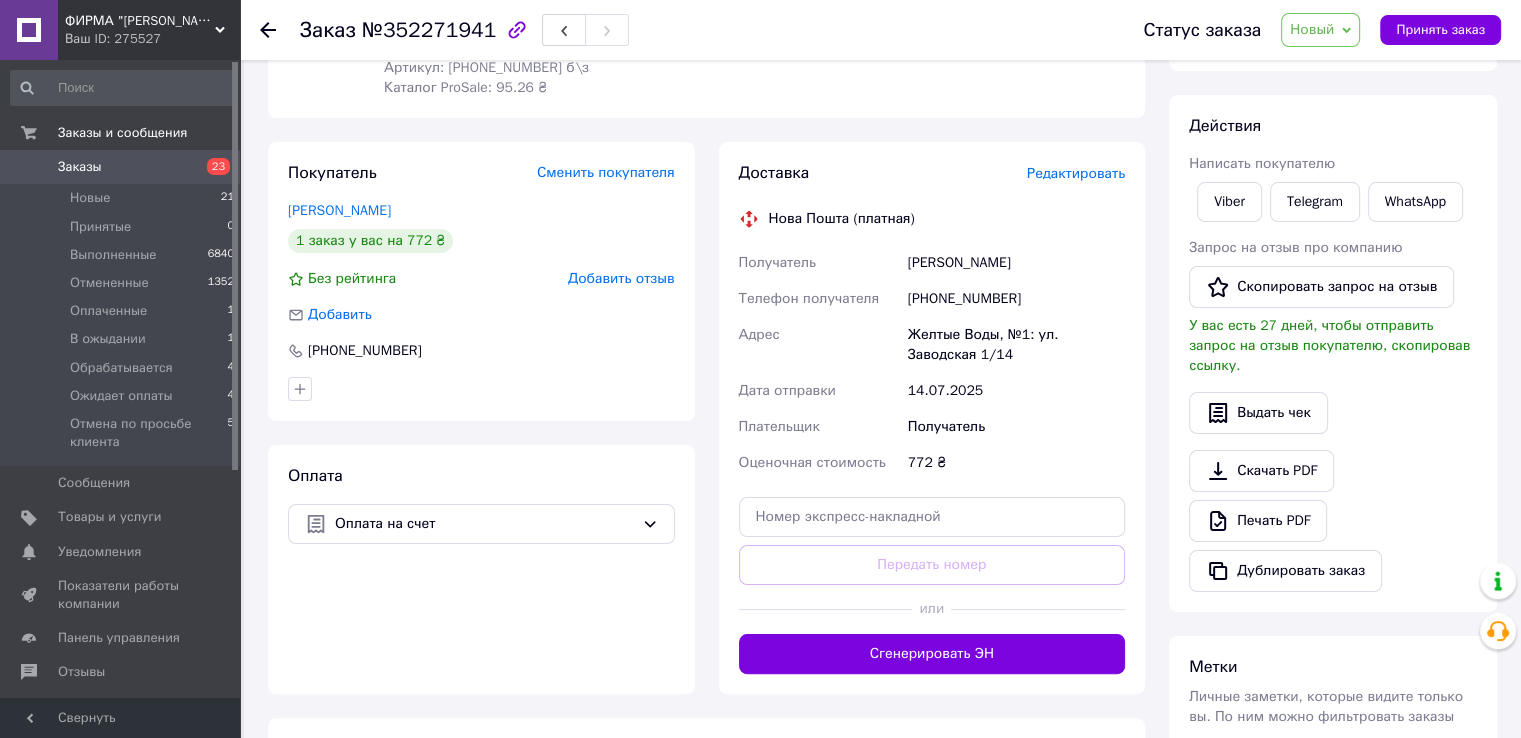 scroll, scrollTop: 144, scrollLeft: 0, axis: vertical 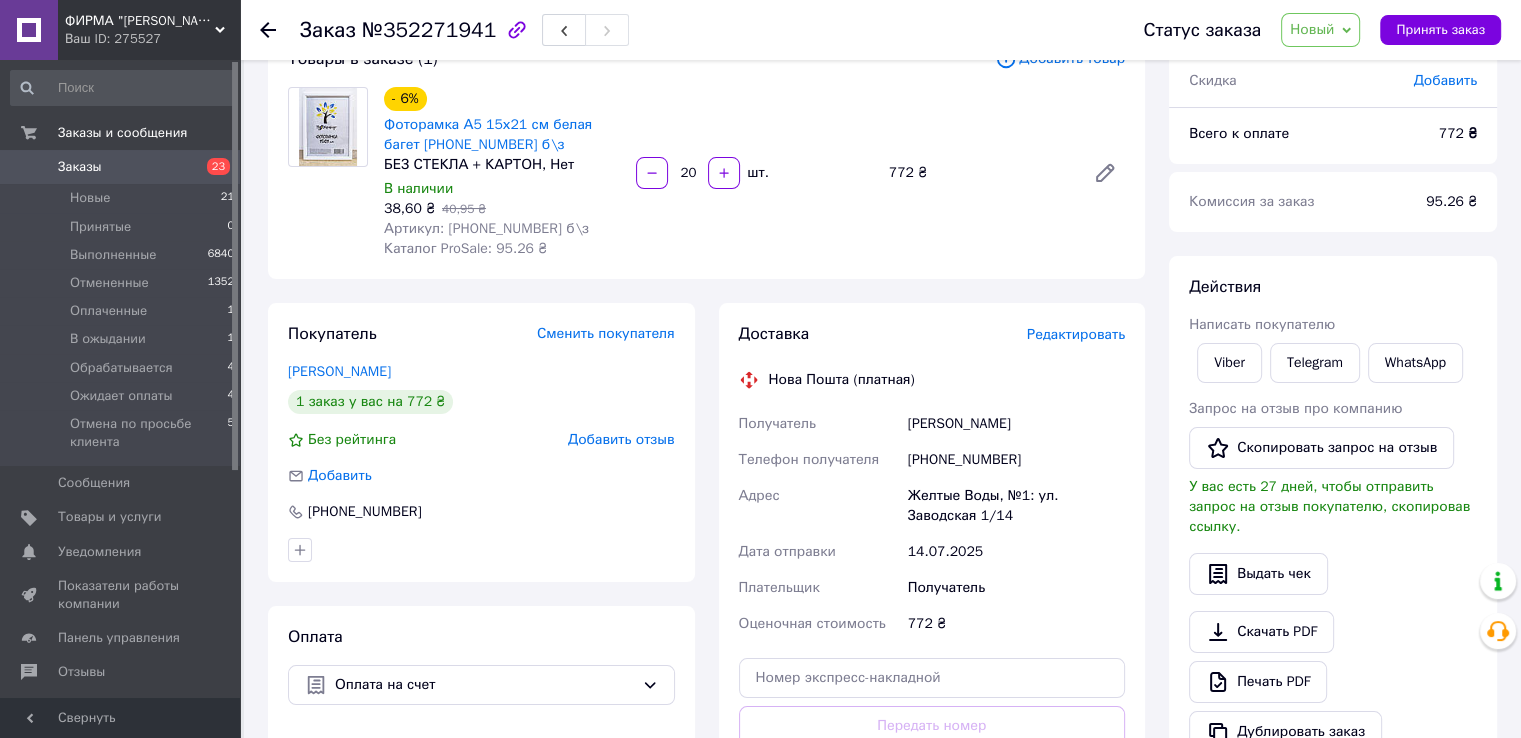 click on "Новый" at bounding box center [1320, 30] 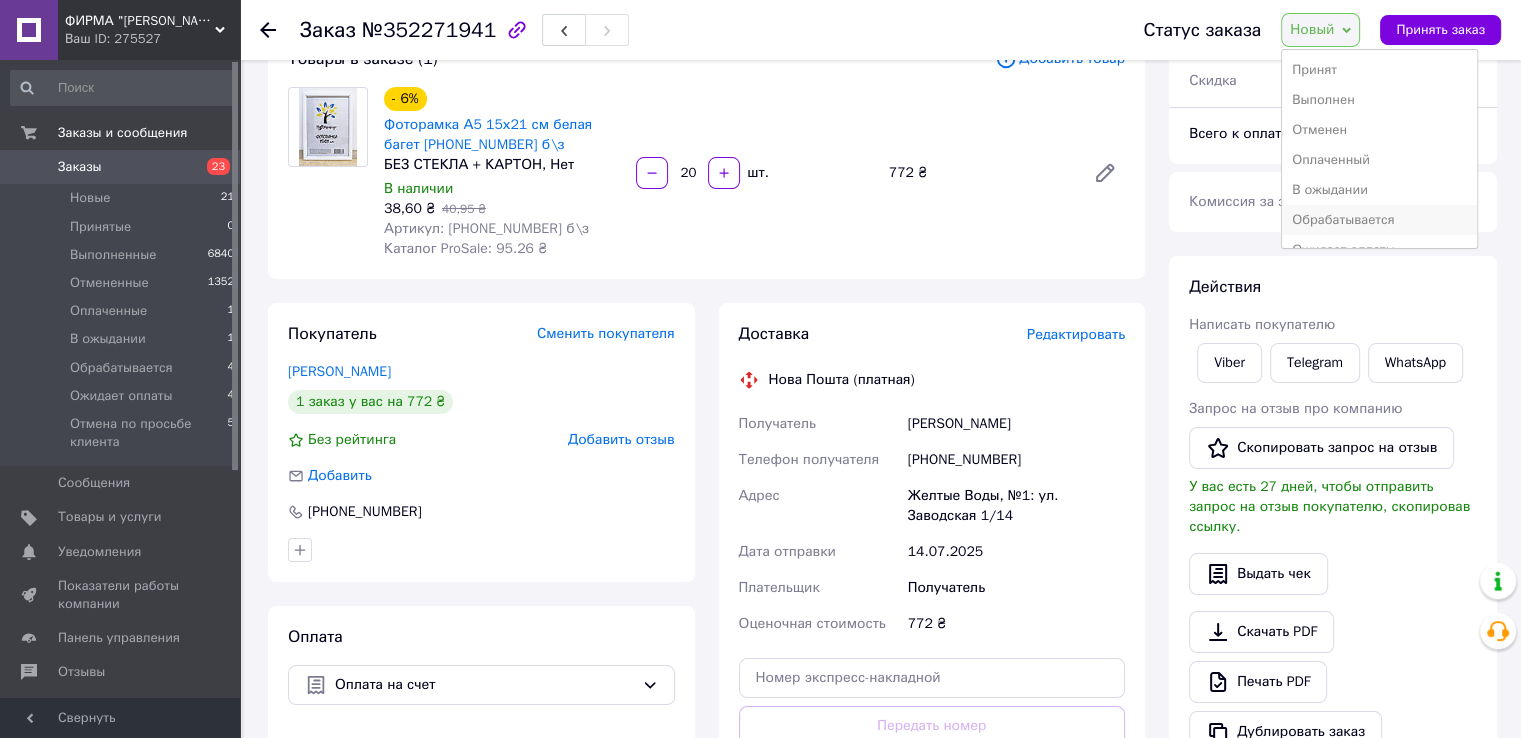 click on "Обрабатывается" at bounding box center (1379, 220) 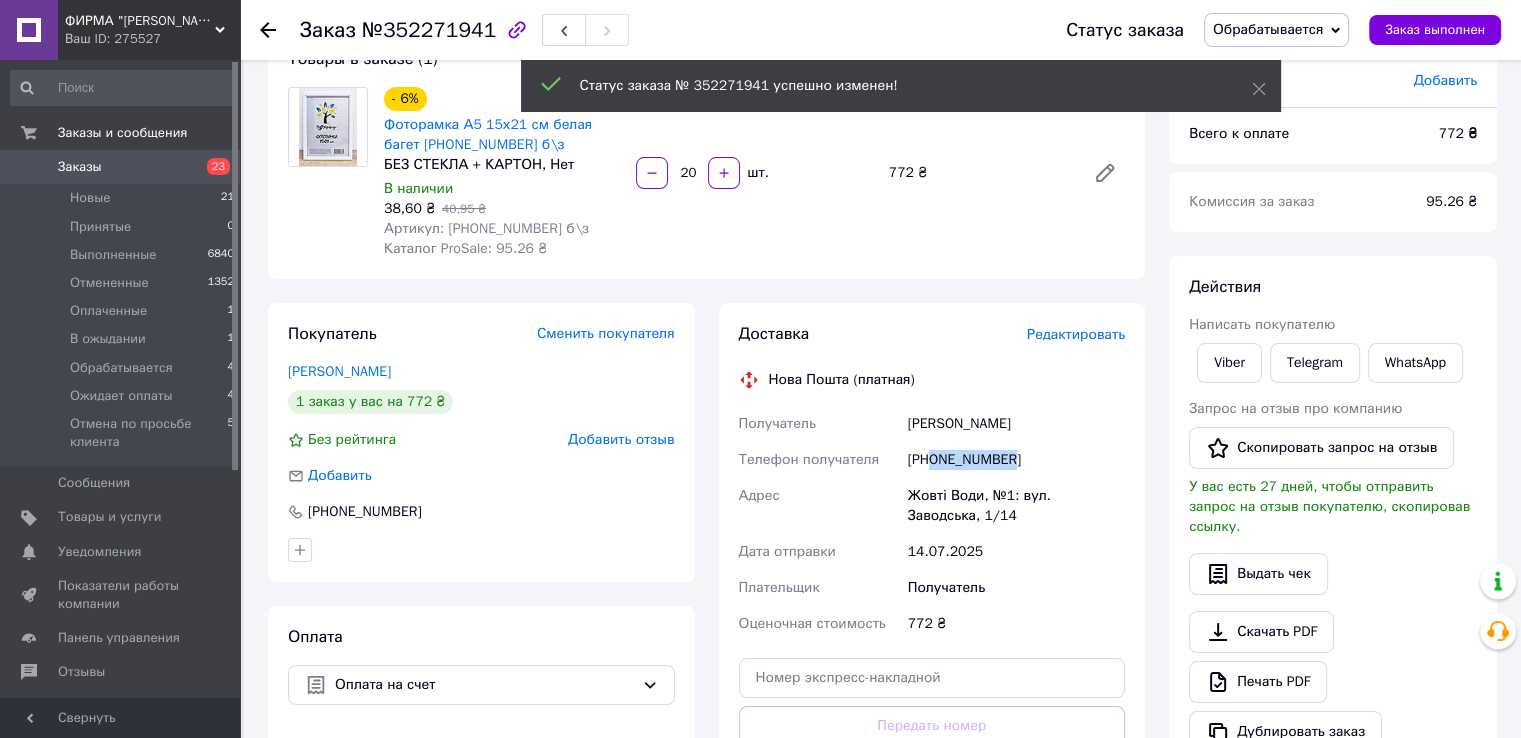 drag, startPoint x: 933, startPoint y: 459, endPoint x: 1042, endPoint y: 457, distance: 109.01835 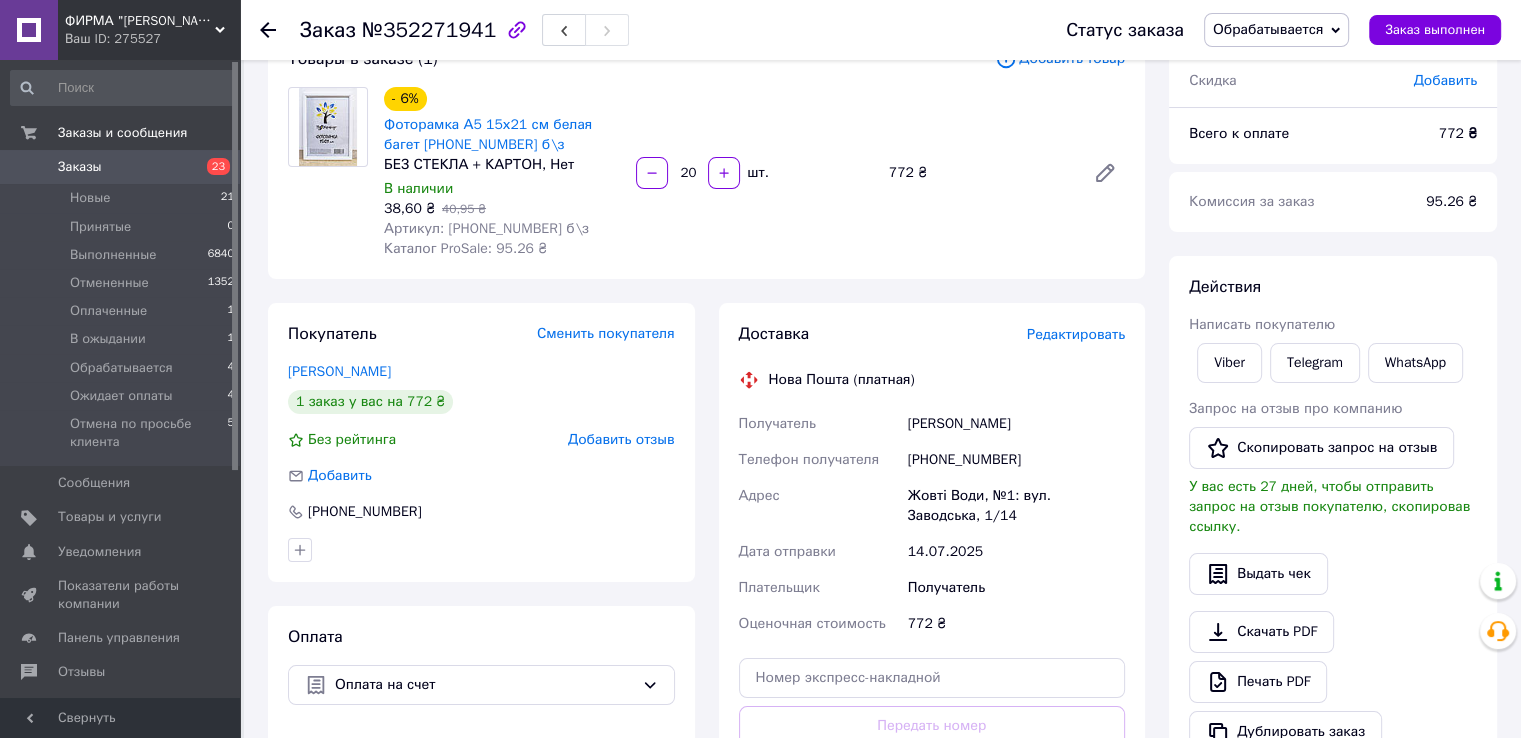 click on "[PHONE_NUMBER]" at bounding box center (481, 512) 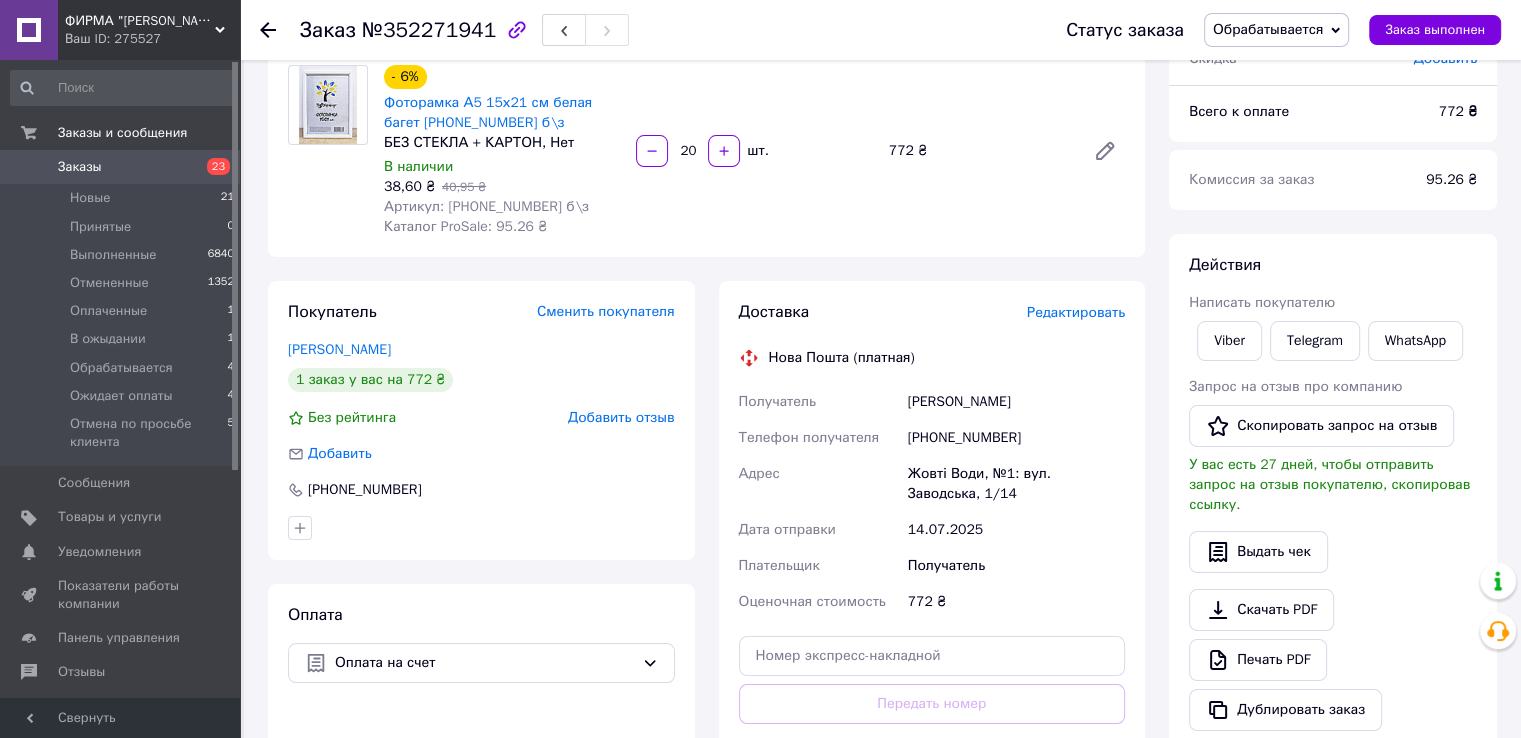 scroll, scrollTop: 174, scrollLeft: 0, axis: vertical 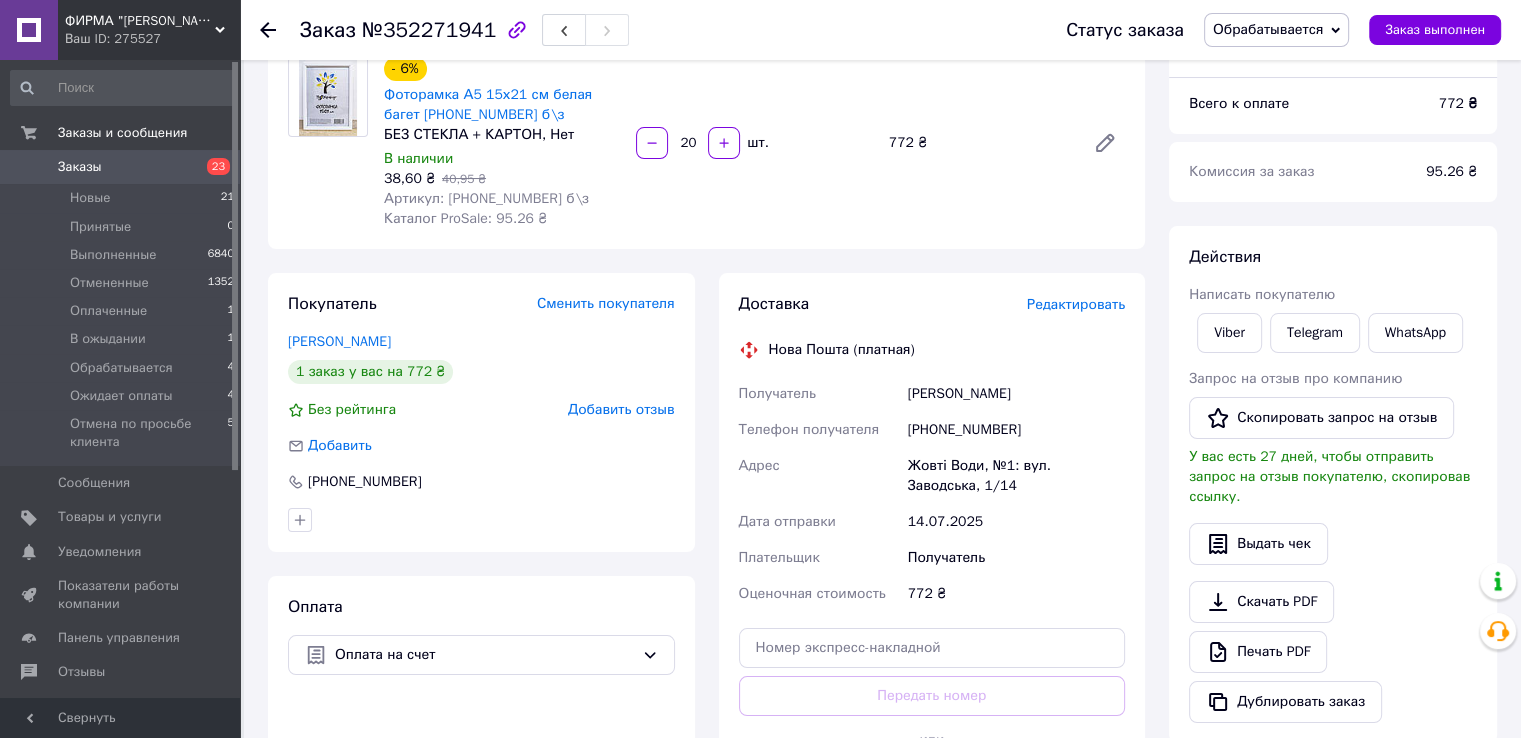 click on "Обрабатывается" at bounding box center [1268, 29] 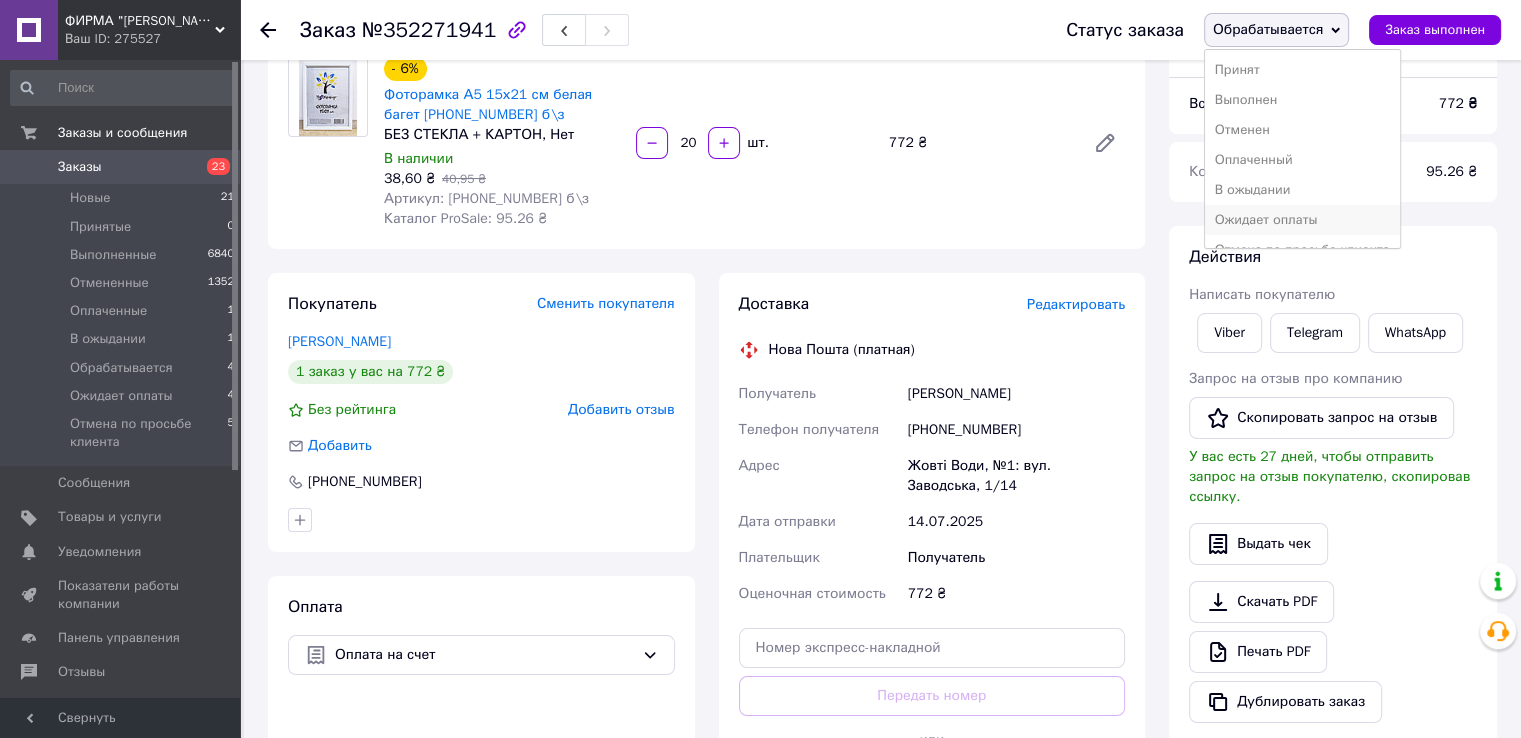 click on "Ожидает оплаты" at bounding box center [1302, 220] 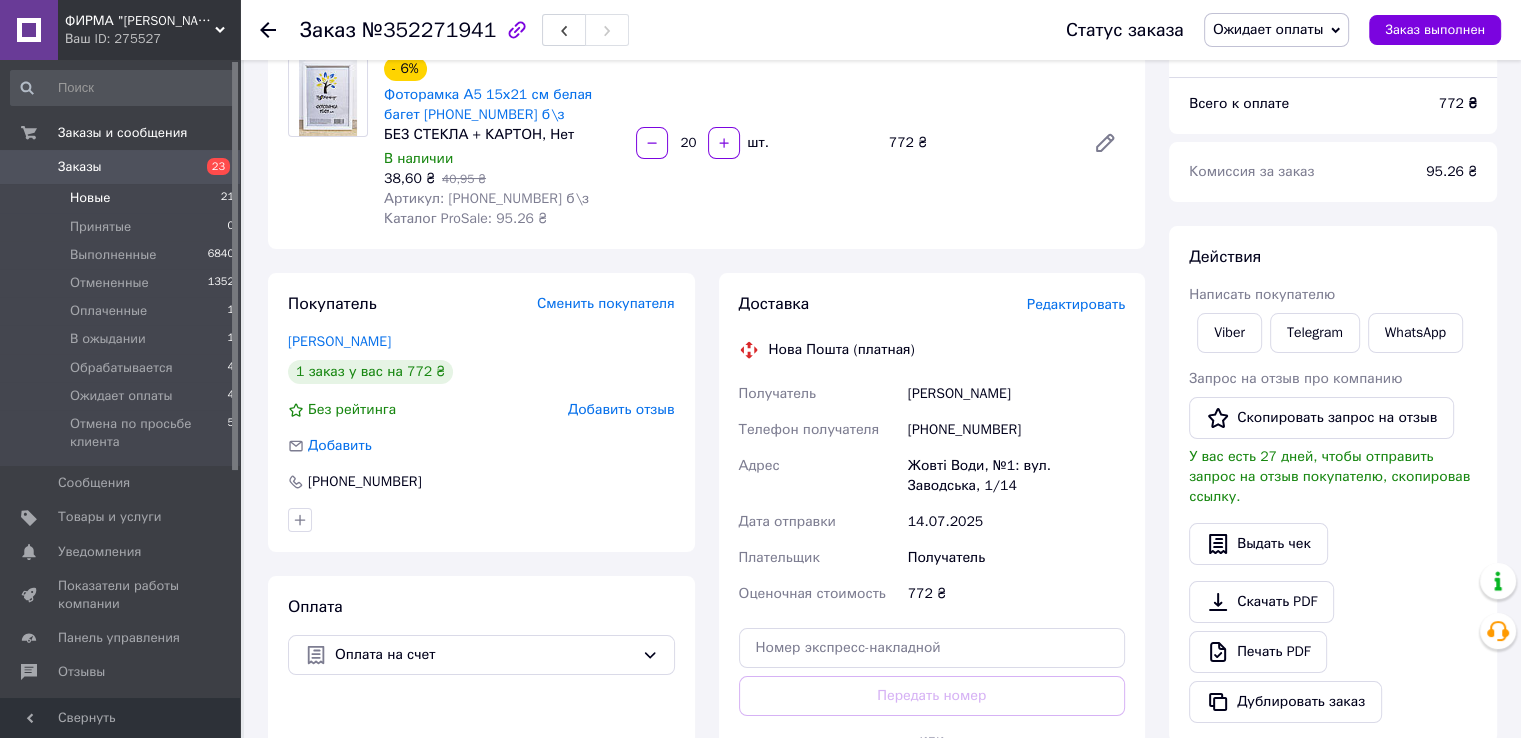 click on "Новые 21" at bounding box center (123, 198) 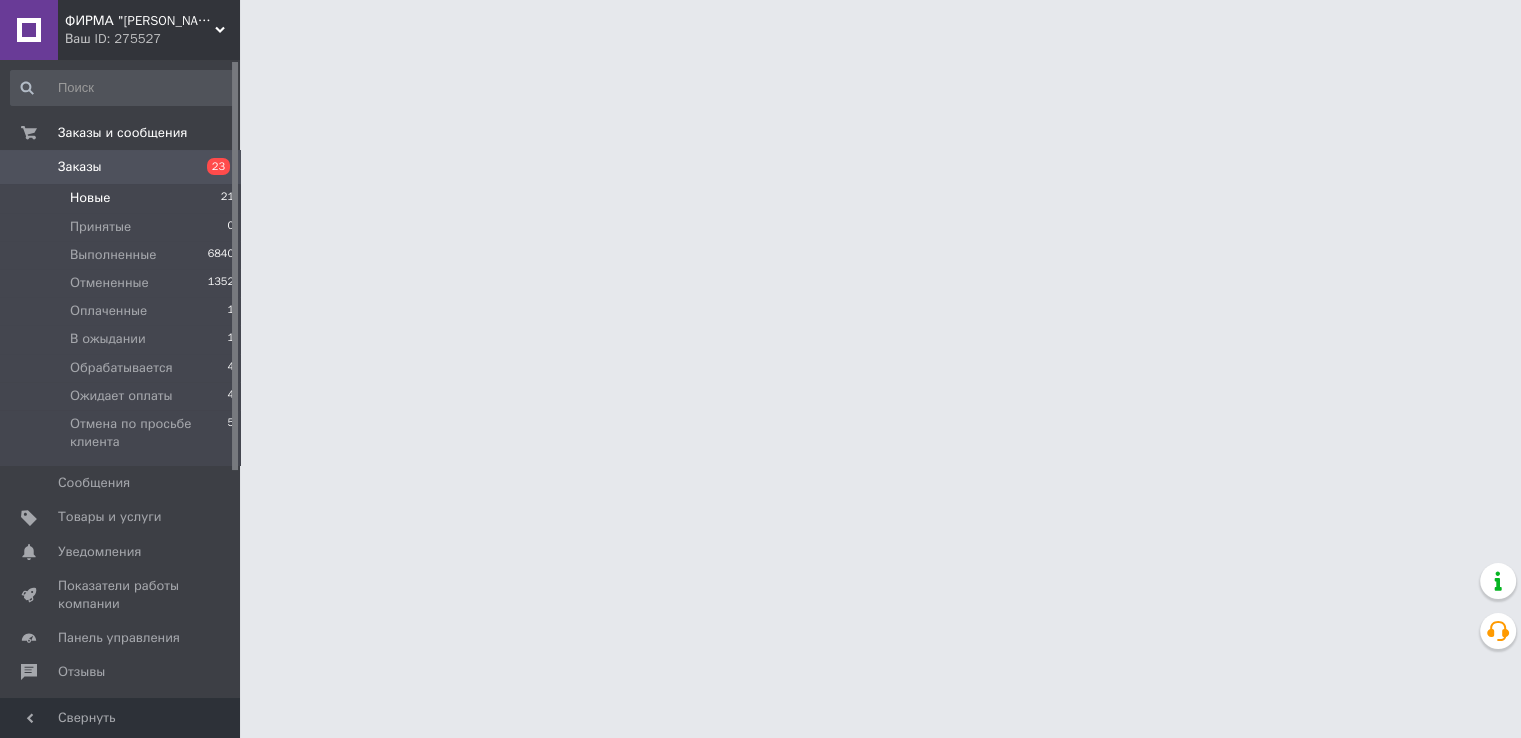 scroll, scrollTop: 0, scrollLeft: 0, axis: both 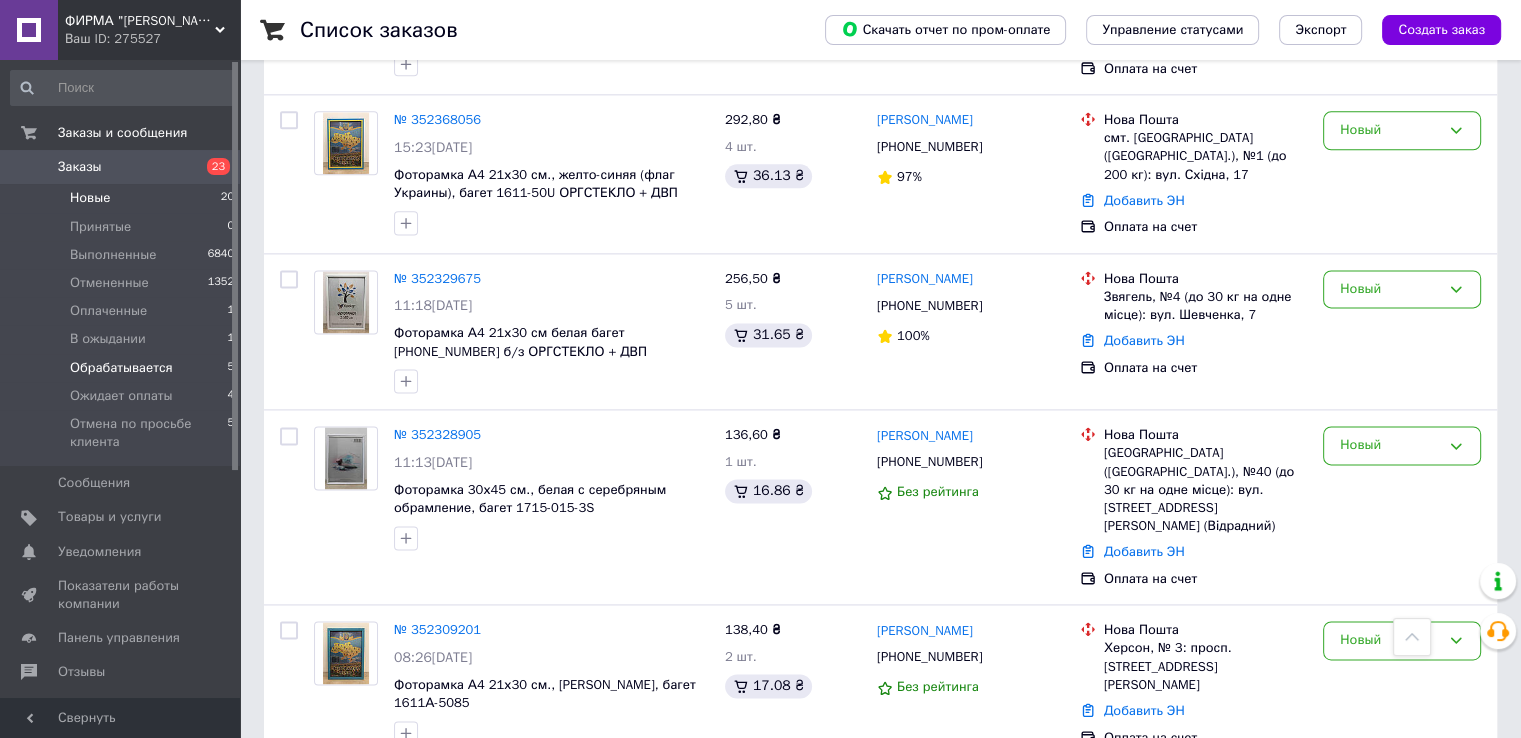click on "Обрабатывается 5" at bounding box center (123, 368) 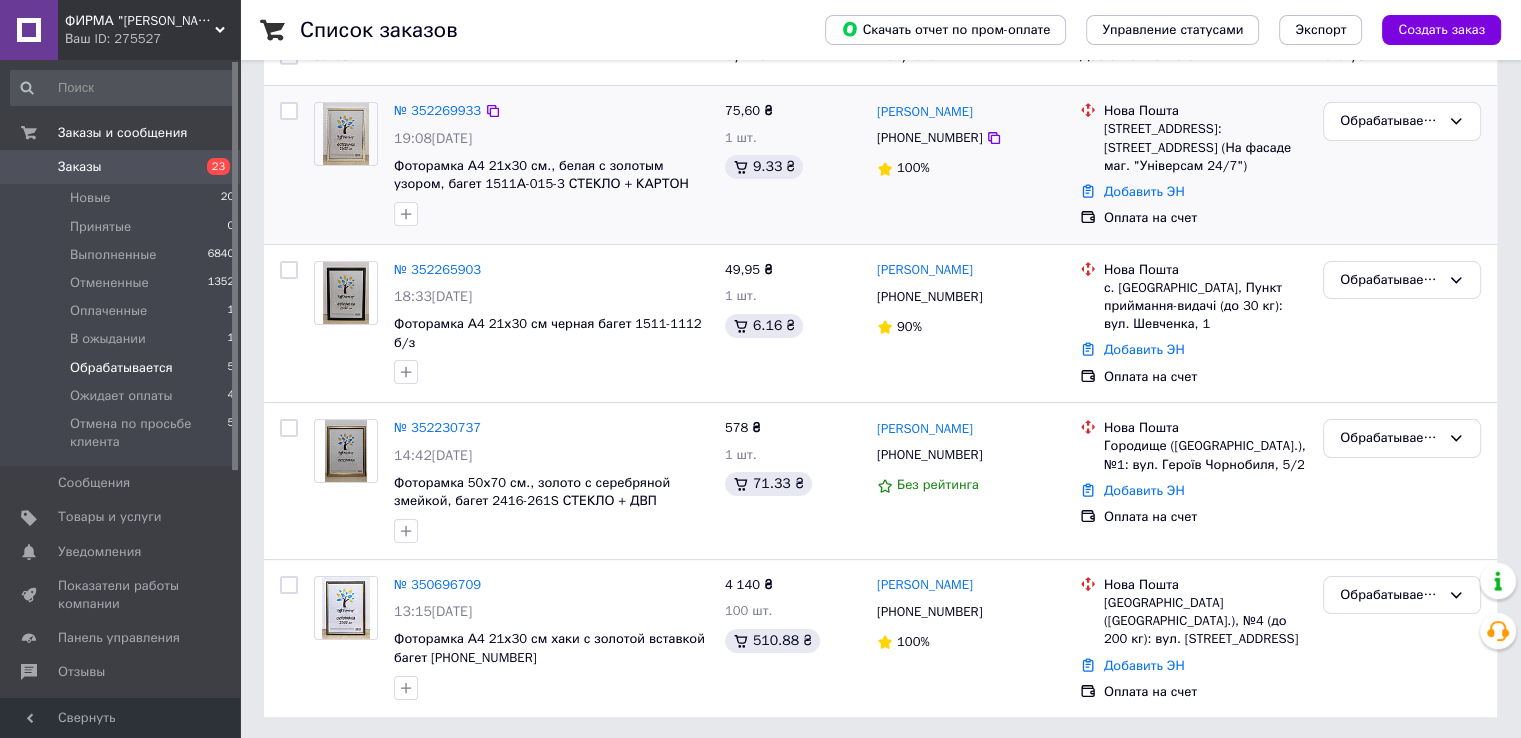 scroll, scrollTop: 0, scrollLeft: 0, axis: both 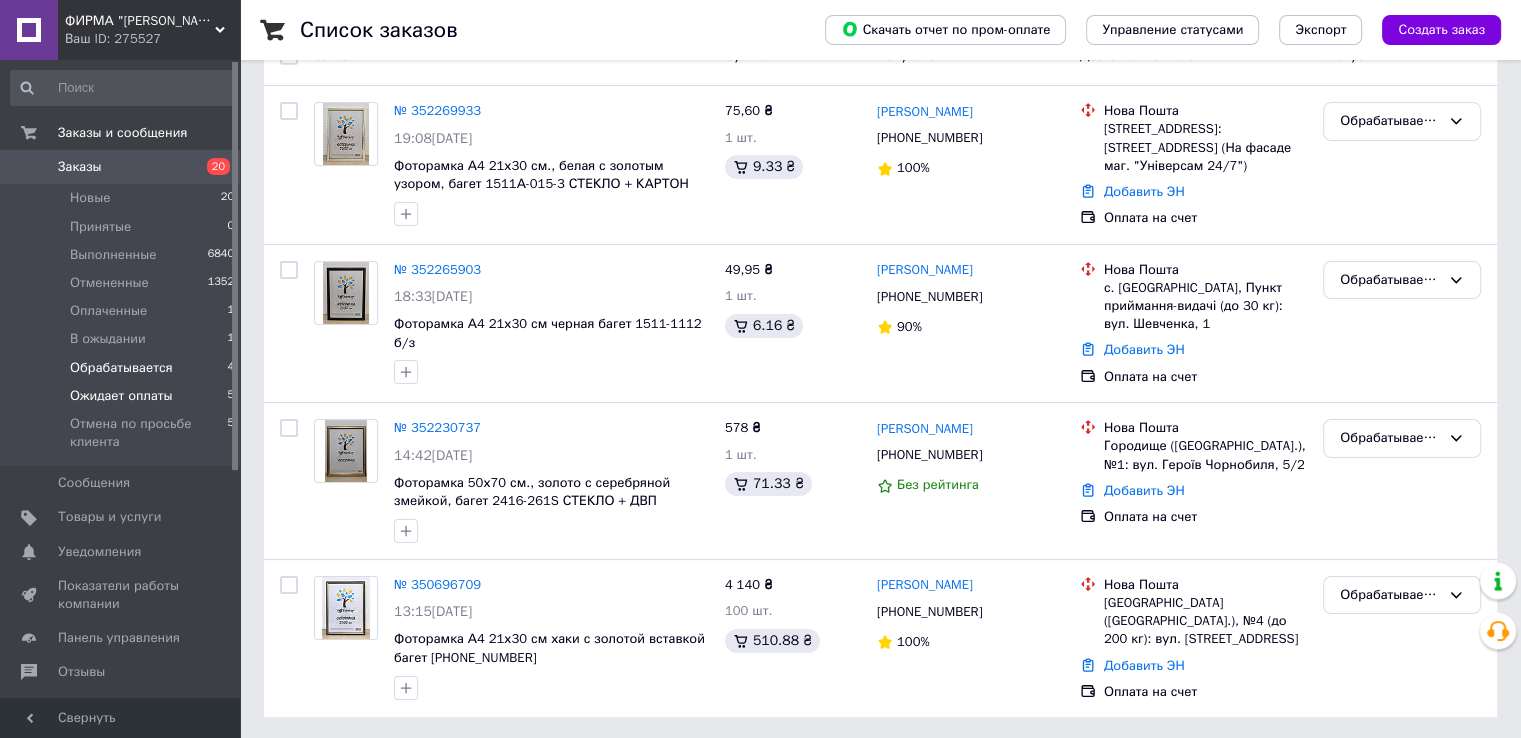 click on "Ожидает оплаты" at bounding box center [121, 396] 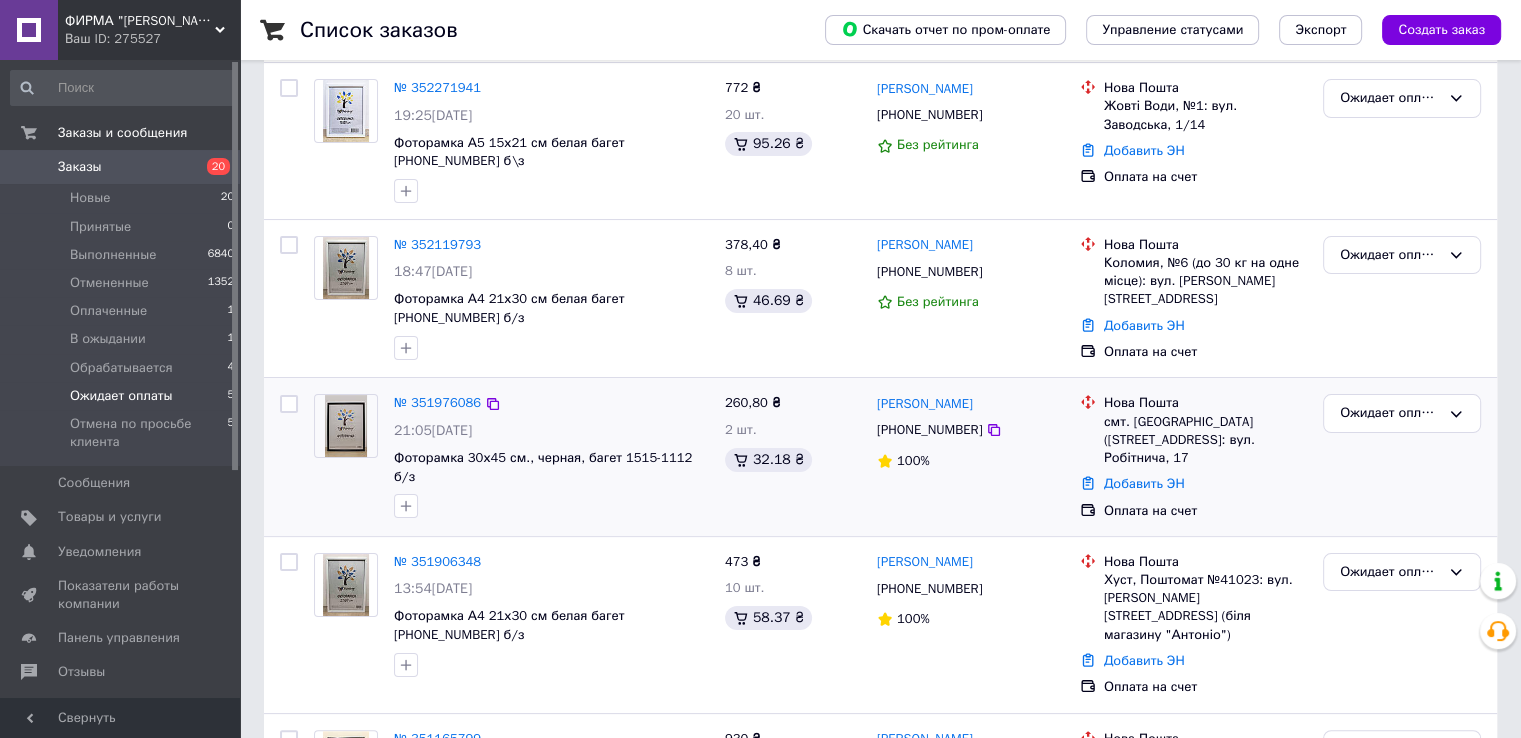 scroll, scrollTop: 324, scrollLeft: 0, axis: vertical 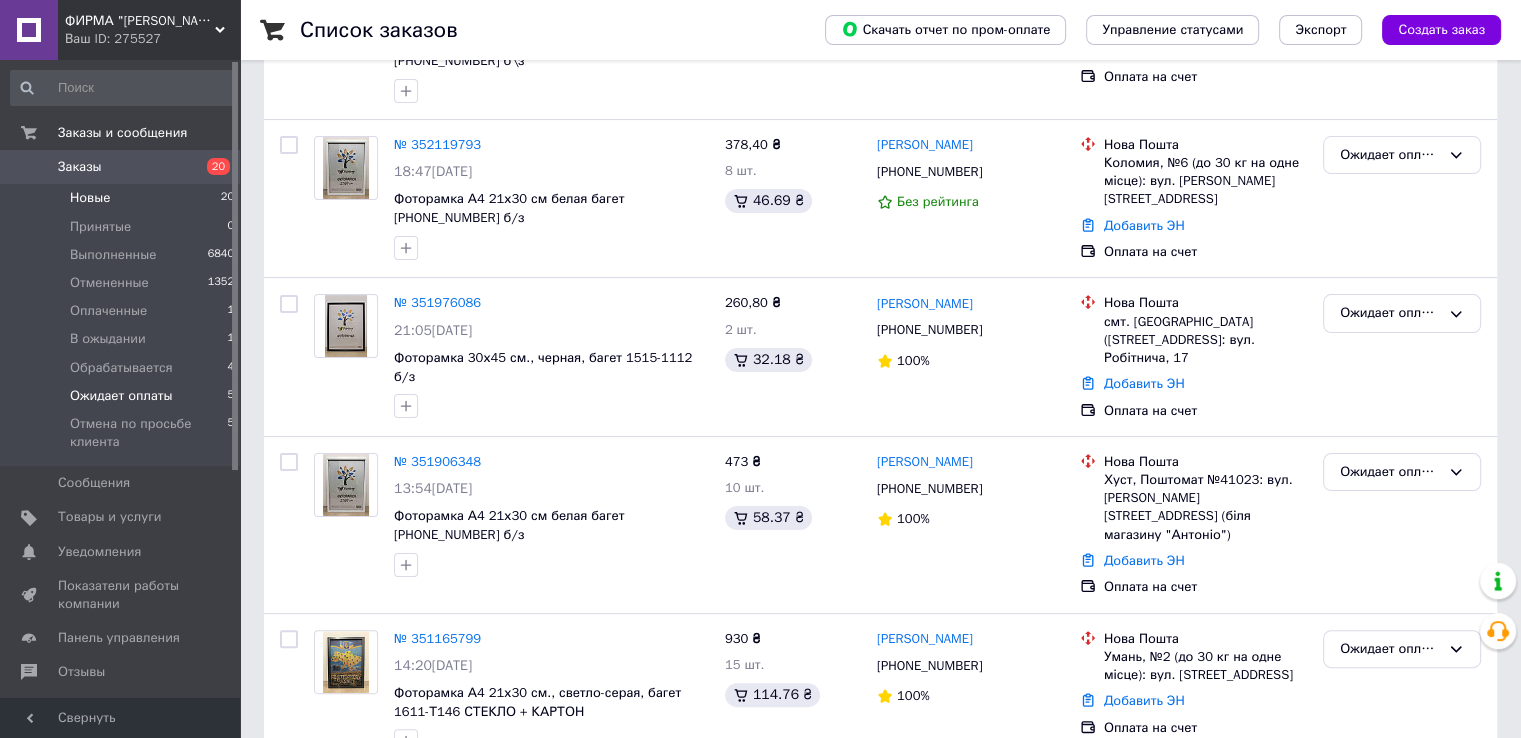 click on "Новые 20" at bounding box center [123, 198] 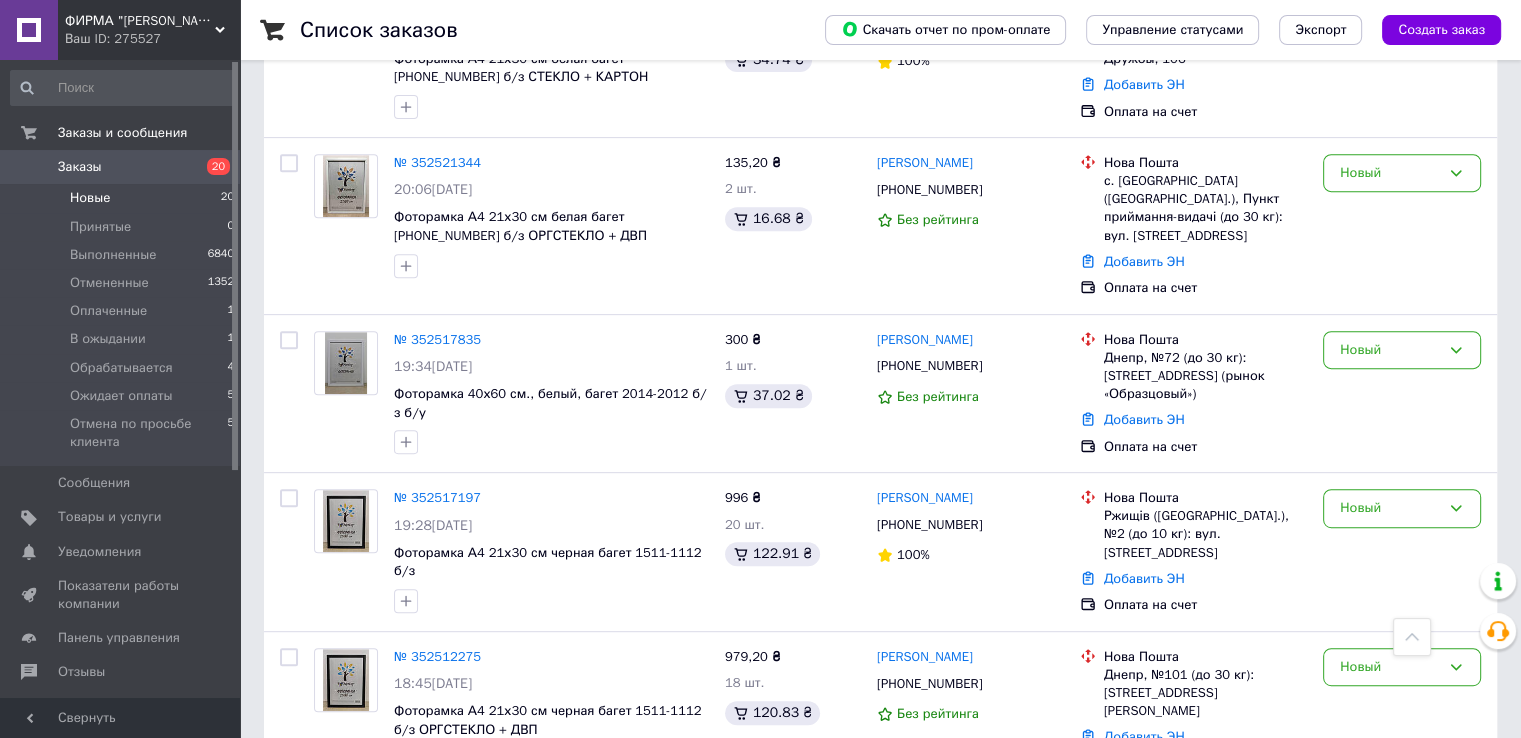 scroll, scrollTop: 1200, scrollLeft: 0, axis: vertical 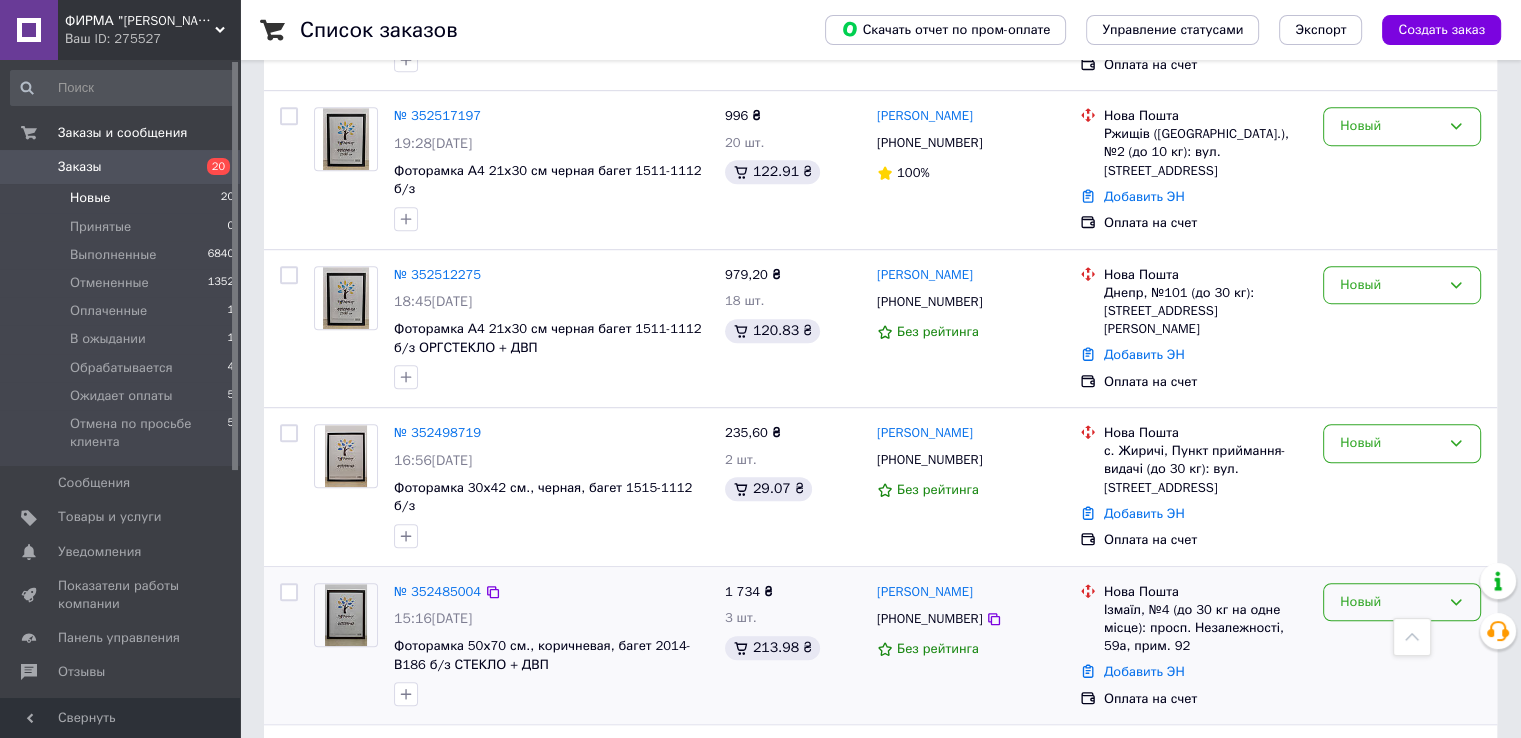 click on "Новый" at bounding box center (1402, 602) 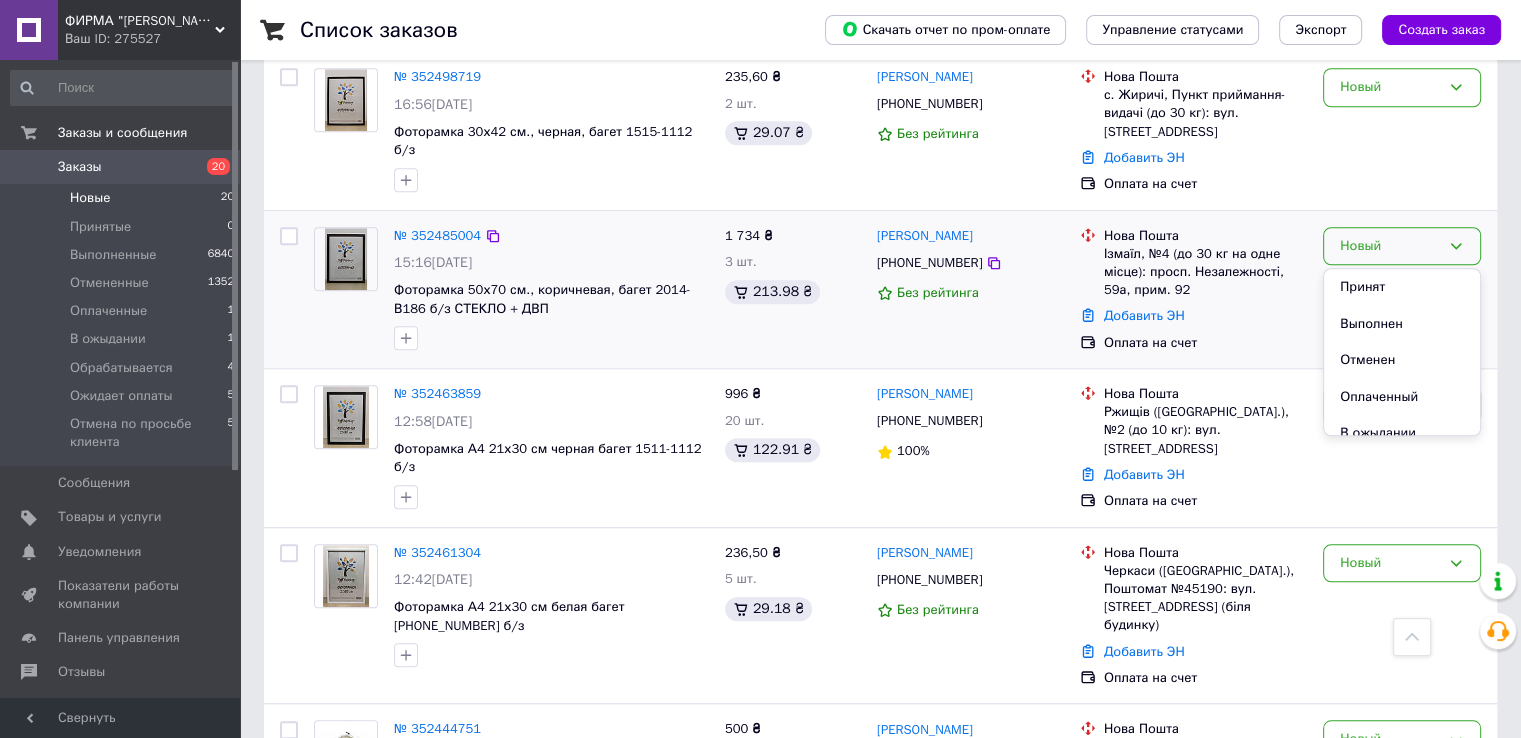 scroll, scrollTop: 1600, scrollLeft: 0, axis: vertical 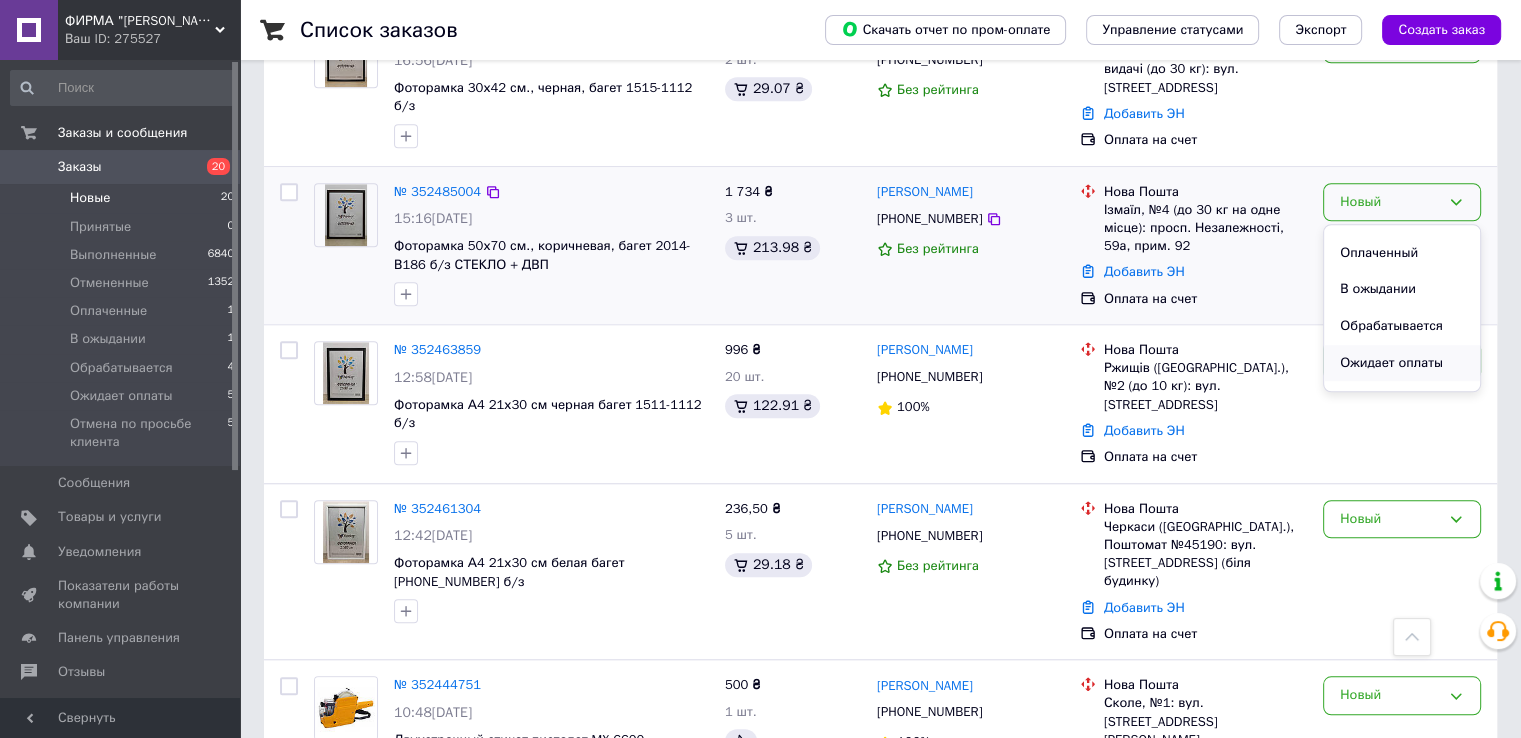 click on "Ожидает оплаты" at bounding box center (1402, 363) 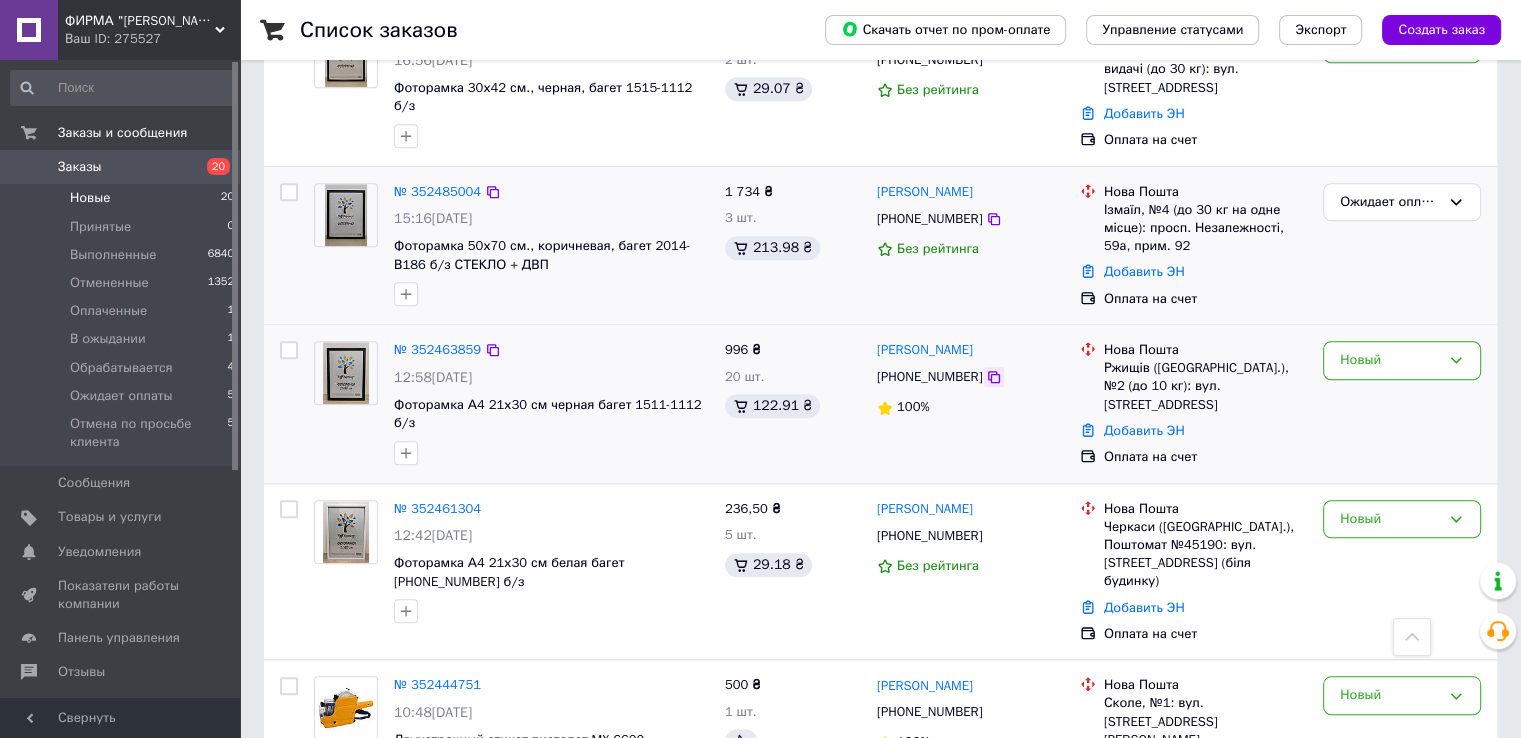 click 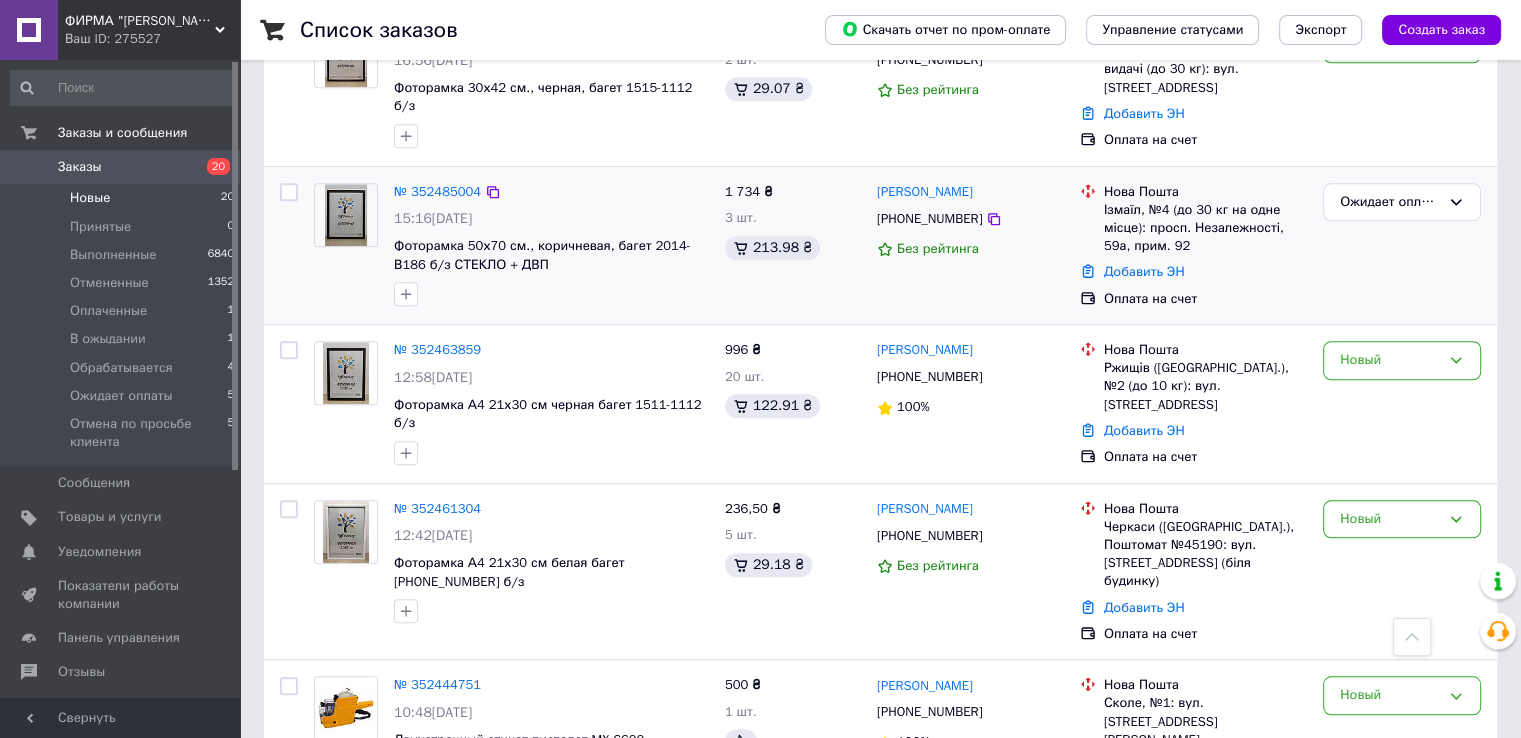 click on "Список заказов   Скачать отчет по пром-оплате Управление статусами Экспорт Создать заказ 1 Фильтры Сохраненные фильтры: Новые (20) Статус: Новые Сбросить все Заказ Сумма Покупатель Доставка и оплата Статус № 352556343 08:11[DATE] Фоторамка А4 21х30 см белая багет [PHONE_NUMBER] б/з 520,30 ₴ 11 шт. 64.21 ₴ [PERSON_NAME] [PHONE_NUMBER] Без рейтинга Нова Пошта с. Туринка, Пункт приймання-видачі (до 30 кг): вул. [PERSON_NAME][STREET_ADDRESS] Добавить ЭН Оплата на счет Новый № 352553094 07:14[DATE] Фоторамка 30х45 см., светло-коричневаяч без золотой вставки, багет 1511-5120 б\з 126,70 ₴ 1 шт. 15.63 ₴ [PHONE_NUMBER] Новый 100%" at bounding box center [880, 191] 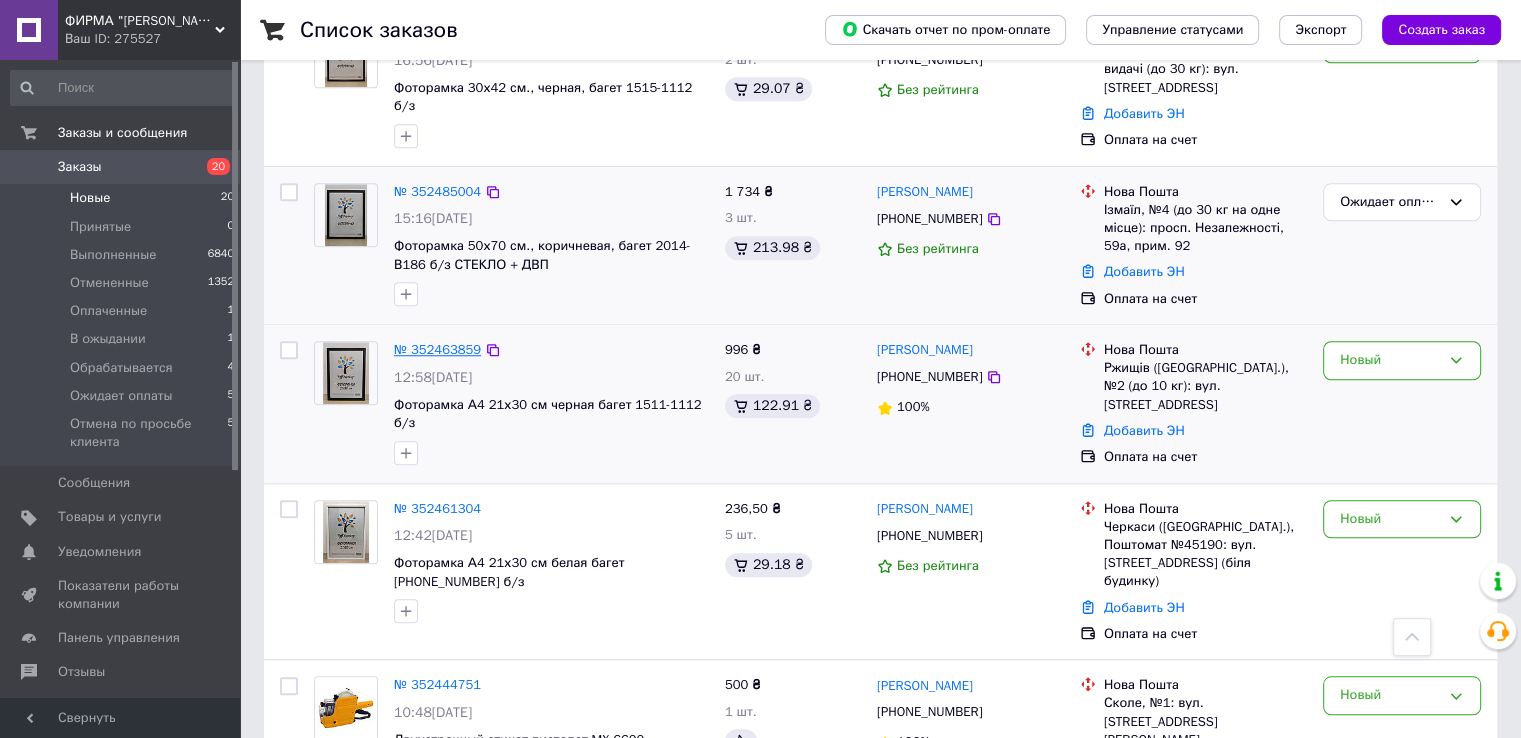 click on "№ 352463859" at bounding box center [437, 349] 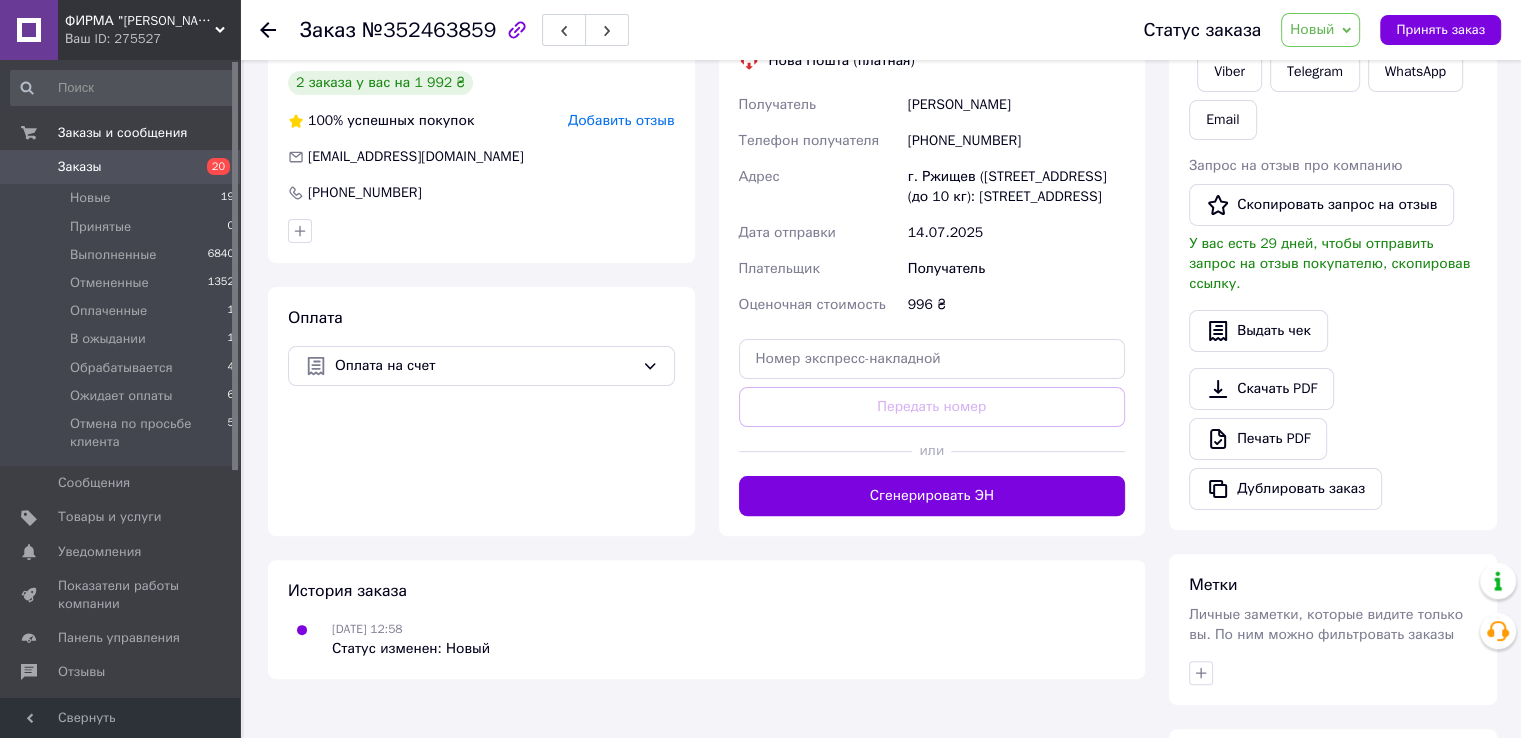 scroll, scrollTop: 0, scrollLeft: 0, axis: both 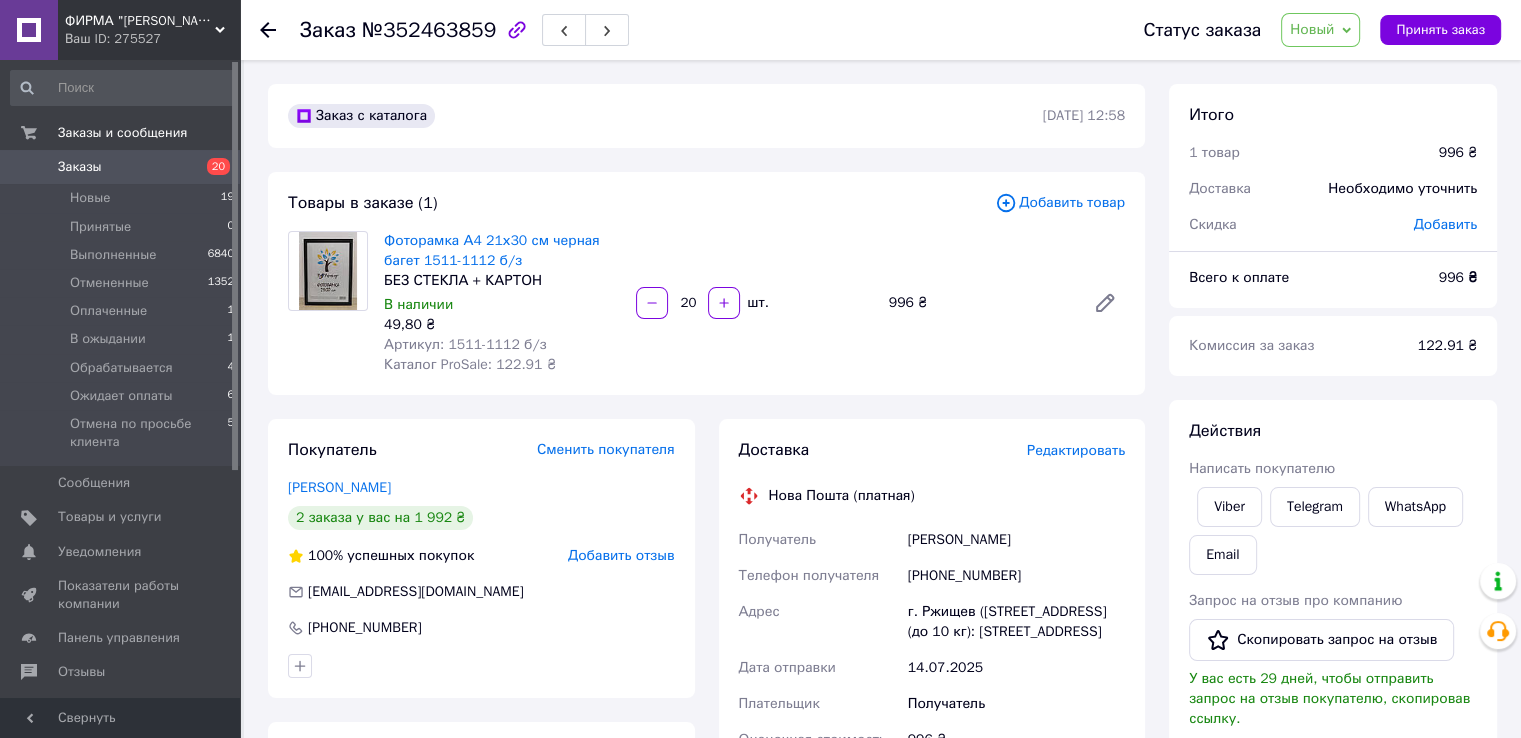 click on "Новый" at bounding box center [1312, 29] 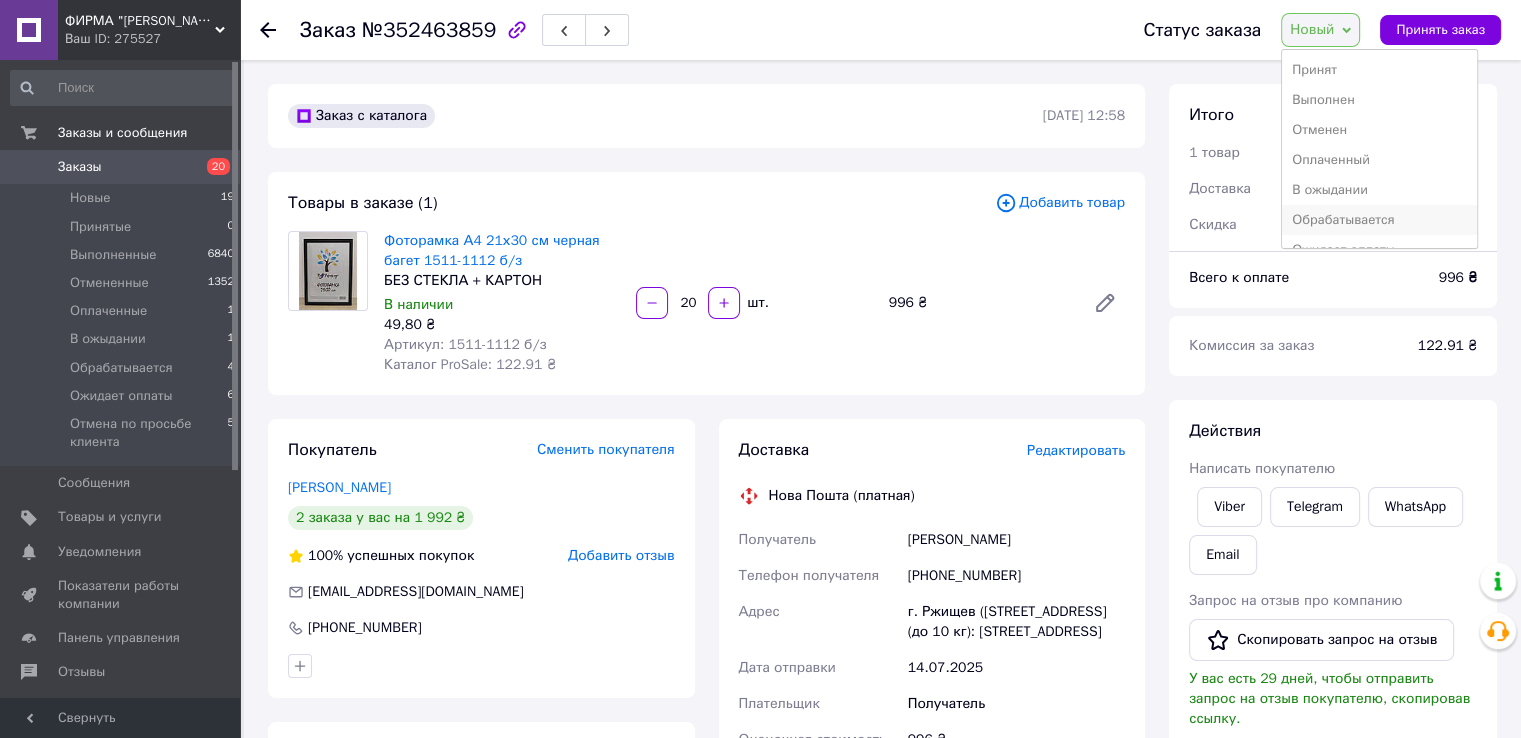 click on "Обрабатывается" at bounding box center (1379, 220) 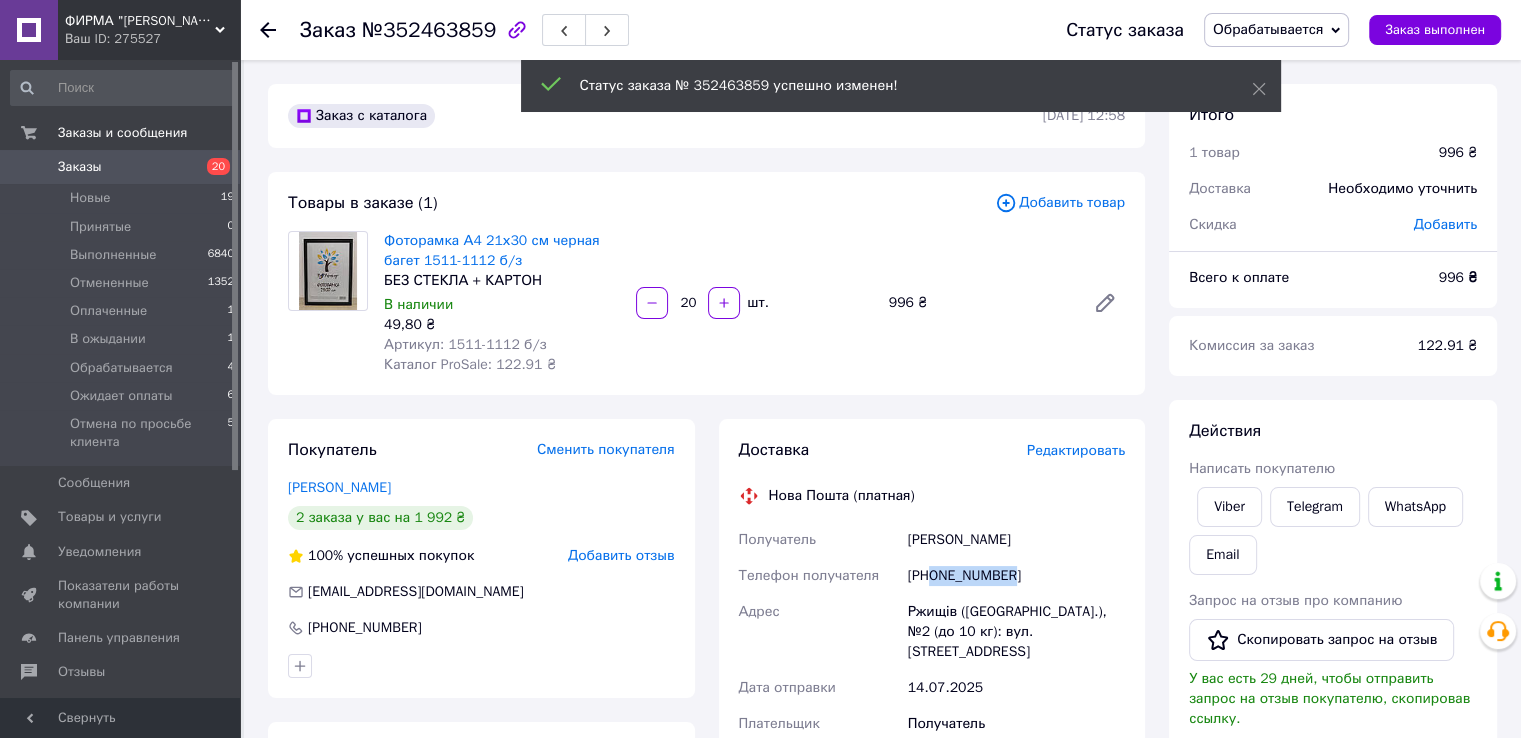 drag, startPoint x: 935, startPoint y: 578, endPoint x: 1064, endPoint y: 564, distance: 129.75746 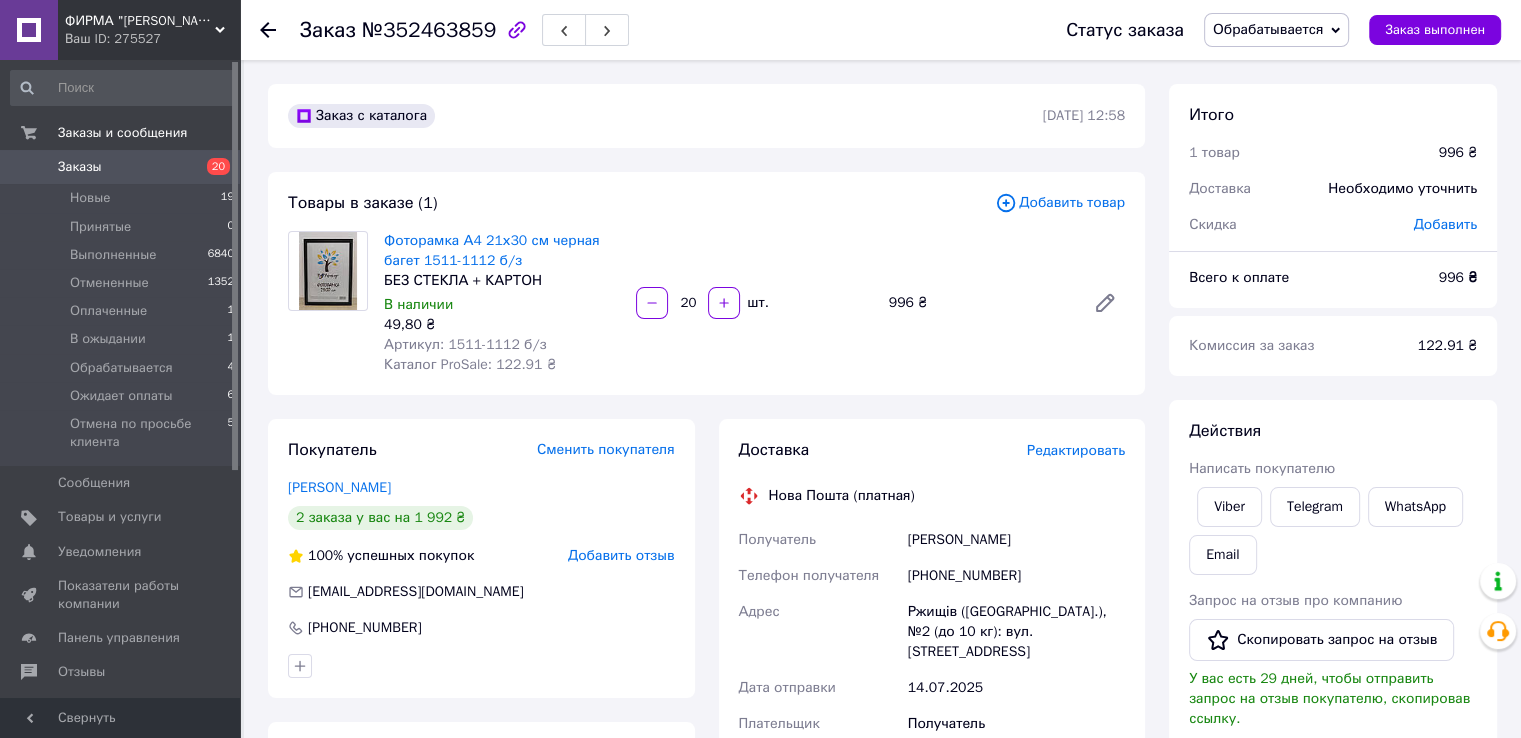 click on "Заказ с каталога [DATE] 12:58 Товары в заказе (1) Добавить товар Фоторамка А4 21х30 см черная багет 1511-1112 б/з БЕЗ СТЕКЛА + КАРТОН В наличии 49,80 ₴ Артикул: 1511-1112 б/з Каталог ProSale: 122.91 ₴  20   шт. 996 ₴ Покупатель Сменить покупателя [PERSON_NAME] 2 заказа у вас на 1 992 ₴ 100%   успешных покупок Добавить отзыв [EMAIL_ADDRESS][DOMAIN_NAME] [PHONE_NUMBER] Оплата Оплата на счет Доставка Редактировать Нова Пошта (платная) Получатель [PERSON_NAME] Телефон получателя [PHONE_NUMBER] [PERSON_NAME] (Київська обл.), №2 (до 10 кг): вул. Соборна, 47 Дата отправки [DATE] Плательщик Получатель Оценочная стоимость" at bounding box center [706, 756] 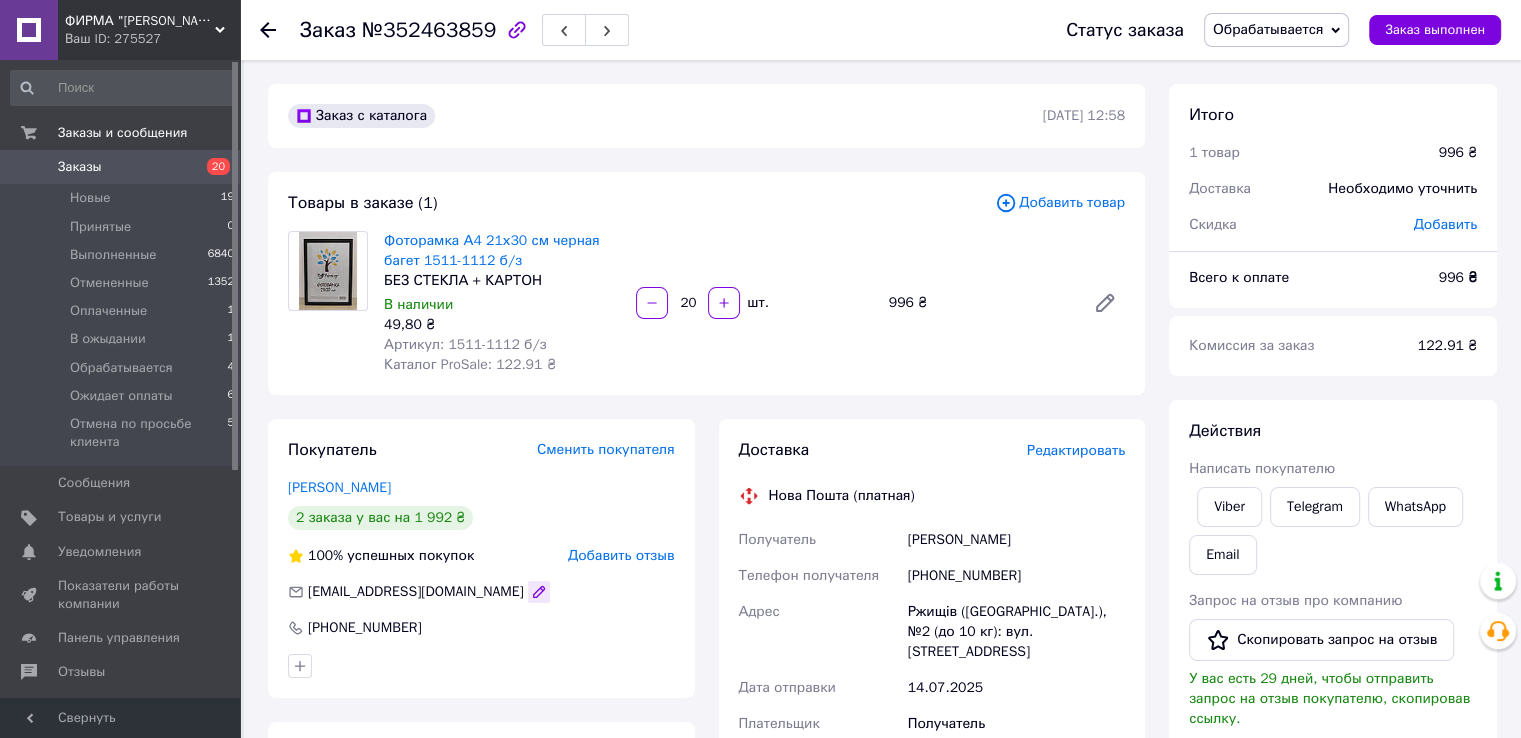 click at bounding box center [539, 592] 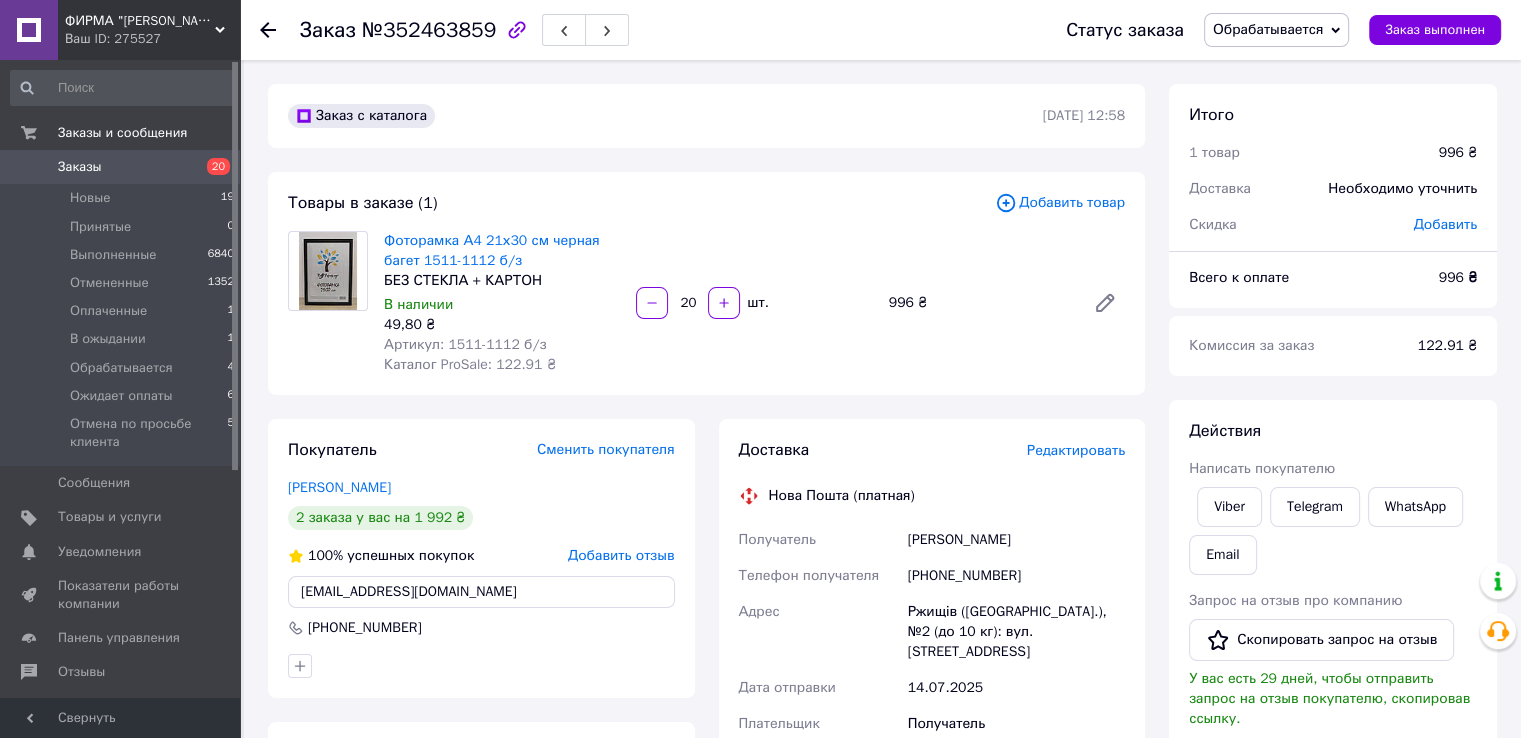 scroll, scrollTop: 100, scrollLeft: 0, axis: vertical 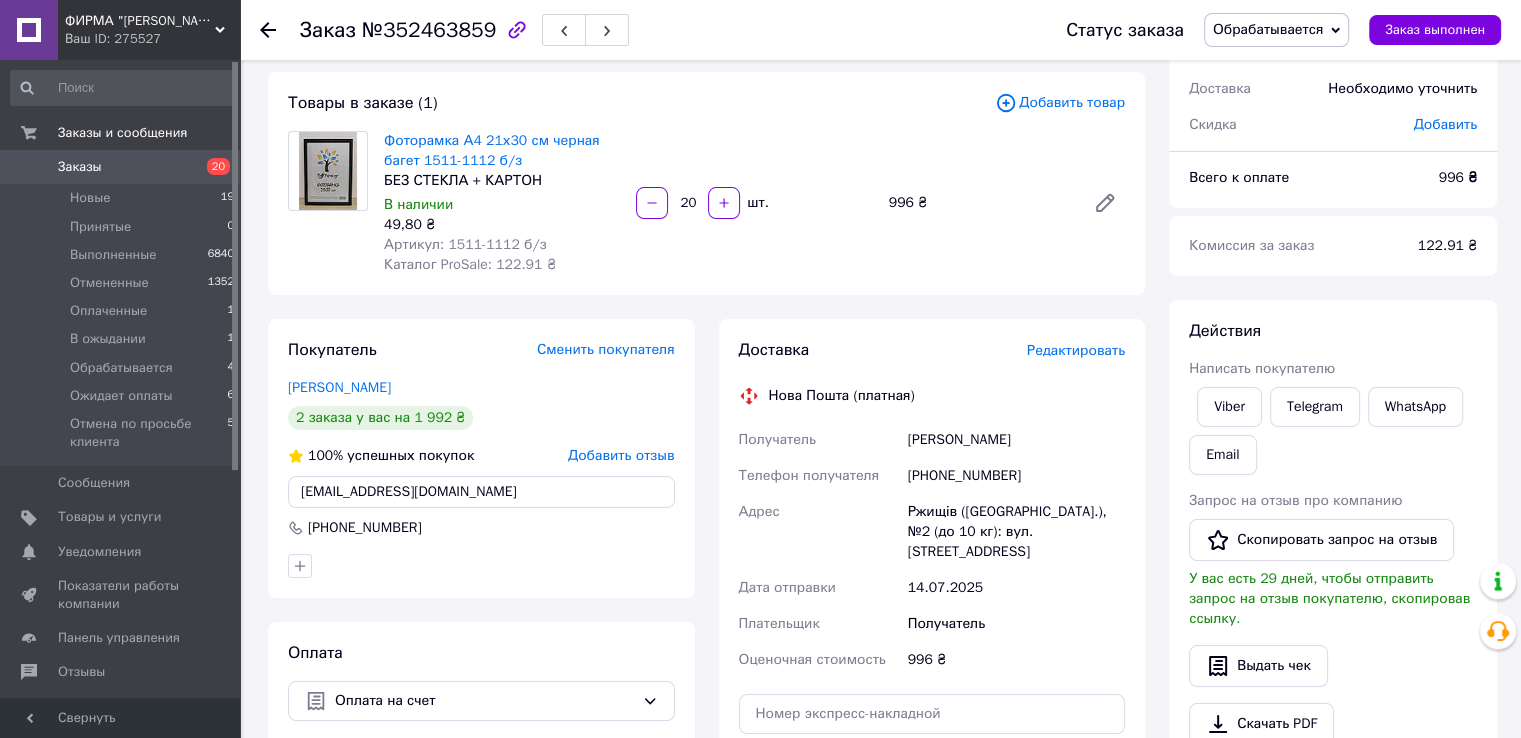 click on "Покупатель Сменить покупателя [PERSON_NAME] 2 заказа у вас на 1 992 ₴ 100%   успешных покупок Добавить отзыв [EMAIL_ADDRESS][DOMAIN_NAME] [EMAIL_ADDRESS][DOMAIN_NAME] [PHONE_NUMBER]" at bounding box center (481, 458) 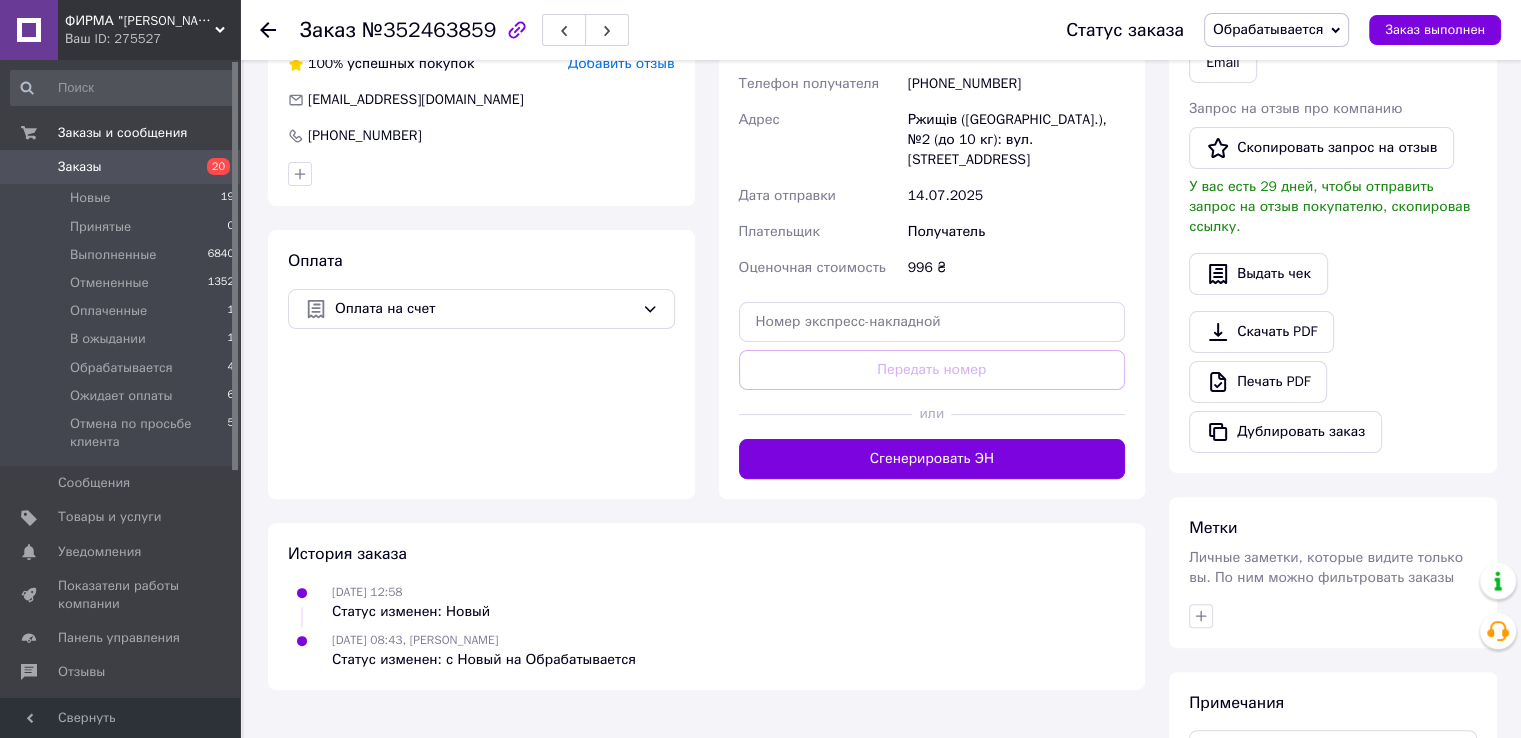 scroll, scrollTop: 500, scrollLeft: 0, axis: vertical 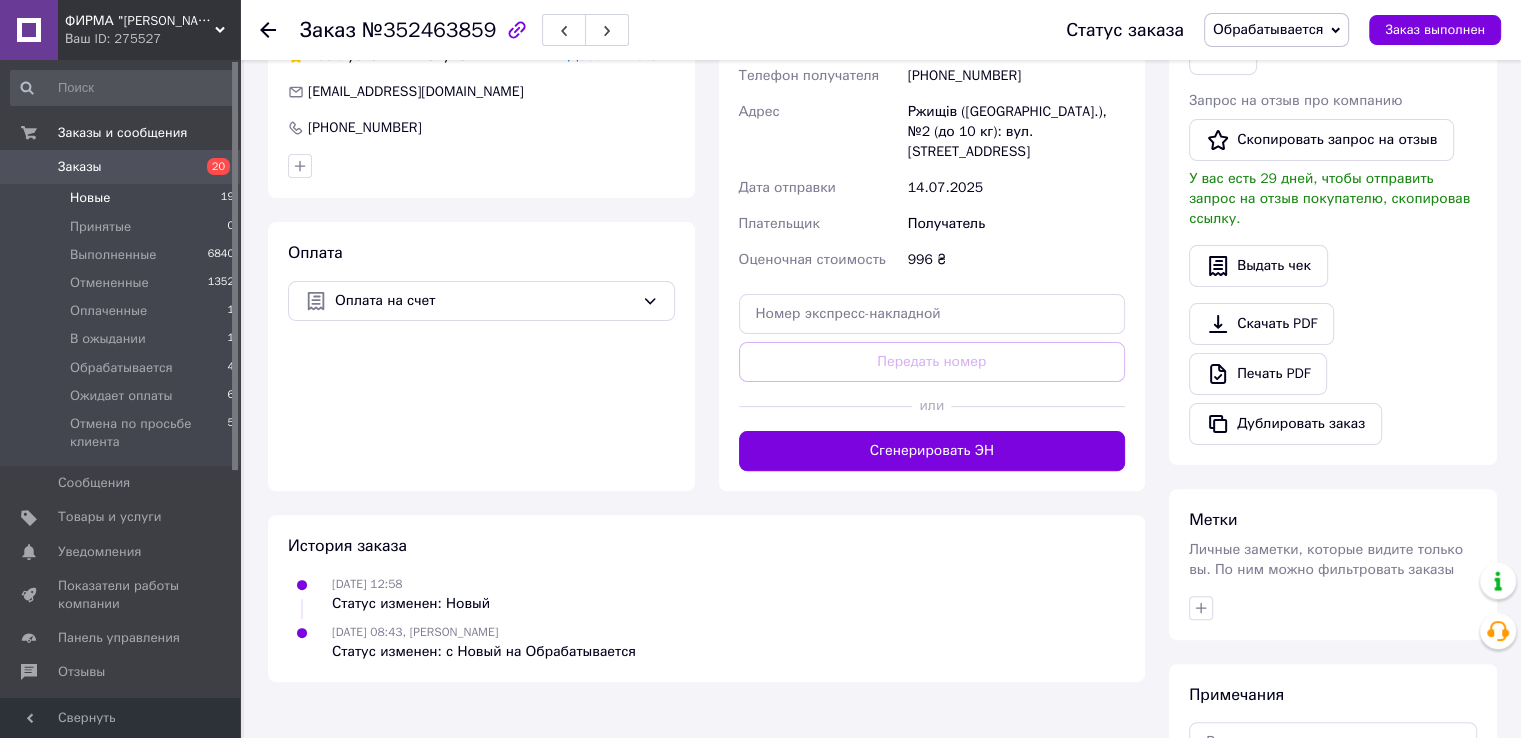 click on "Новые" at bounding box center (90, 198) 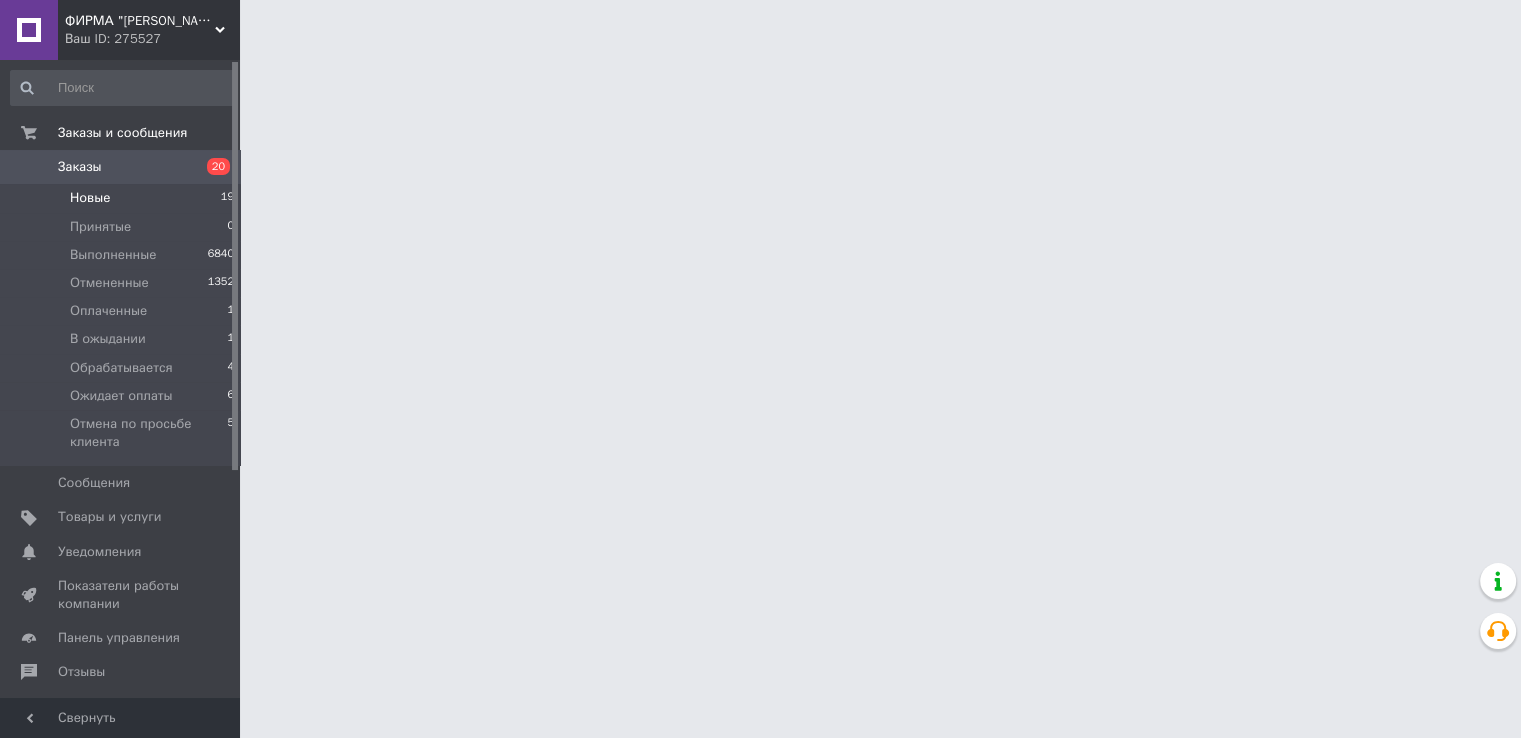 scroll, scrollTop: 0, scrollLeft: 0, axis: both 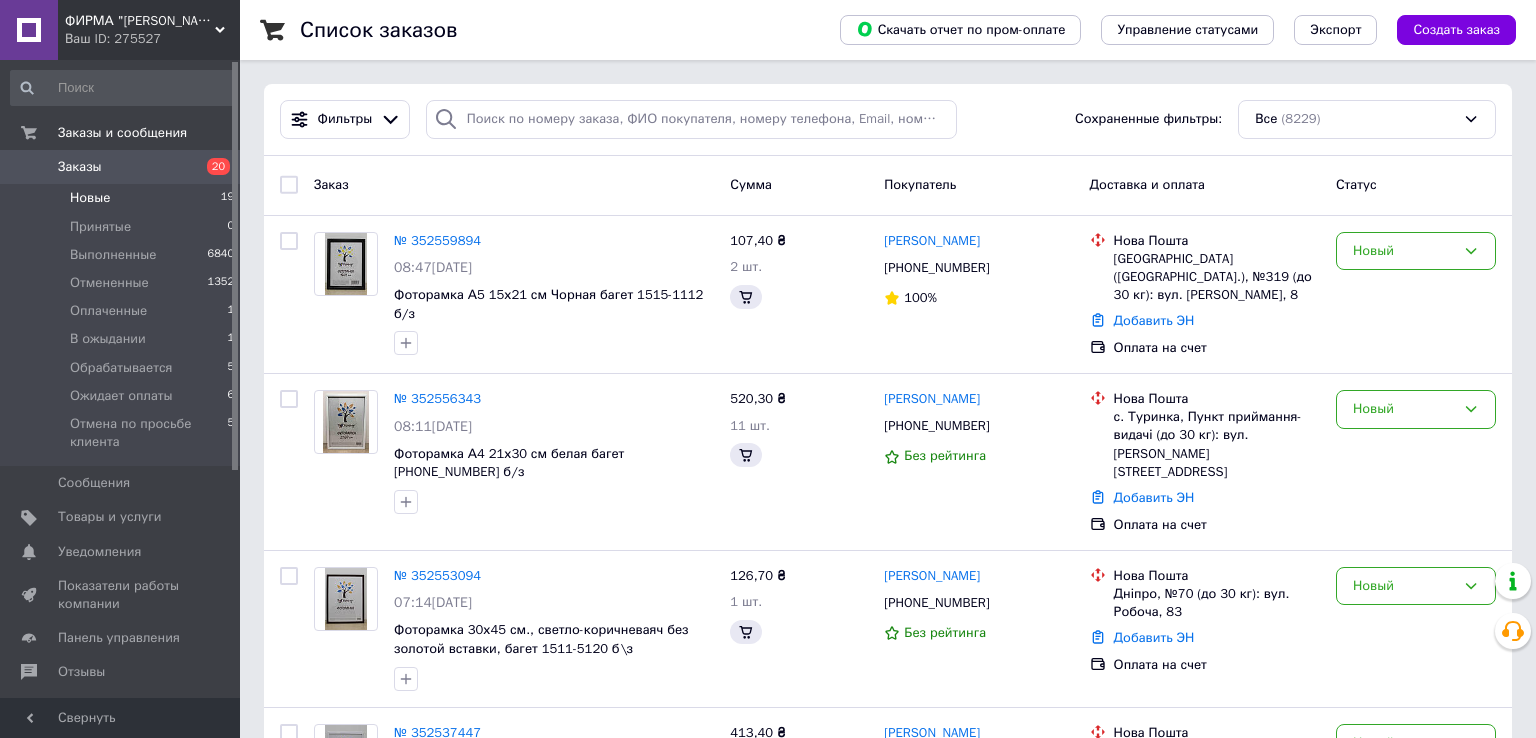 click on "Новые" at bounding box center (90, 198) 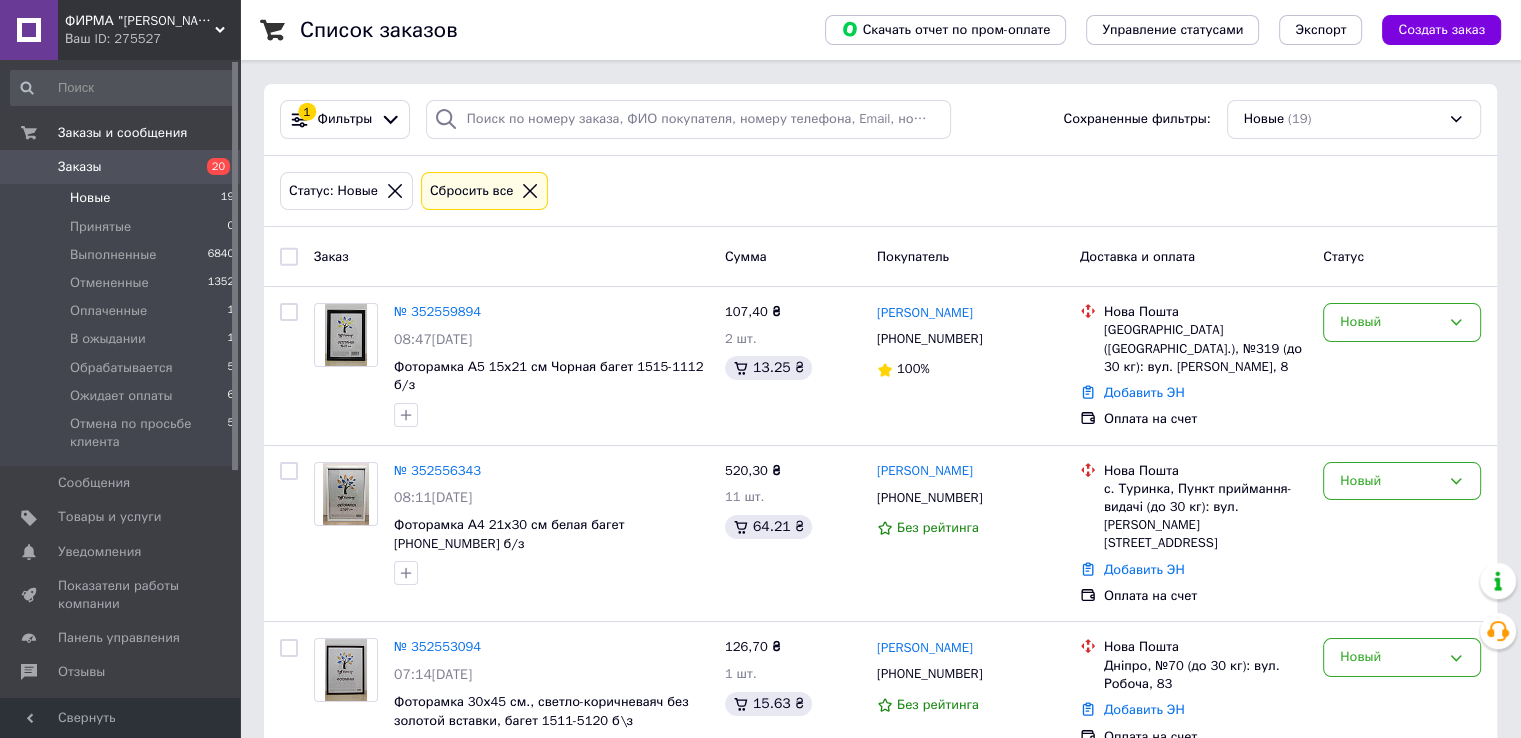 scroll, scrollTop: 2480, scrollLeft: 0, axis: vertical 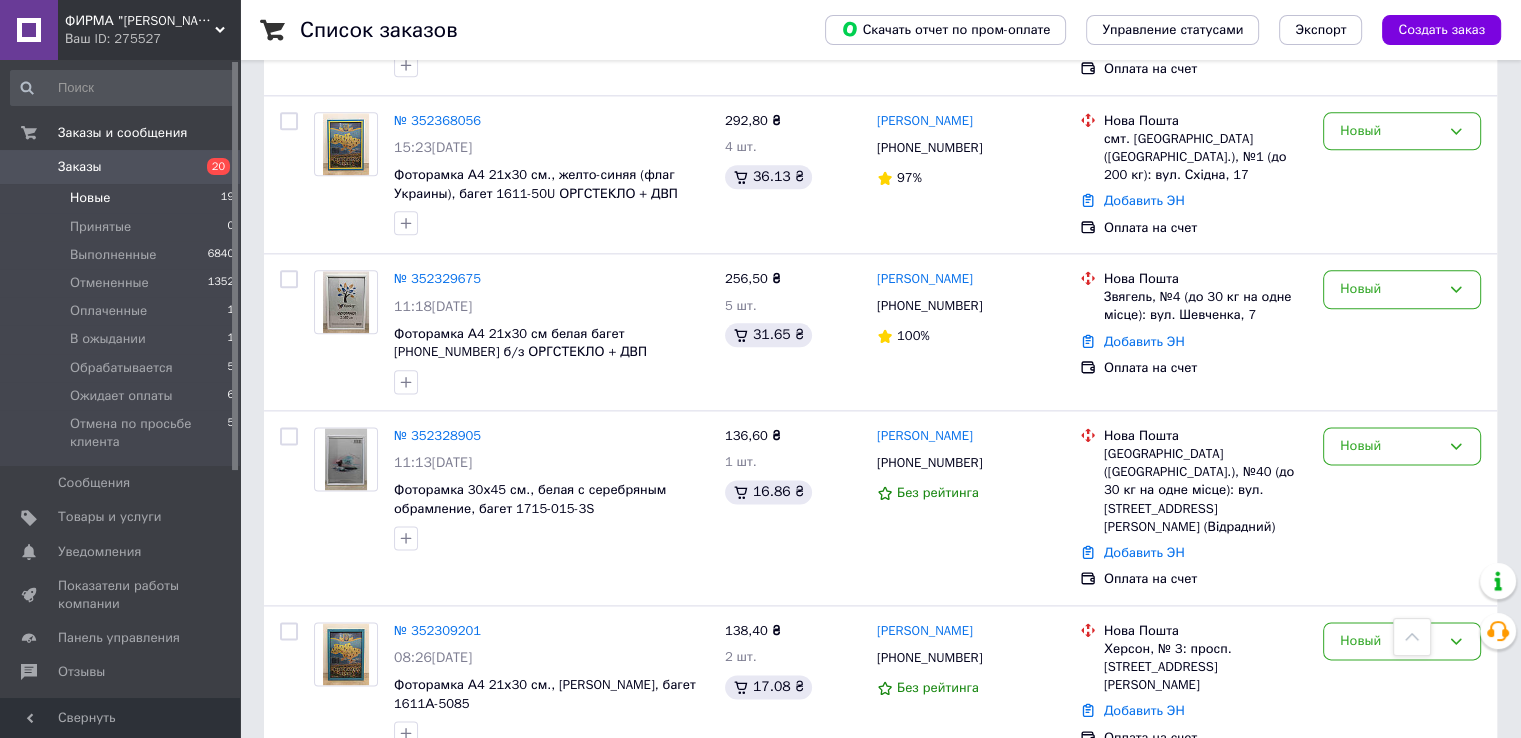 click on "№ 352281578" at bounding box center [437, 788] 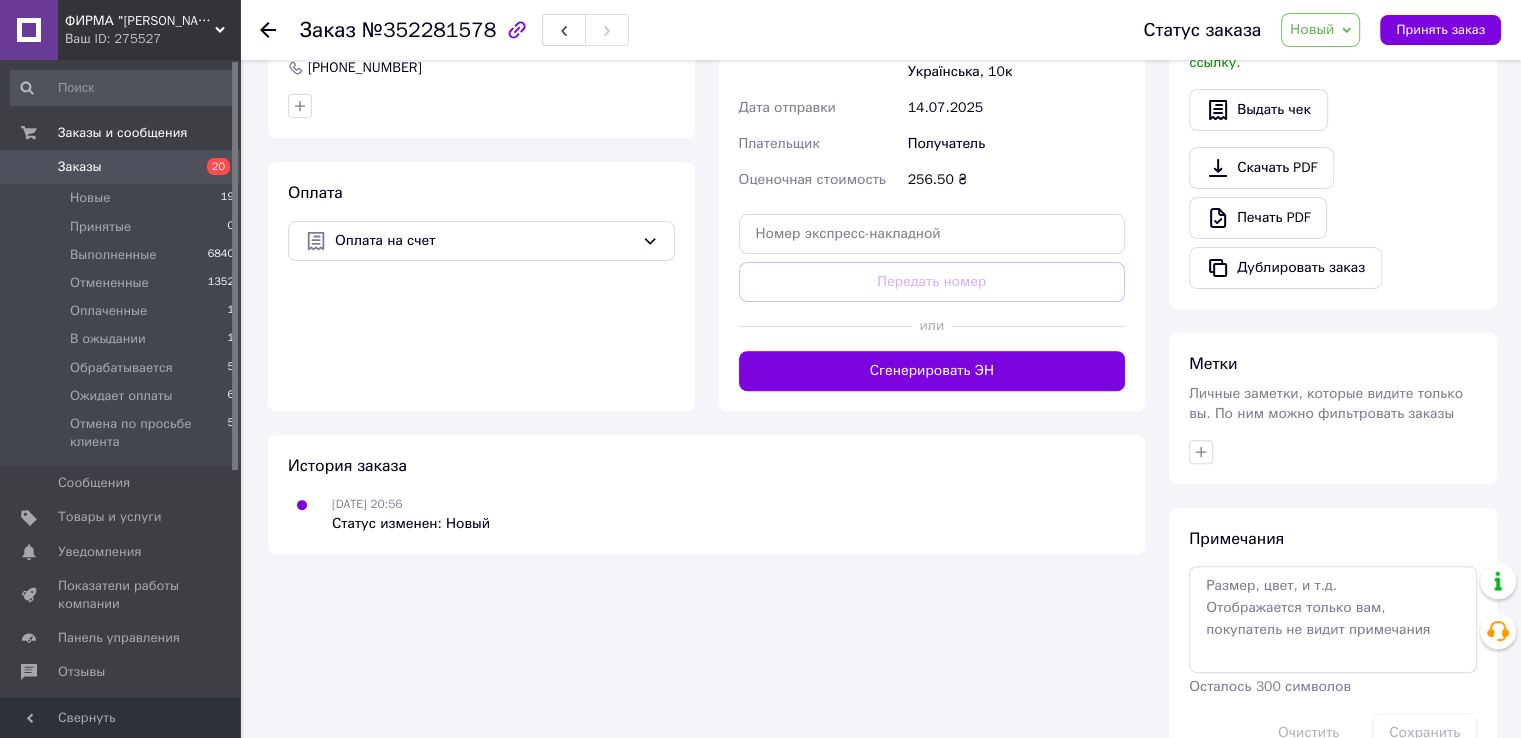 scroll, scrollTop: 644, scrollLeft: 0, axis: vertical 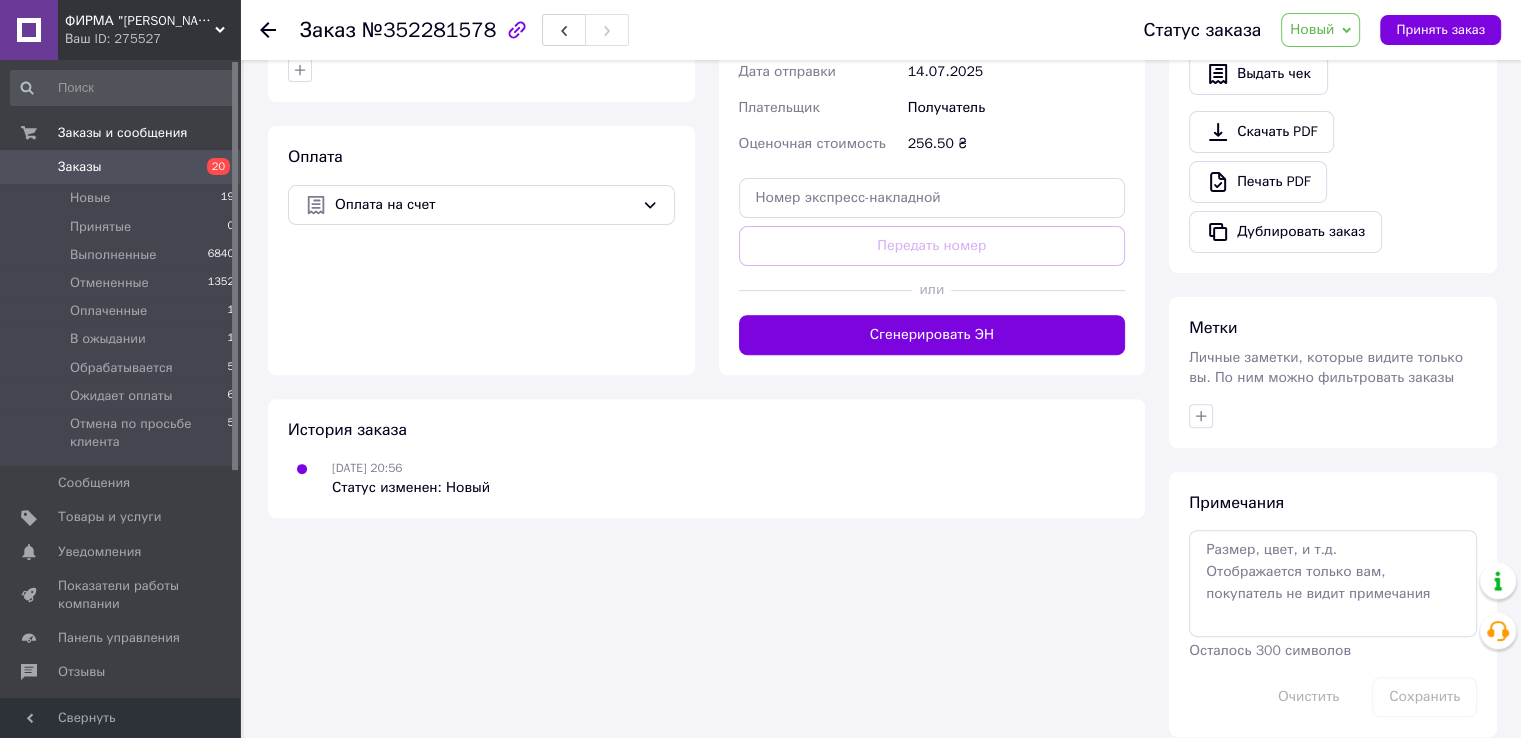 click on "Новый" at bounding box center [1312, 29] 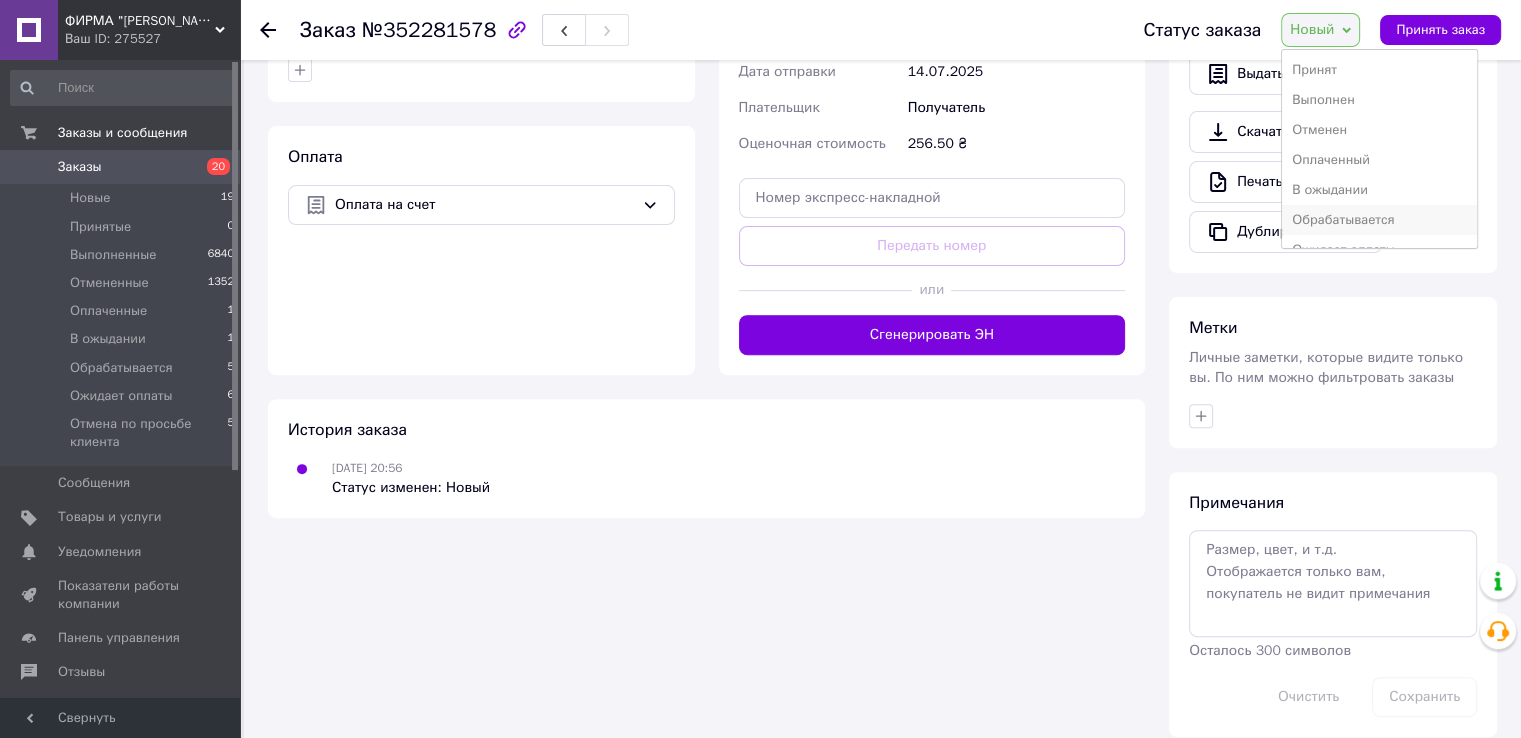 click on "Обрабатывается" at bounding box center [1379, 220] 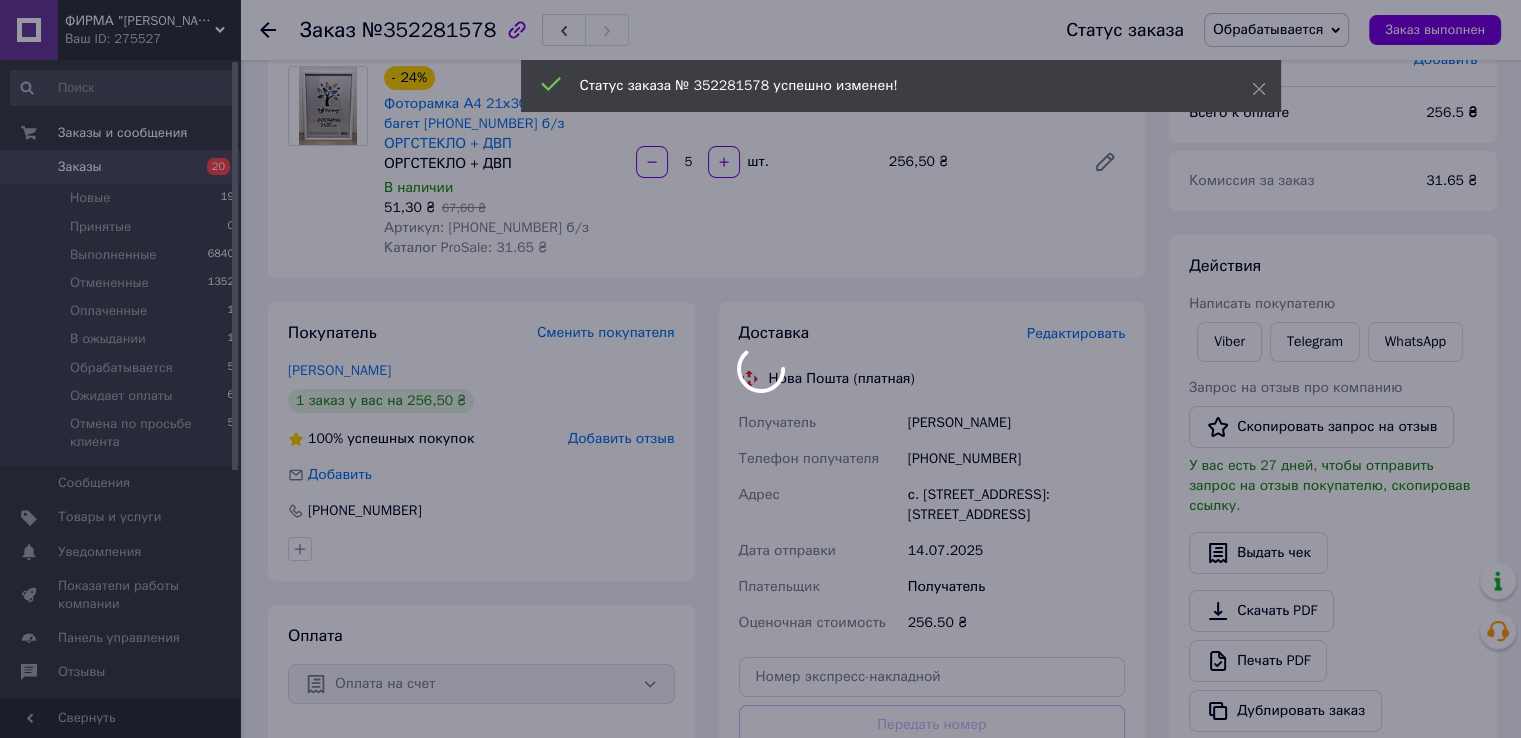 scroll, scrollTop: 144, scrollLeft: 0, axis: vertical 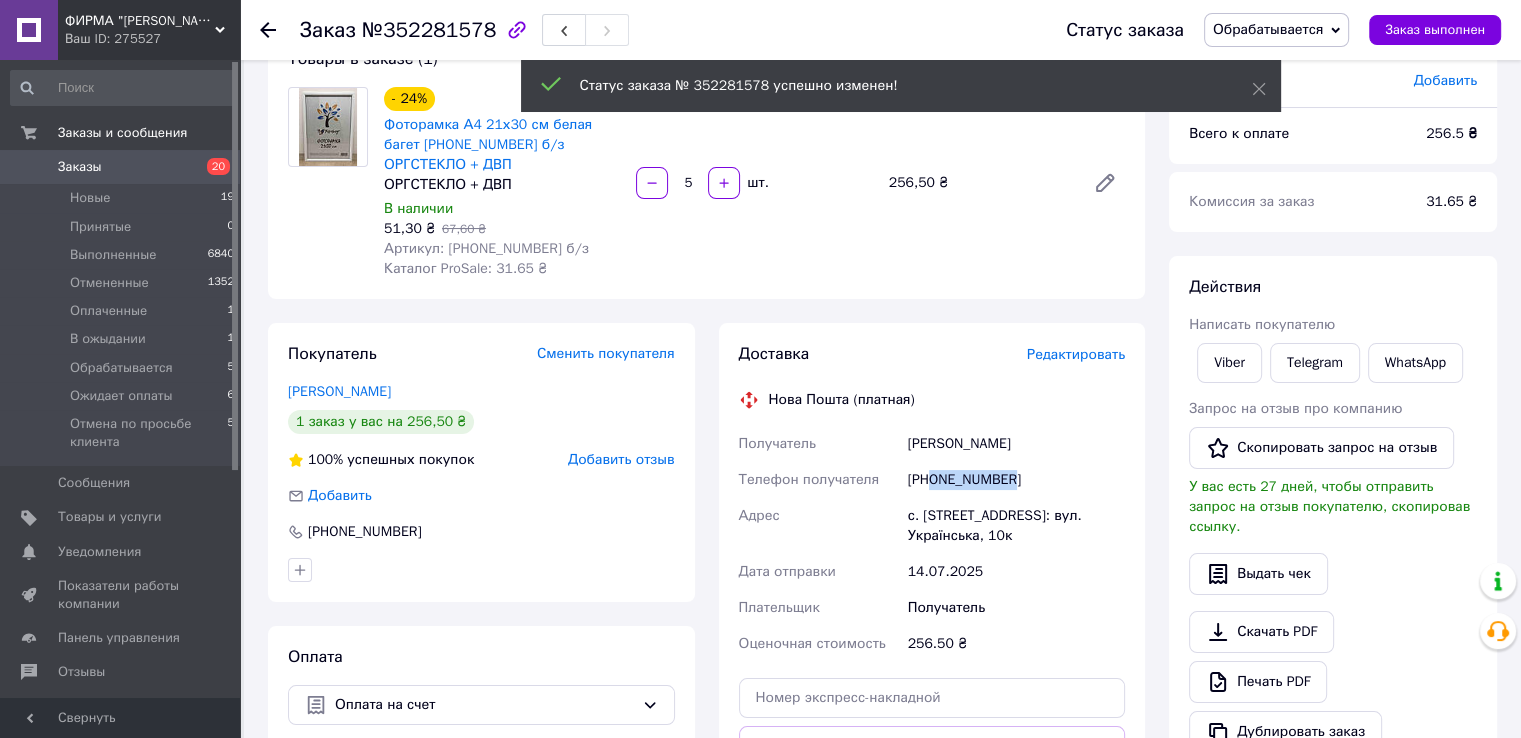 drag, startPoint x: 932, startPoint y: 460, endPoint x: 1015, endPoint y: 459, distance: 83.00603 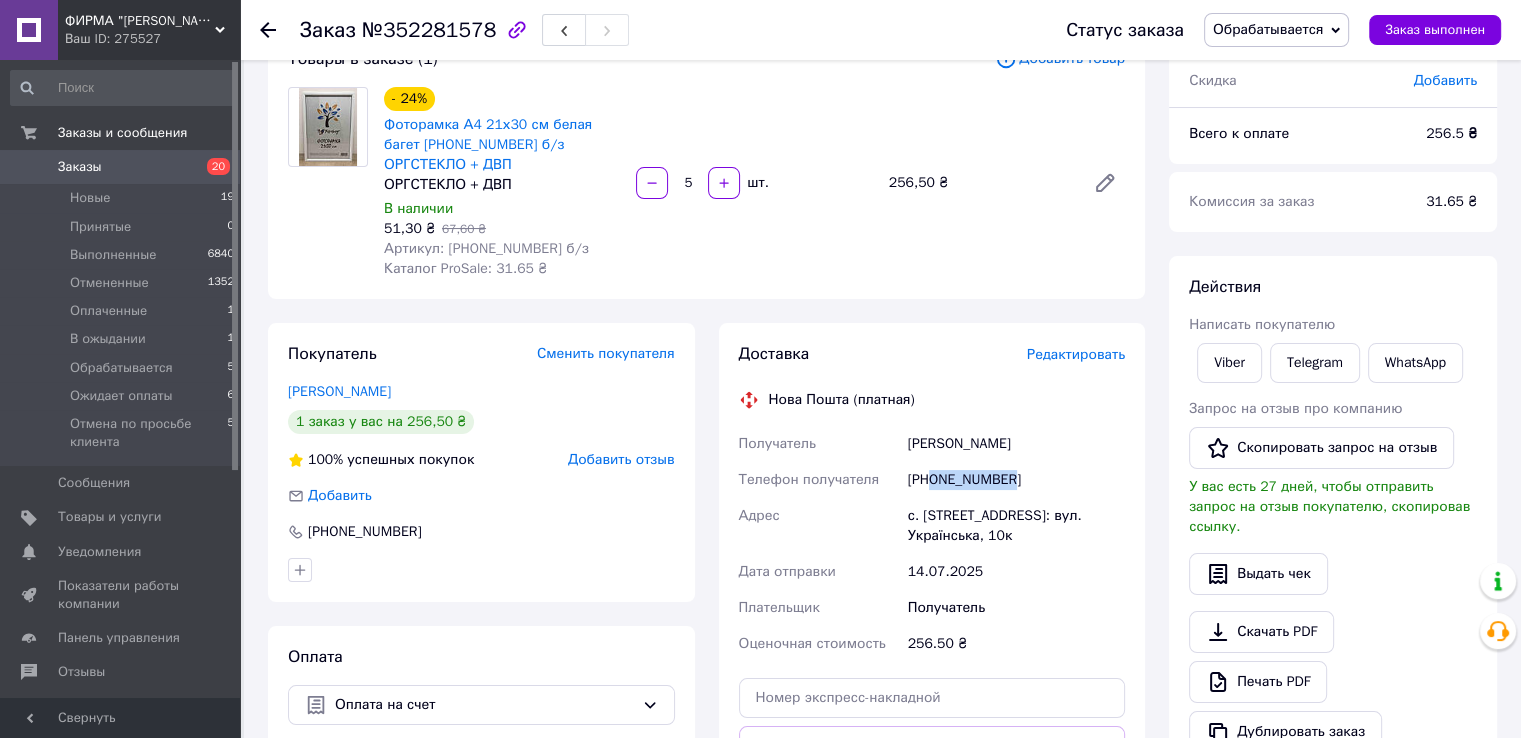 copy on "0971577750" 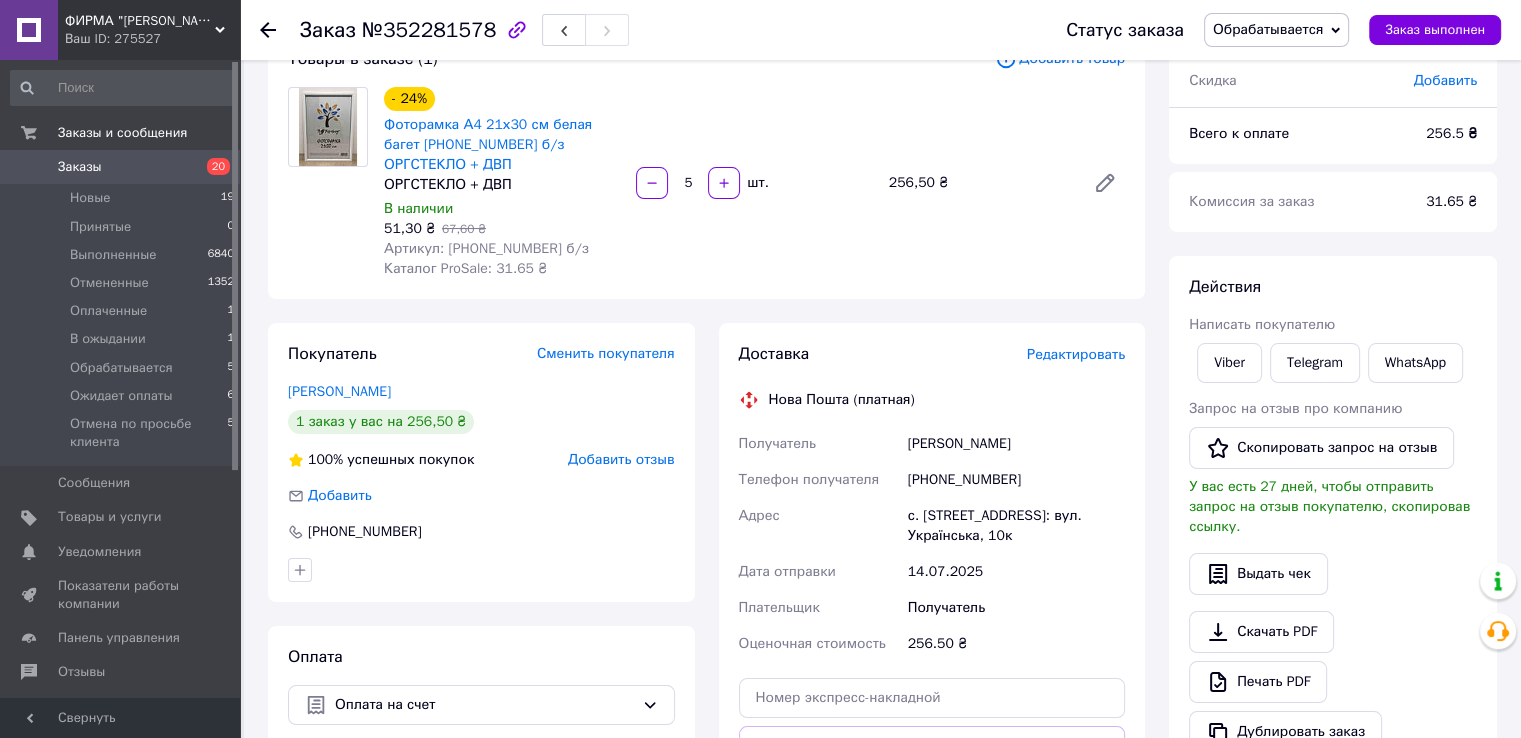click on "Действия Написать покупателю Viber Telegram WhatsApp Запрос на отзыв про компанию   Скопировать запрос на отзыв У вас есть 27 дней, чтобы отправить запрос на отзыв покупателю, скопировав ссылку.   Выдать чек   Скачать PDF   Печать PDF   Дублировать заказ" at bounding box center (1333, 514) 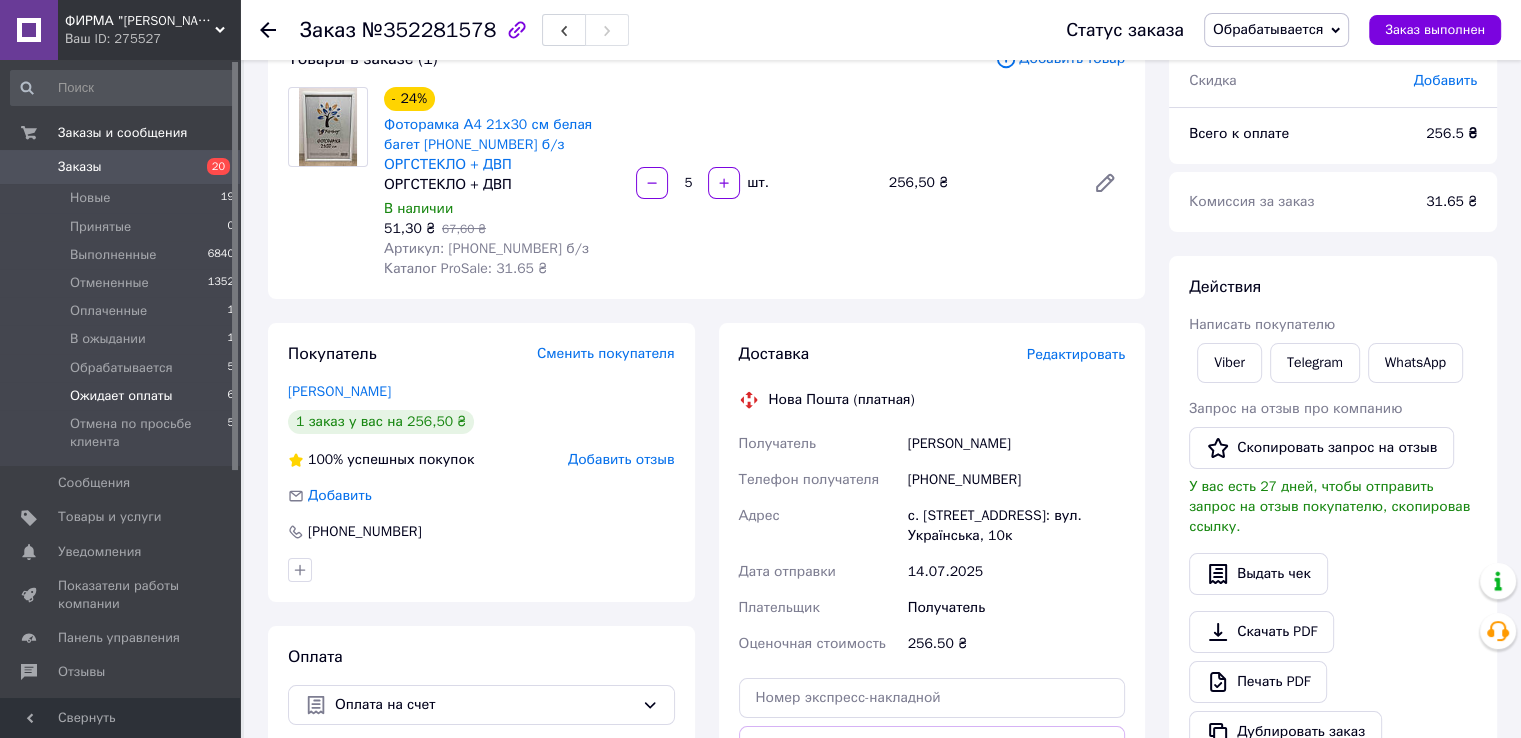 click on "Ожидает оплаты" at bounding box center [121, 396] 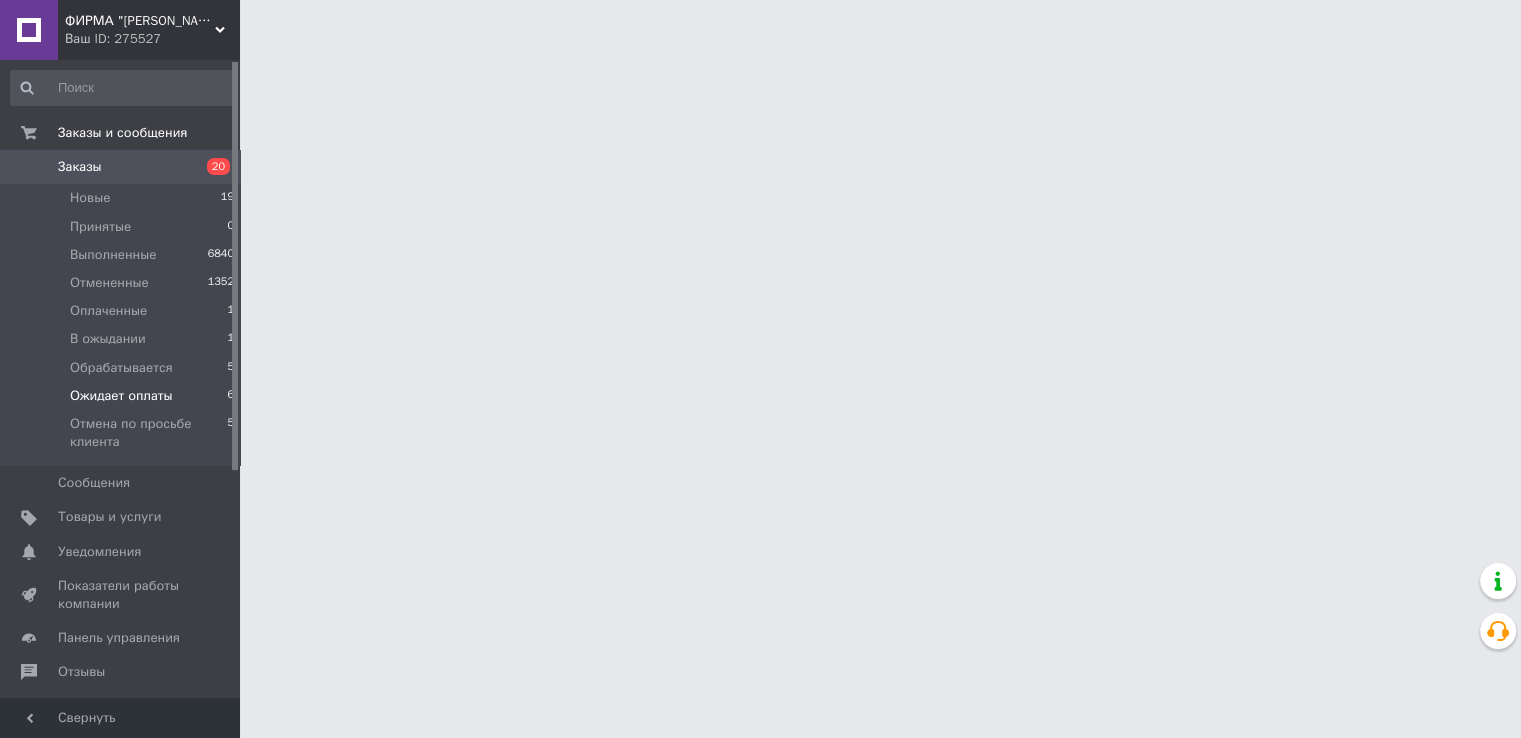 scroll, scrollTop: 0, scrollLeft: 0, axis: both 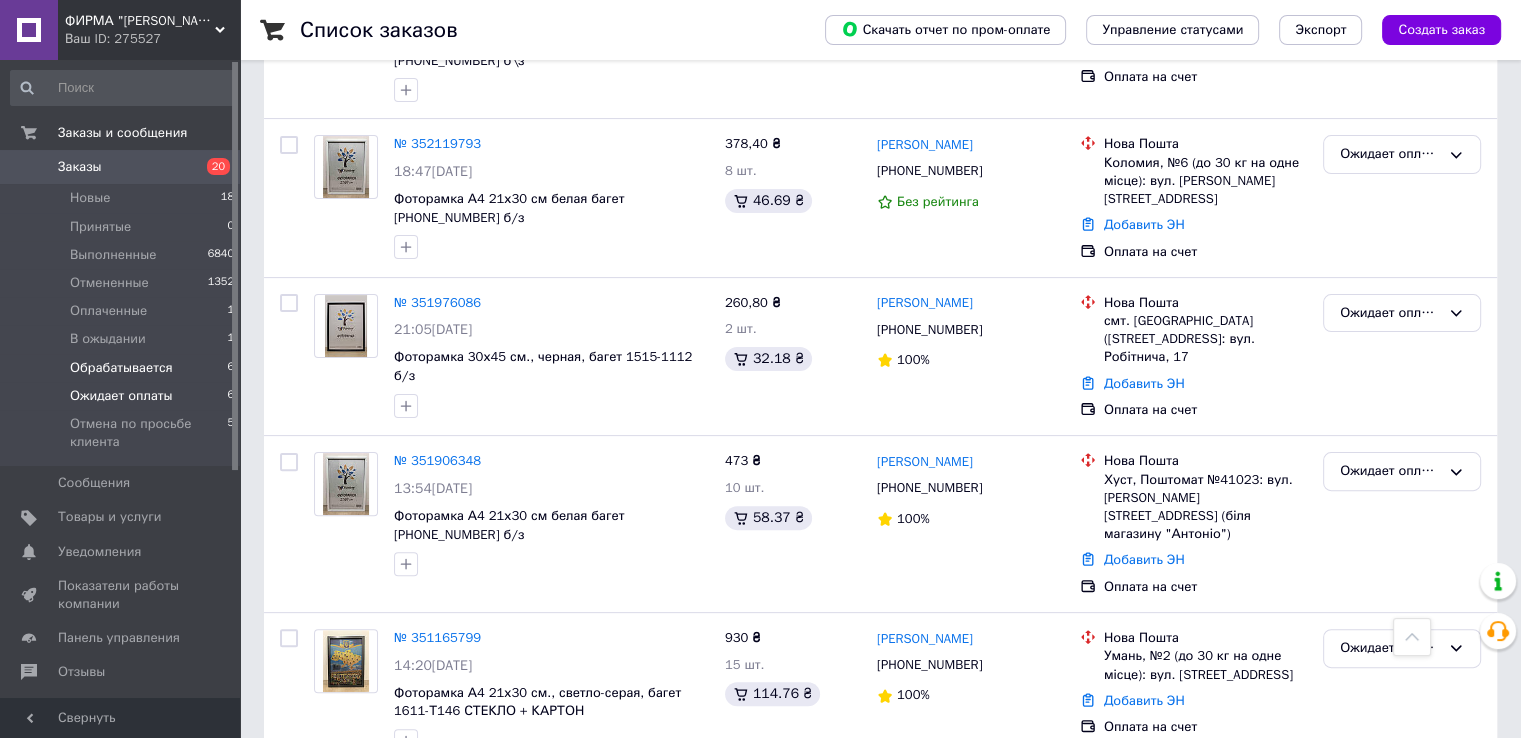 click on "Обрабатывается 6" at bounding box center (123, 368) 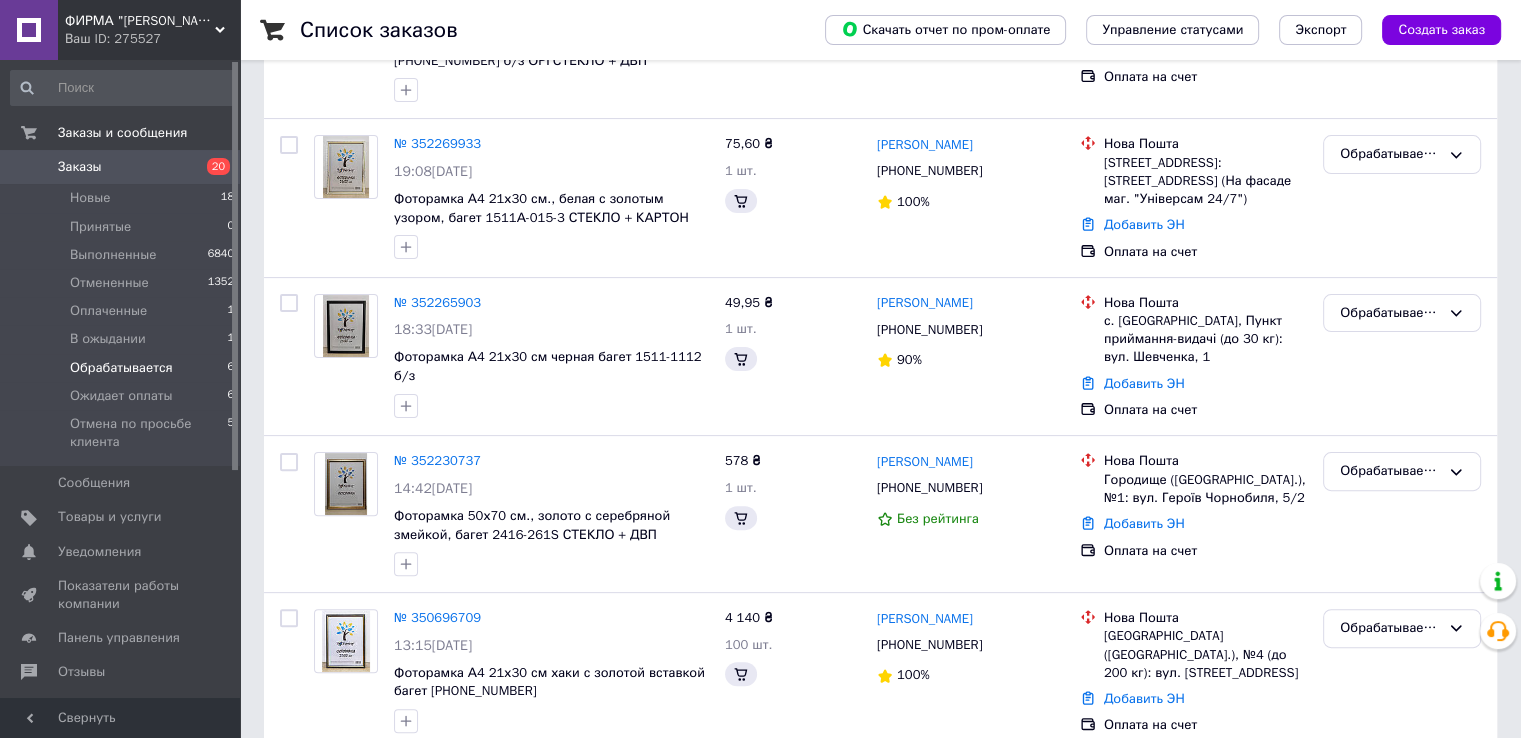scroll, scrollTop: 0, scrollLeft: 0, axis: both 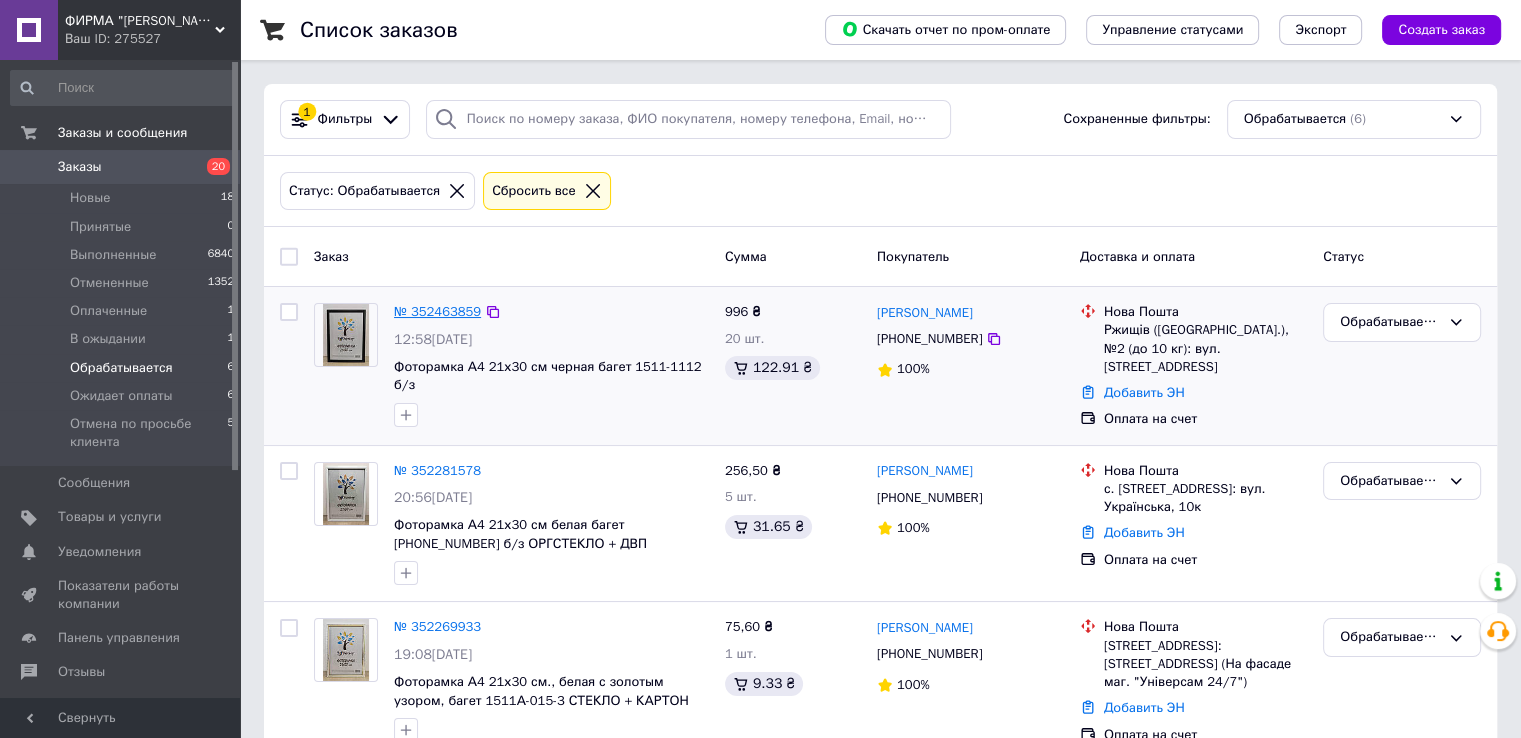 click on "№ 352463859" at bounding box center [437, 311] 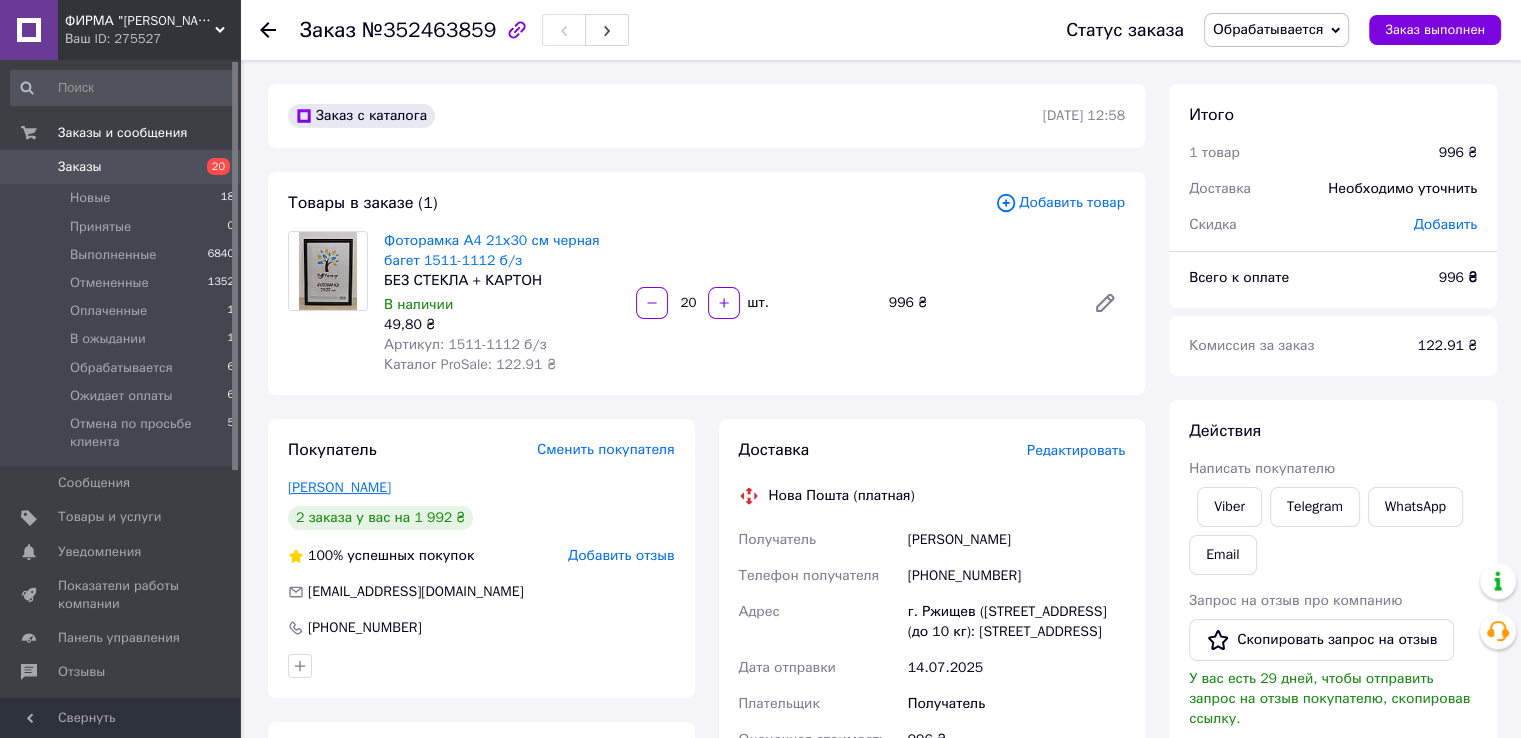 click on "[PERSON_NAME]" at bounding box center [339, 487] 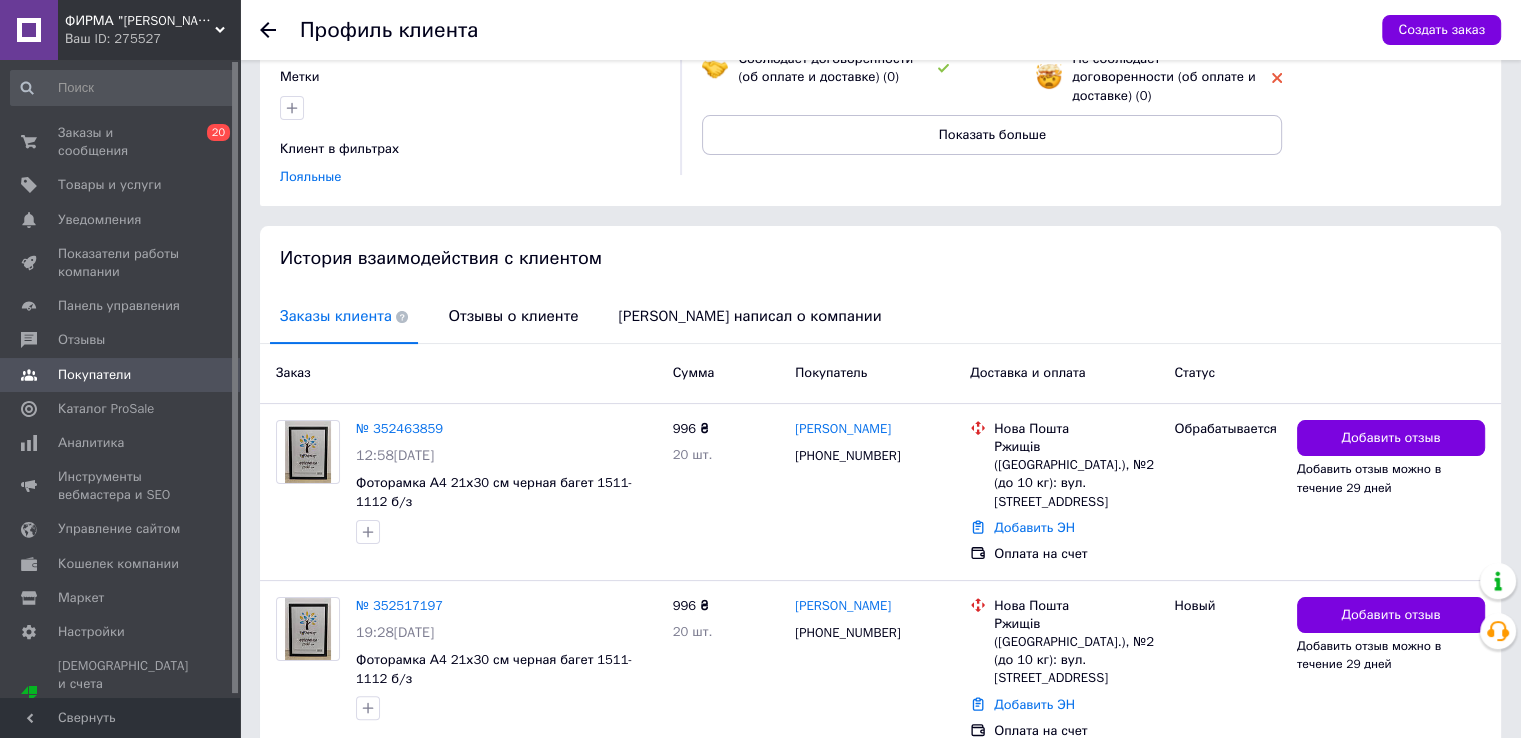 scroll, scrollTop: 281, scrollLeft: 0, axis: vertical 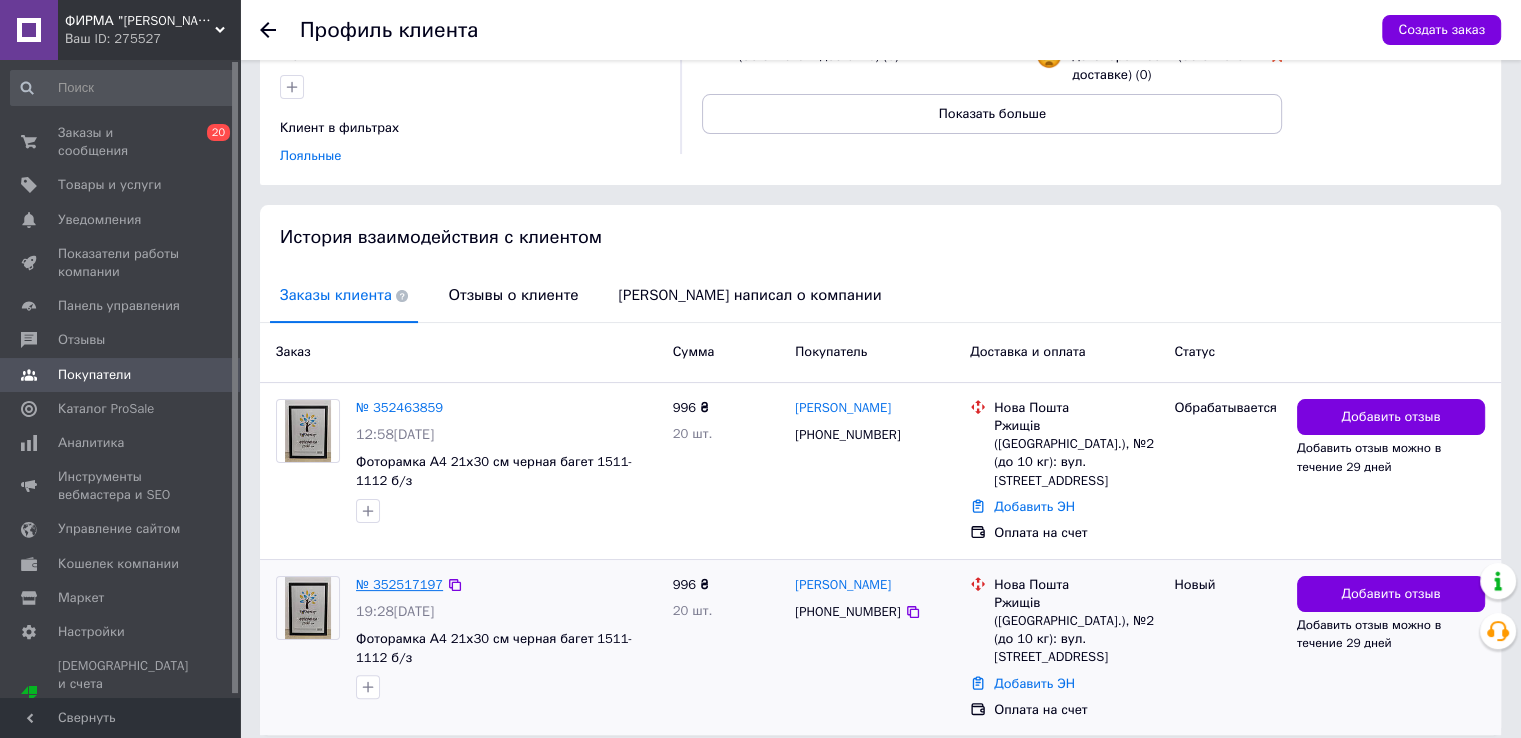 click on "№ 352517197" at bounding box center [399, 584] 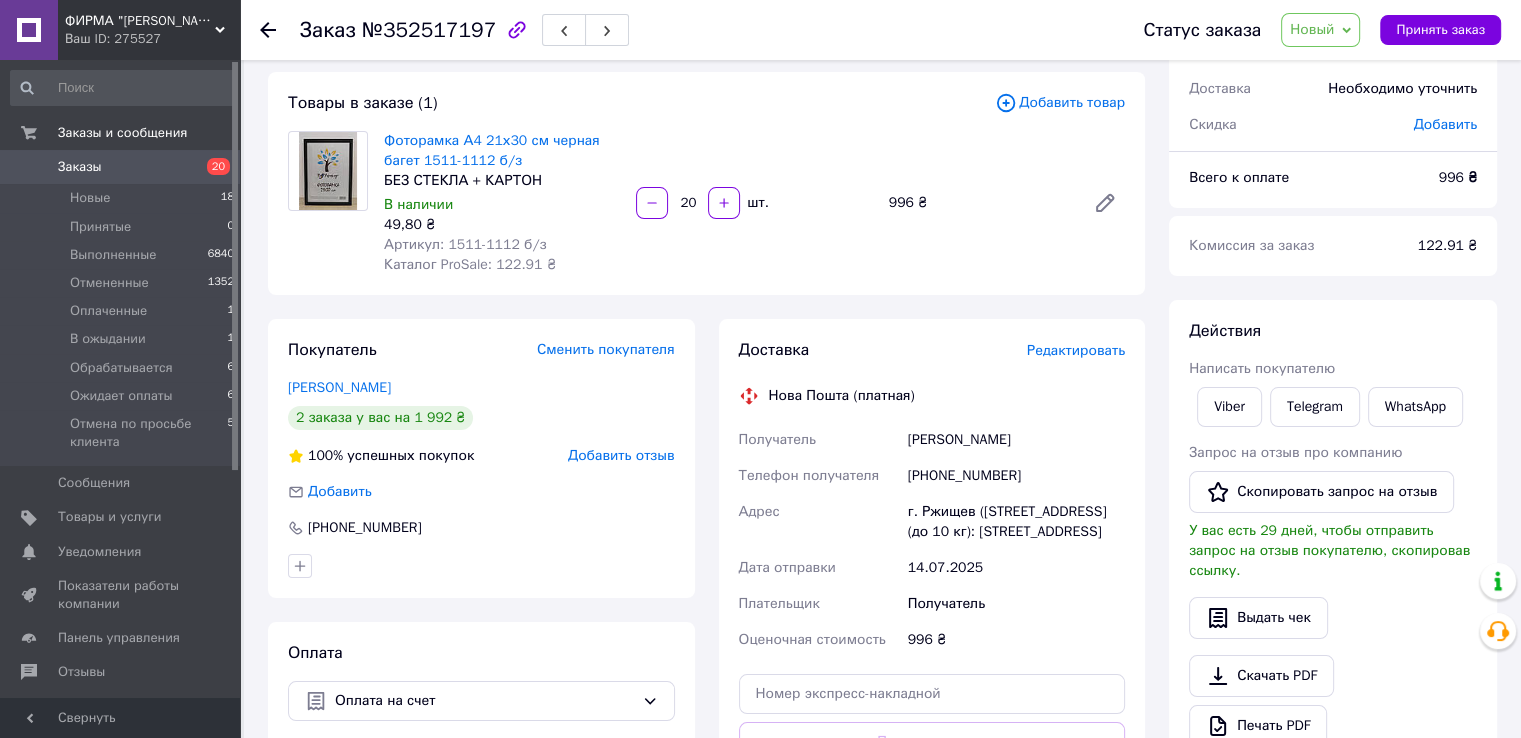 scroll, scrollTop: 0, scrollLeft: 0, axis: both 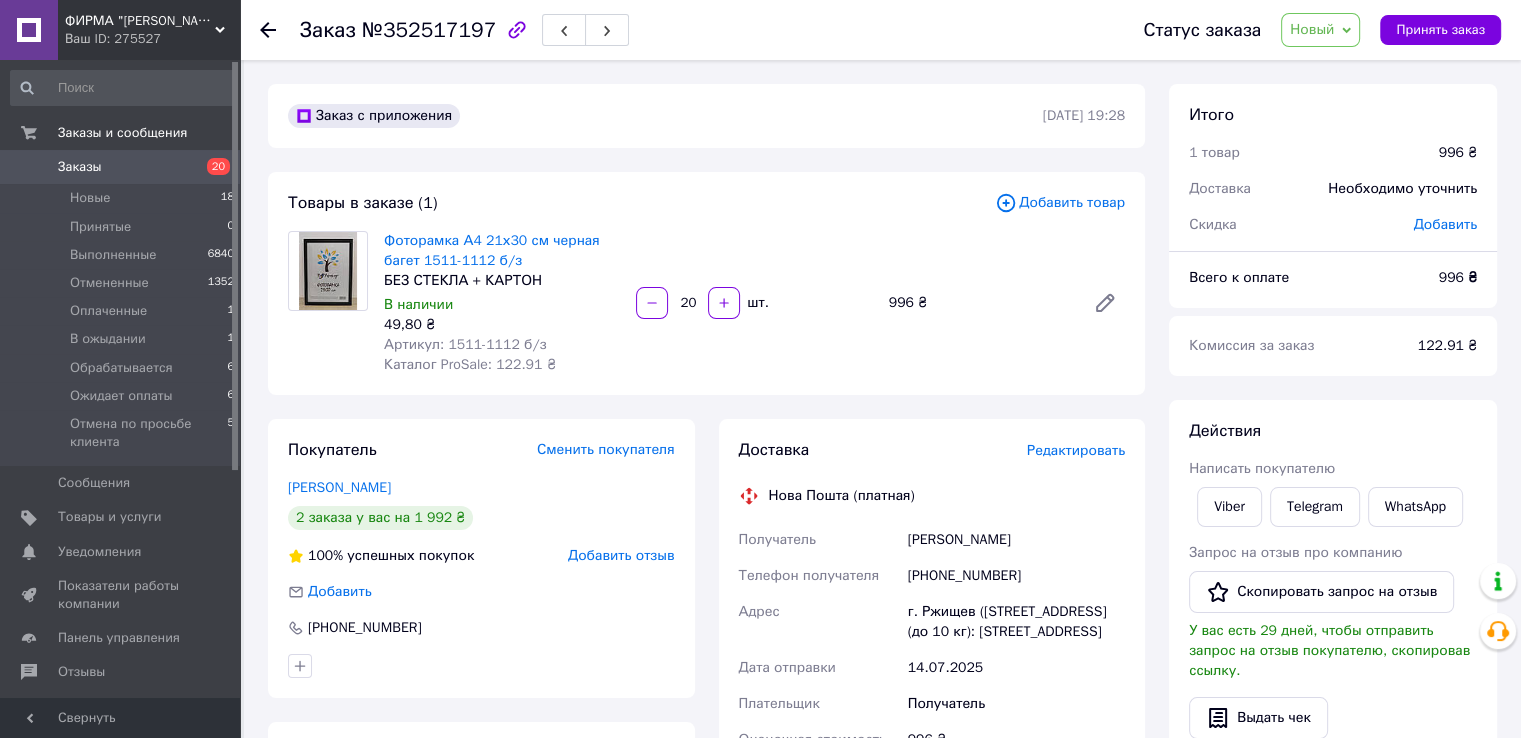 click on "Товары в заказе (1) Добавить товар Фоторамка А4 21х30 см черная багет 1511-1112 б/з БЕЗ СТЕКЛА + КАРТОН В наличии 49,80 ₴ Артикул: 1511-1112 б/з Каталог ProSale: 122.91 ₴  20   шт. 996 ₴" at bounding box center (706, 283) 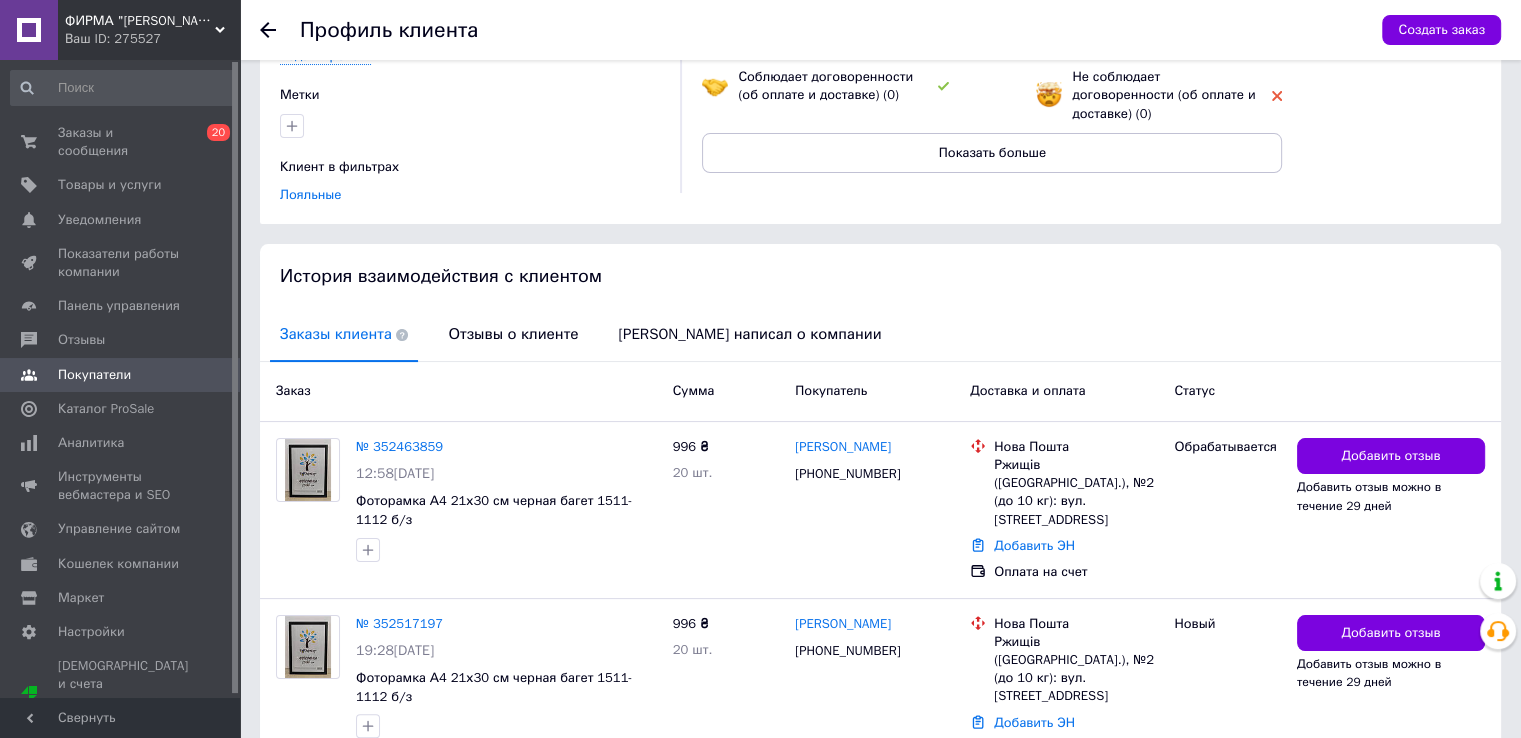 scroll, scrollTop: 281, scrollLeft: 0, axis: vertical 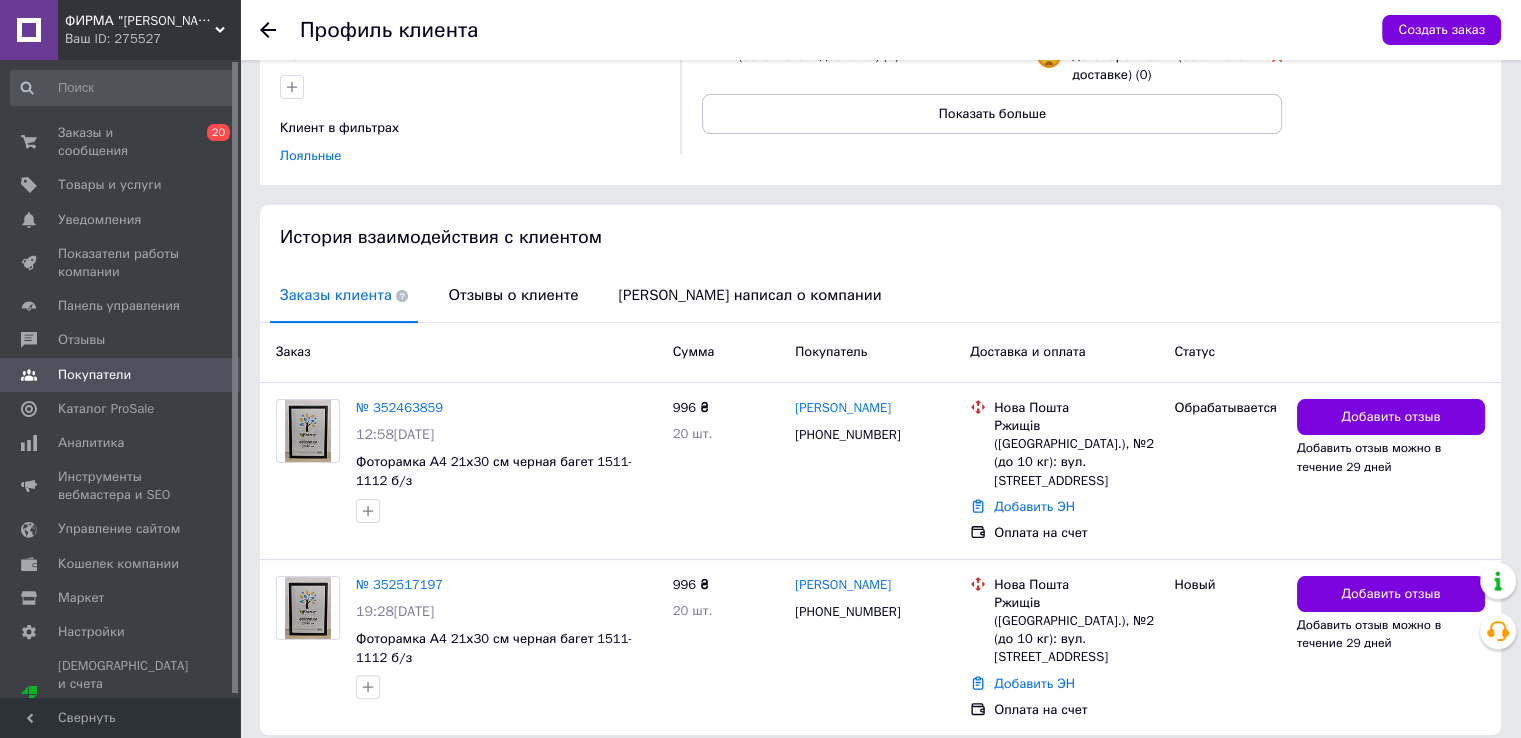 click on "Заказы клиента   Отзывы о клиенте [PERSON_NAME] написал о компании" at bounding box center (880, 296) 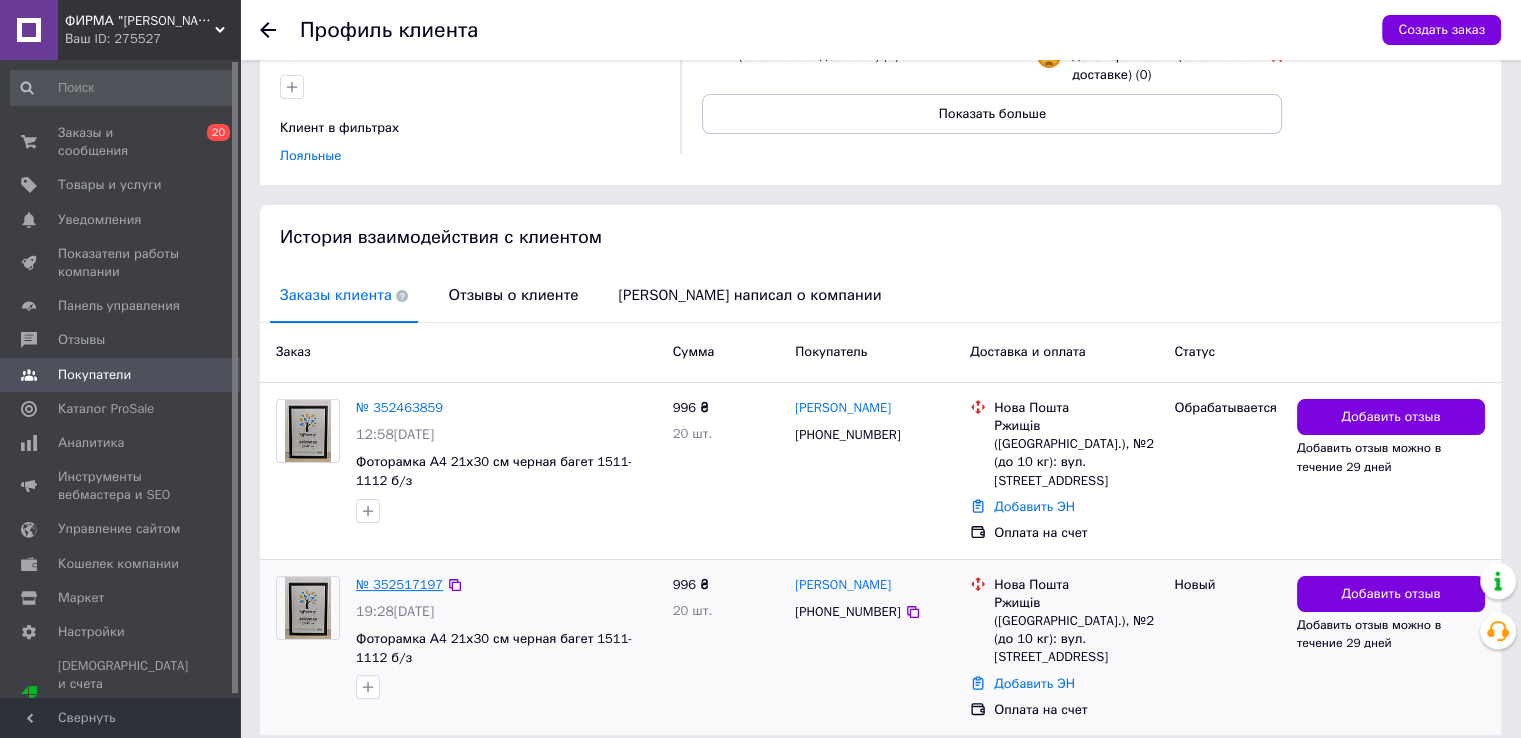 click on "№ 352517197" at bounding box center [399, 584] 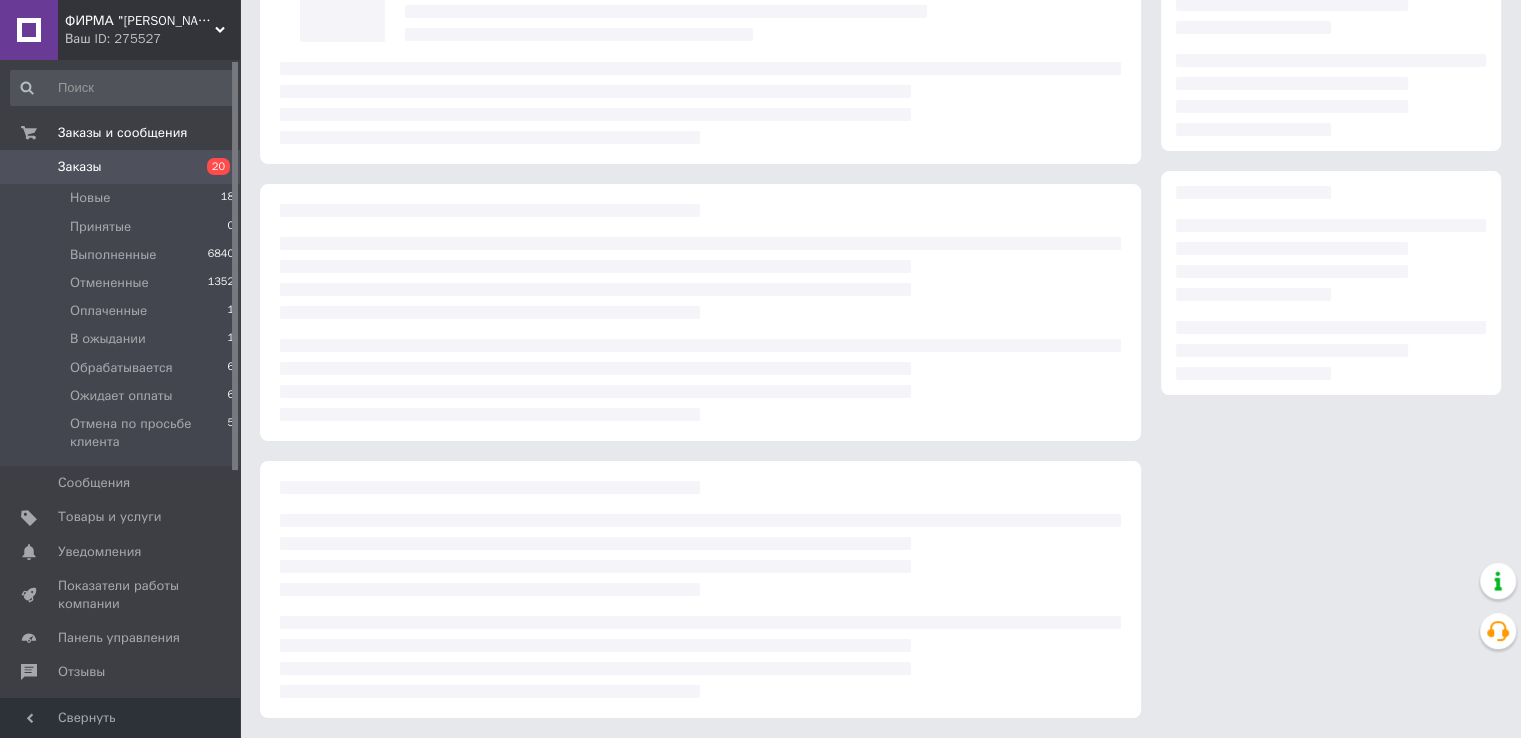 scroll, scrollTop: 0, scrollLeft: 0, axis: both 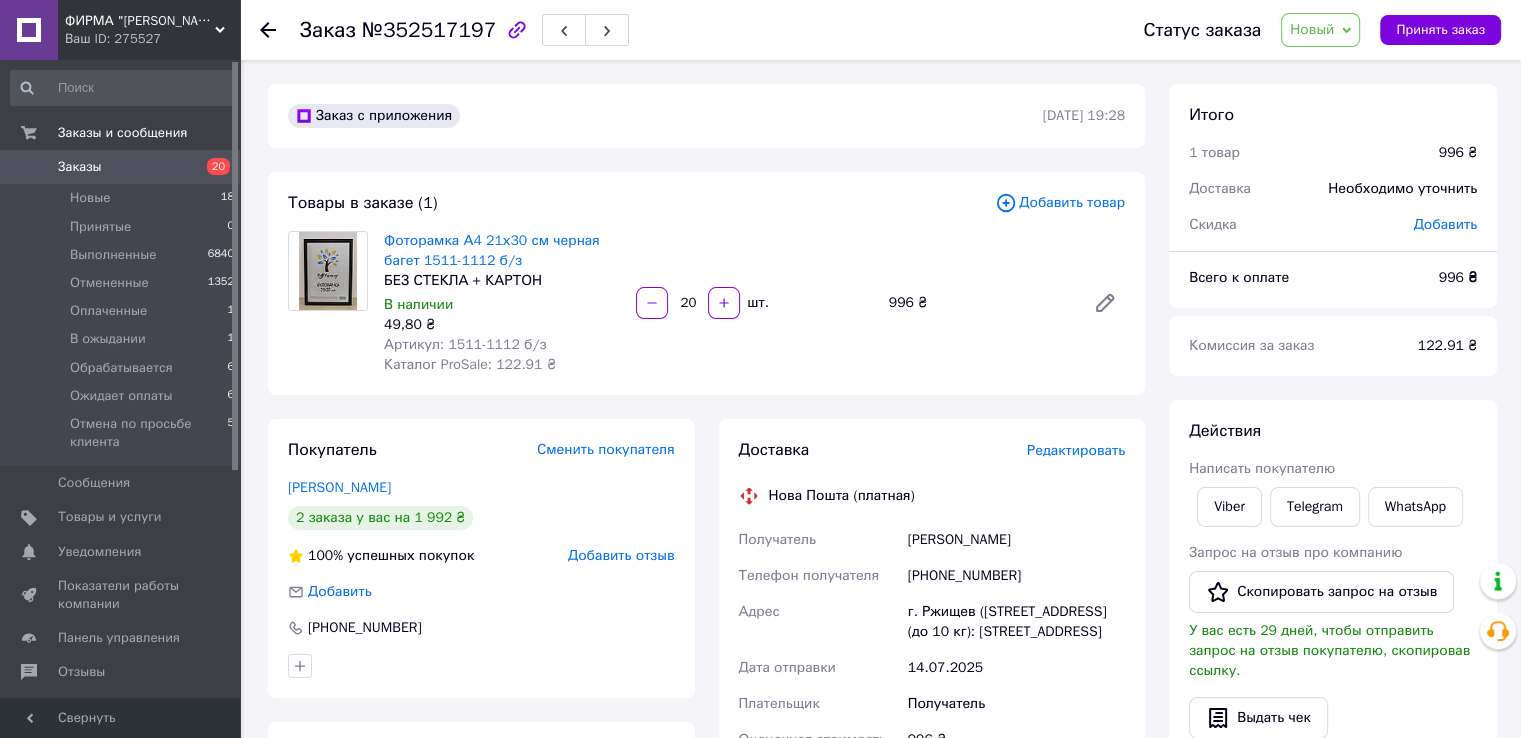 click on "Новый" at bounding box center (1320, 30) 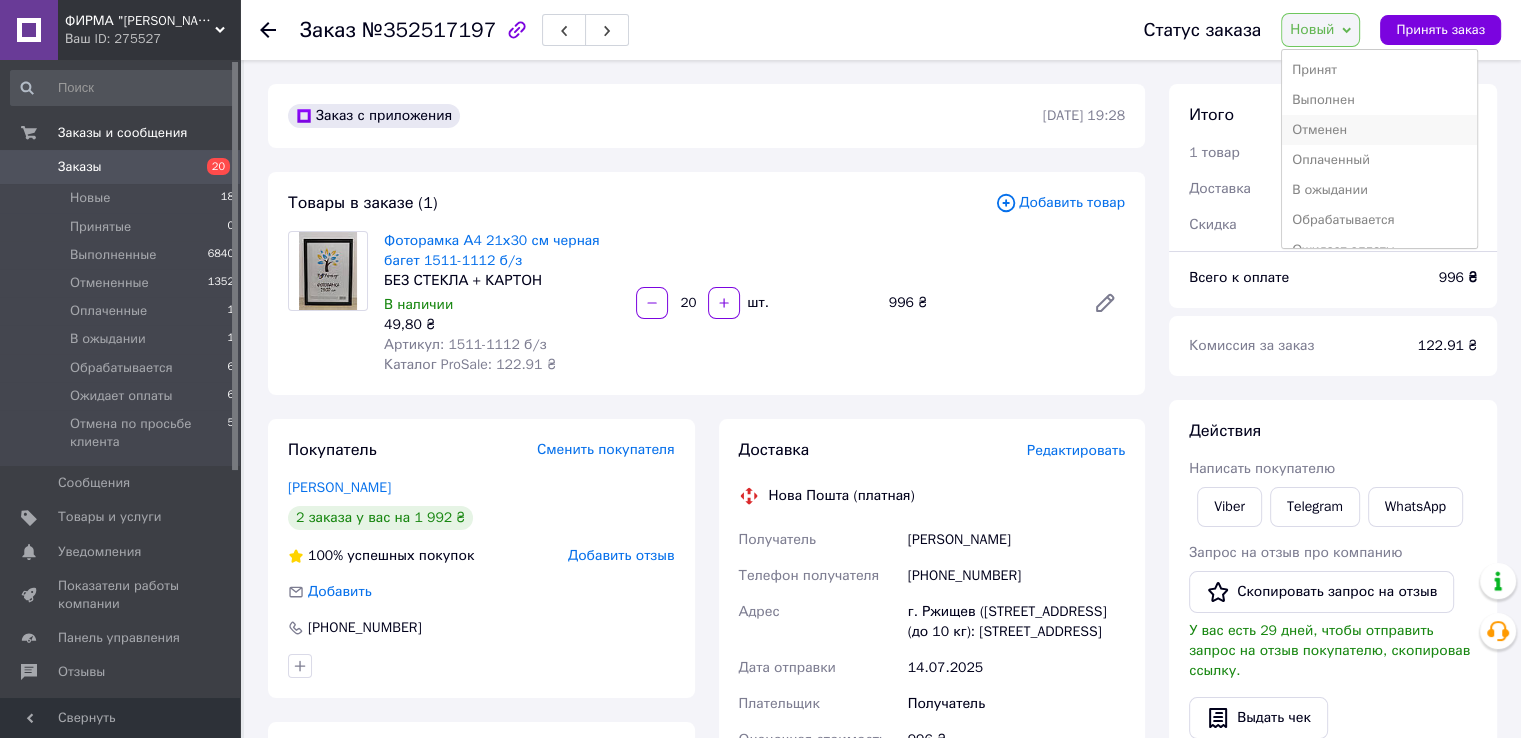 click on "Отменен" at bounding box center (1379, 130) 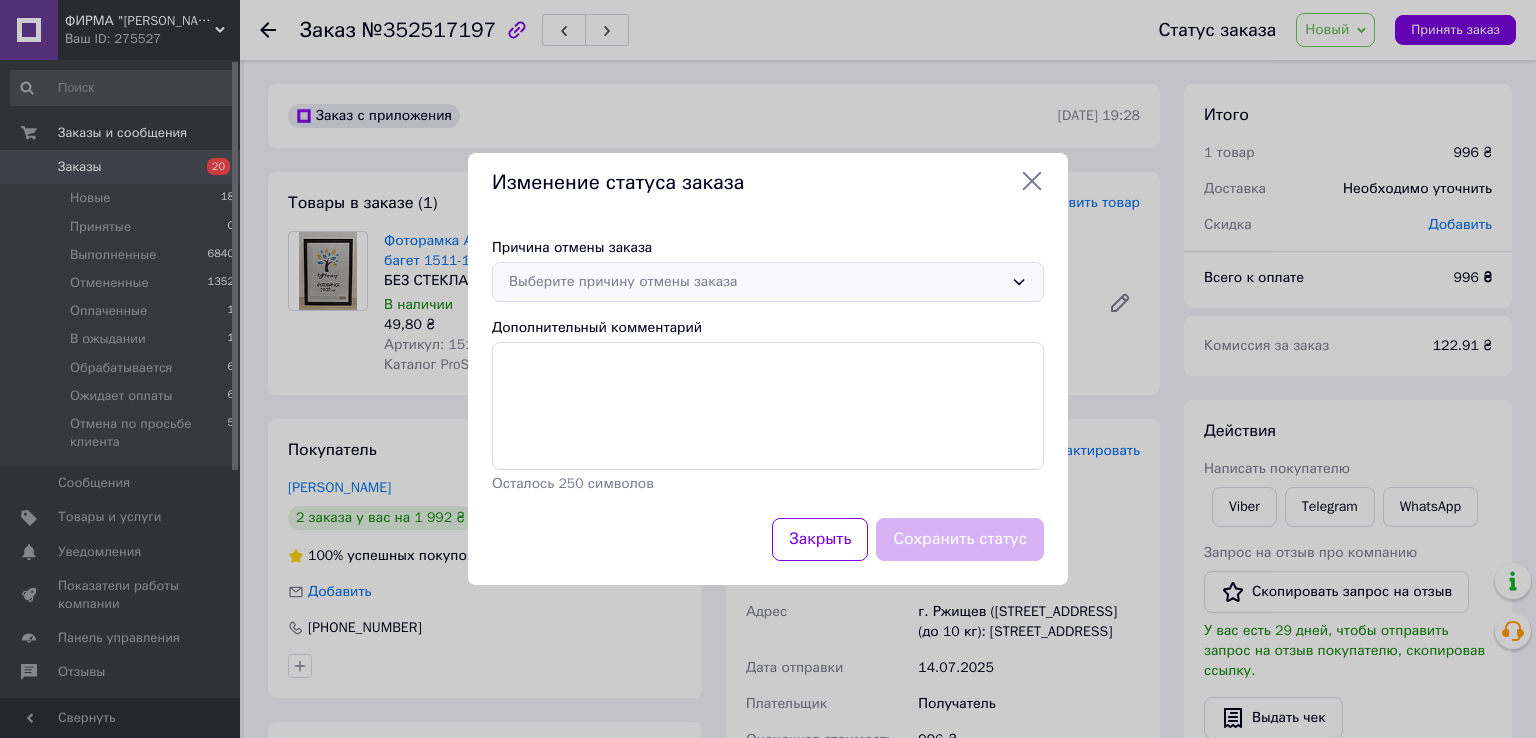 click on "Выберите причину отмены заказа" at bounding box center (756, 282) 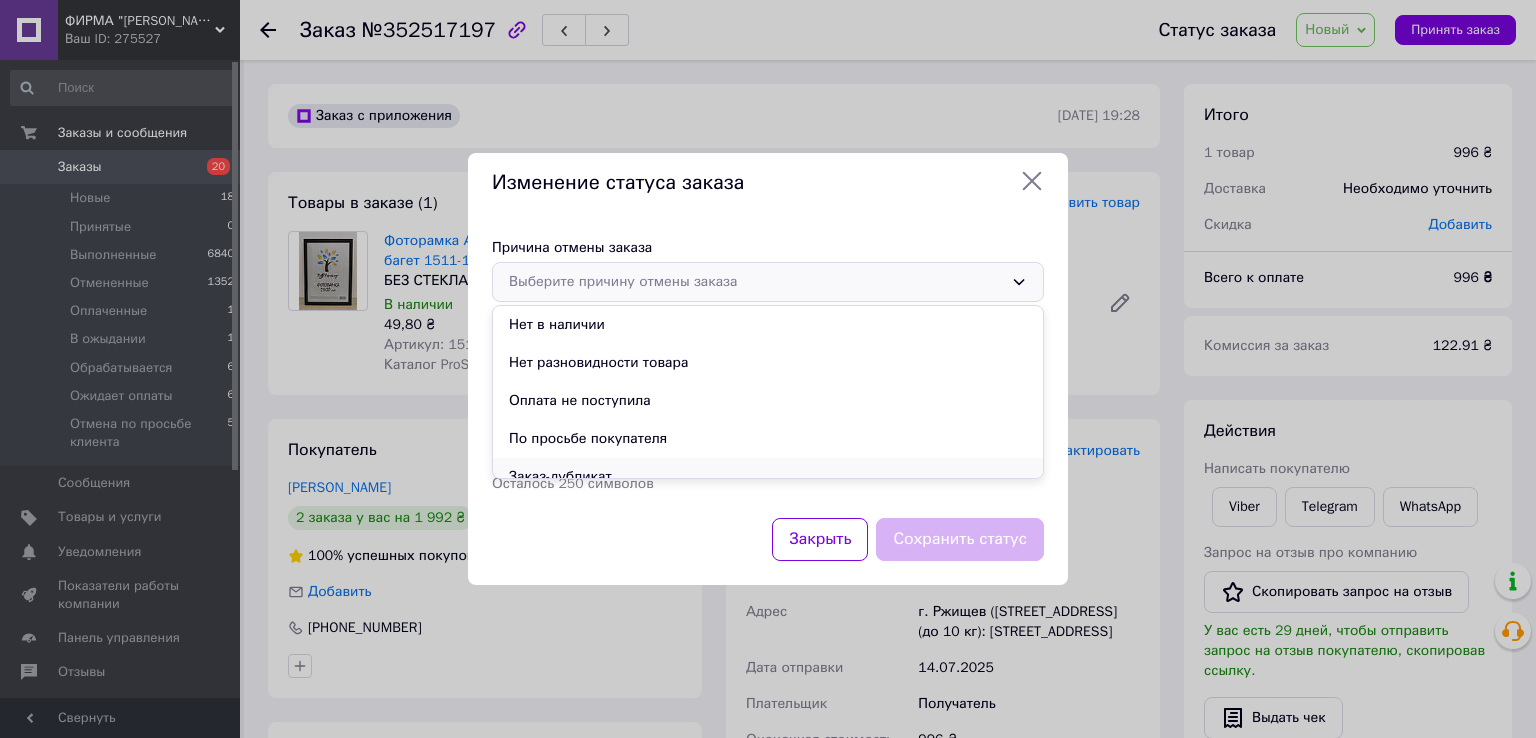 click on "Заказ-дубликат" at bounding box center (768, 477) 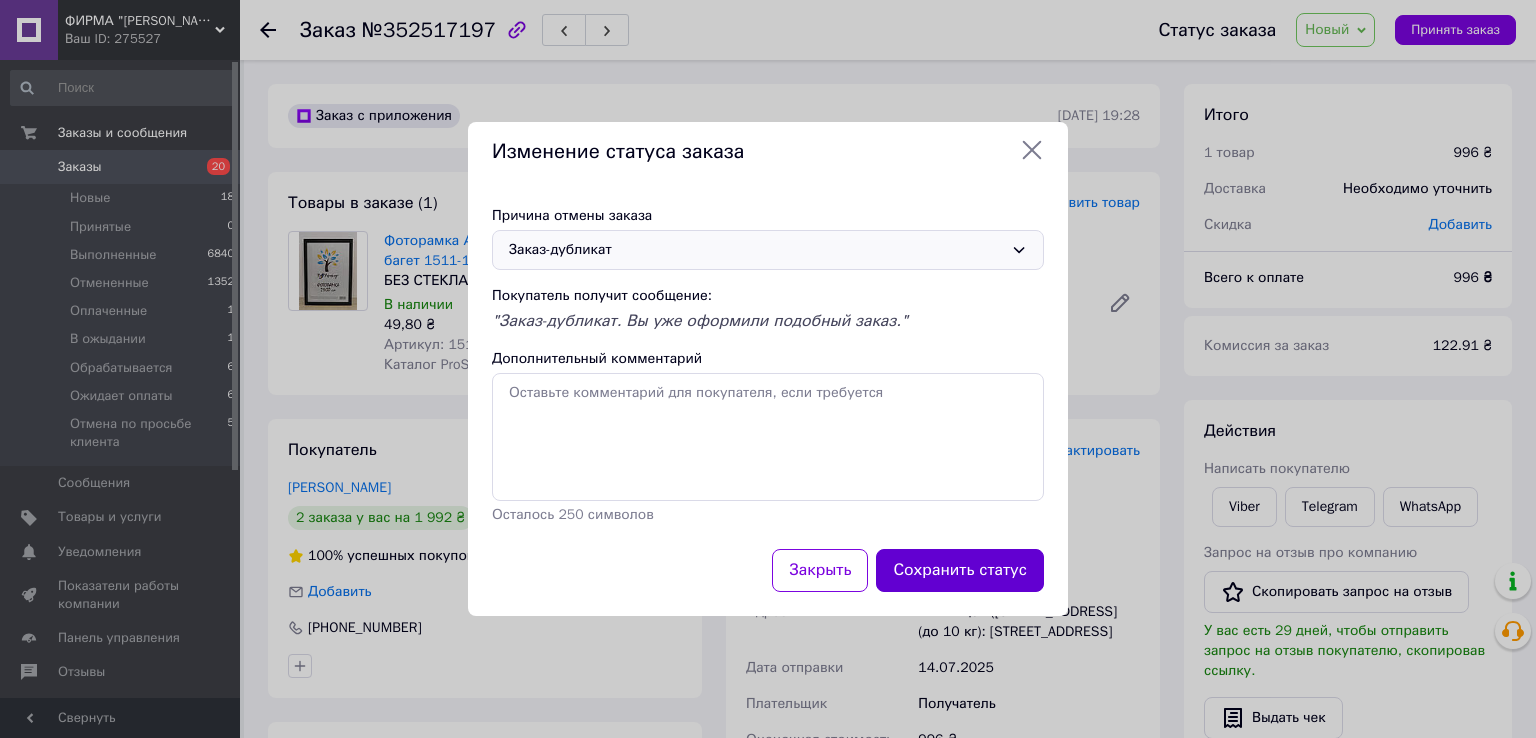 click on "Сохранить статус" at bounding box center (960, 570) 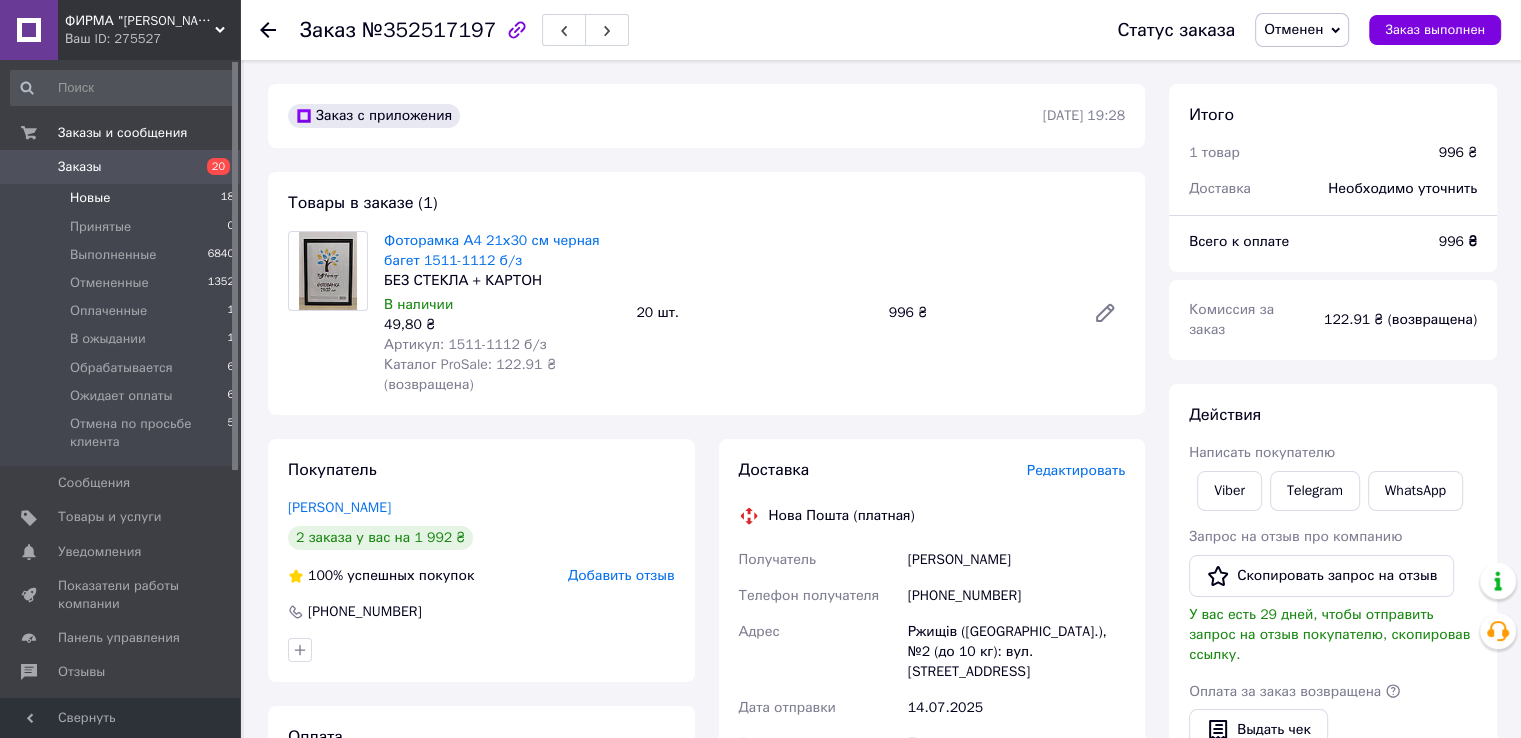 click on "Новые 18" at bounding box center (123, 198) 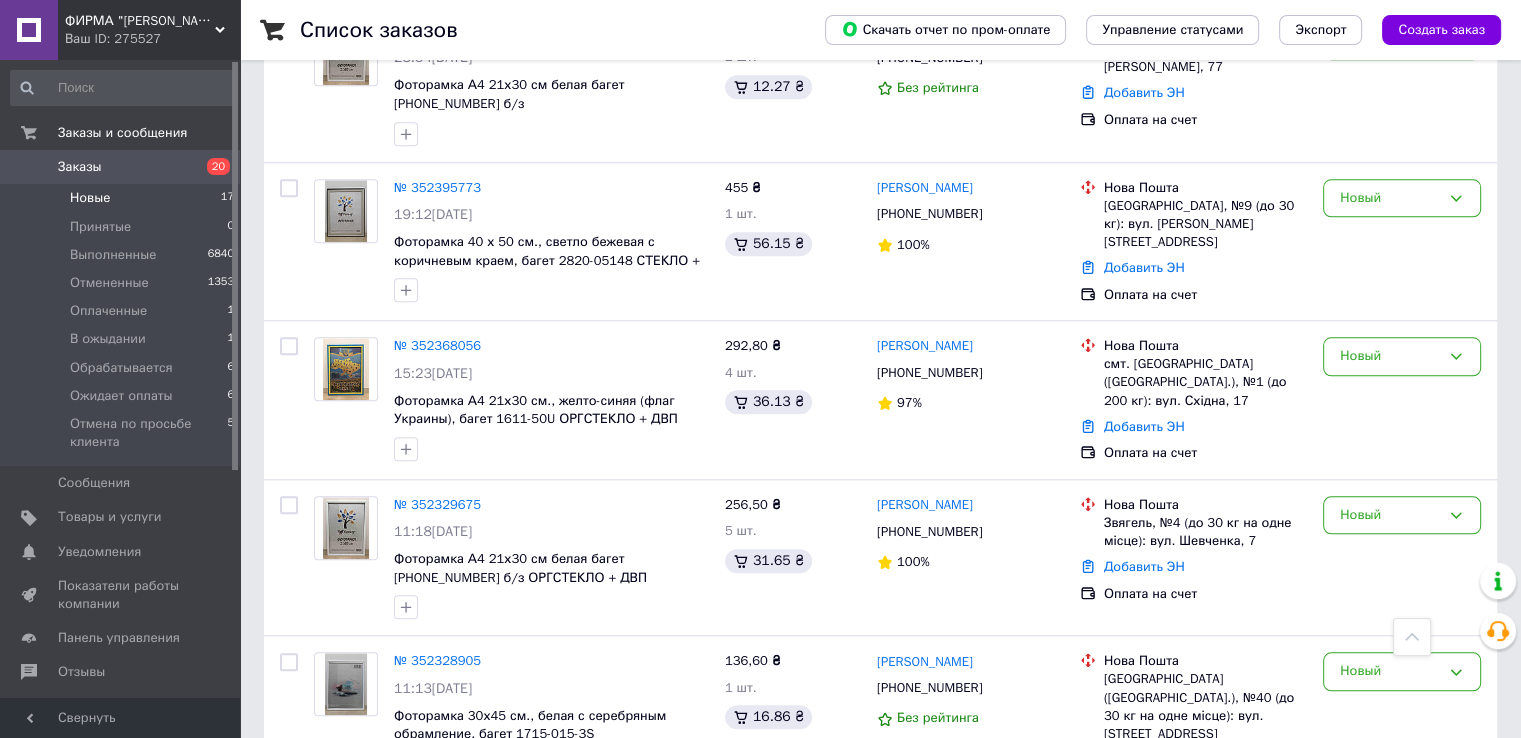 scroll, scrollTop: 2184, scrollLeft: 0, axis: vertical 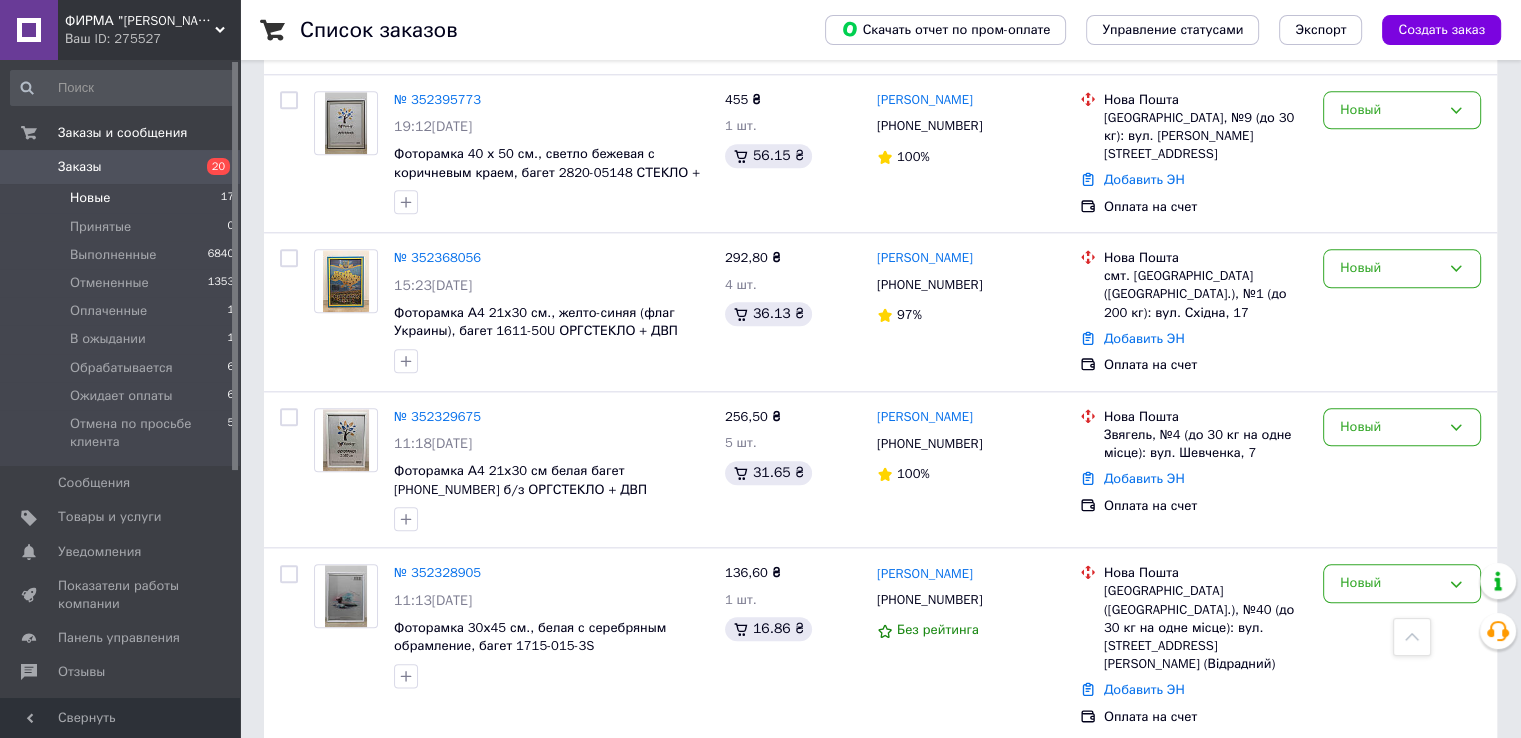 click on "№ 352309201" at bounding box center [437, 767] 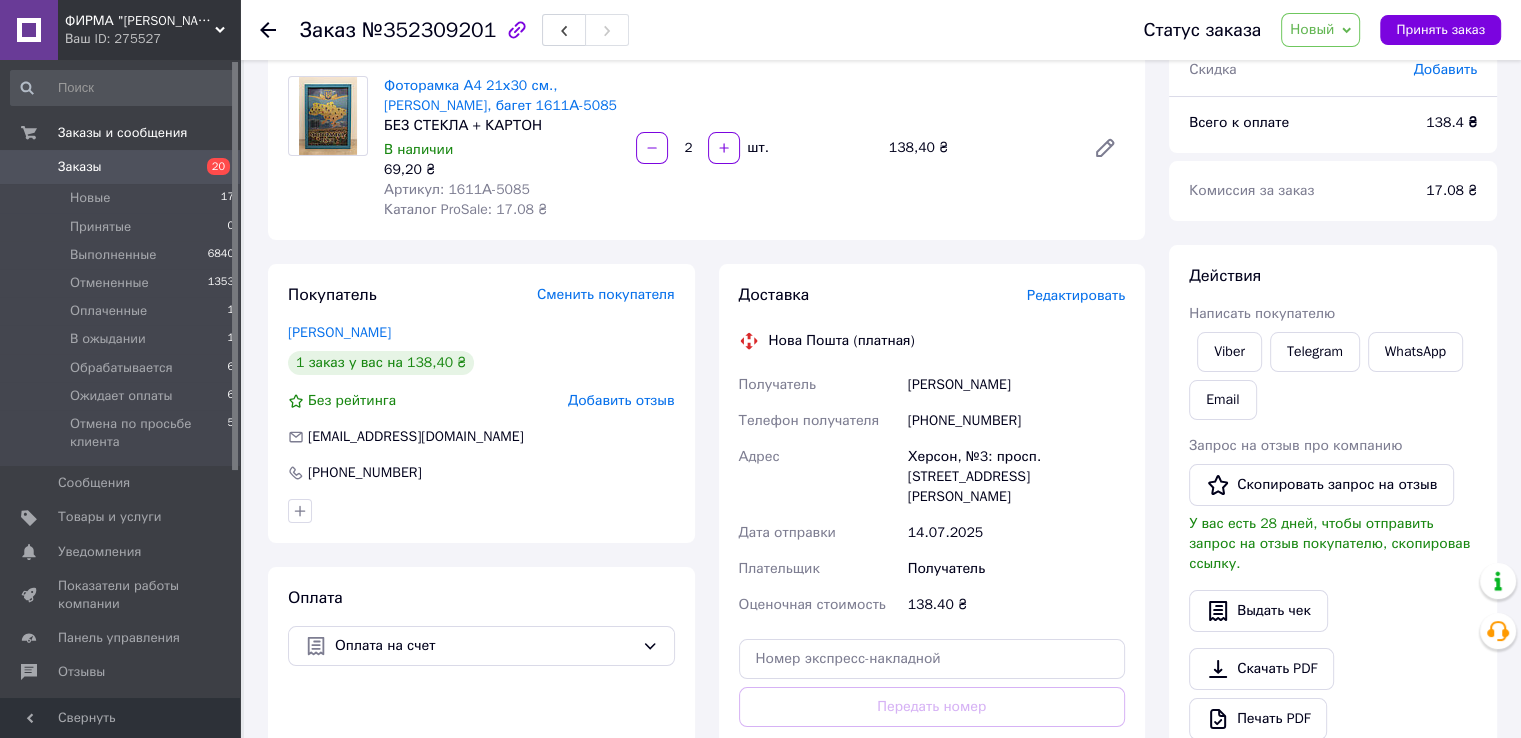 scroll, scrollTop: 92, scrollLeft: 0, axis: vertical 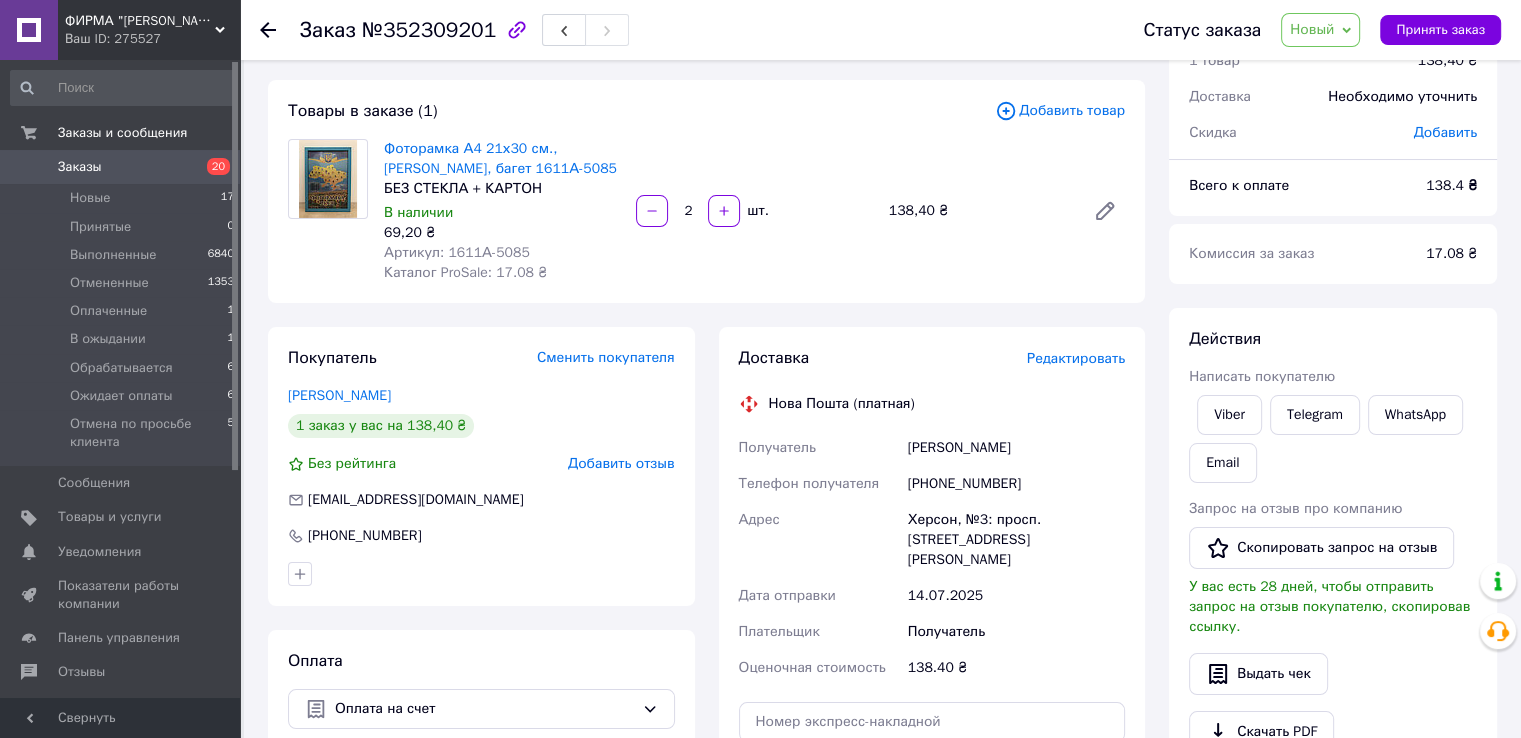 click on "Новый" at bounding box center [1312, 29] 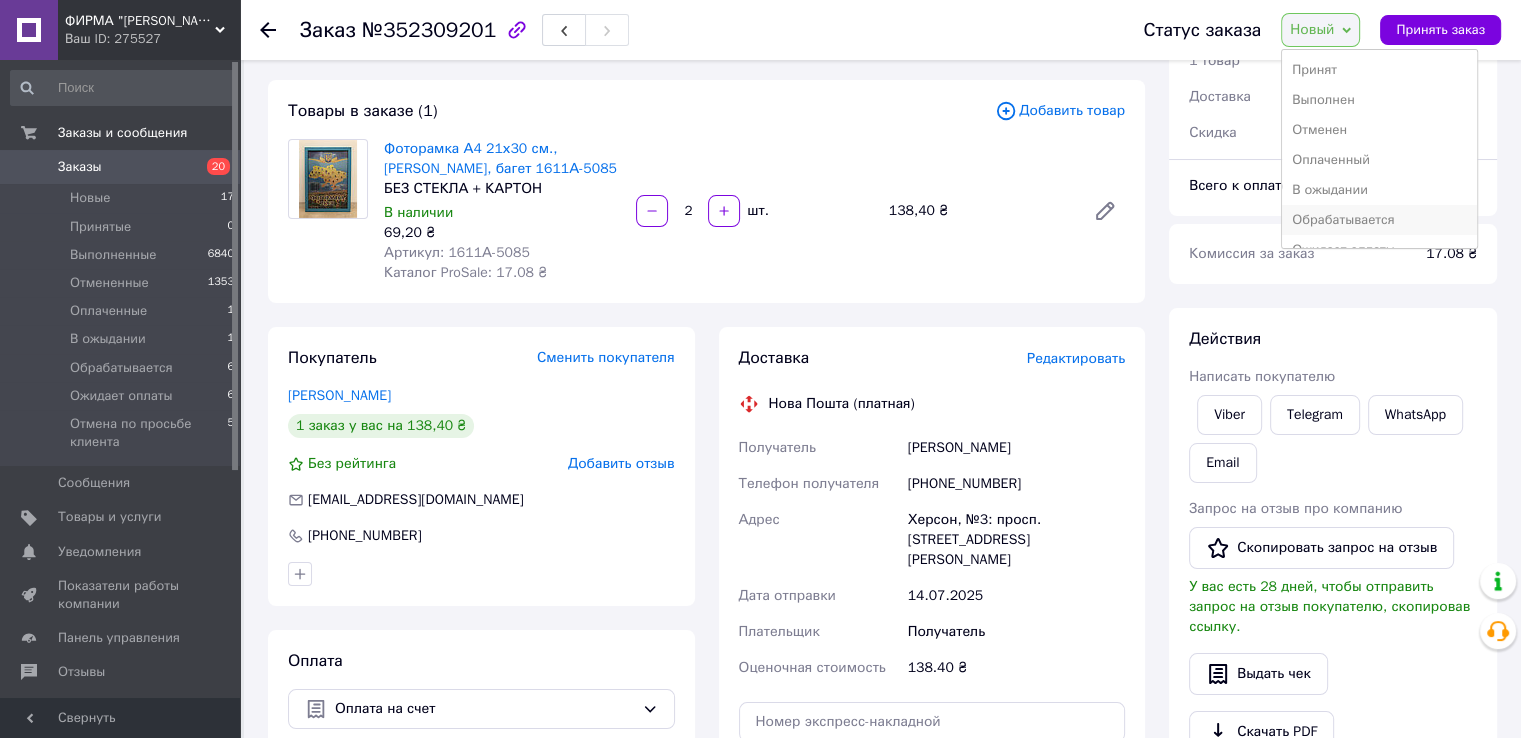 click on "Обрабатывается" at bounding box center (1379, 220) 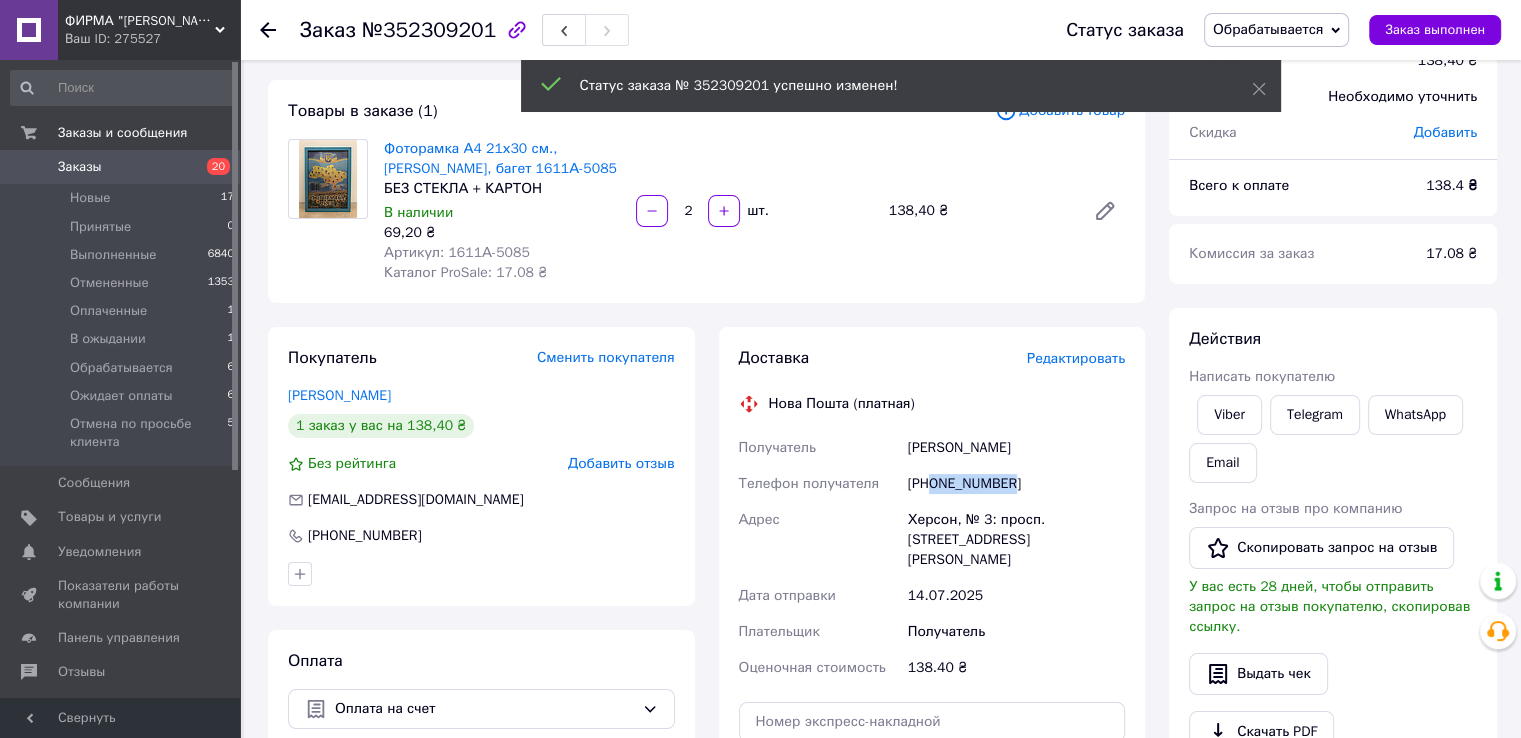 drag, startPoint x: 932, startPoint y: 487, endPoint x: 1070, endPoint y: 482, distance: 138.09055 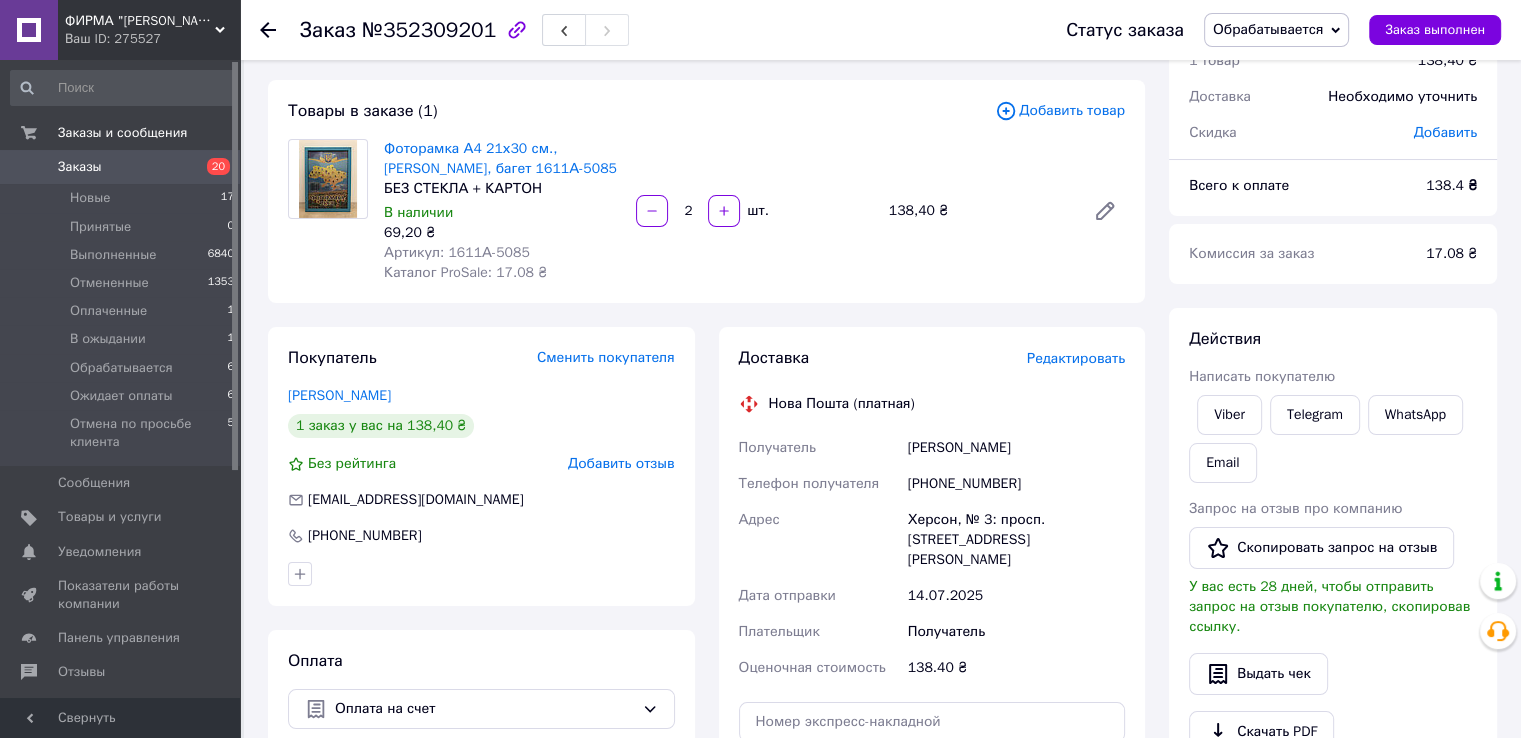 click on "Покупатель Сменить покупателя [PERSON_NAME] 1 заказ у вас на 138,40 ₴ Без рейтинга   Добавить отзыв [EMAIL_ADDRESS][DOMAIN_NAME] [PHONE_NUMBER]" at bounding box center (481, 466) 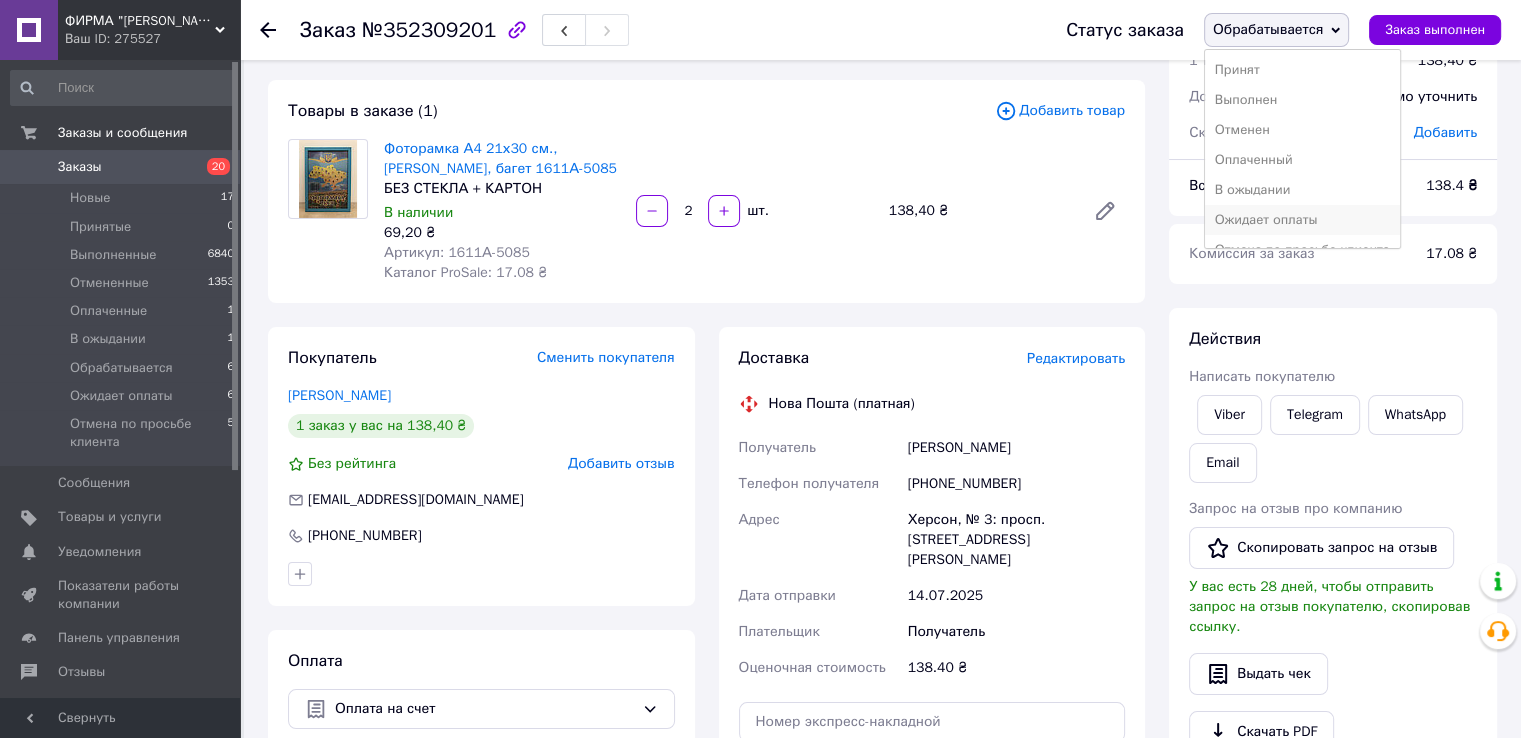 click on "Ожидает оплаты" at bounding box center (1302, 220) 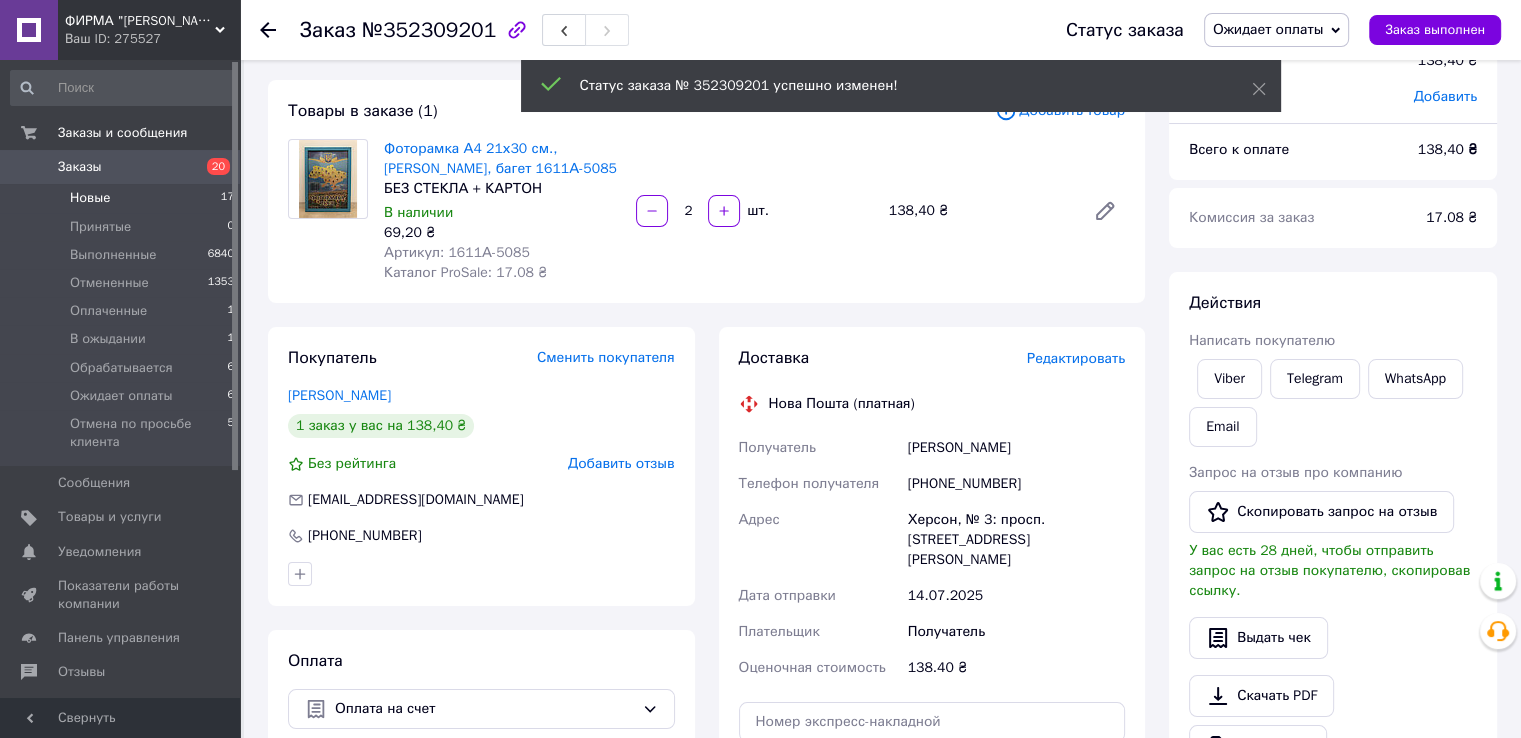 click on "Новые 17" at bounding box center (123, 198) 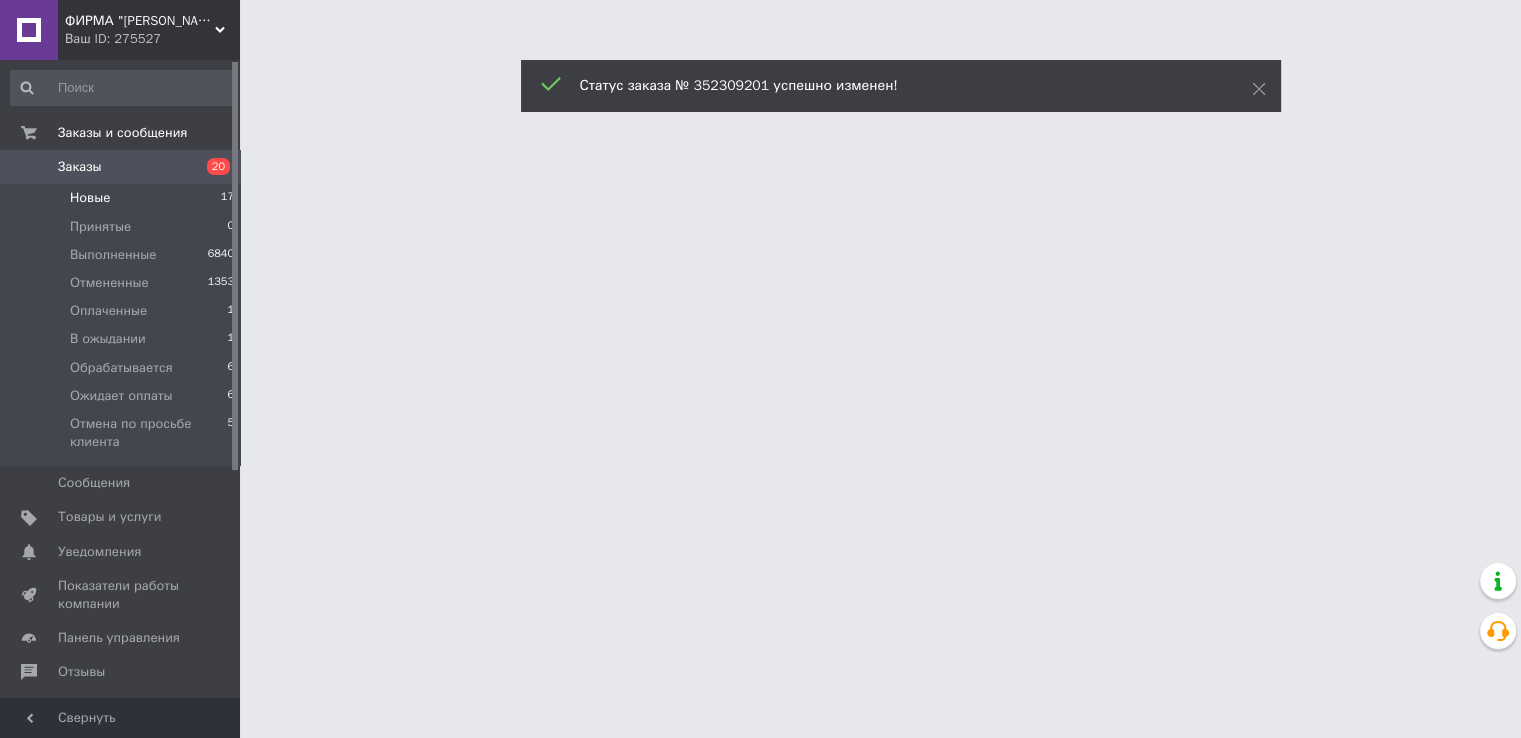 scroll, scrollTop: 0, scrollLeft: 0, axis: both 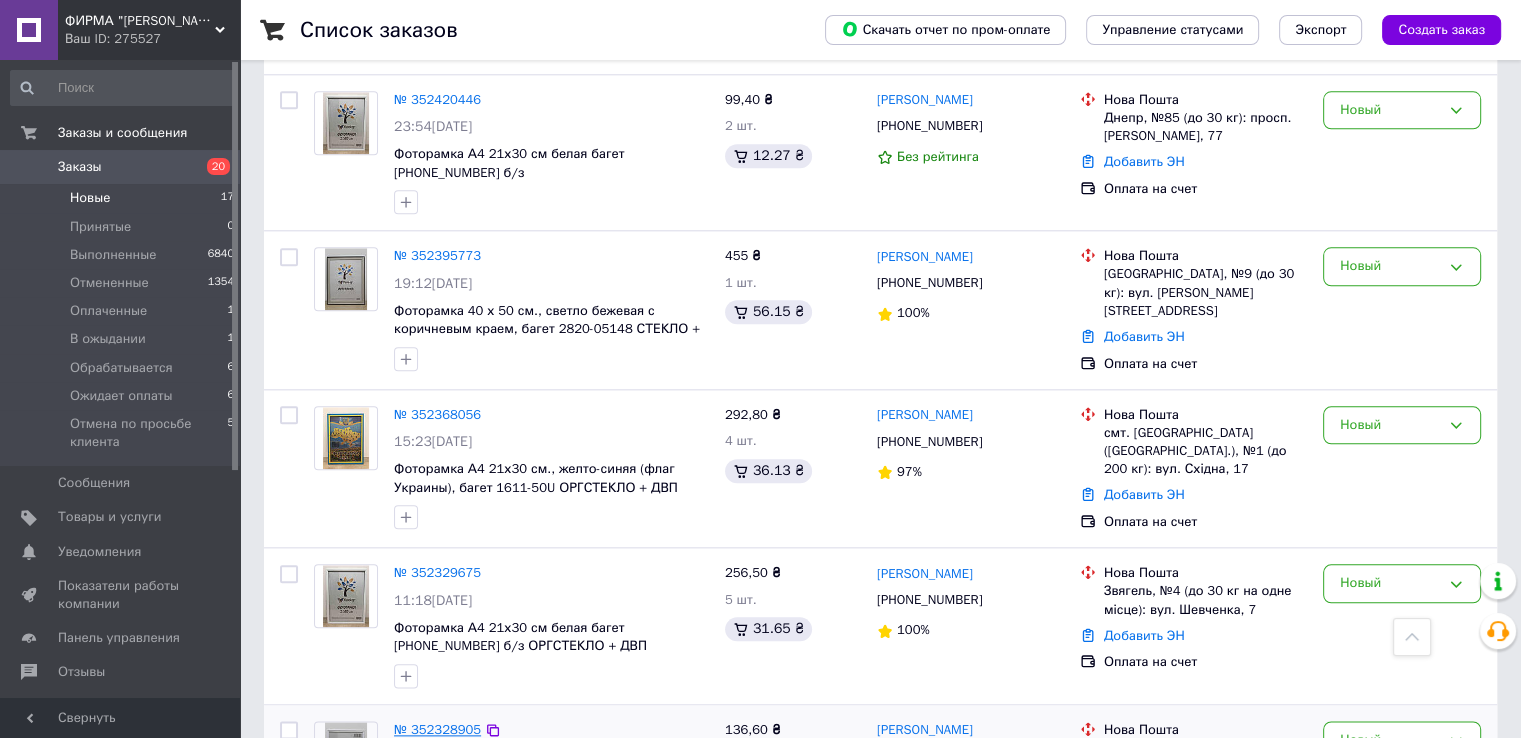 click on "№ 352328905" at bounding box center (437, 729) 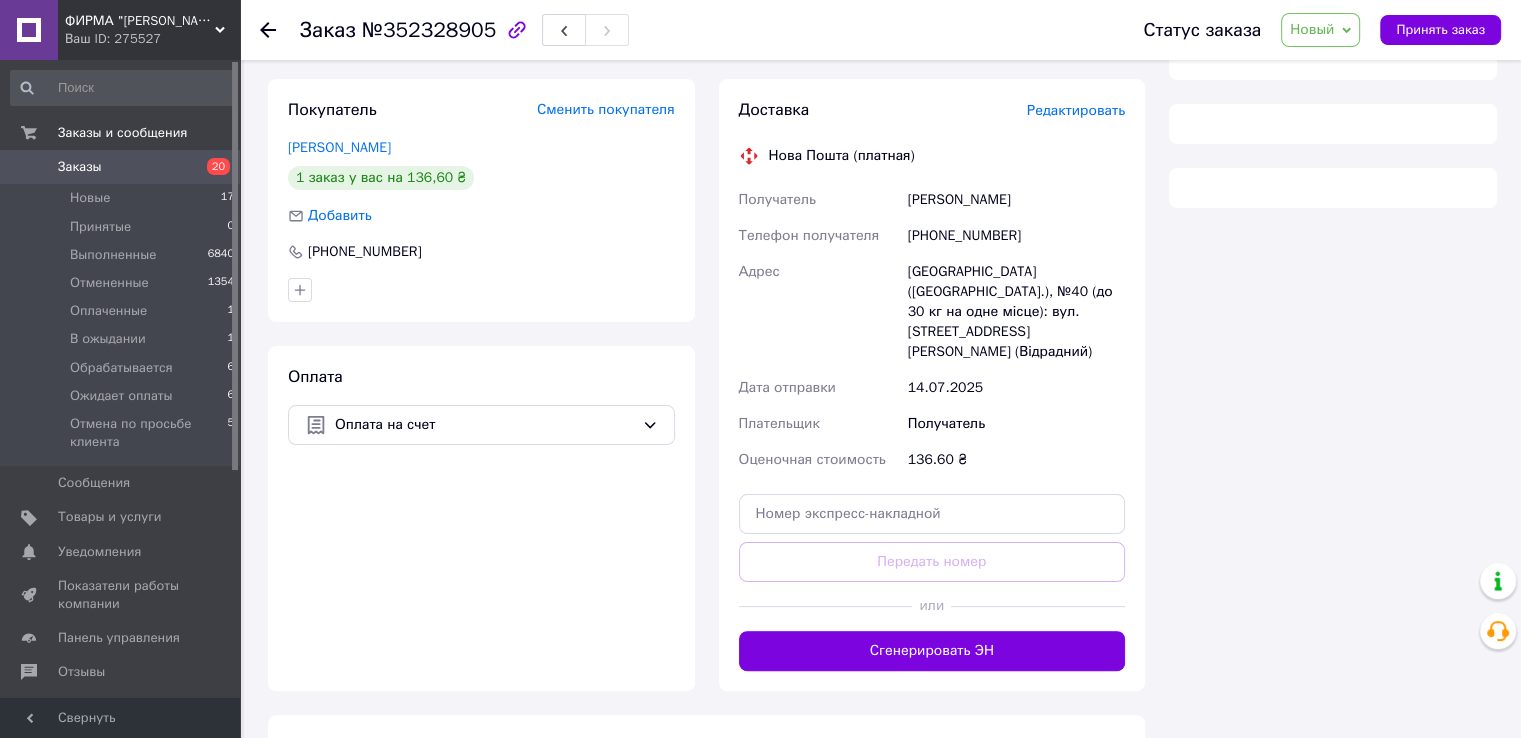 scroll, scrollTop: 644, scrollLeft: 0, axis: vertical 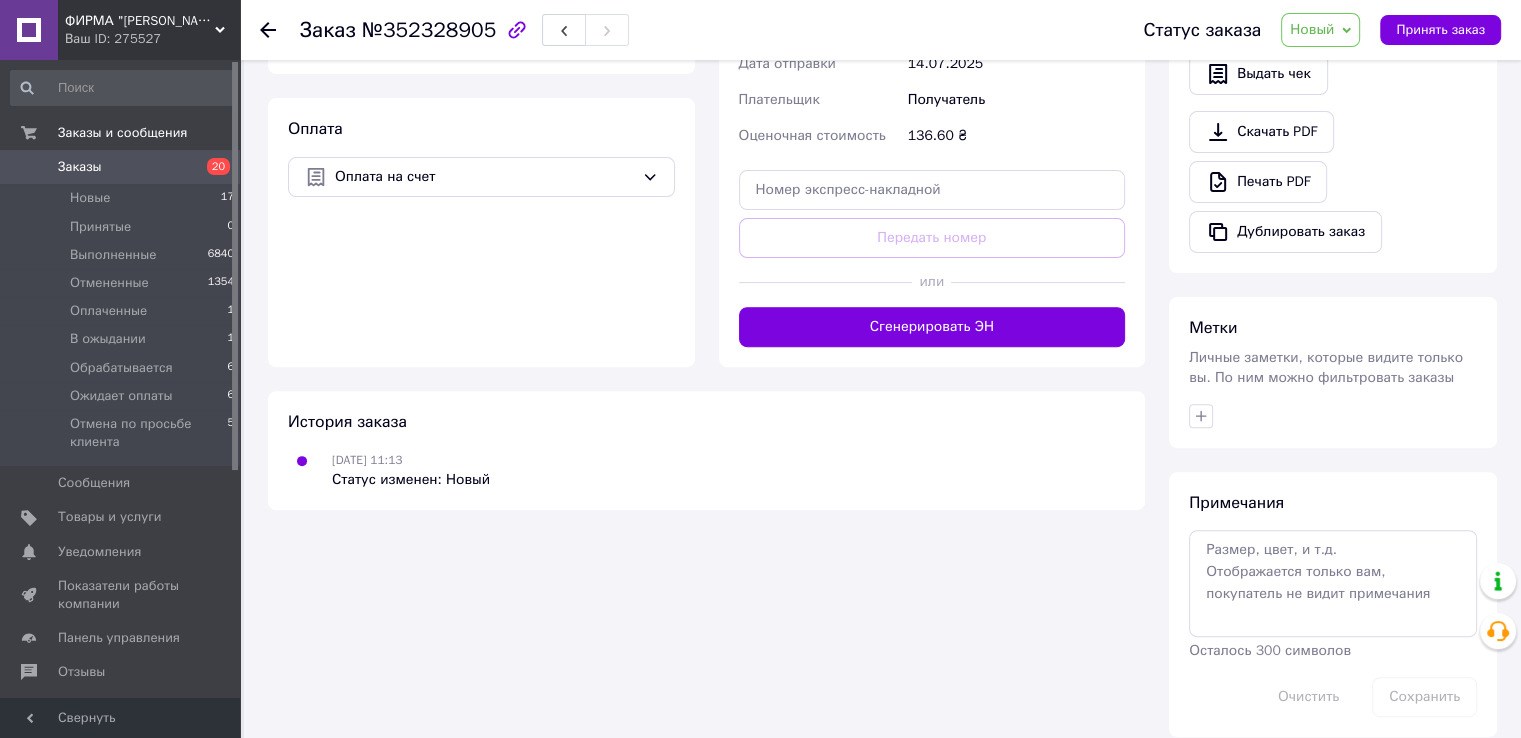 click on "Новый" at bounding box center [1320, 30] 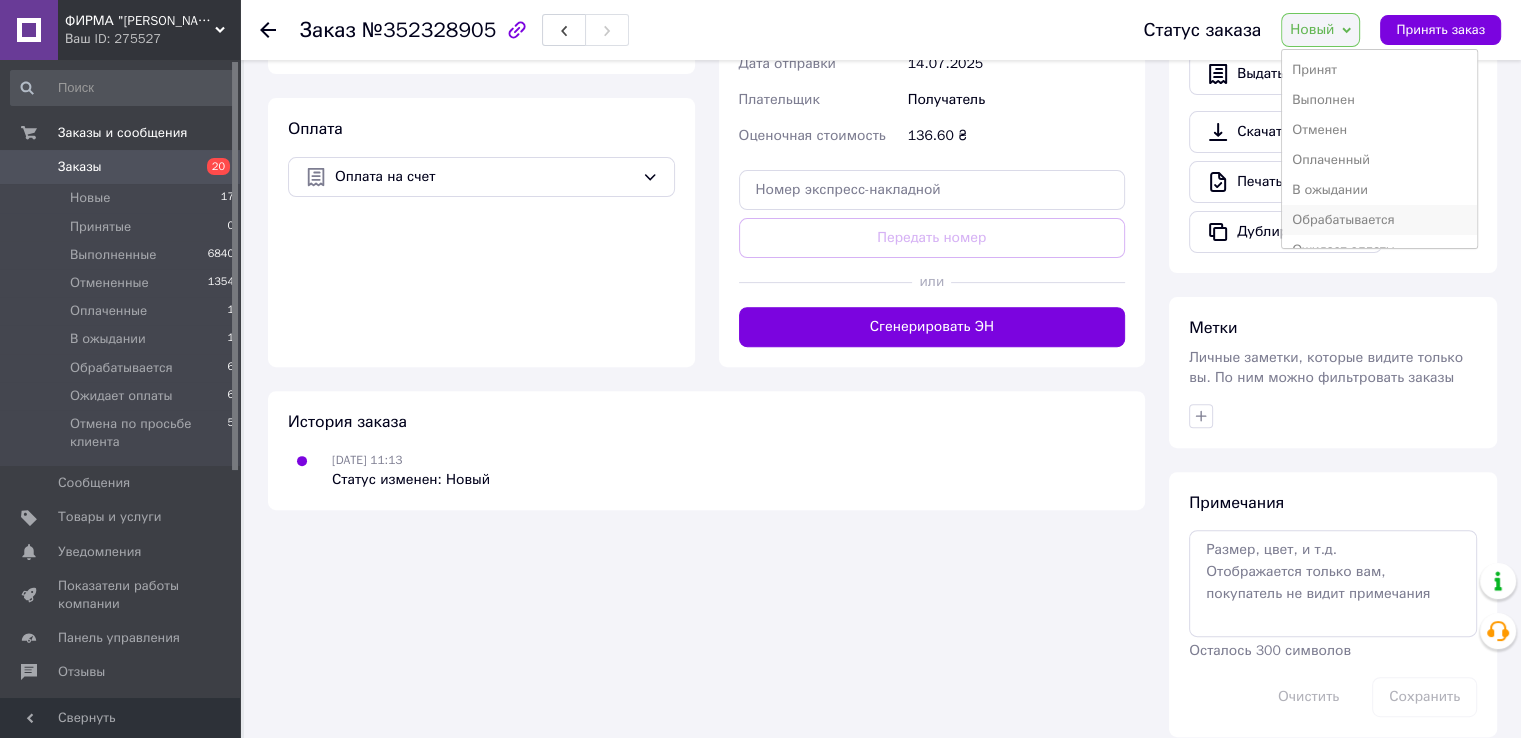 click on "Обрабатывается" at bounding box center (1379, 220) 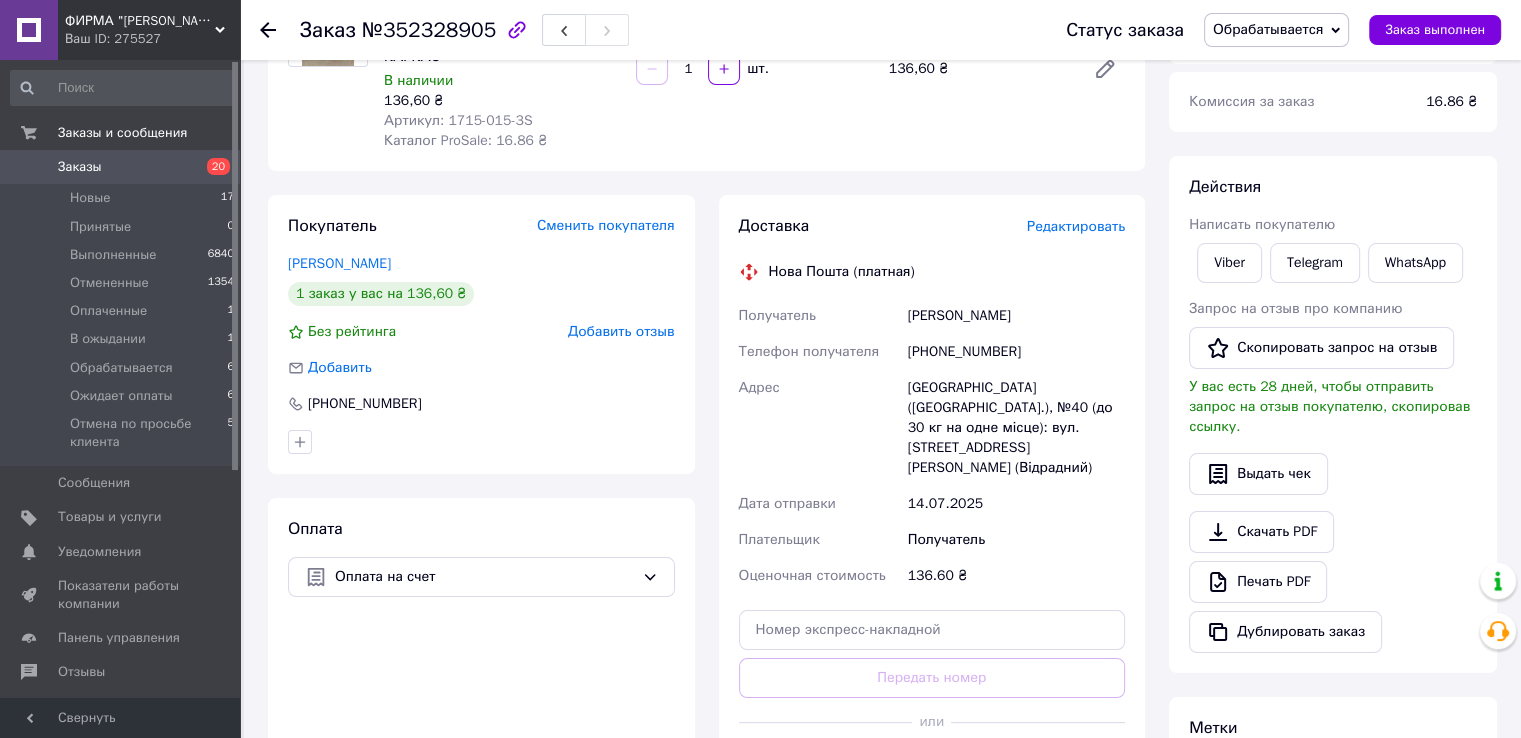 scroll, scrollTop: 243, scrollLeft: 0, axis: vertical 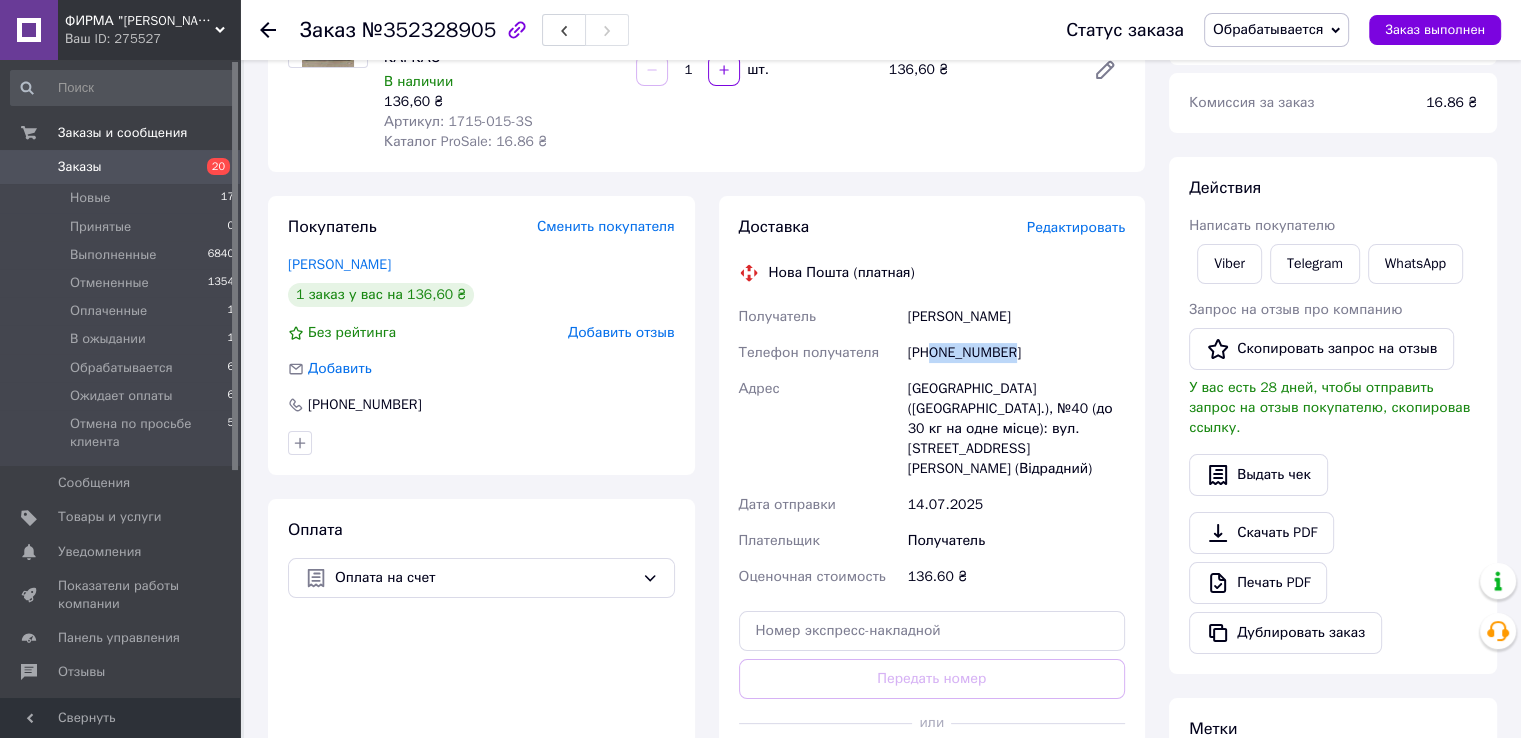 drag, startPoint x: 932, startPoint y: 352, endPoint x: 1048, endPoint y: 358, distance: 116.15507 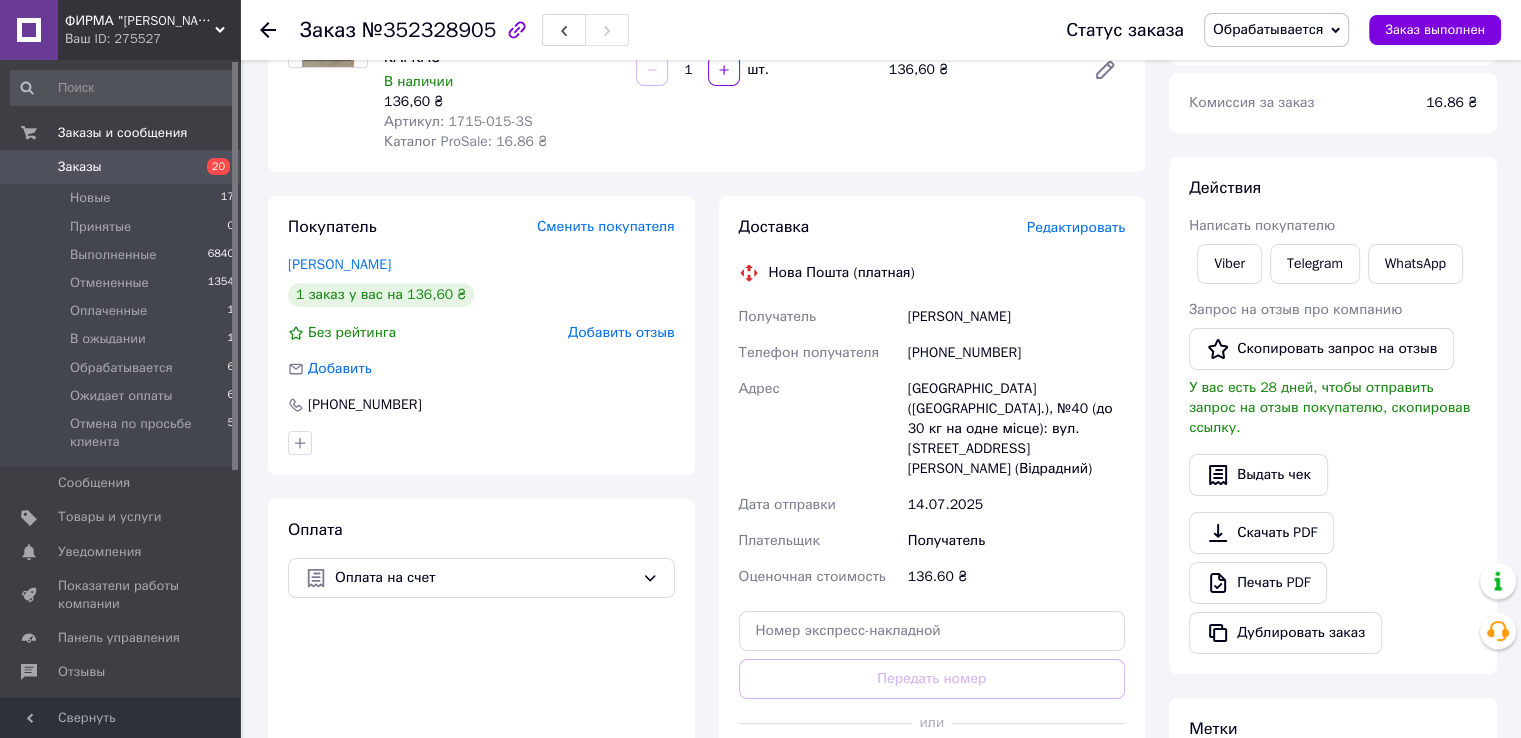 click on "Заказ с каталога [DATE] 11:13 Товары в заказе (1) Добавить товар Фоторамка 30х45 см., белая с серебряным обрамление, багет 1715-015-3S КАРКАС В наличии 136,60 ₴ Артикул: 1715-015-3S Каталог ProSale: 16.86 ₴  1   шт. 136,60 ₴ Покупатель Сменить покупателя [PERSON_NAME] 1 заказ у вас на 136,60 ₴ Без рейтинга   Добавить отзыв Добавить [PHONE_NUMBER] Оплата Оплата на счет Доставка Редактировать Нова Пошта (платная) Получатель [PERSON_NAME] Телефон получателя [PHONE_NUMBER] Адрес [GEOGRAPHIC_DATA] (Київська обл.), №40 (до 30 кг на одне місце): вул. Академіка [PERSON_NAME], 23а (Відрадний) Дата отправки [DATE] Плательщик 136.60 ₴ 136.6" at bounding box center (706, 489) 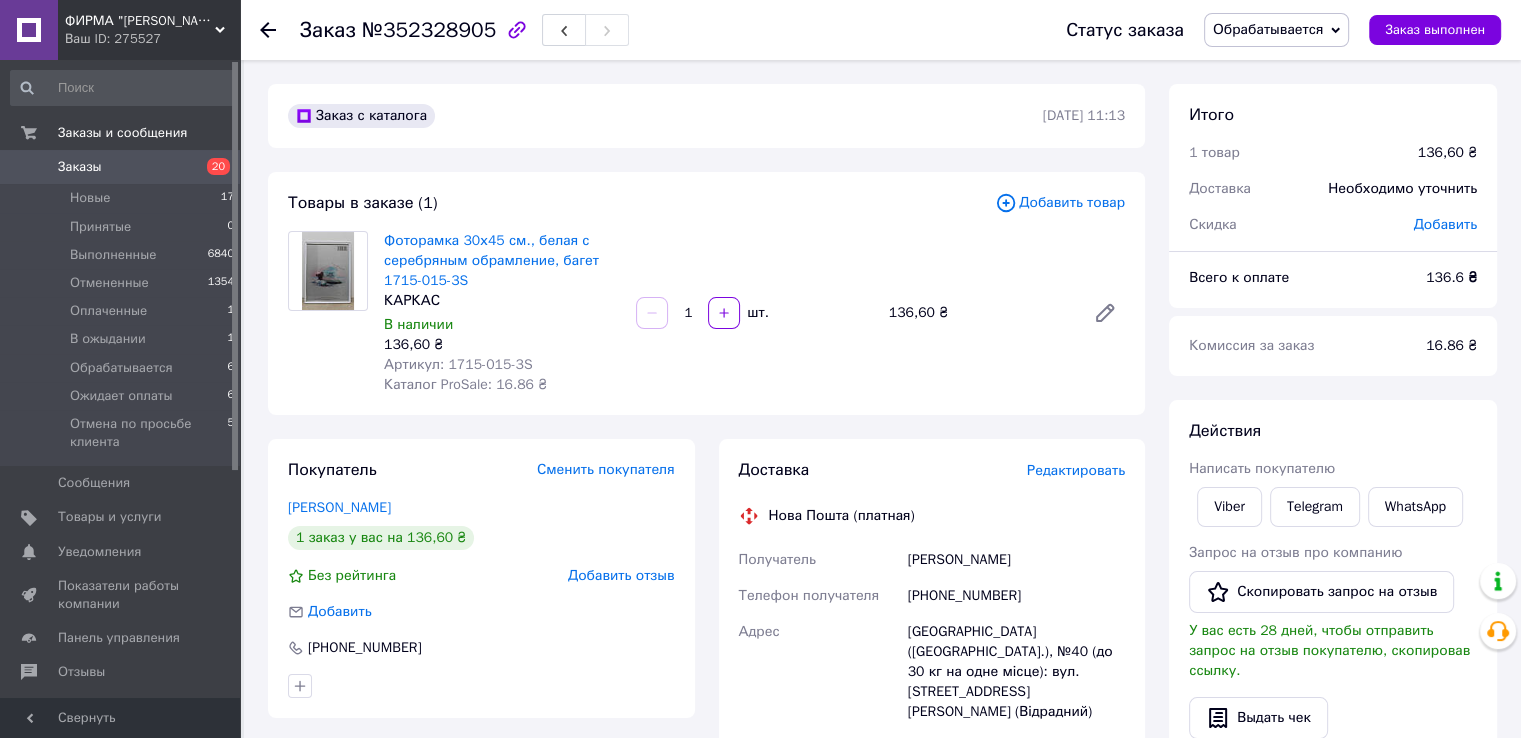 click on "Получатель" at bounding box center (819, 560) 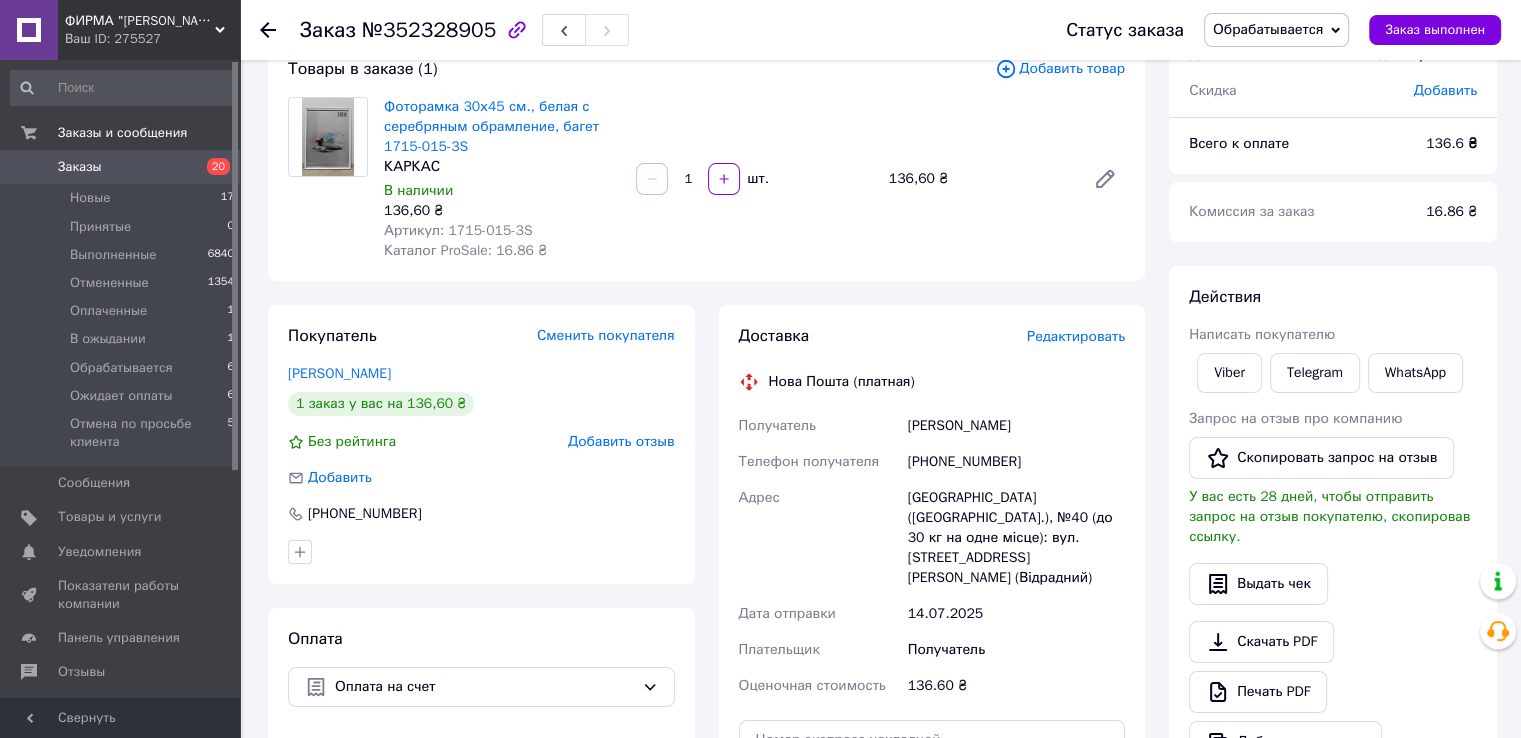 scroll, scrollTop: 100, scrollLeft: 0, axis: vertical 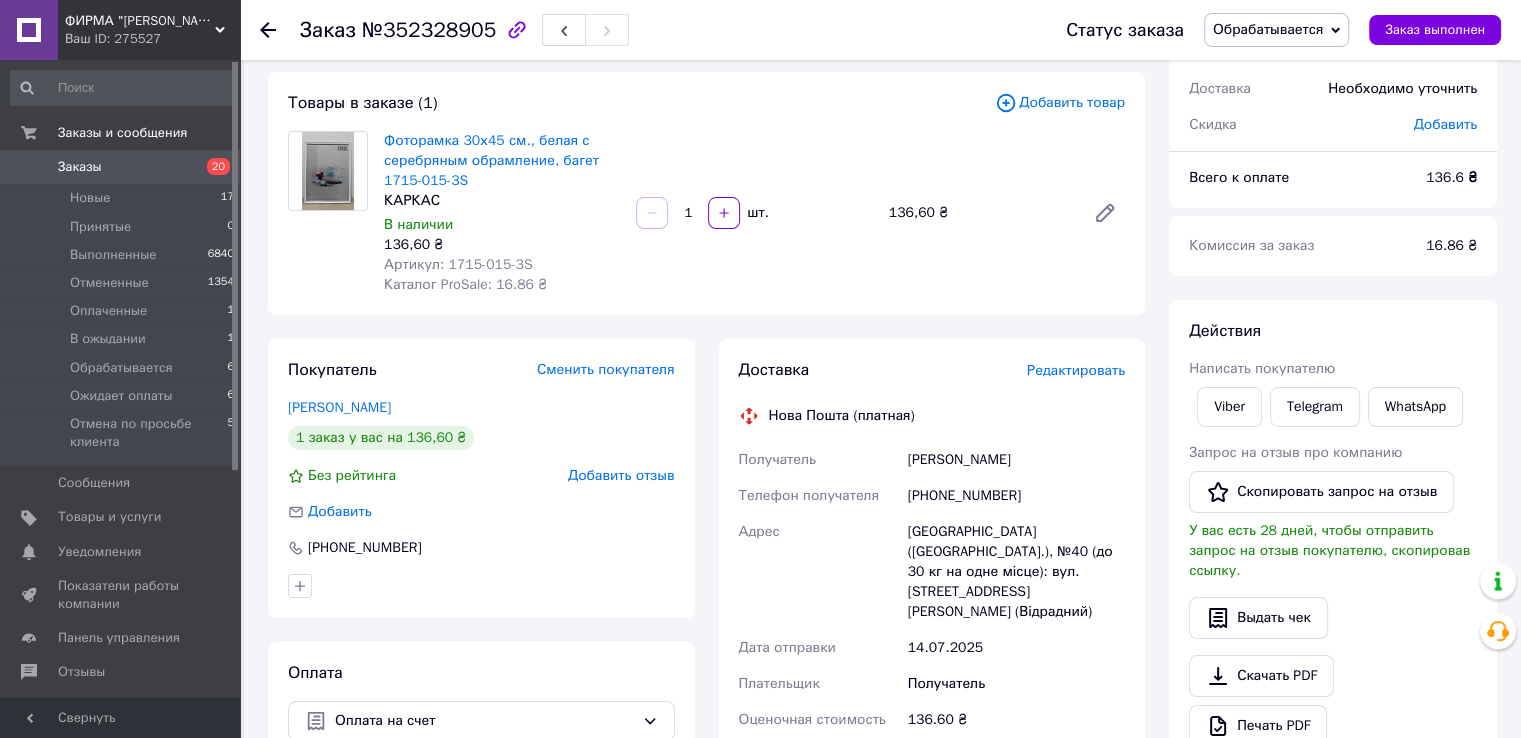 click on "Обрабатывается" at bounding box center [1268, 29] 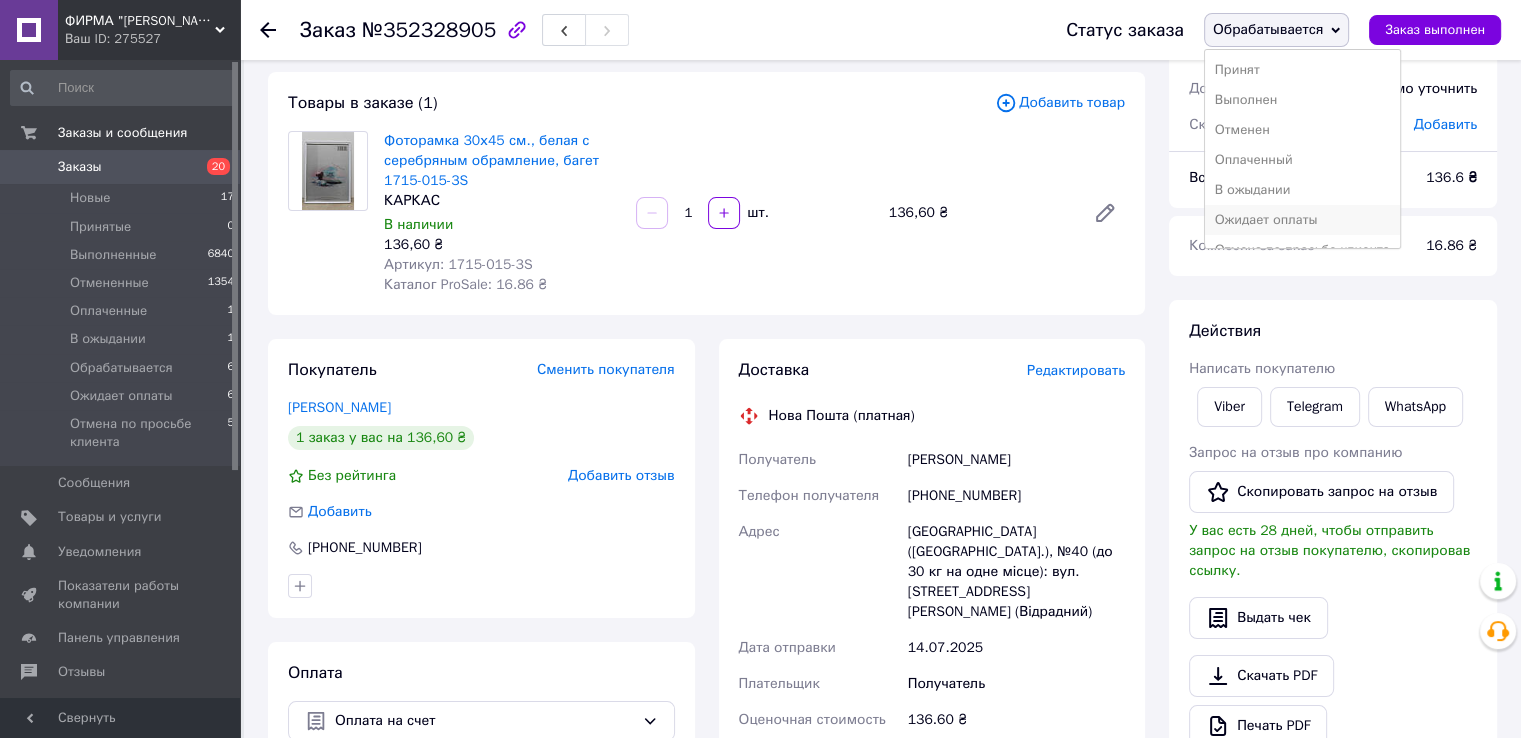 click on "Ожидает оплаты" at bounding box center (1302, 220) 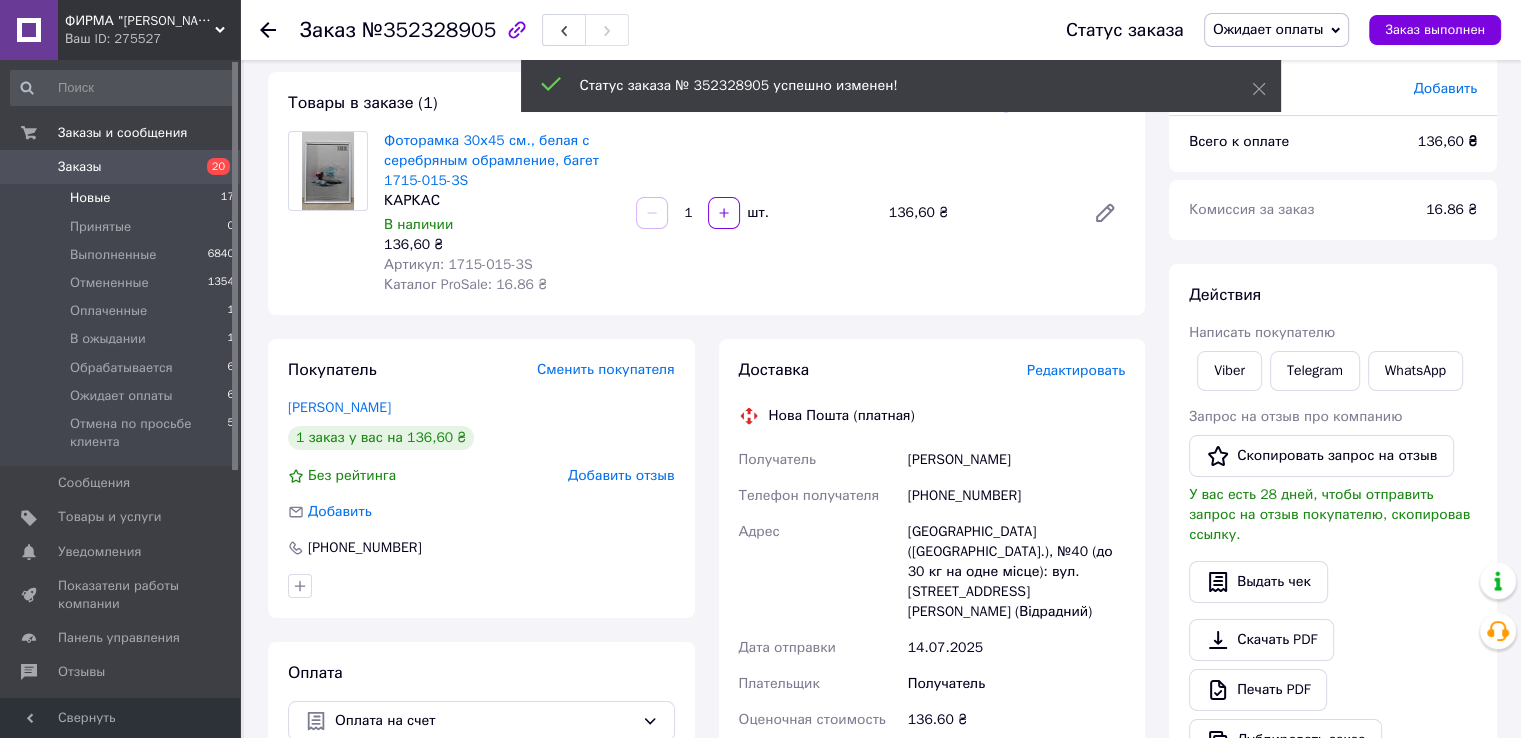 click on "Новые 17" at bounding box center [123, 198] 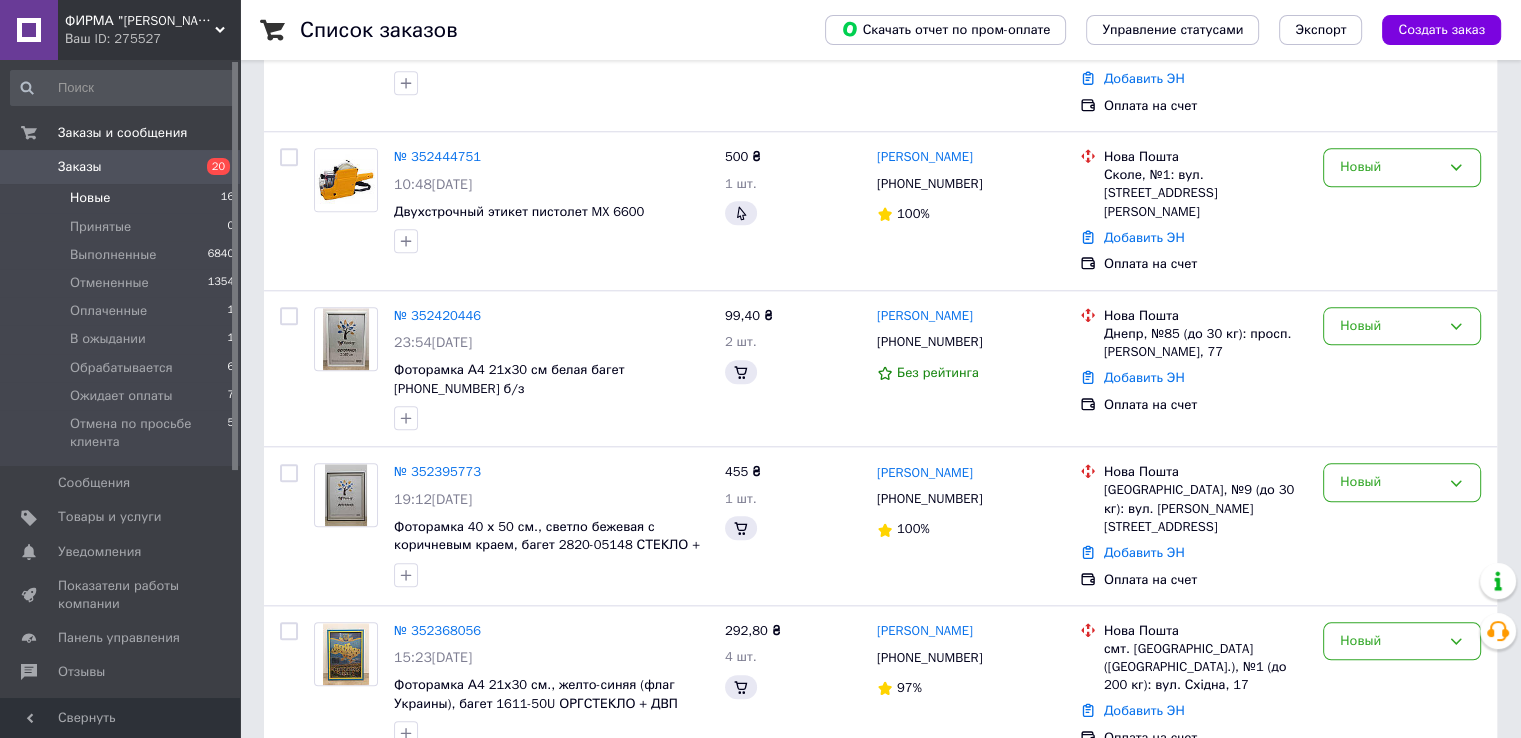 scroll, scrollTop: 2025, scrollLeft: 0, axis: vertical 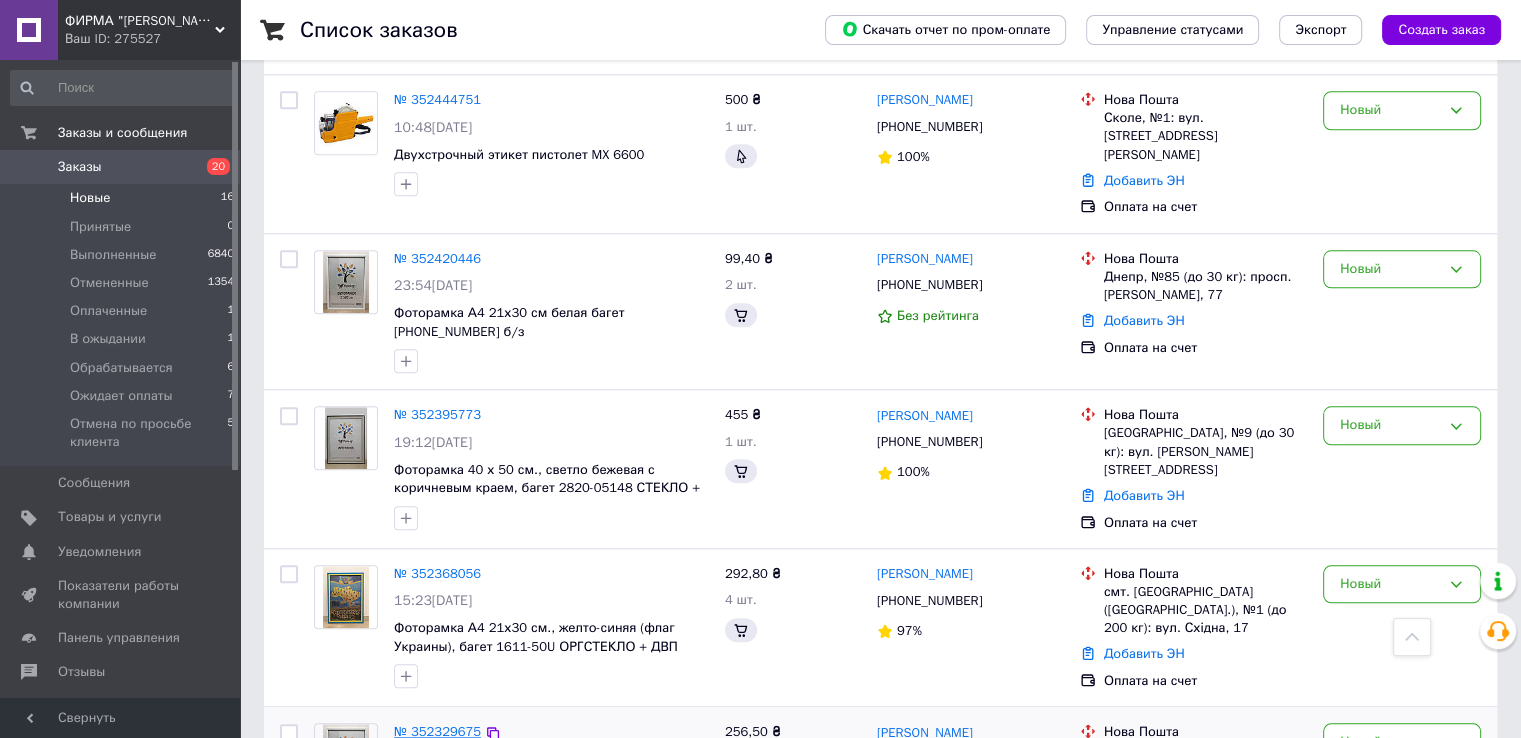 click on "№ 352329675" at bounding box center [437, 731] 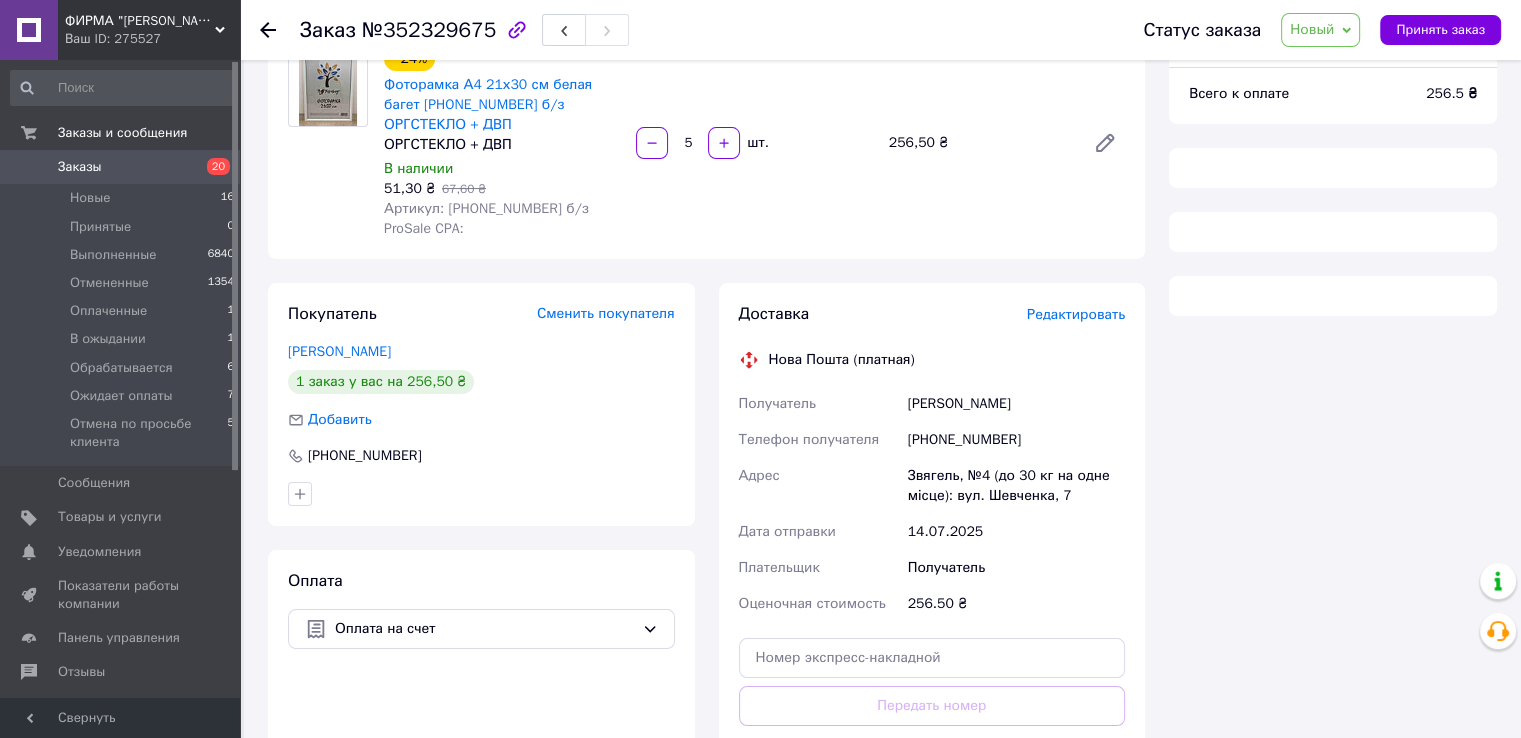 scroll, scrollTop: 348, scrollLeft: 0, axis: vertical 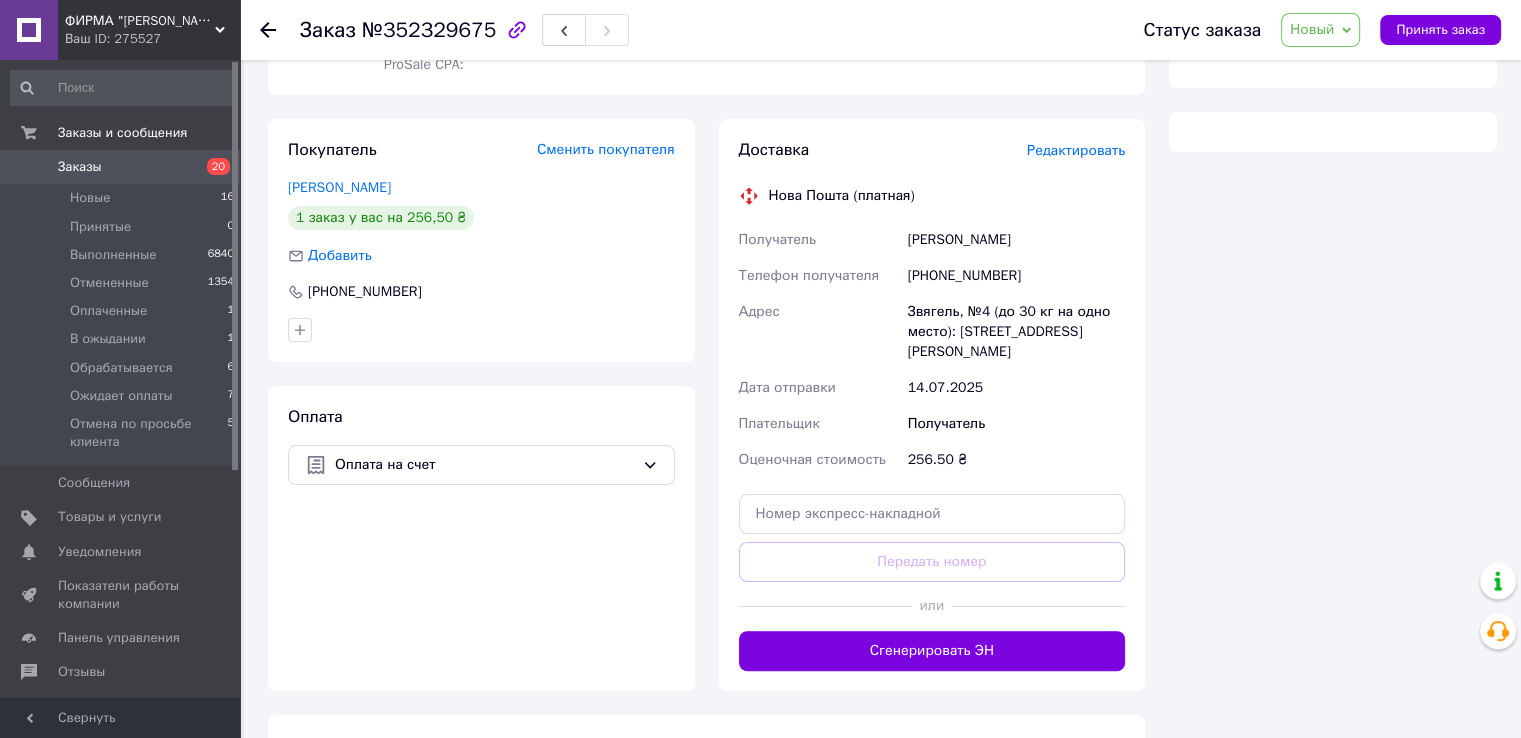 click on "Новый" at bounding box center [1320, 30] 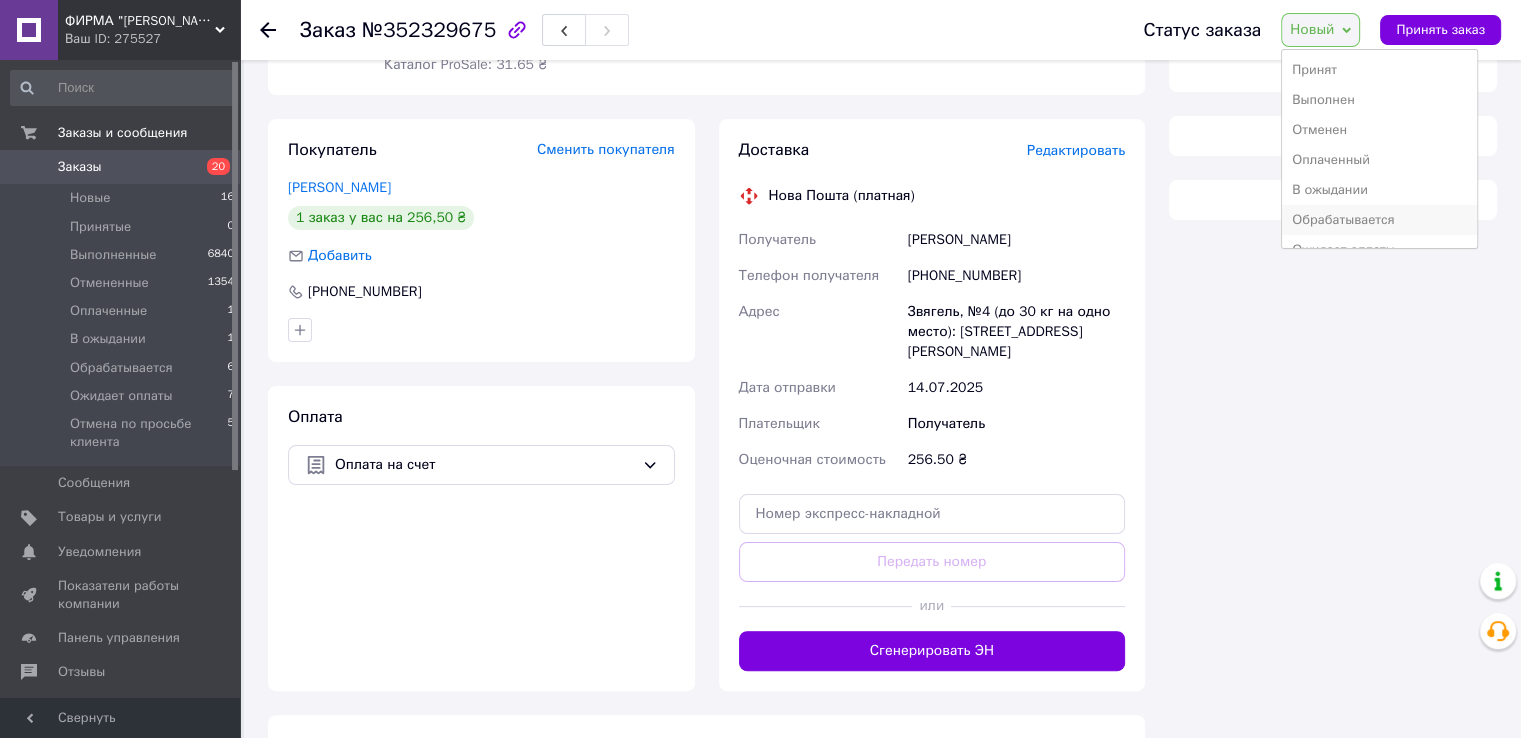 click on "Обрабатывается" at bounding box center [1379, 220] 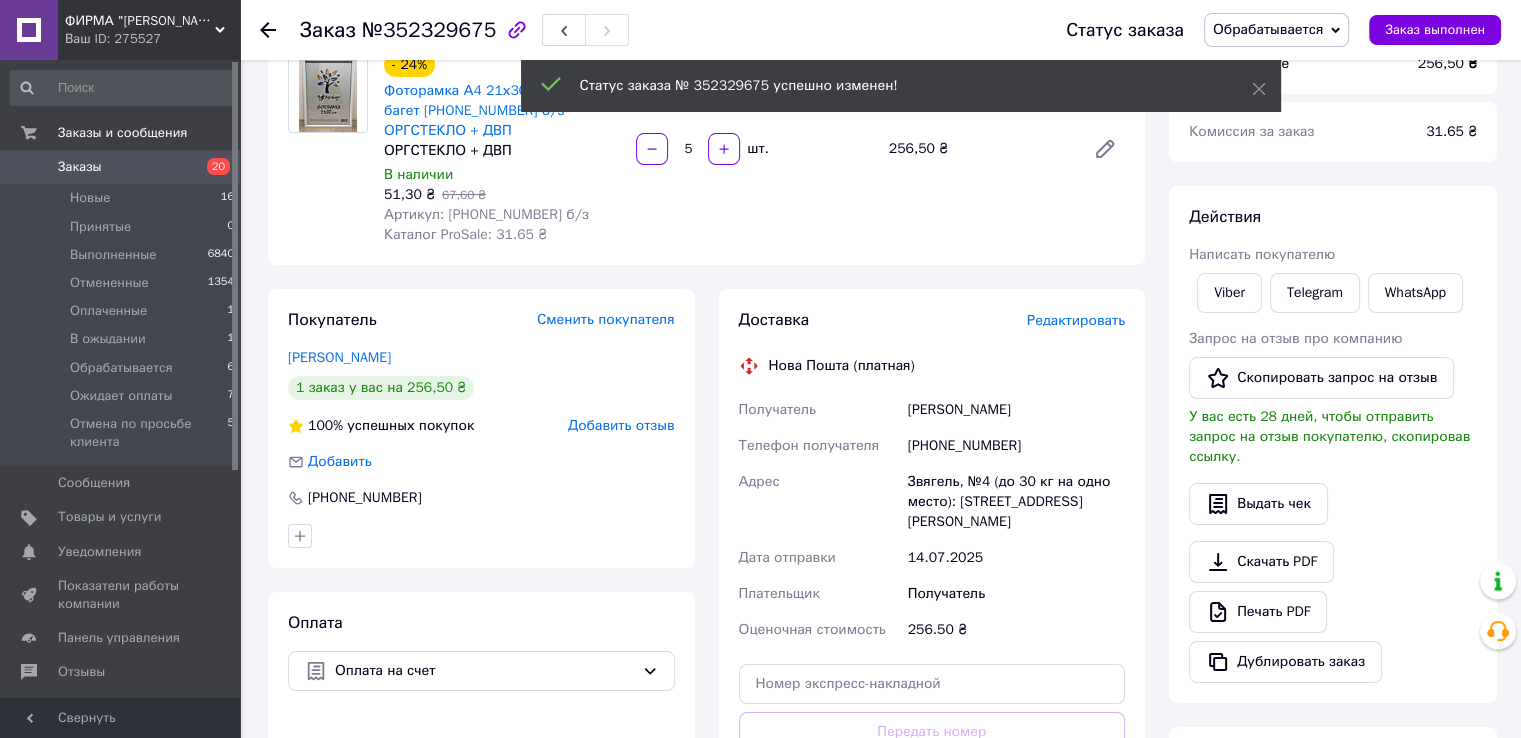 scroll, scrollTop: 108, scrollLeft: 0, axis: vertical 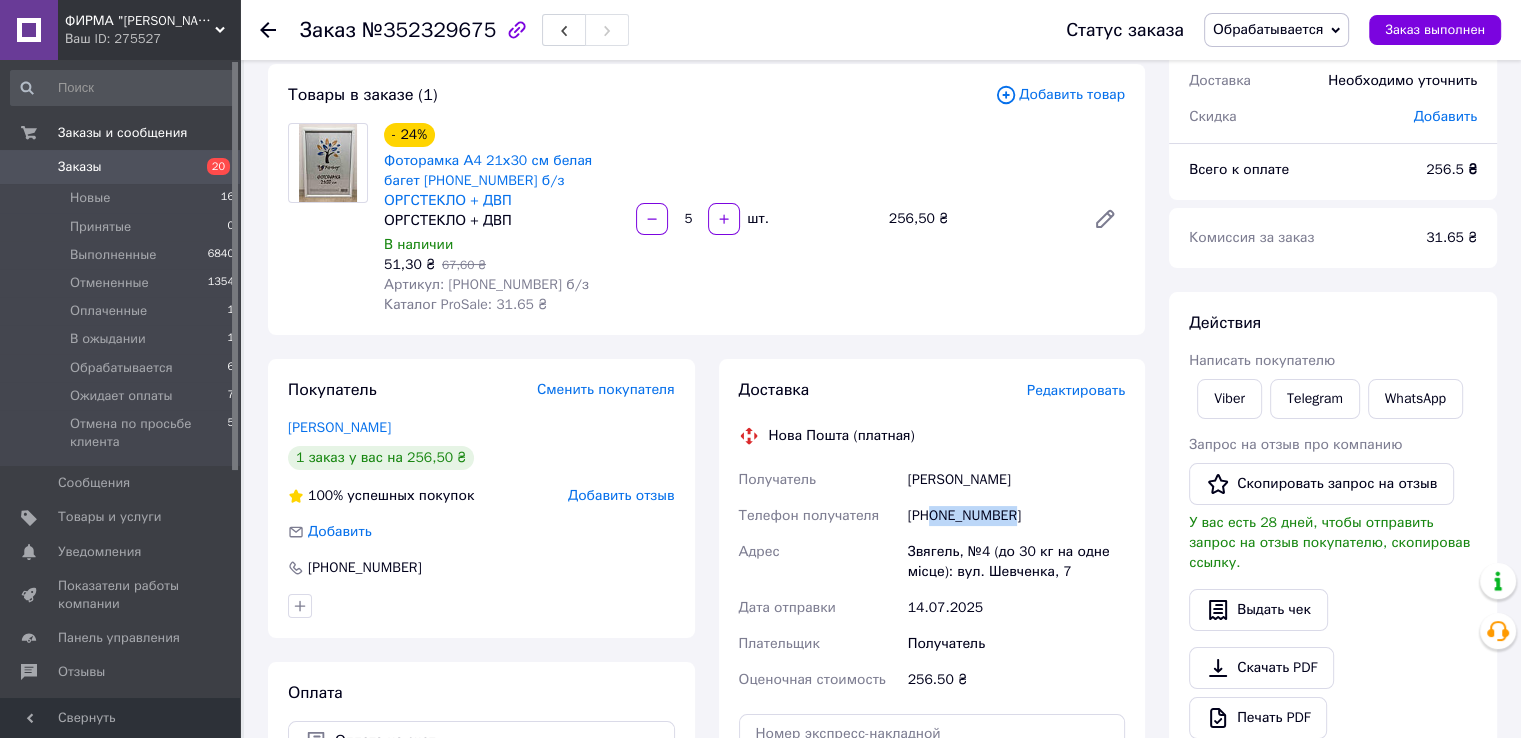 drag, startPoint x: 932, startPoint y: 494, endPoint x: 1053, endPoint y: 493, distance: 121.004135 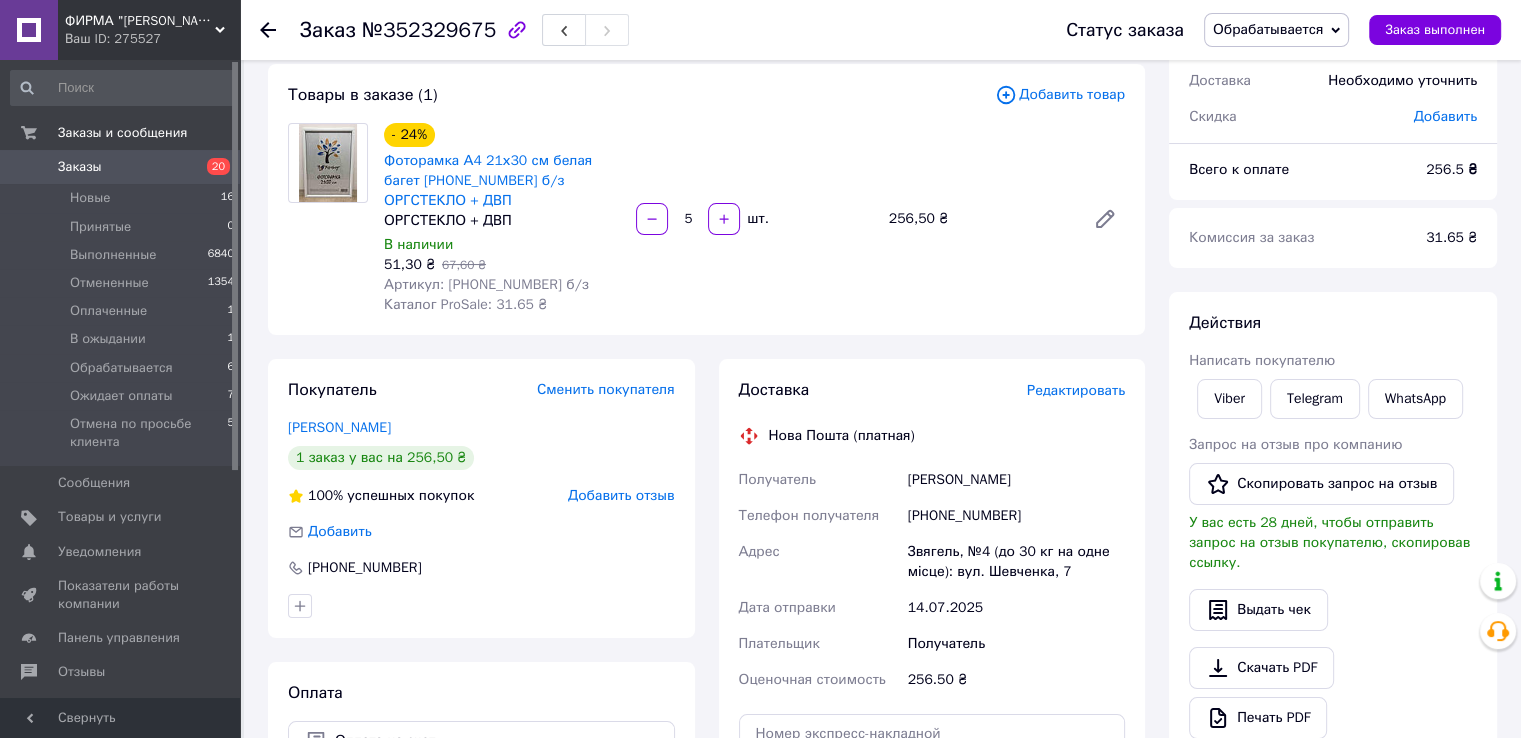 click on "Действия Написать покупателю Viber Telegram WhatsApp Запрос на отзыв про компанию   Скопировать запрос на отзыв У вас есть 28 дней, чтобы отправить запрос на отзыв покупателю, скопировав ссылку.   Выдать чек   Скачать PDF   Печать PDF   Дублировать заказ" at bounding box center (1333, 550) 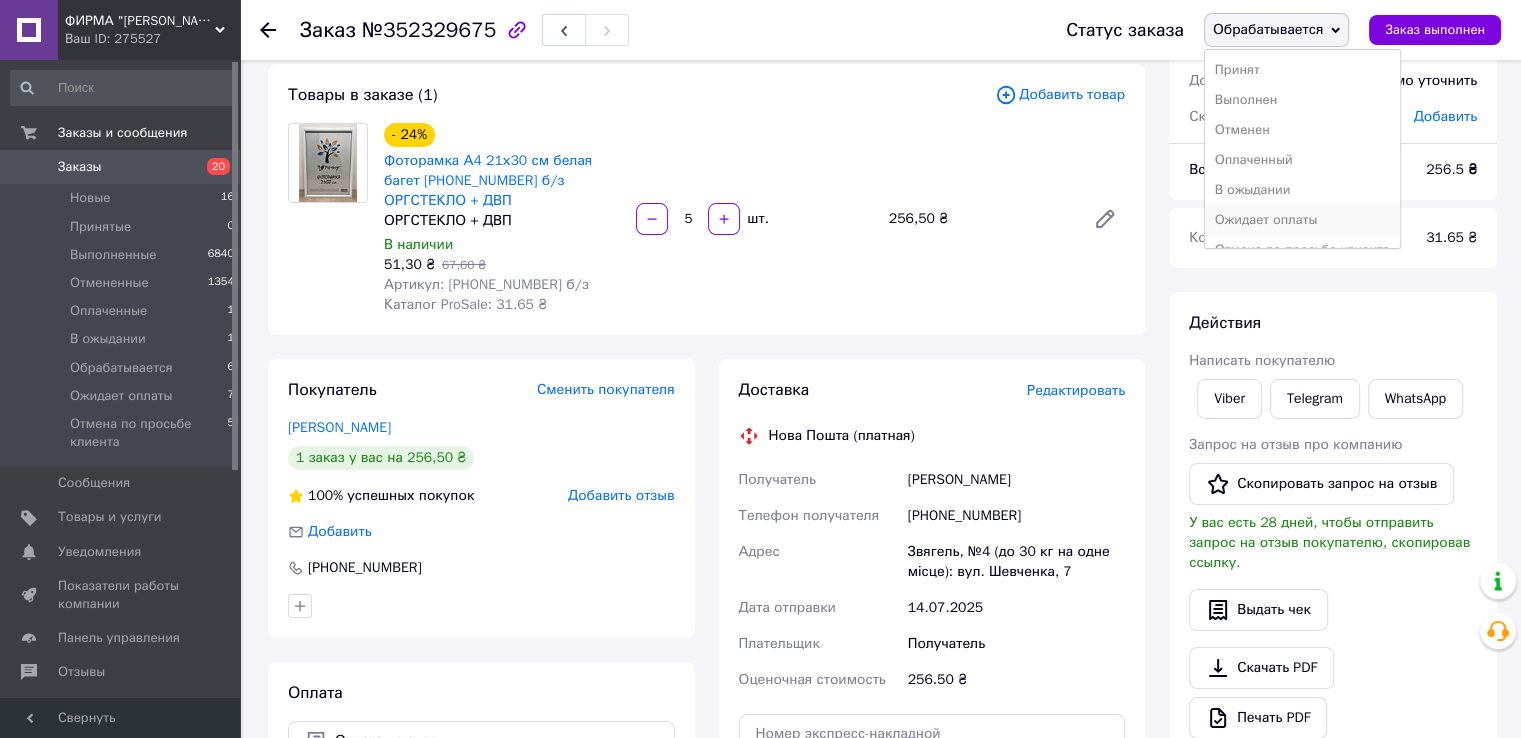 click on "Ожидает оплаты" at bounding box center (1302, 220) 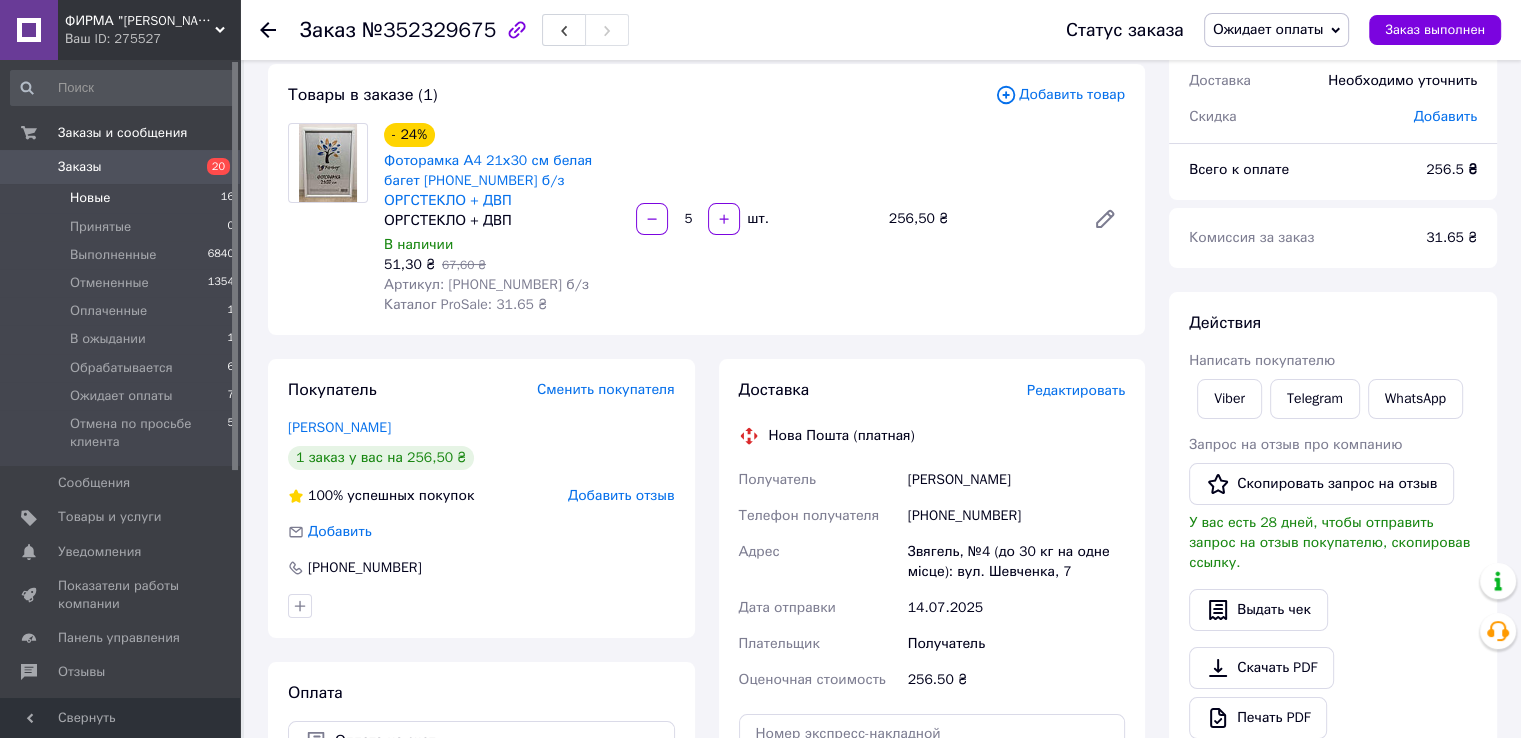 click on "Новые 16" at bounding box center (123, 198) 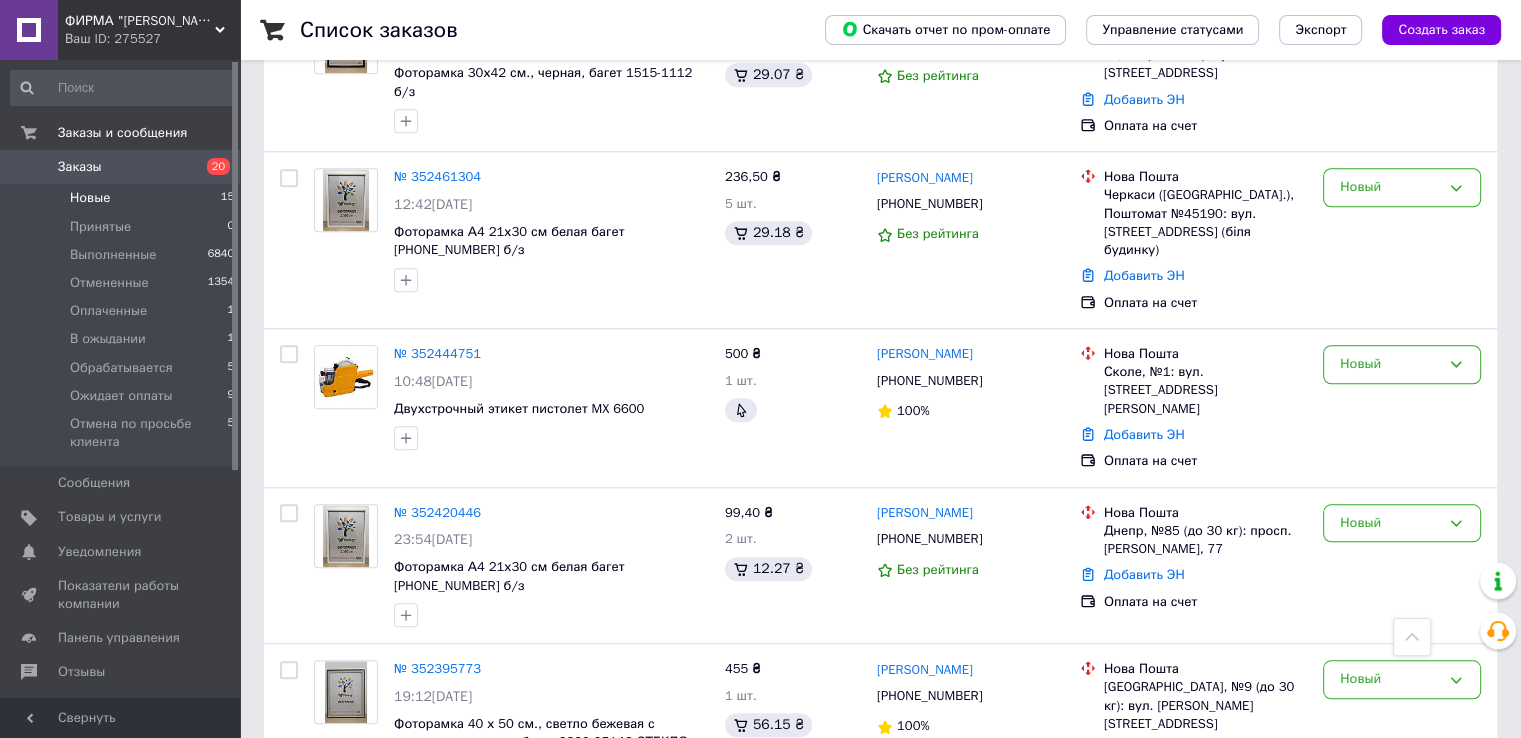 scroll, scrollTop: 1868, scrollLeft: 0, axis: vertical 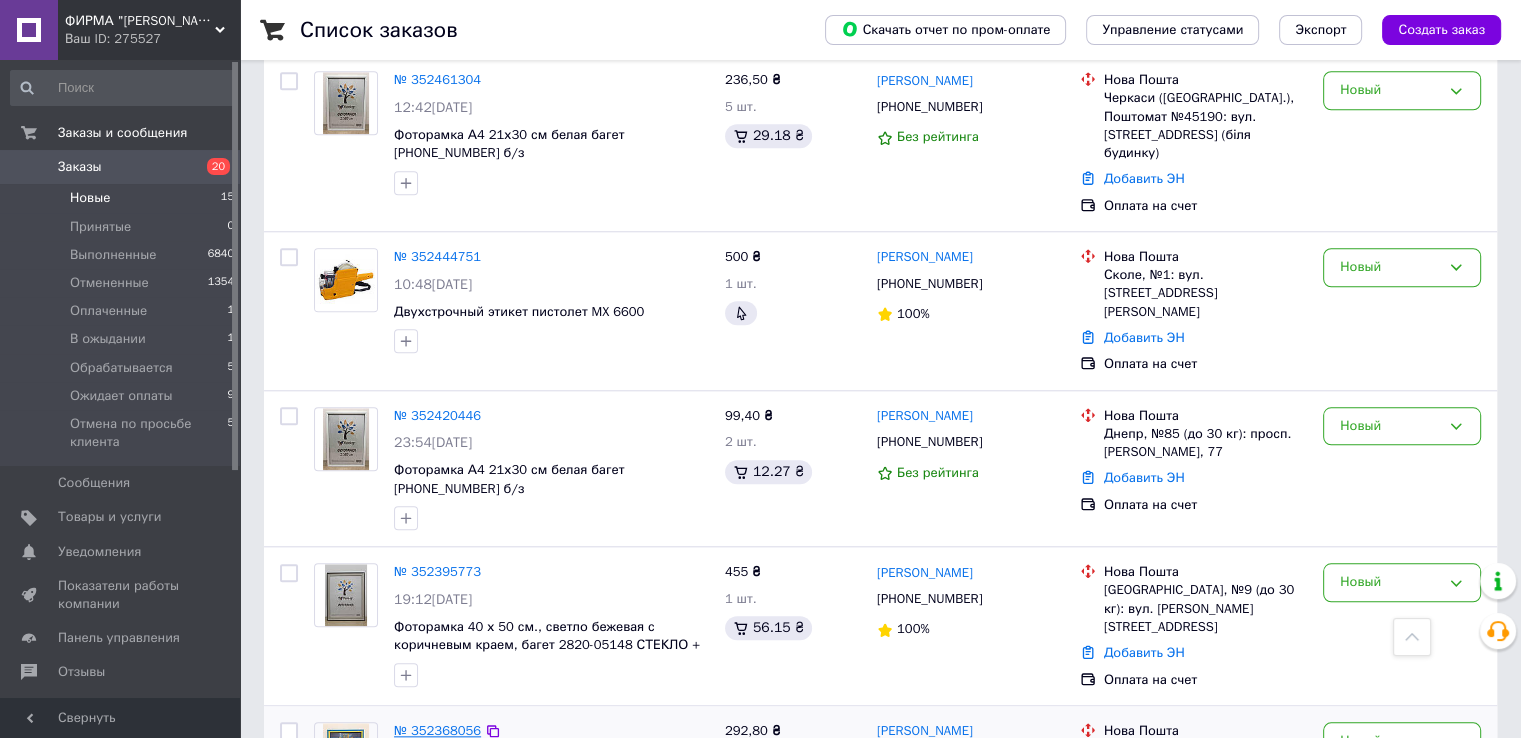 click on "№ 352368056" at bounding box center (437, 730) 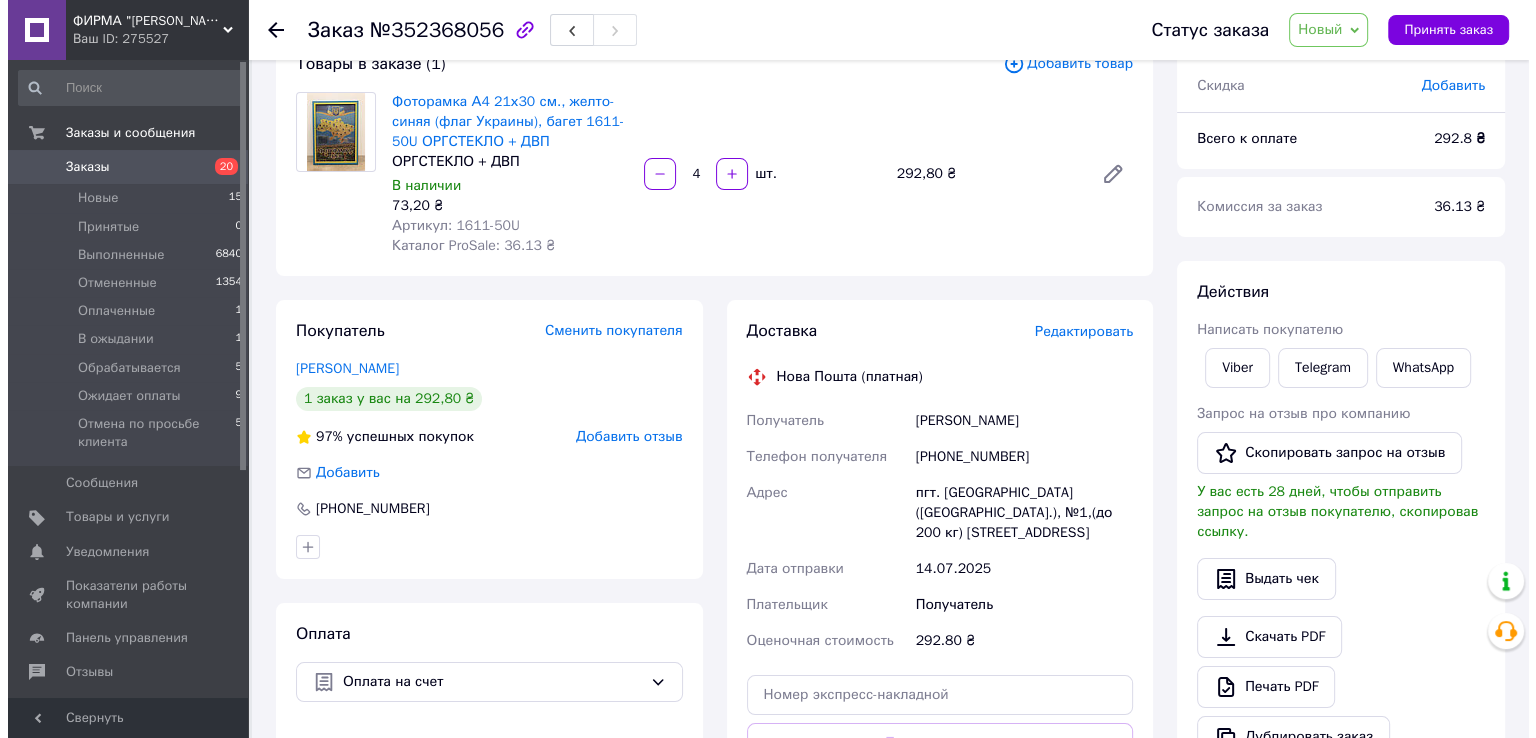 scroll, scrollTop: 144, scrollLeft: 0, axis: vertical 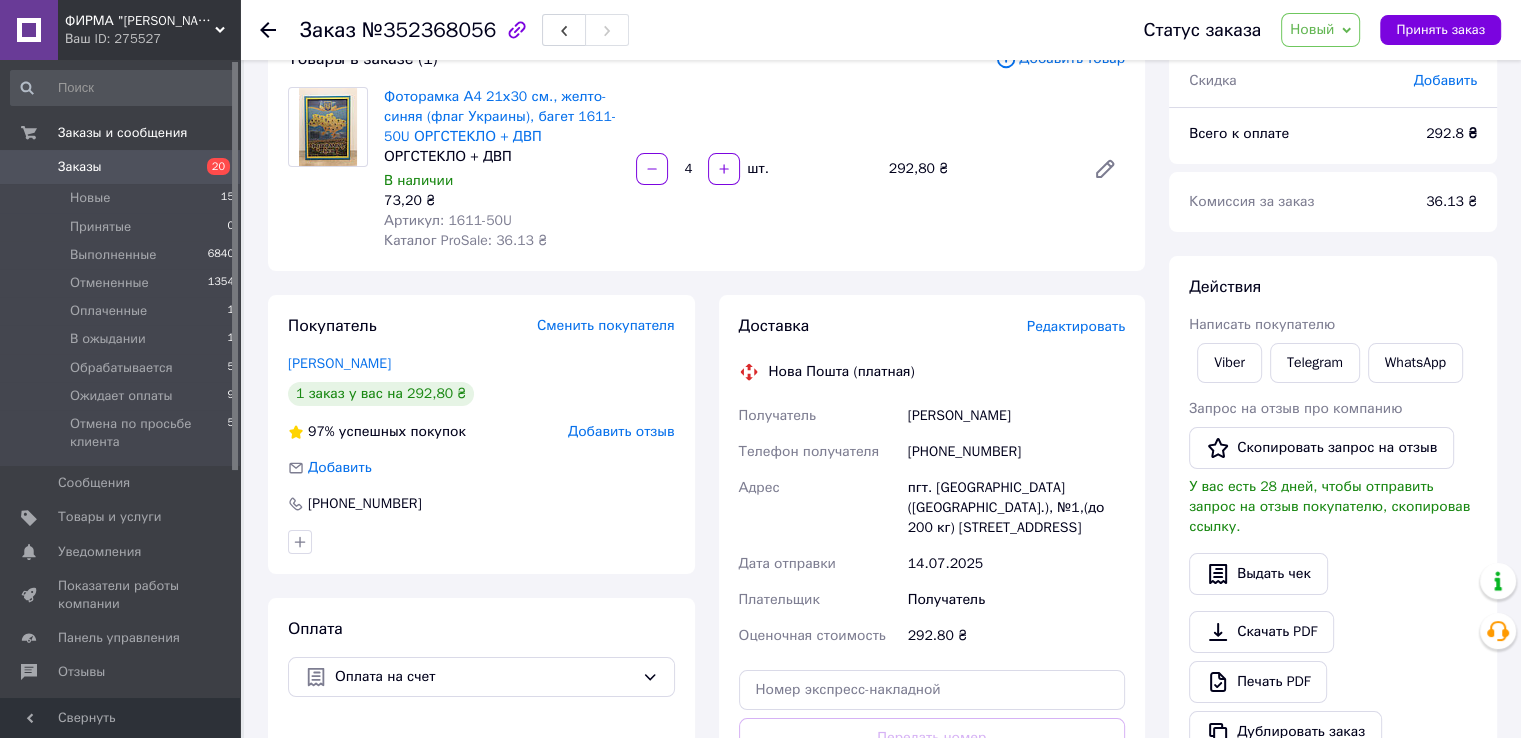 click on "Новый" at bounding box center (1312, 29) 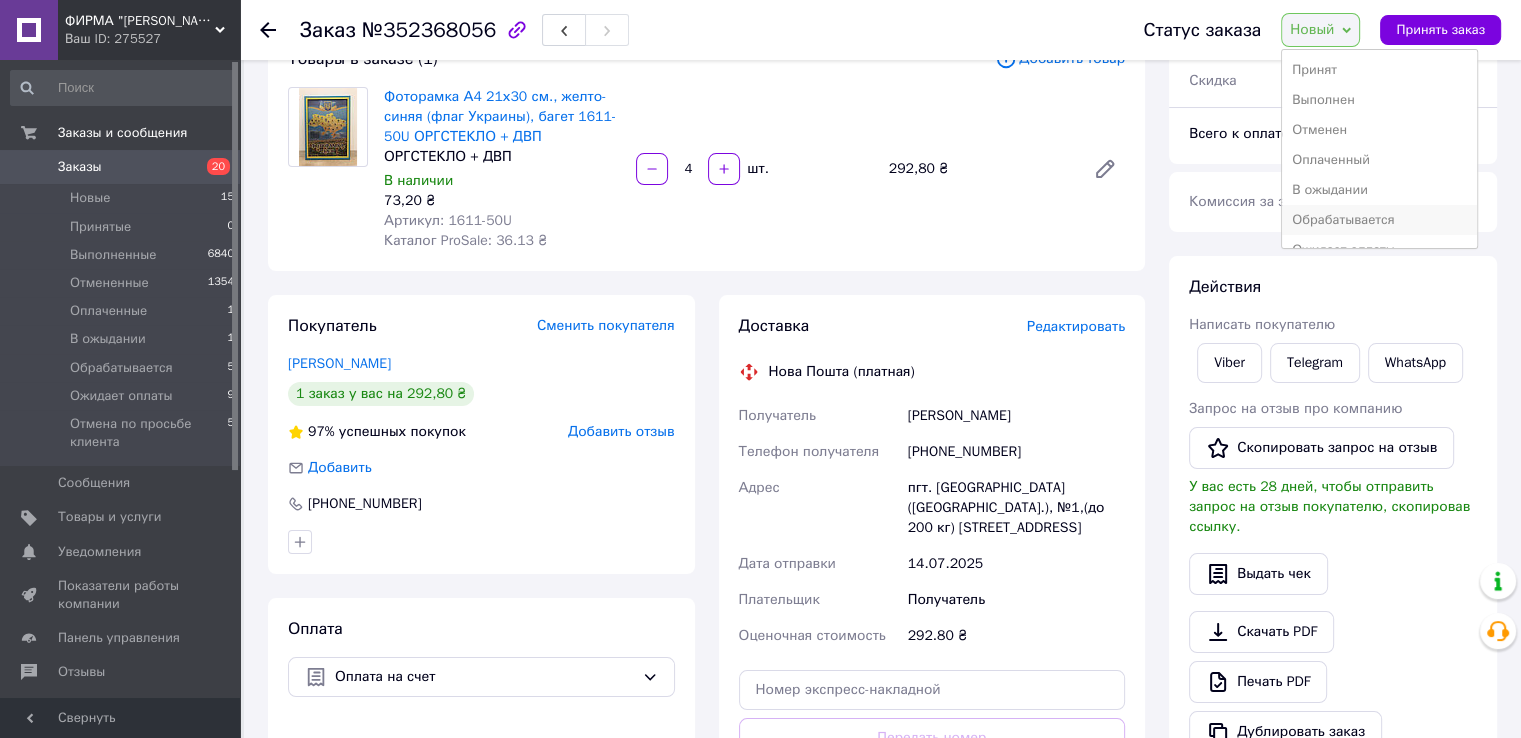 click on "Обрабатывается" at bounding box center (1379, 220) 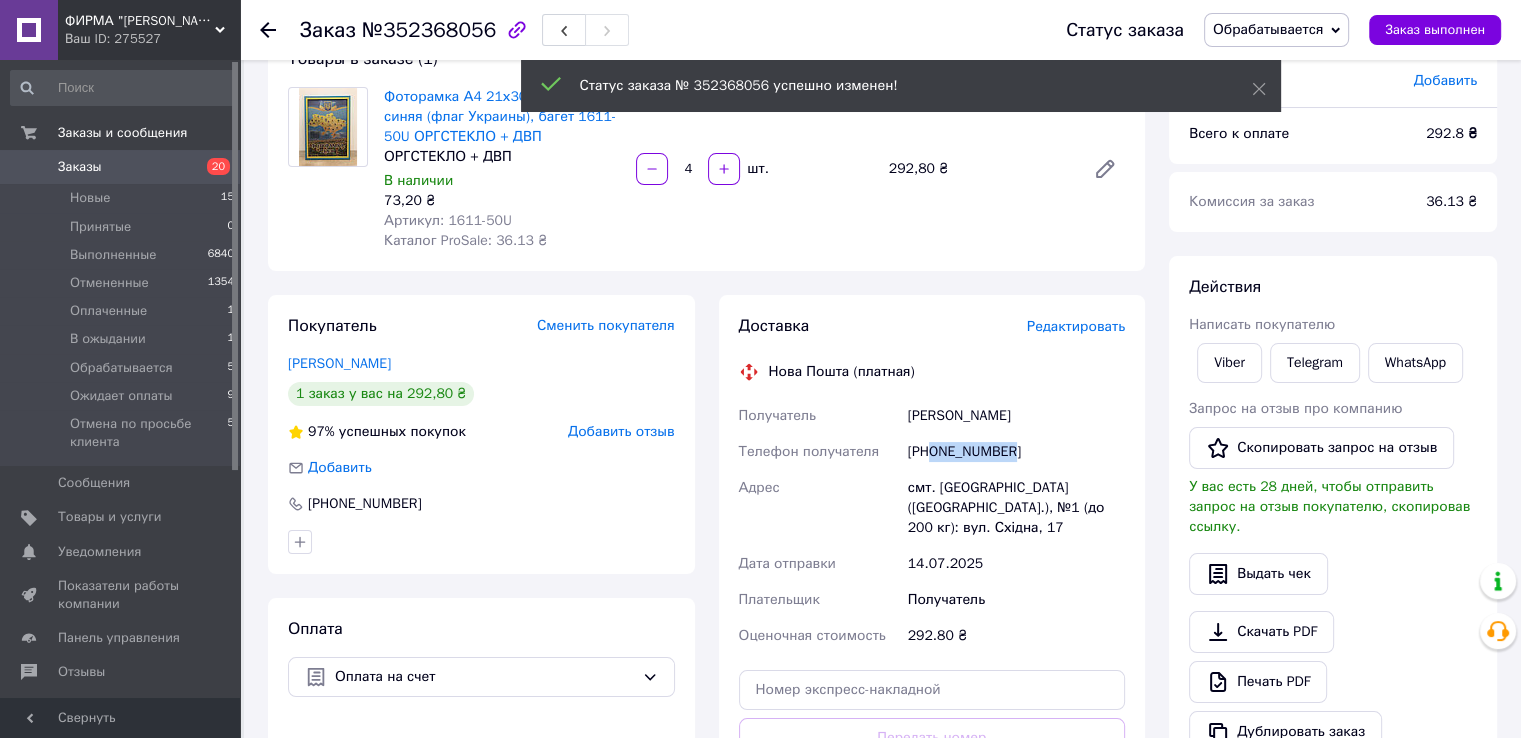 drag, startPoint x: 930, startPoint y: 455, endPoint x: 1111, endPoint y: 436, distance: 181.9945 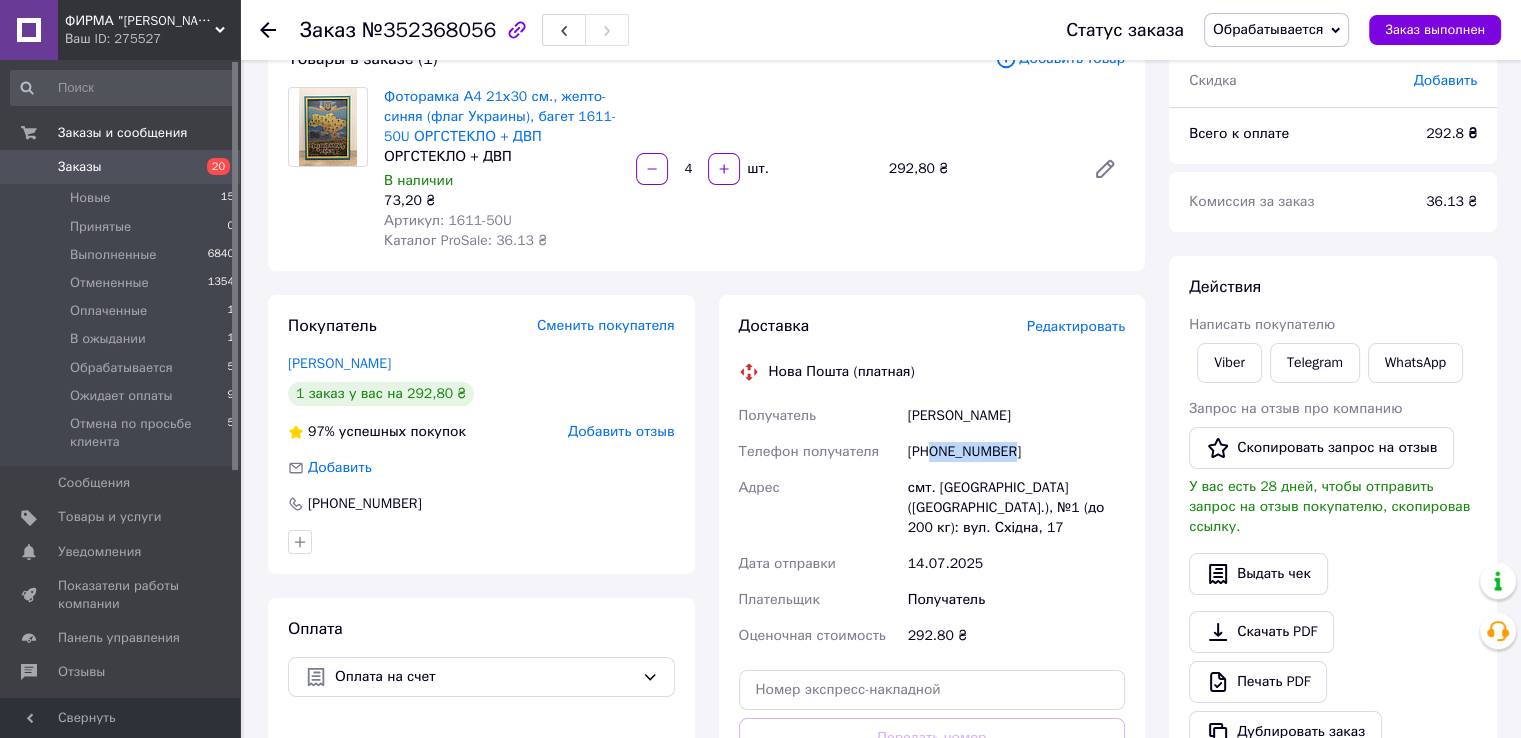 click on "Товары в заказе (1) Добавить товар Фоторамка А4 21х30 см., желто-синяя (флаг Украины), багет 1611-50U ОРГСТЕКЛО + ДВП ОРГСТЕКЛО + ДВП В наличии 73,20 ₴ Артикул: 1611-50U Каталог ProSale: 36.13 ₴  4   шт. 292,80 ₴" at bounding box center (706, 149) 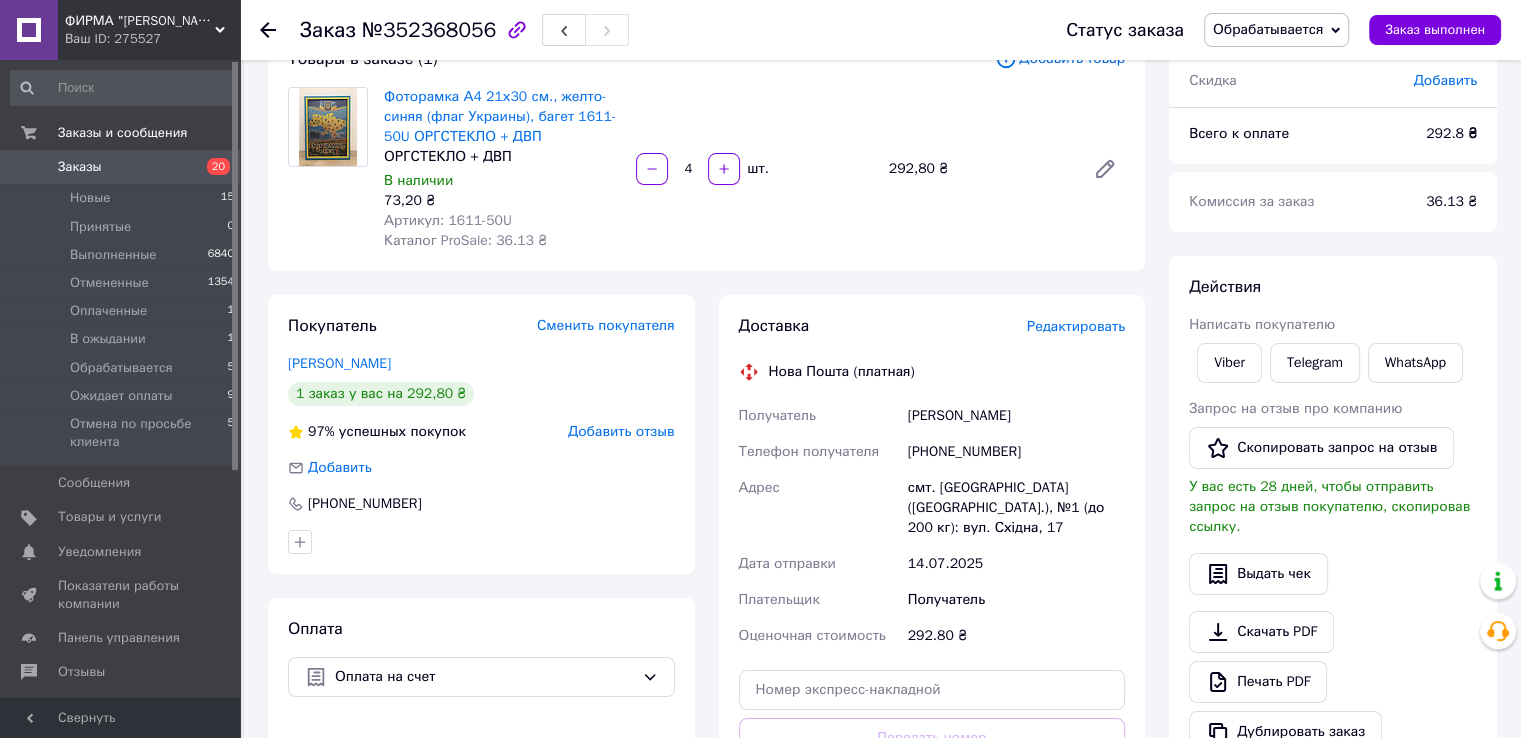 click on "Итого 1 товар 292,80 ₴ Доставка Необходимо уточнить Скидка Добавить Всего к оплате 292.8 ₴ Комиссия за заказ 36.13 ₴ Действия Написать покупателю Viber Telegram WhatsApp Запрос на отзыв про компанию   Скопировать запрос на отзыв У вас есть 28 дней, чтобы отправить запрос на отзыв покупателю, скопировав ссылку.   Выдать чек   Скачать PDF   Печать PDF   Дублировать заказ Метки Личные заметки, которые видите только вы. По ним можно фильтровать заказы Примечания Осталось 300 символов Очистить Сохранить" at bounding box center (1333, 588) 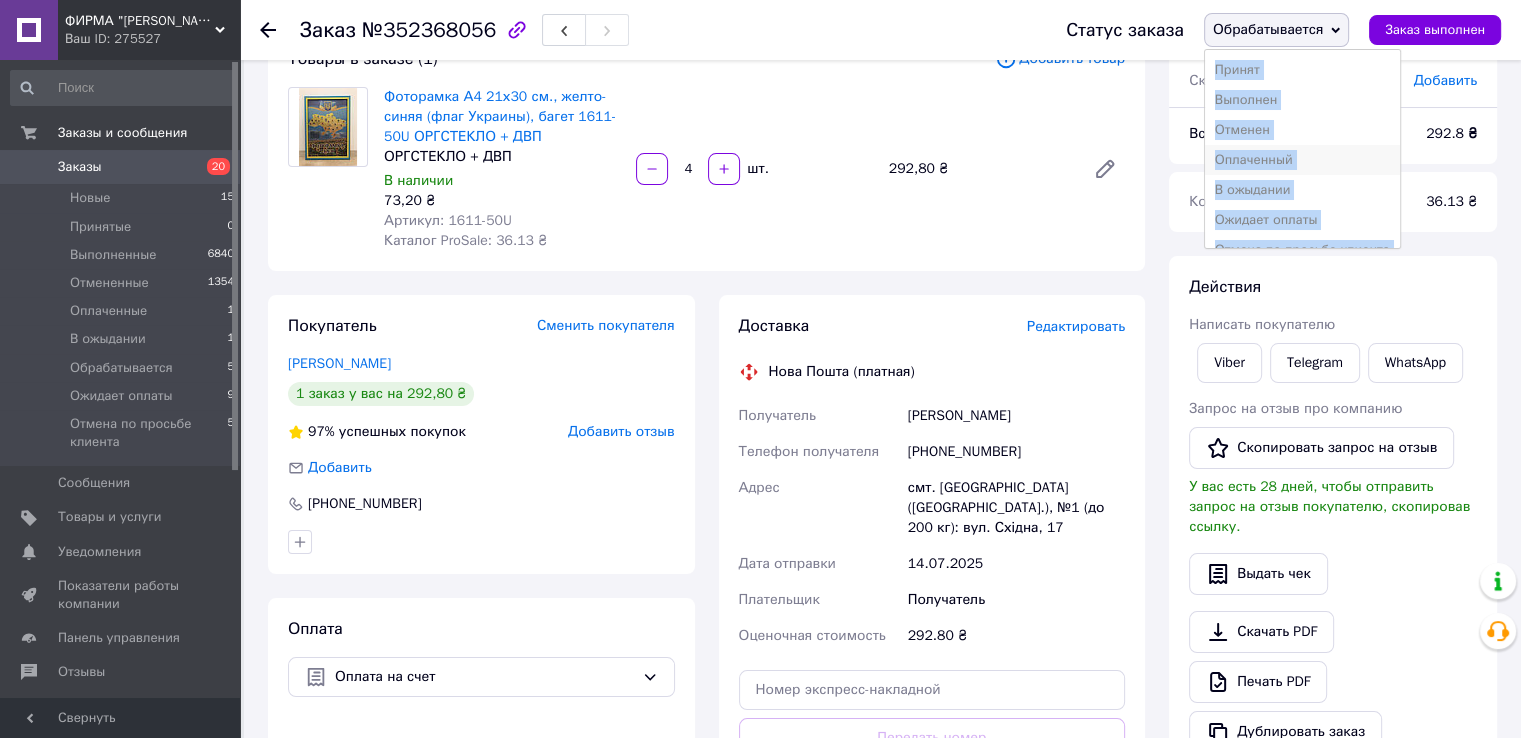 click on "Оплаченный" at bounding box center (1302, 160) 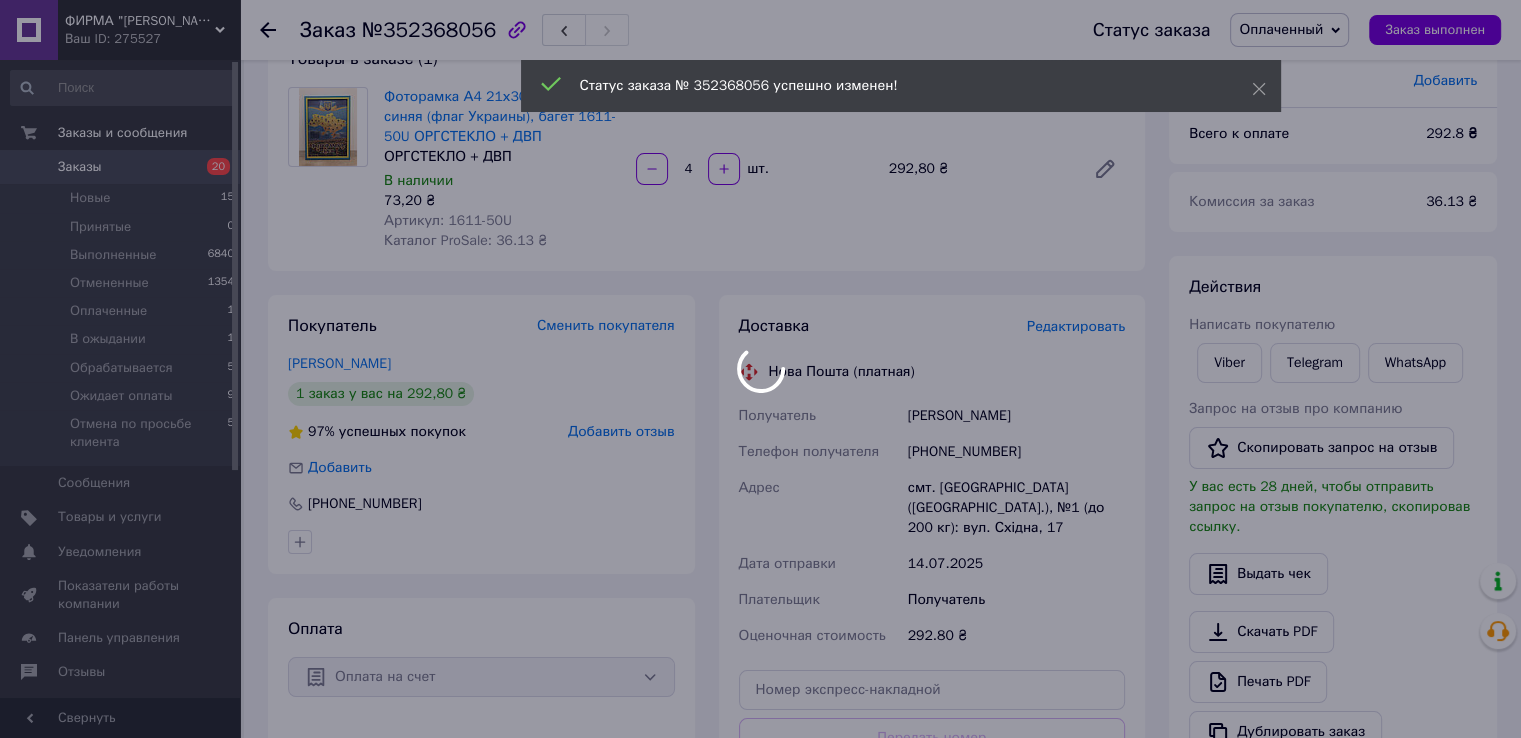 drag, startPoint x: 1071, startPoint y: 311, endPoint x: 1057, endPoint y: 324, distance: 19.104973 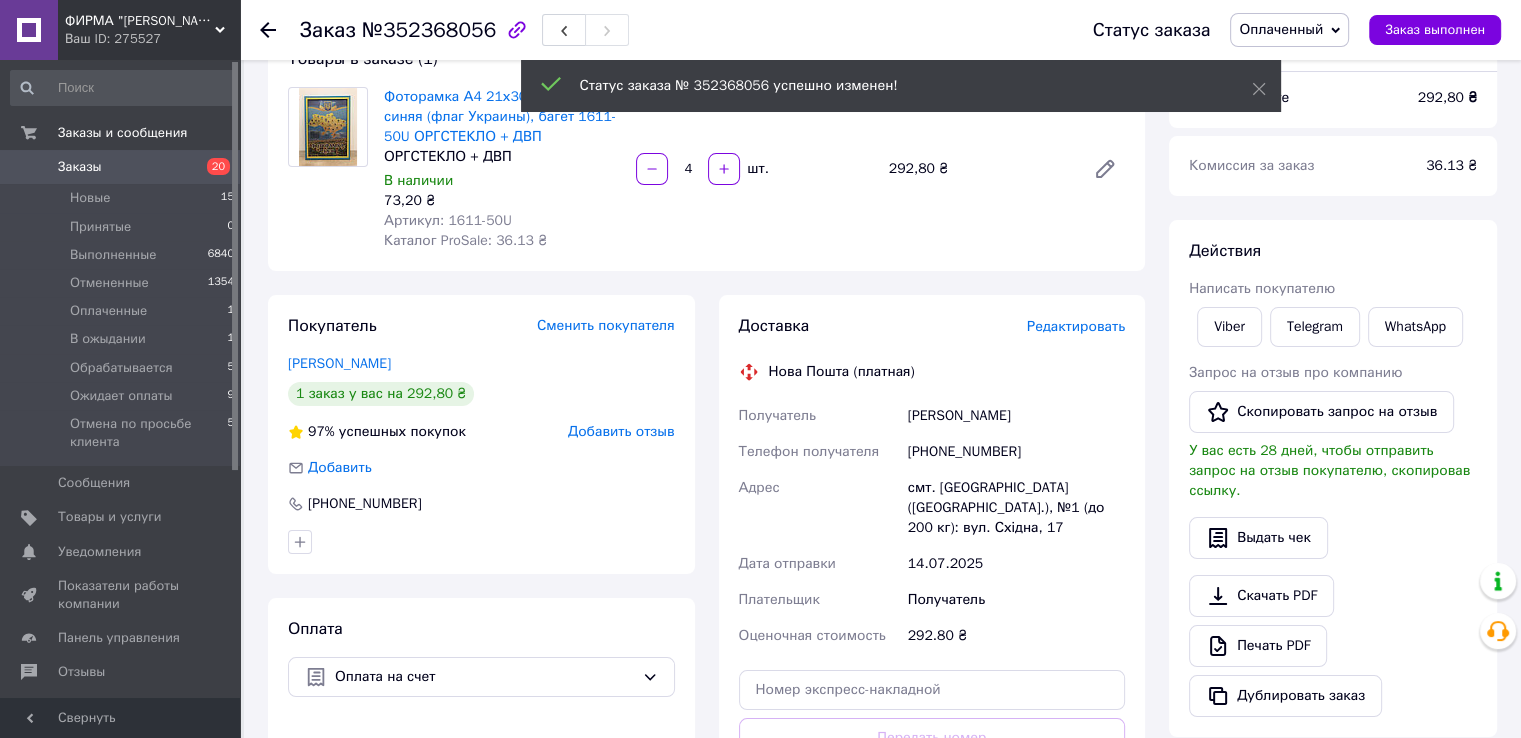 click on "Редактировать" at bounding box center (1076, 326) 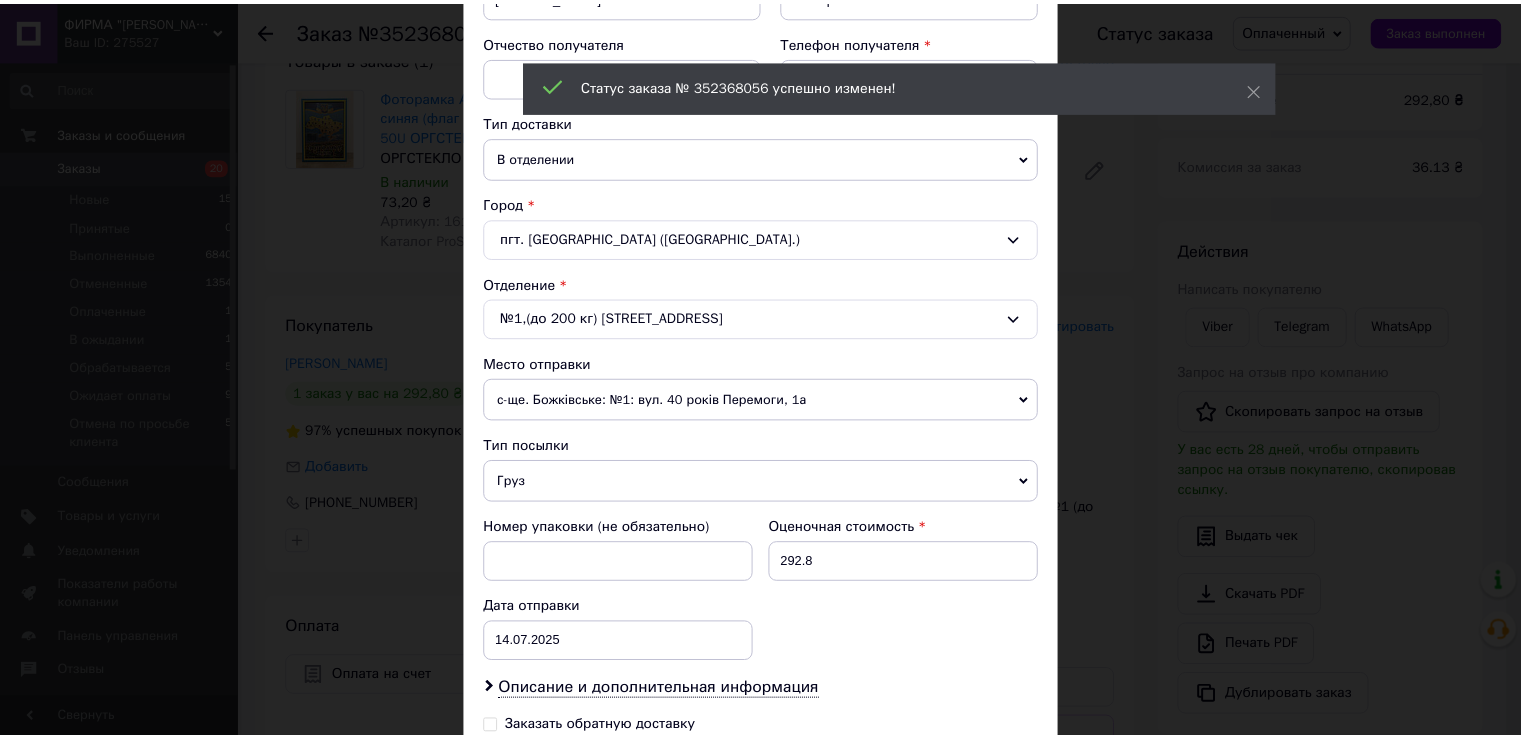 scroll, scrollTop: 600, scrollLeft: 0, axis: vertical 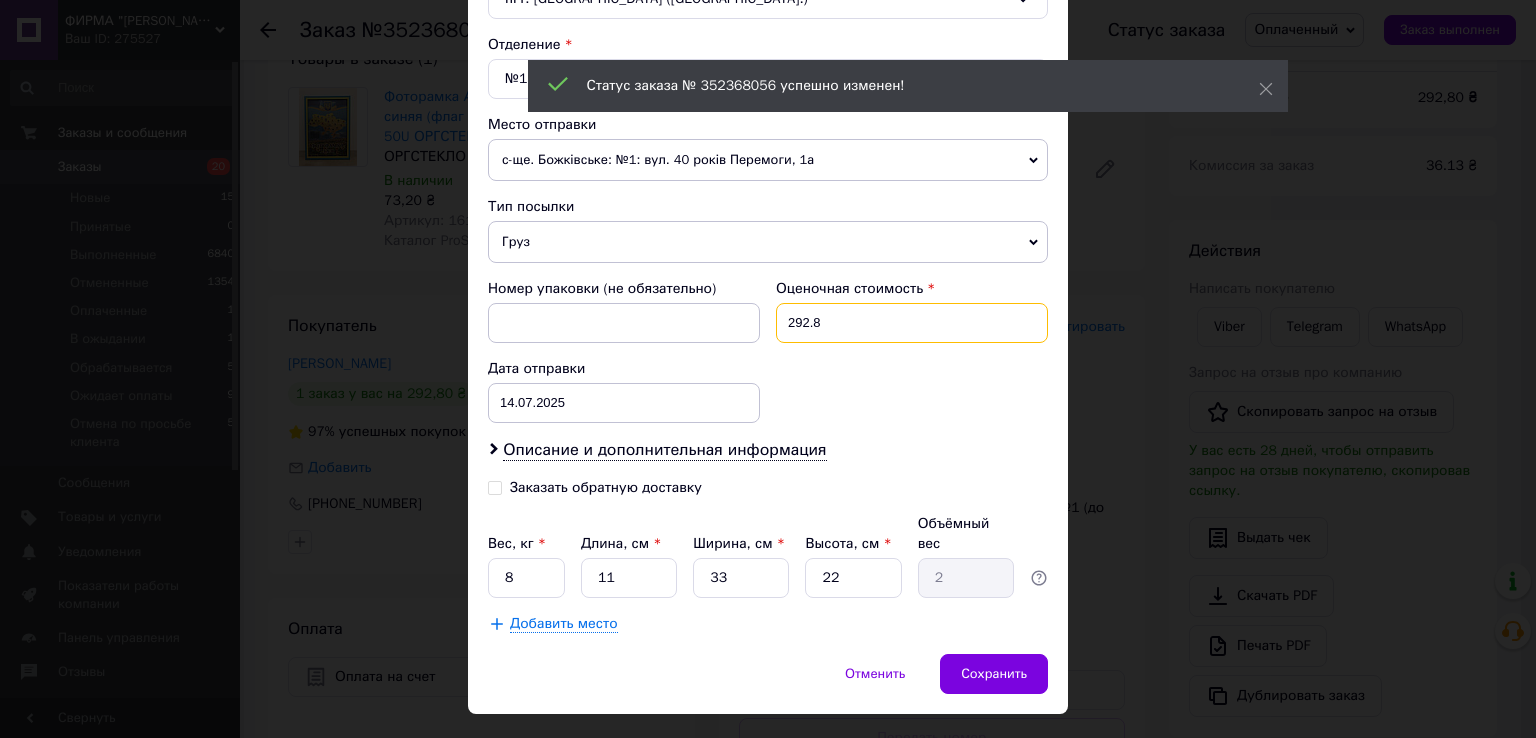 click on "292.8" at bounding box center (912, 323) 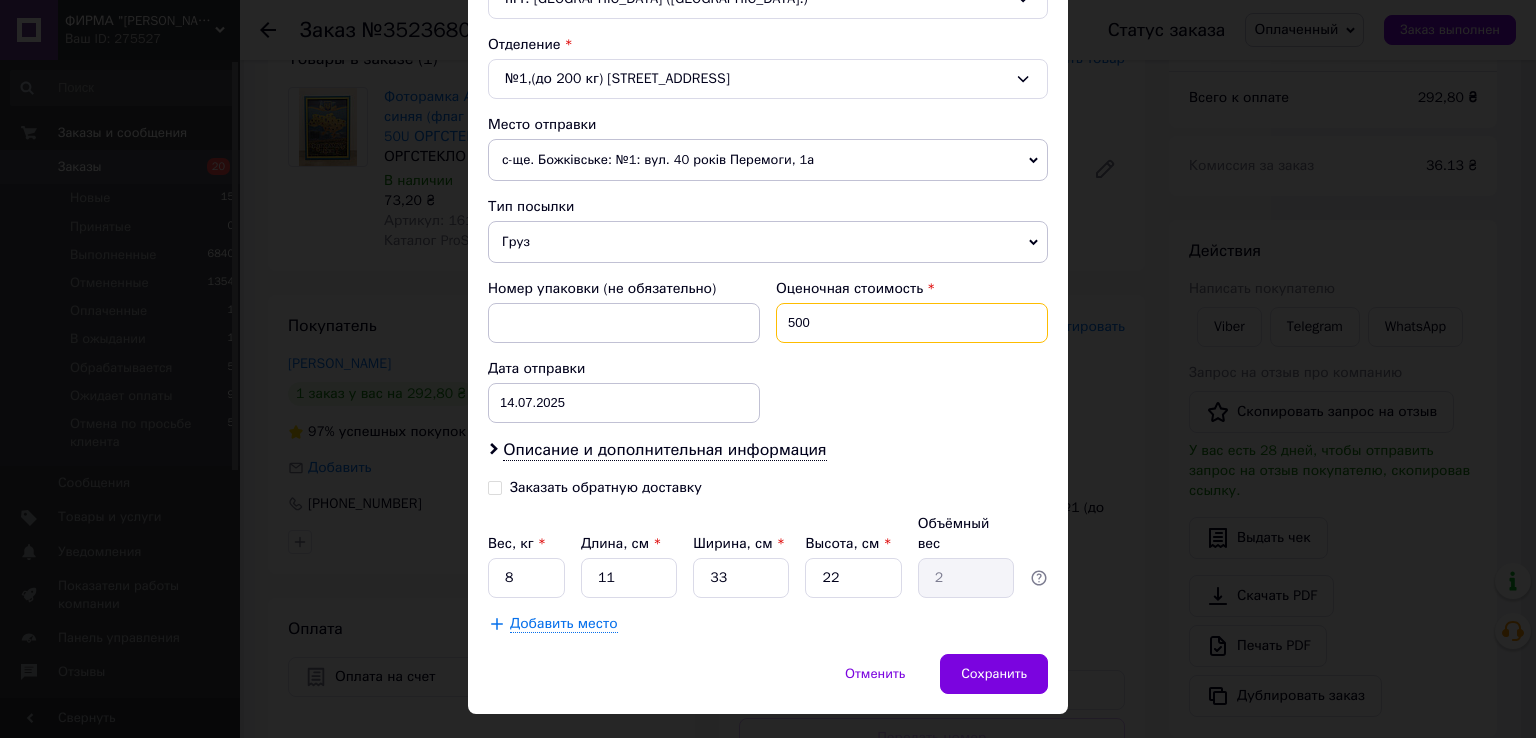 type on "500" 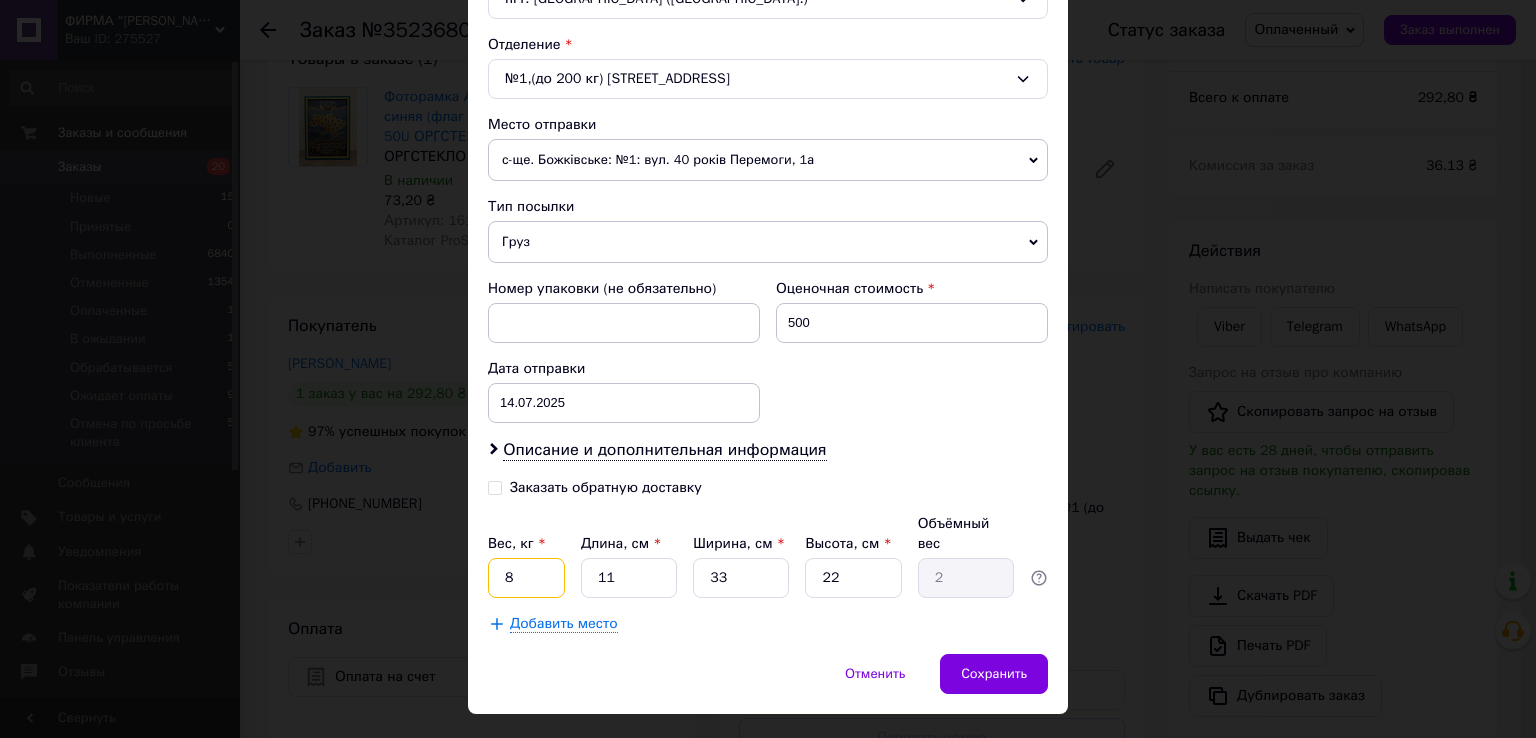 click on "8" at bounding box center (526, 578) 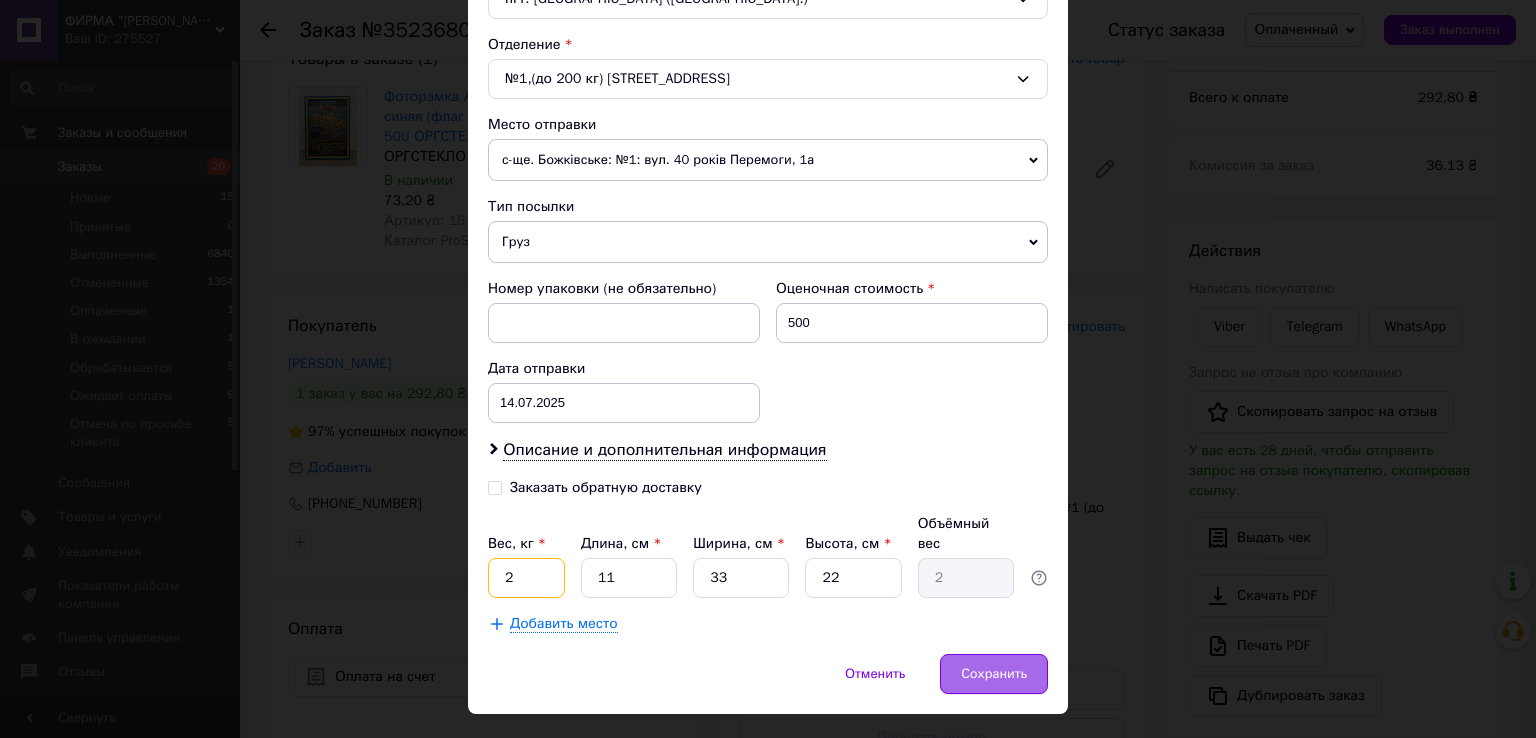 type on "2" 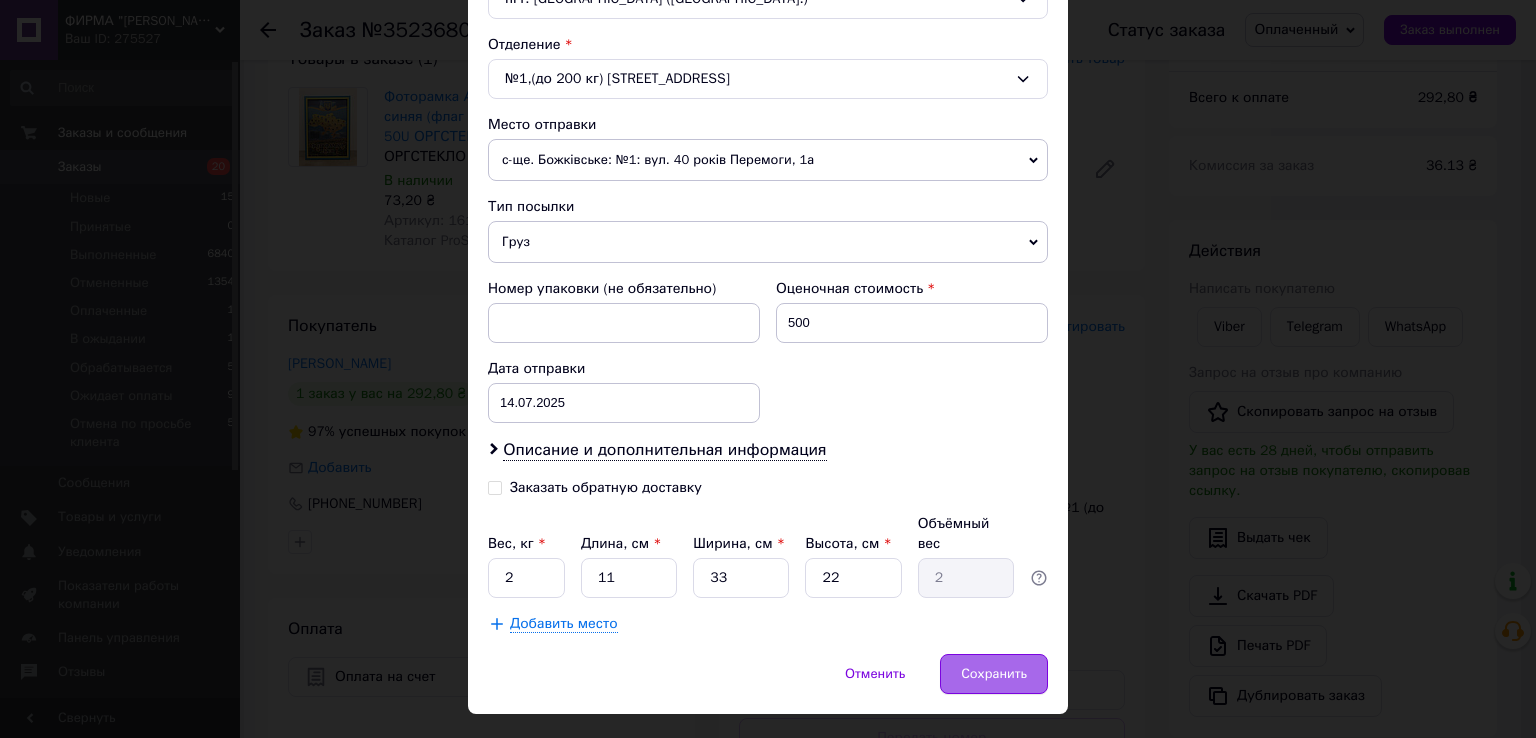 click on "Сохранить" at bounding box center [994, 674] 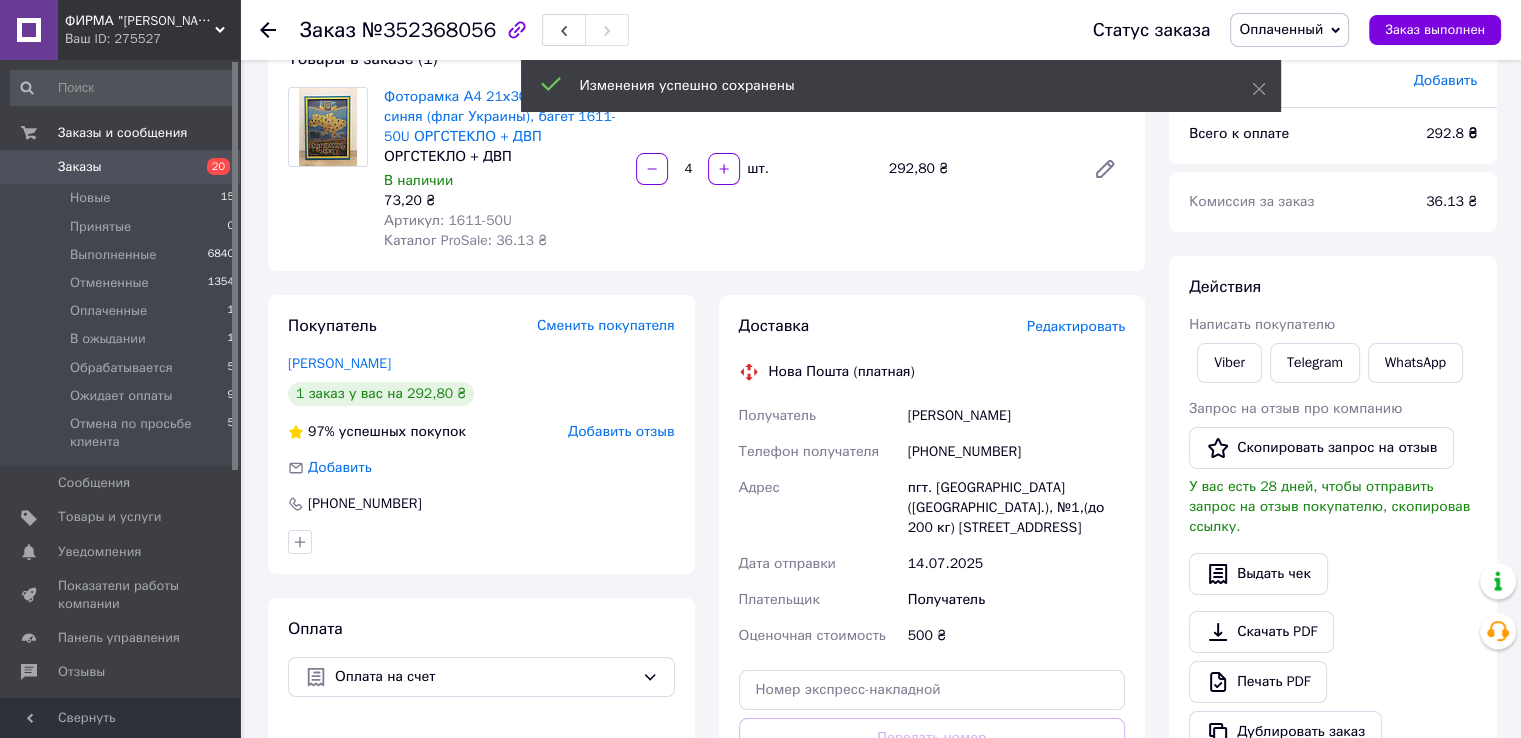 scroll, scrollTop: 244, scrollLeft: 0, axis: vertical 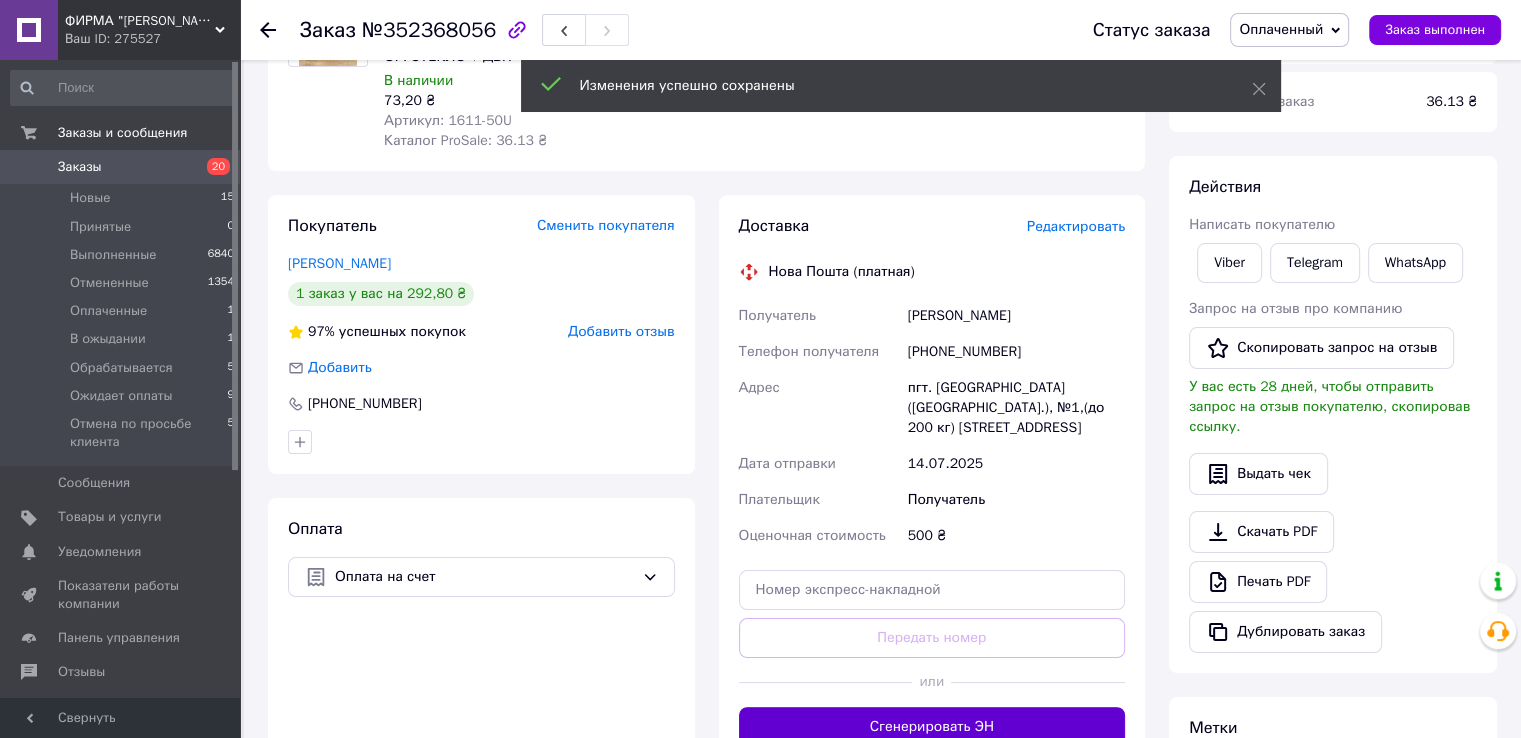 click on "Сгенерировать ЭН" at bounding box center [932, 727] 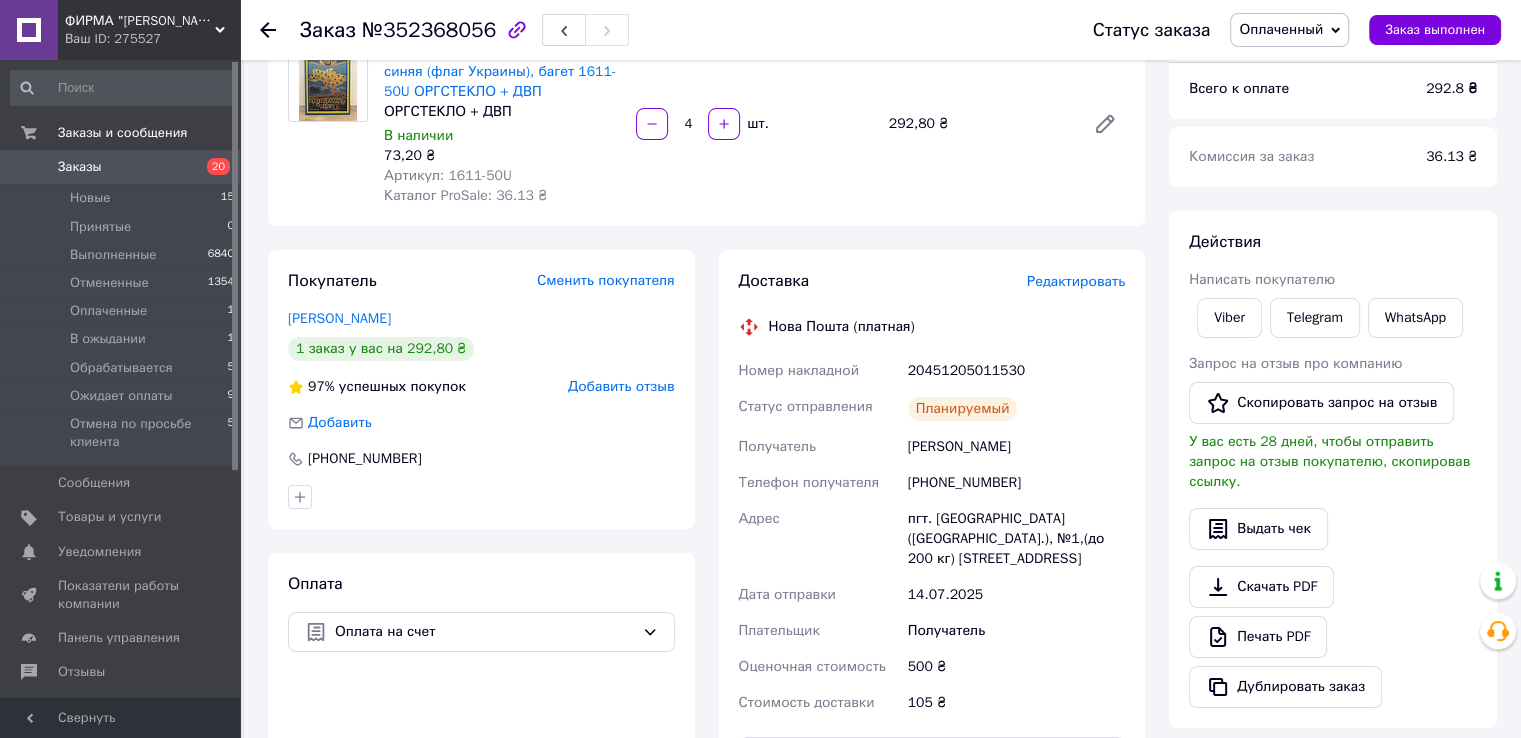 scroll, scrollTop: 144, scrollLeft: 0, axis: vertical 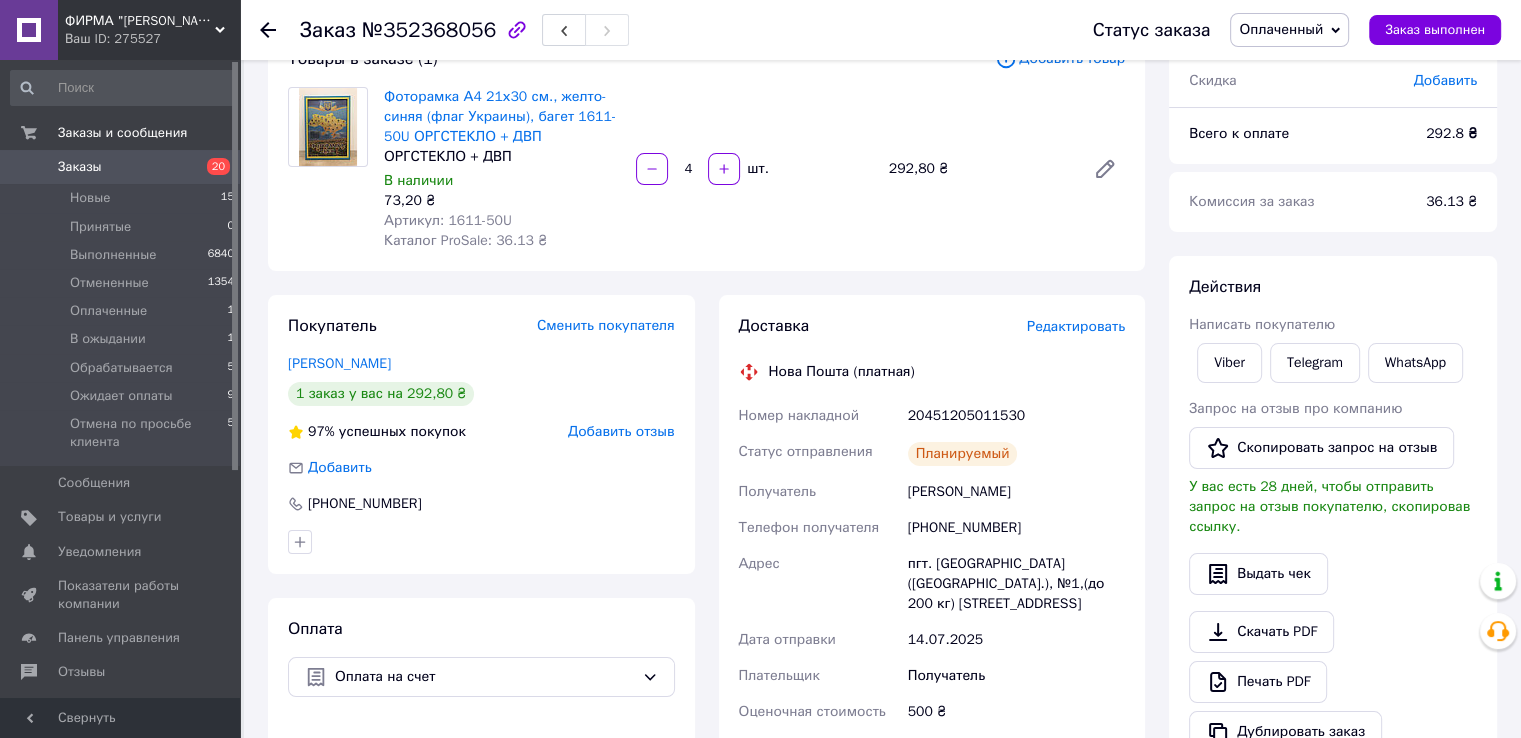 drag, startPoint x: 1049, startPoint y: 725, endPoint x: 1040, endPoint y: 717, distance: 12.0415945 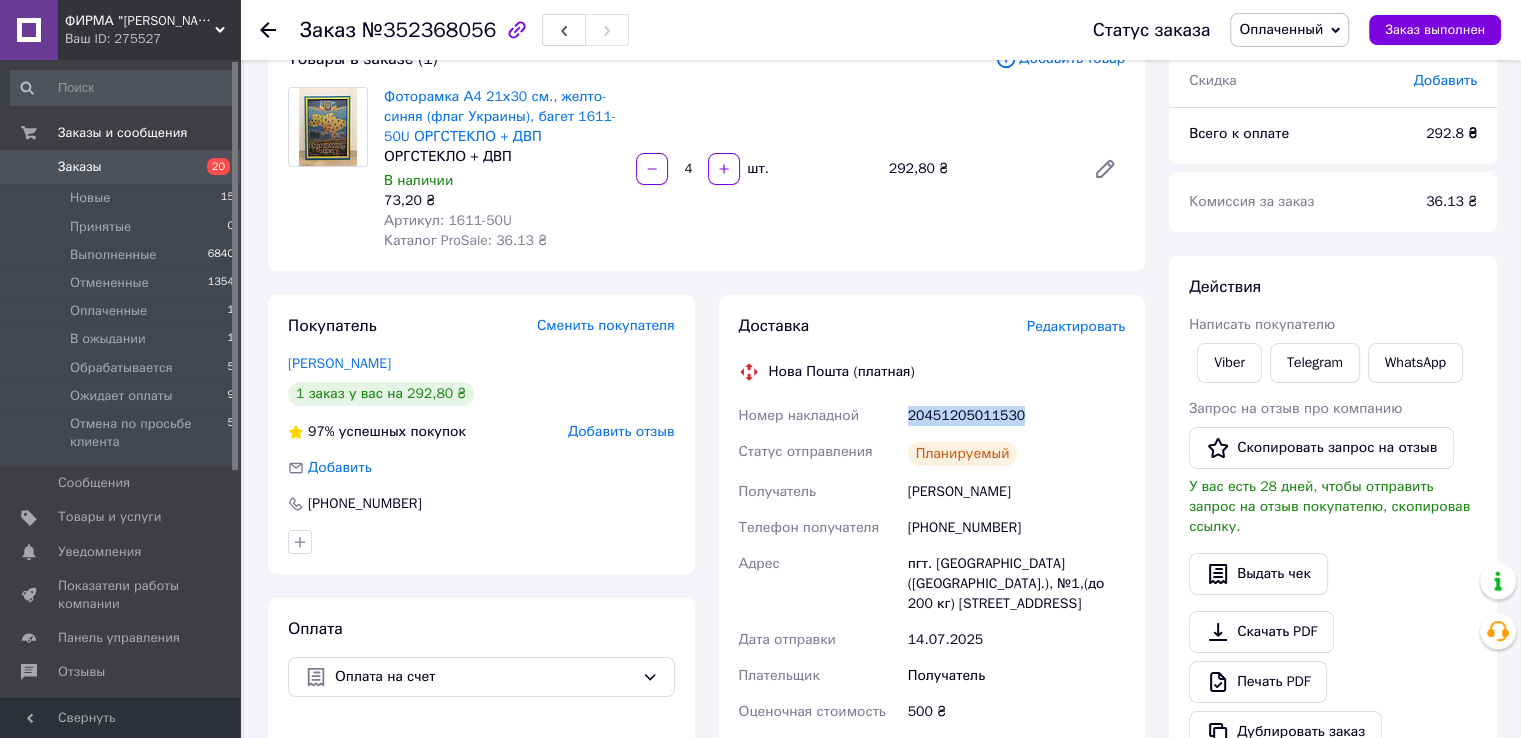 drag, startPoint x: 906, startPoint y: 412, endPoint x: 1042, endPoint y: 407, distance: 136.09187 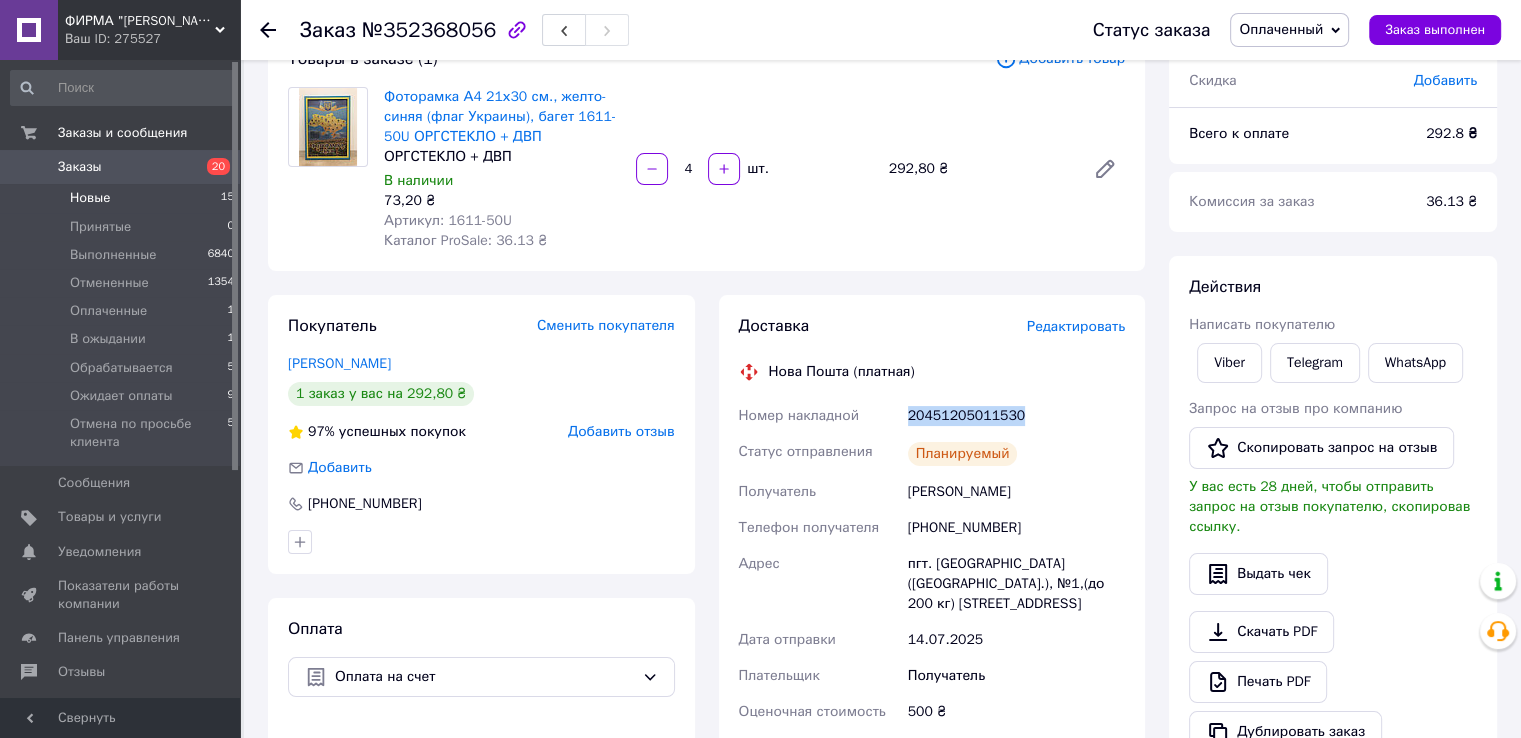 click on "Новые" at bounding box center [90, 198] 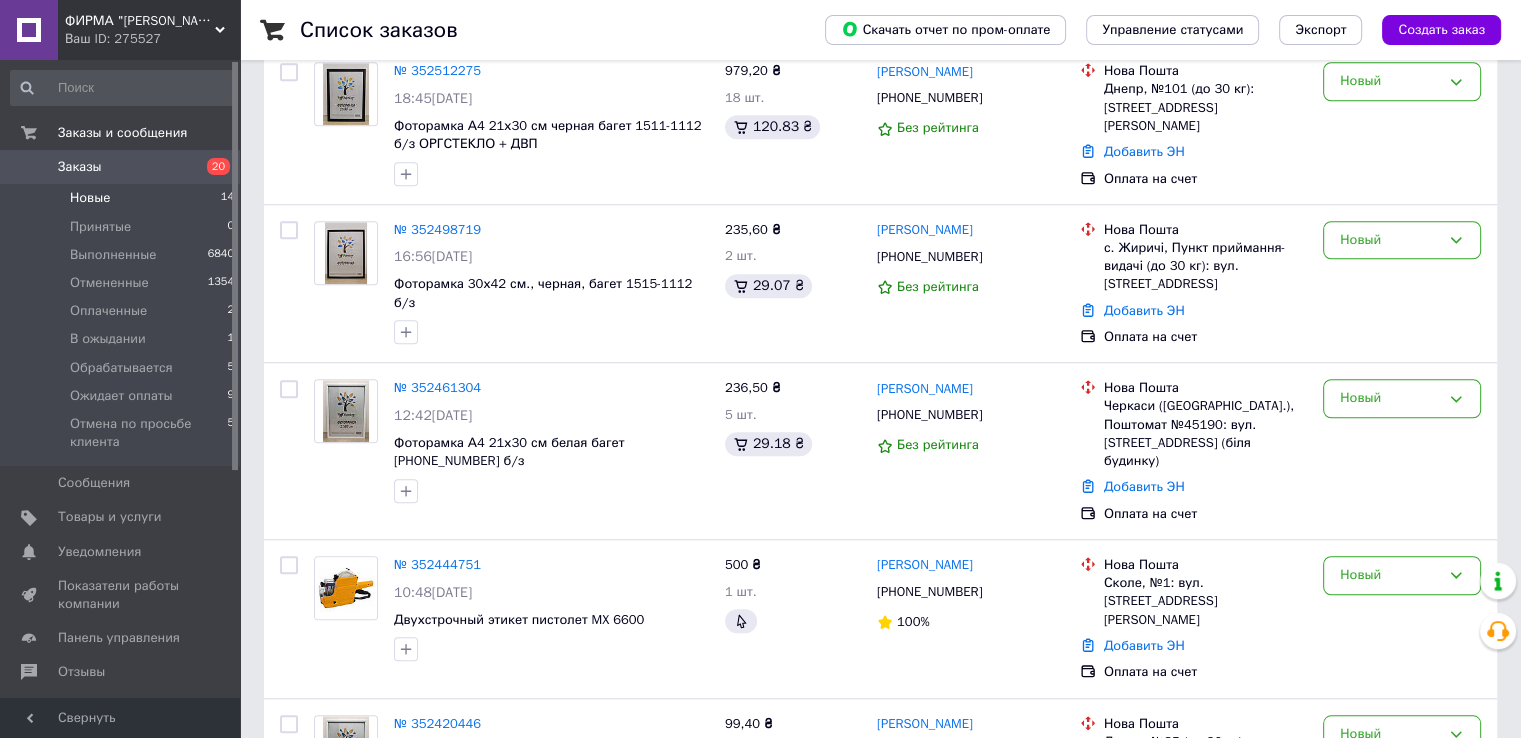 scroll, scrollTop: 1712, scrollLeft: 0, axis: vertical 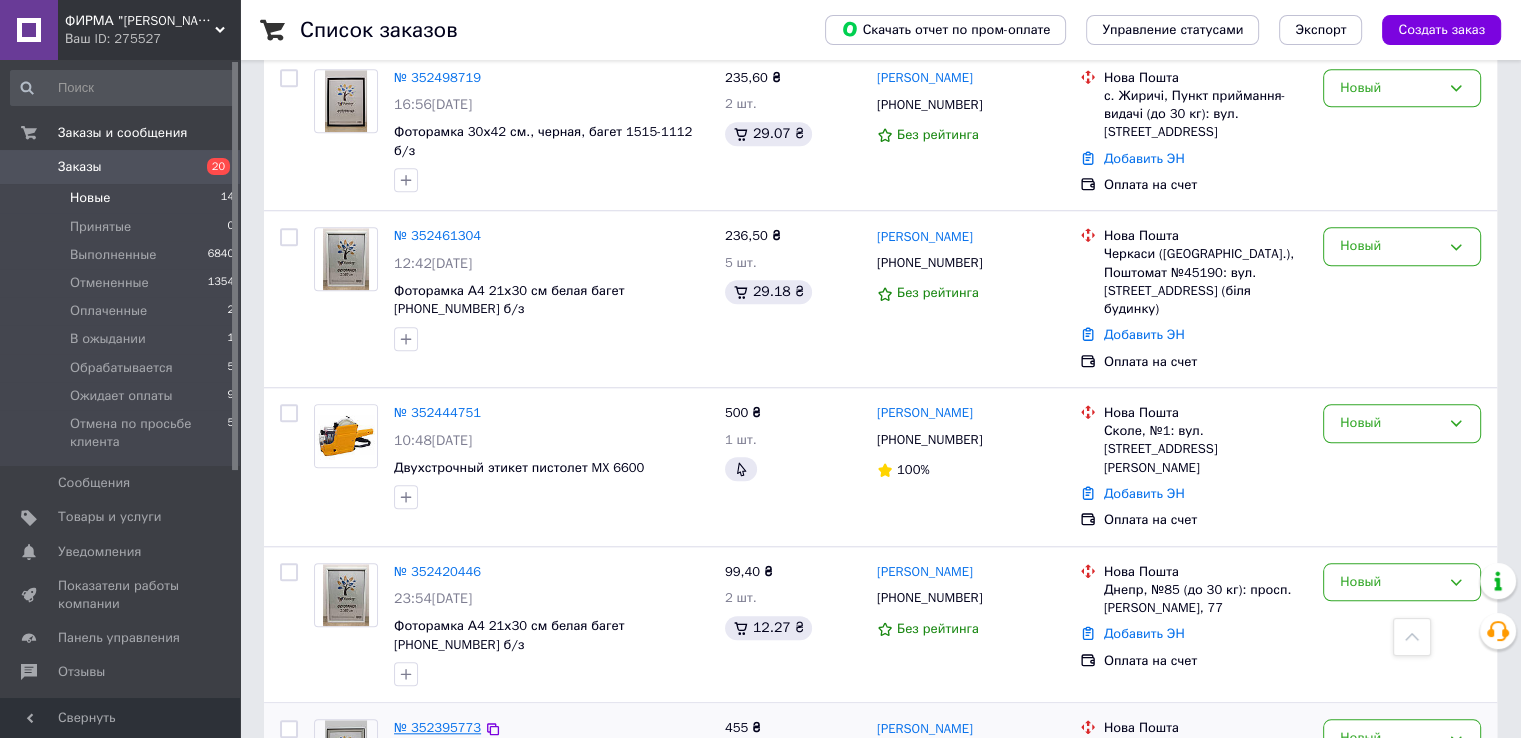 click on "№ 352395773" at bounding box center [437, 727] 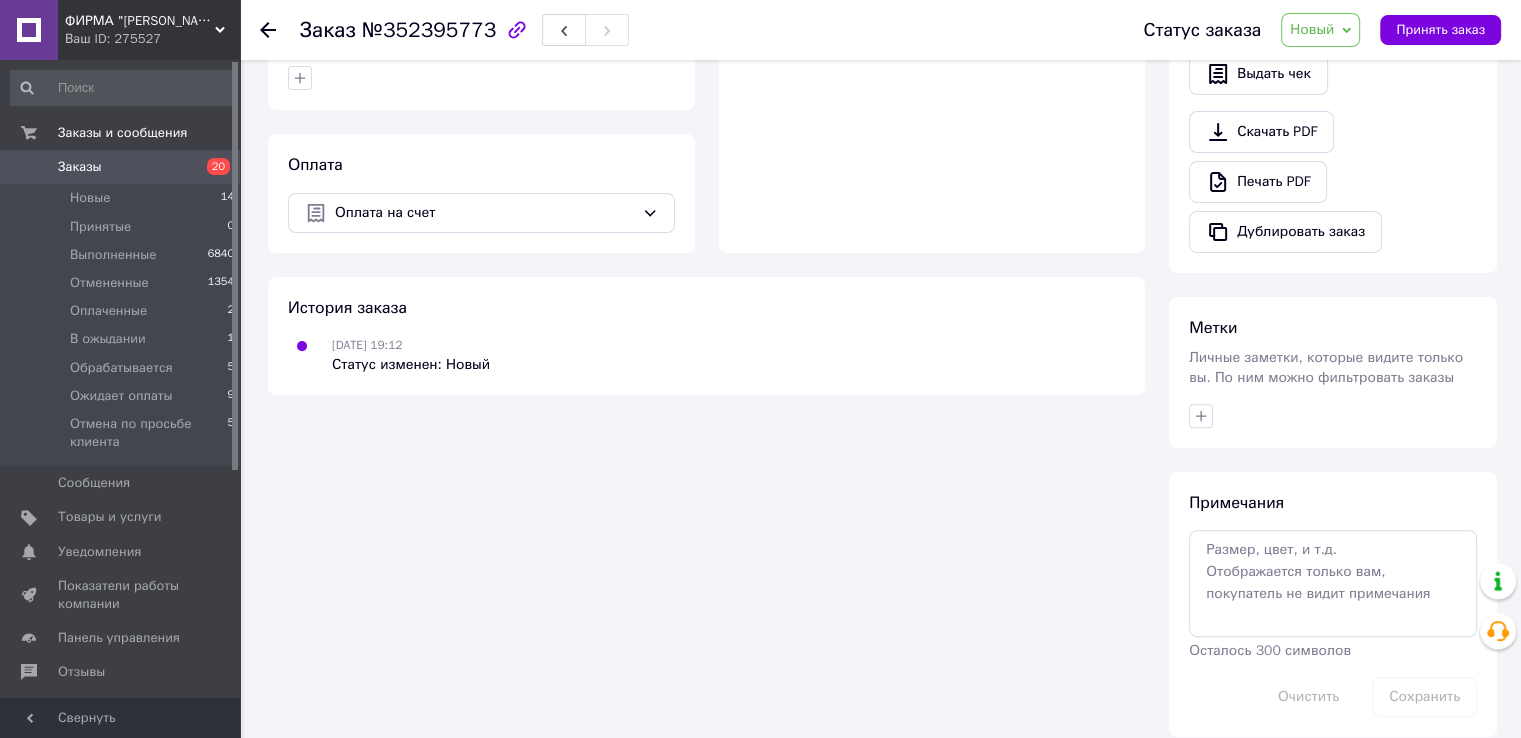 scroll, scrollTop: 644, scrollLeft: 0, axis: vertical 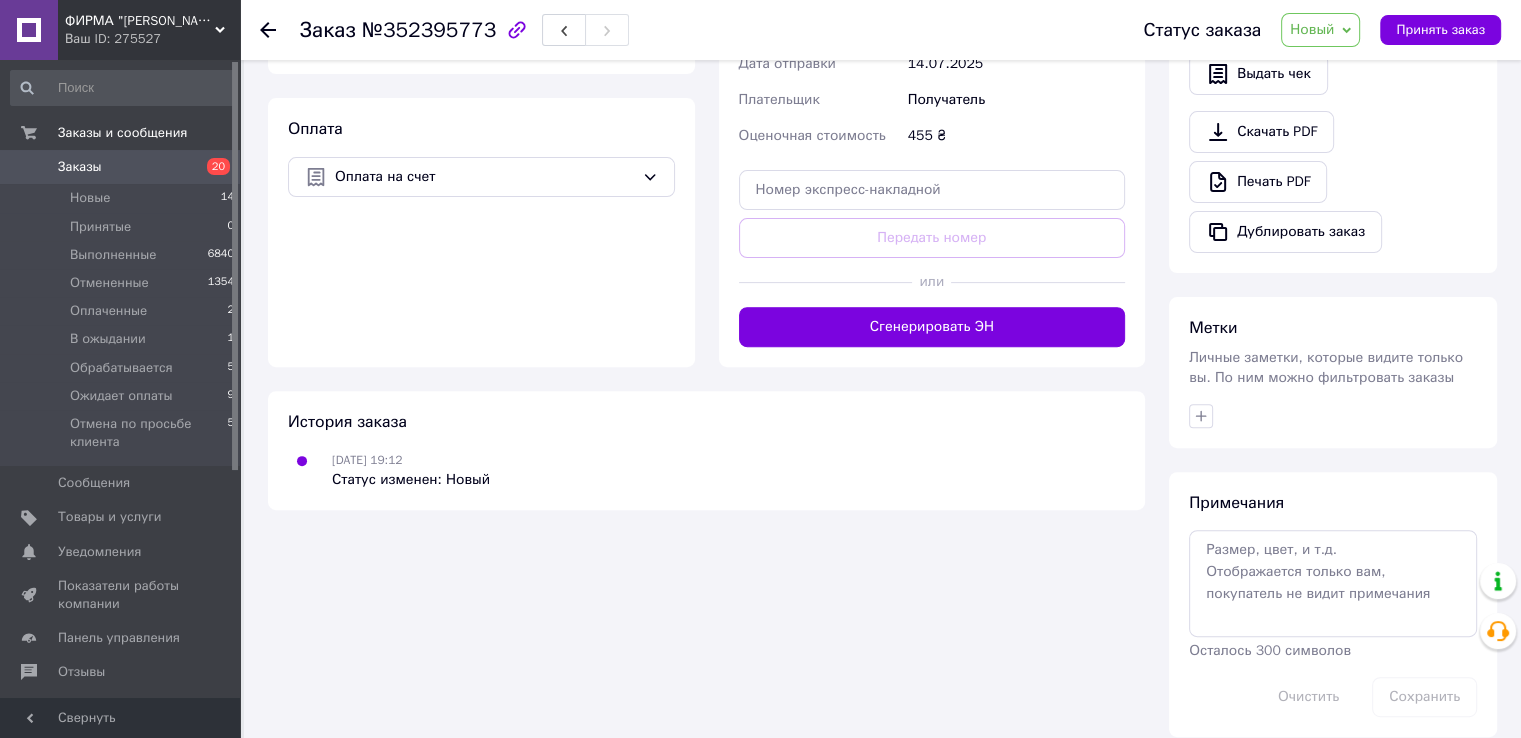 click on "Новый" at bounding box center (1312, 29) 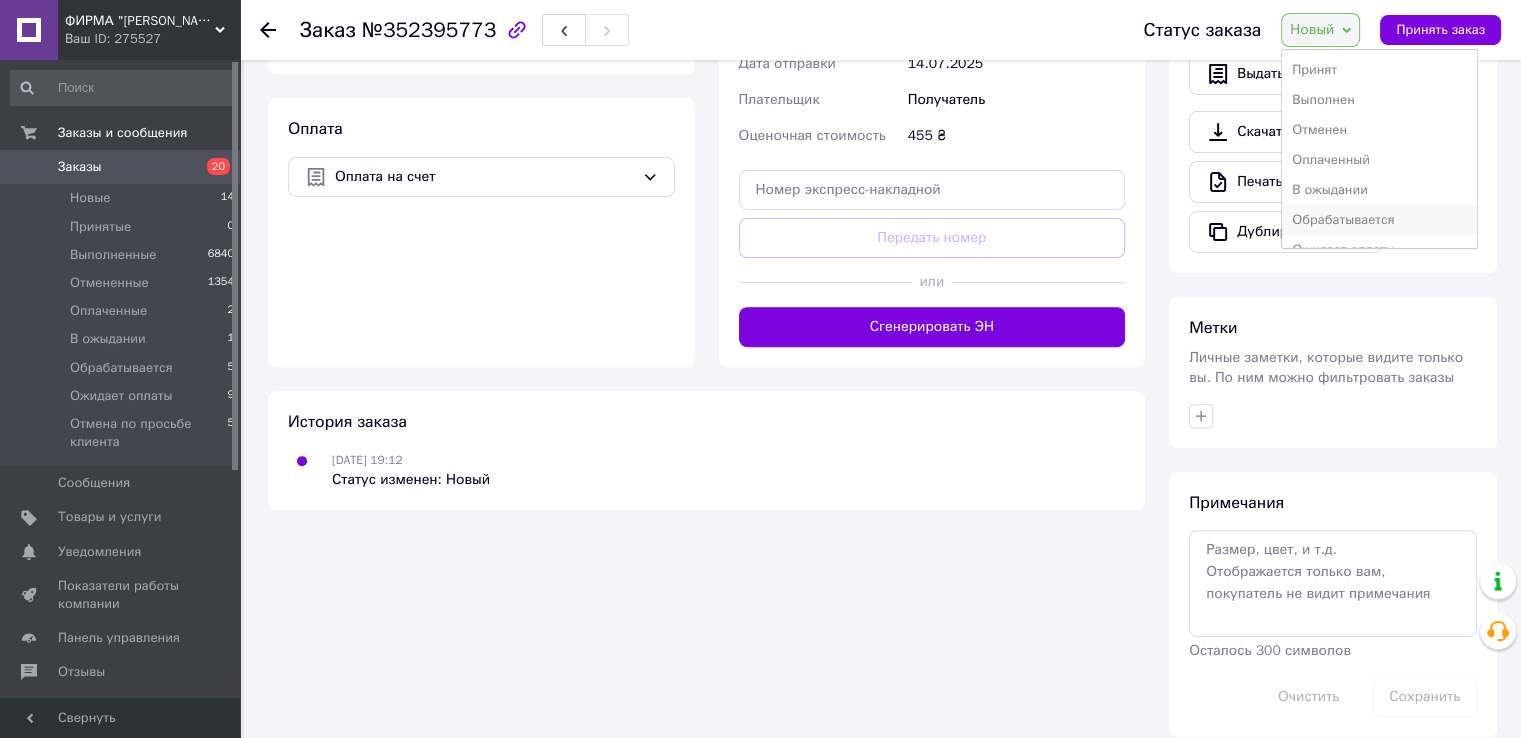 click on "Обрабатывается" at bounding box center (1379, 220) 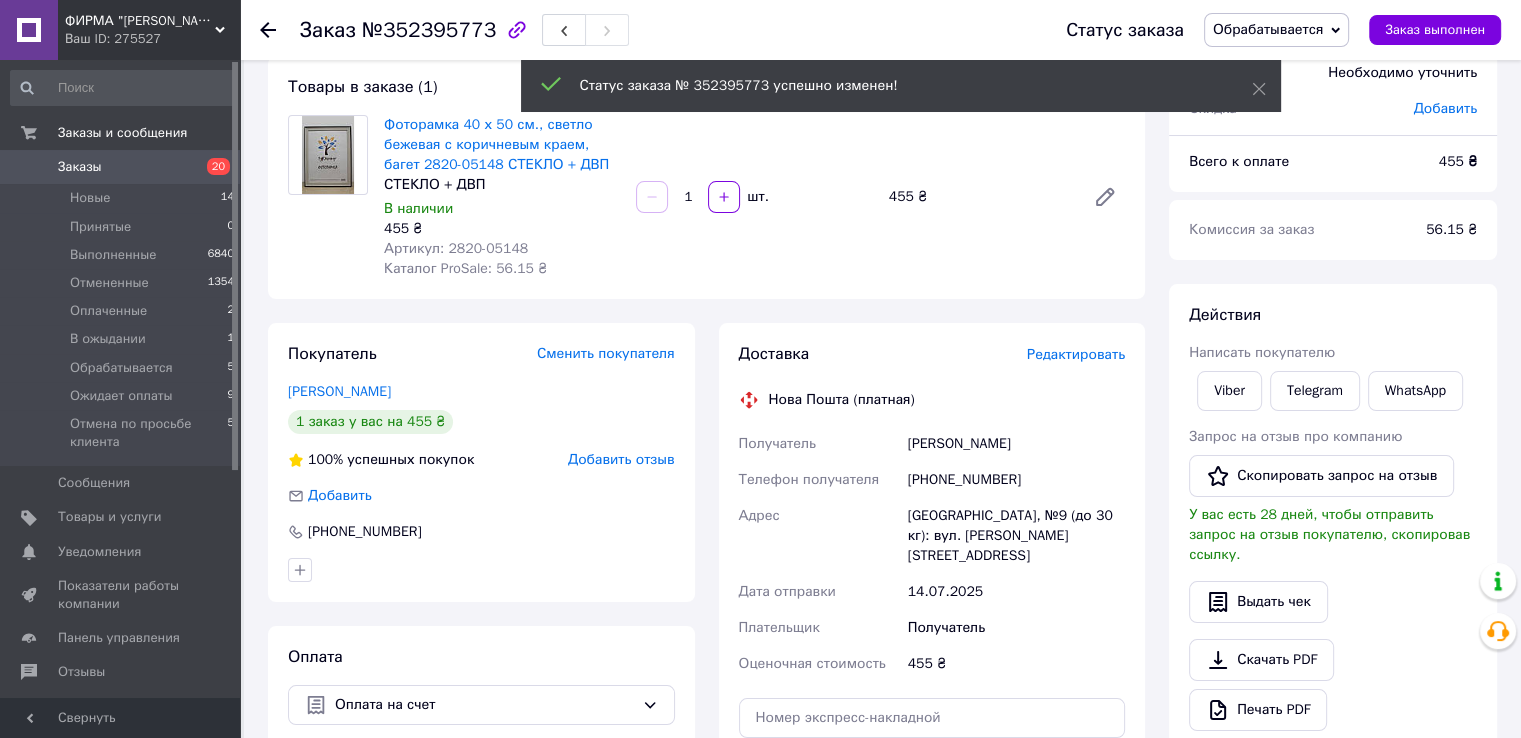 scroll, scrollTop: 108, scrollLeft: 0, axis: vertical 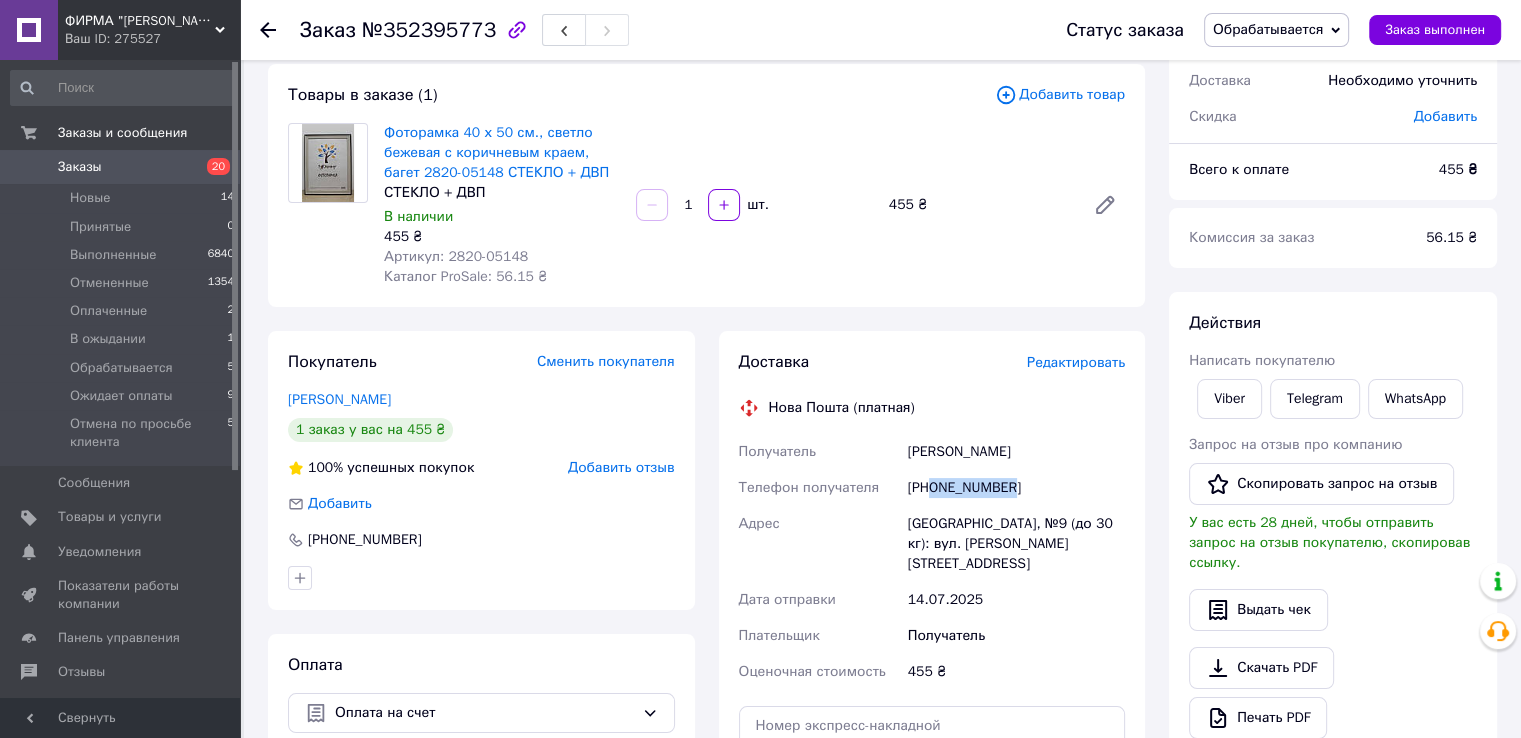 drag, startPoint x: 929, startPoint y: 489, endPoint x: 1013, endPoint y: 489, distance: 84 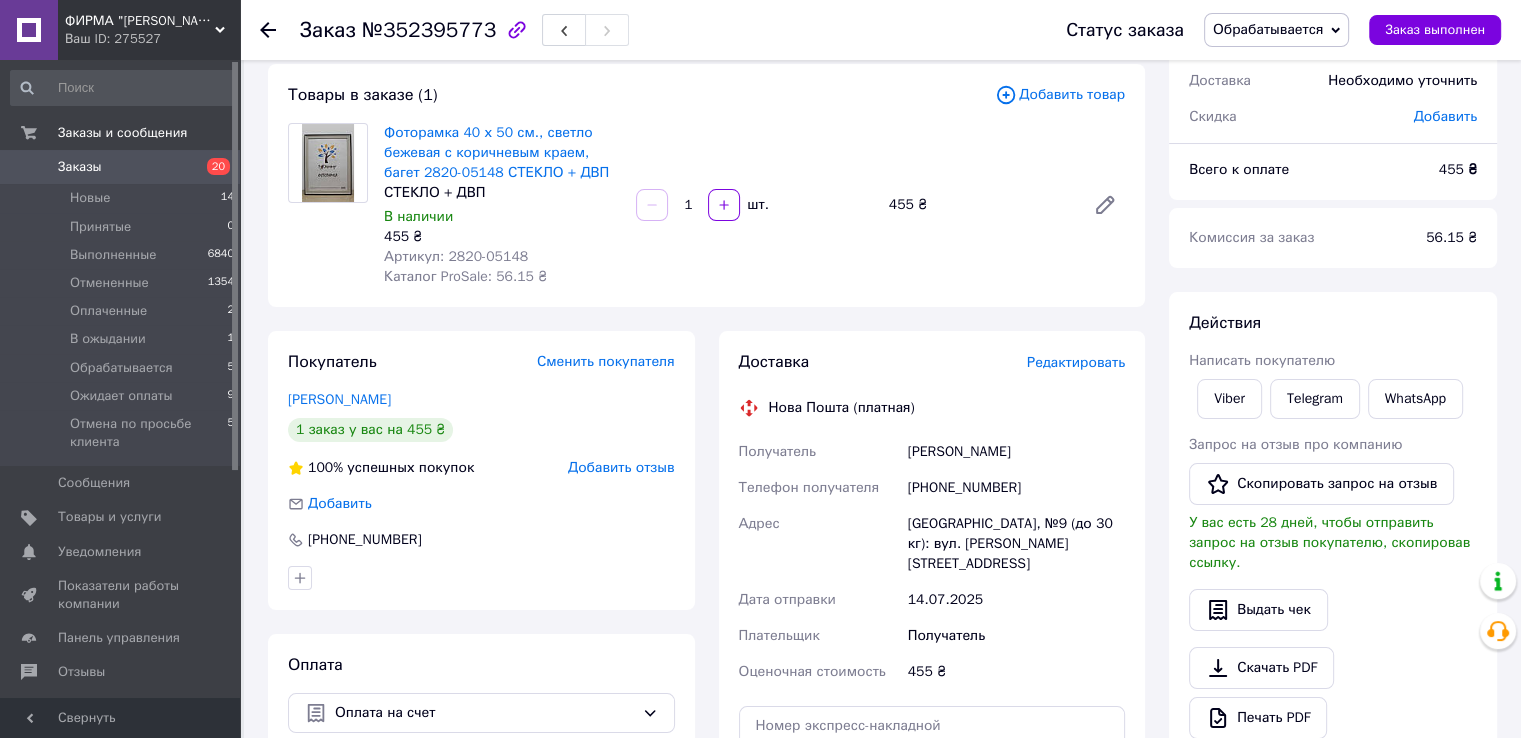 click at bounding box center (328, 205) 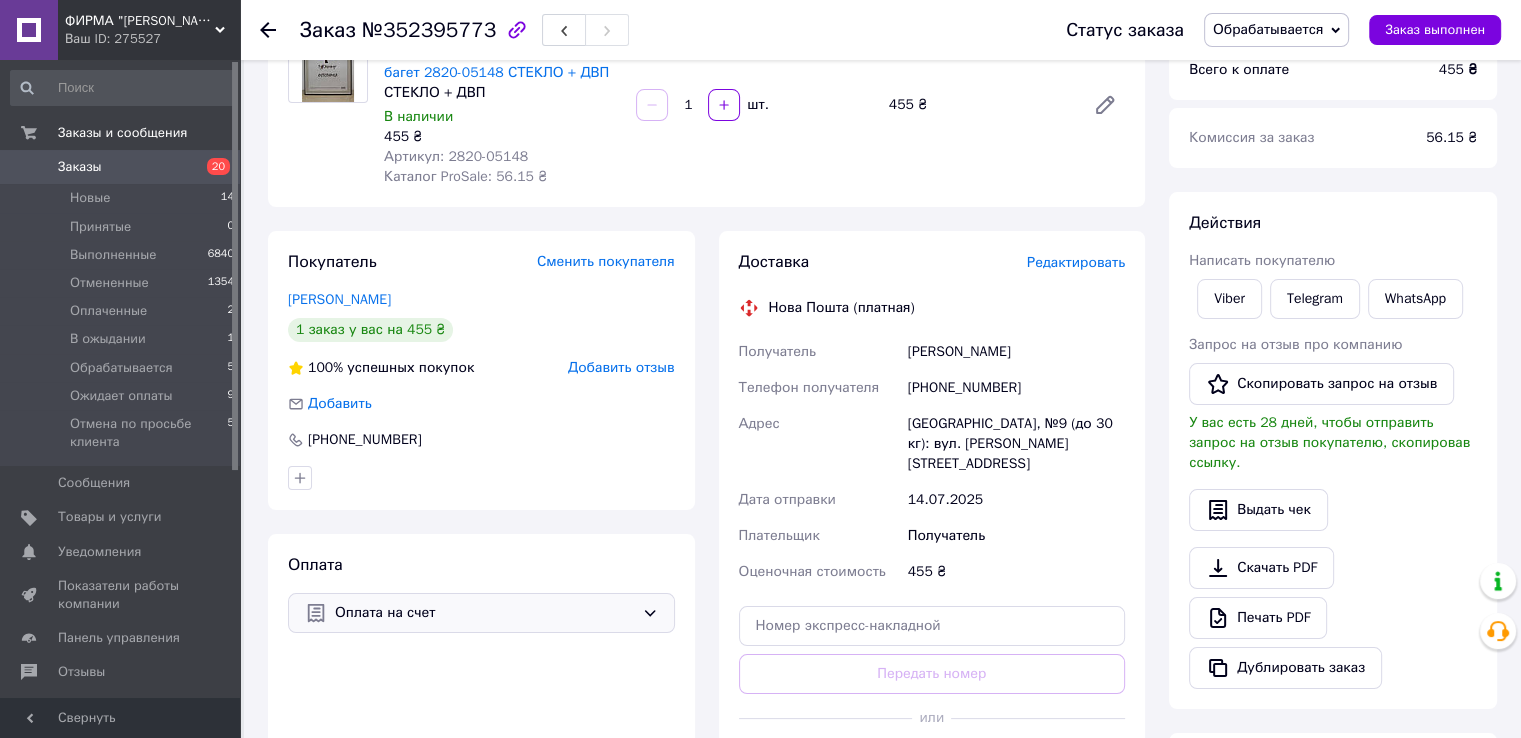 scroll, scrollTop: 108, scrollLeft: 0, axis: vertical 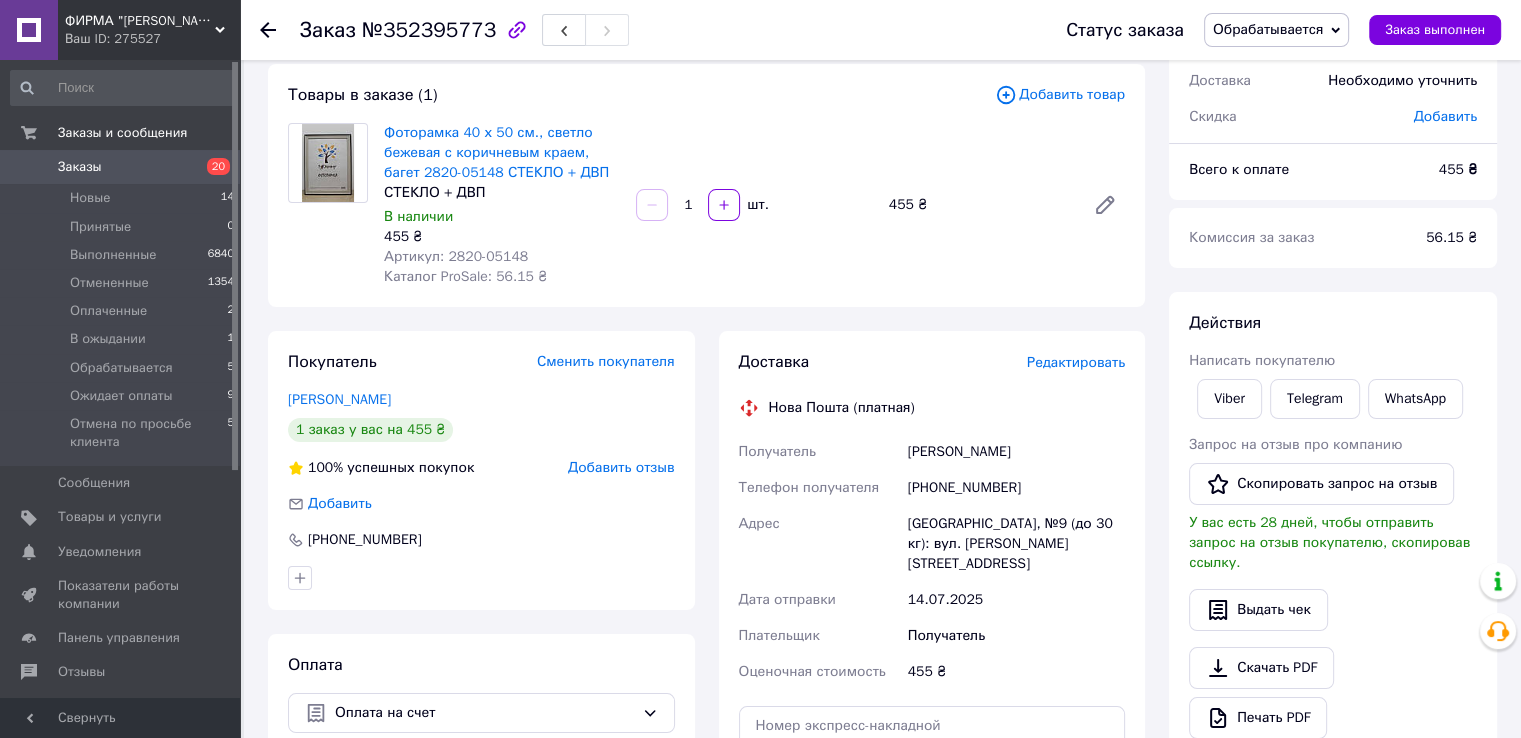 click on "Обрабатывается" at bounding box center [1276, 30] 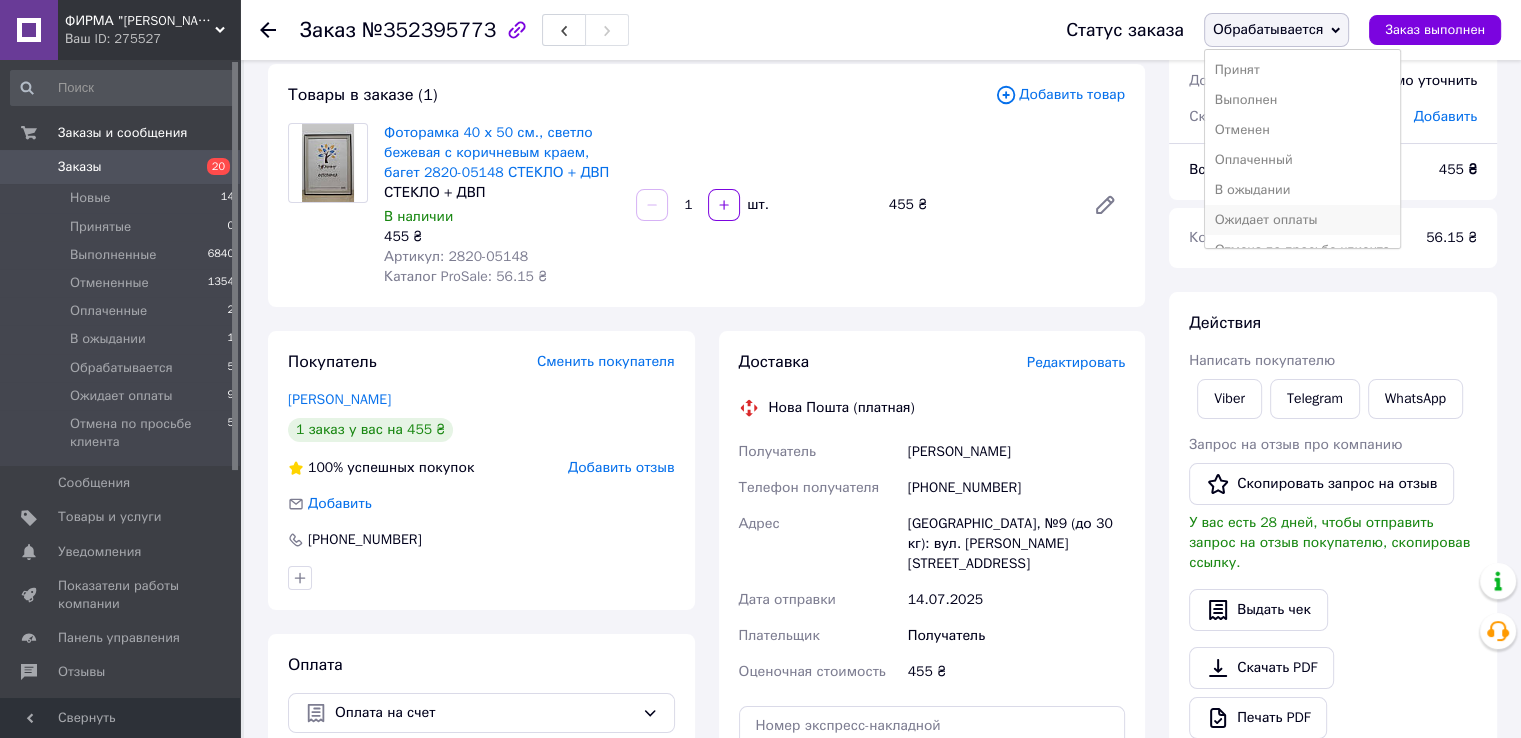 click on "Ожидает оплаты" at bounding box center (1302, 220) 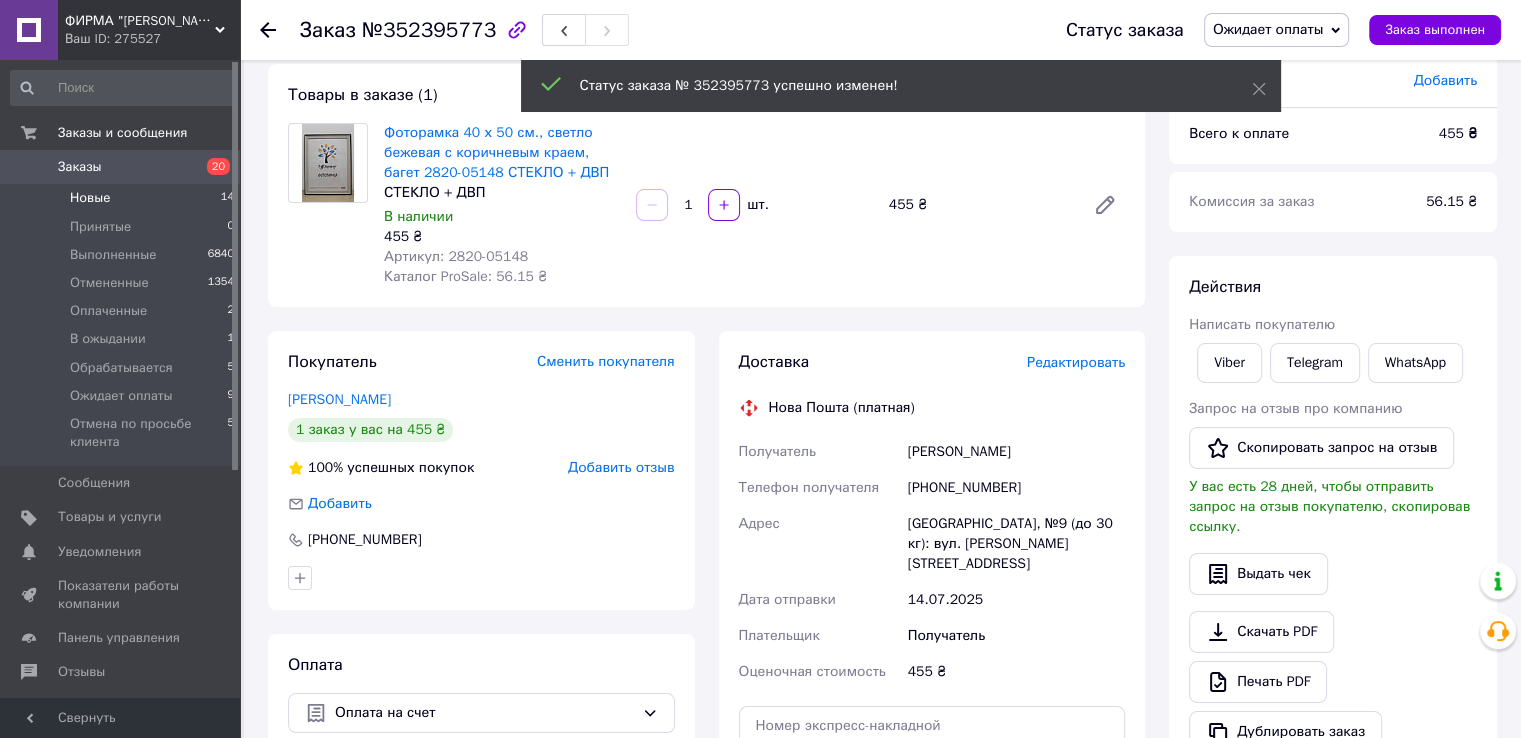 click on "Новые 14" at bounding box center (123, 198) 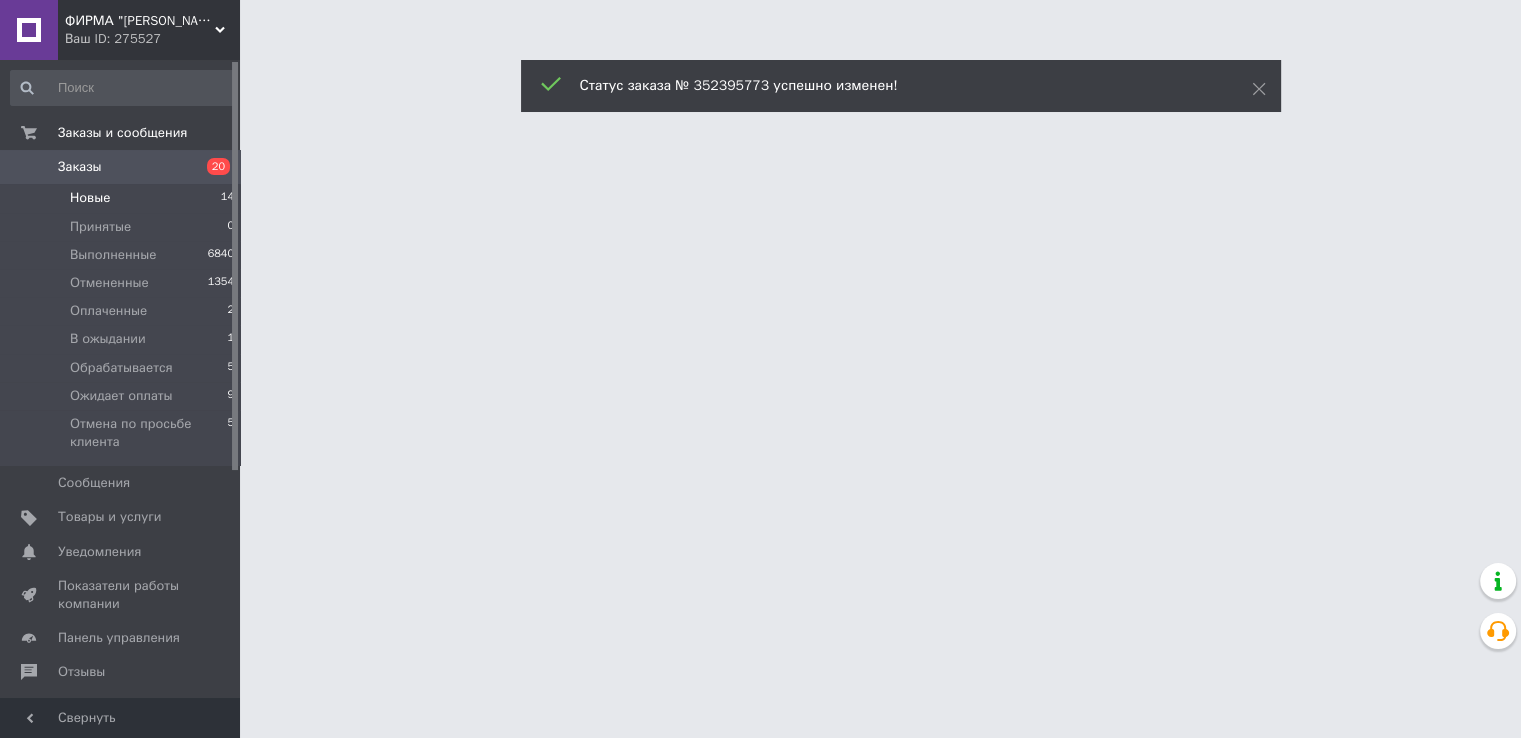 scroll, scrollTop: 0, scrollLeft: 0, axis: both 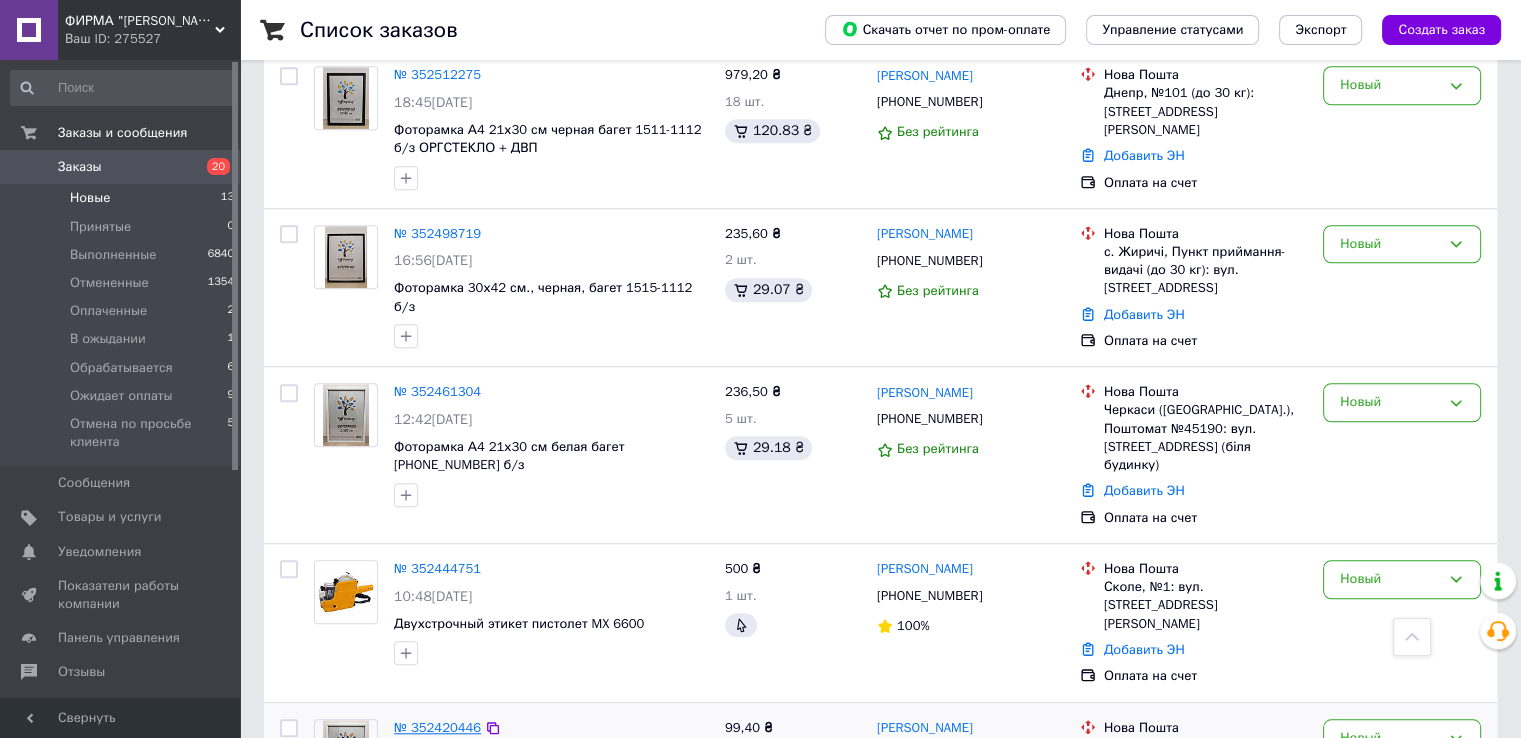 click on "№ 352420446" at bounding box center [437, 727] 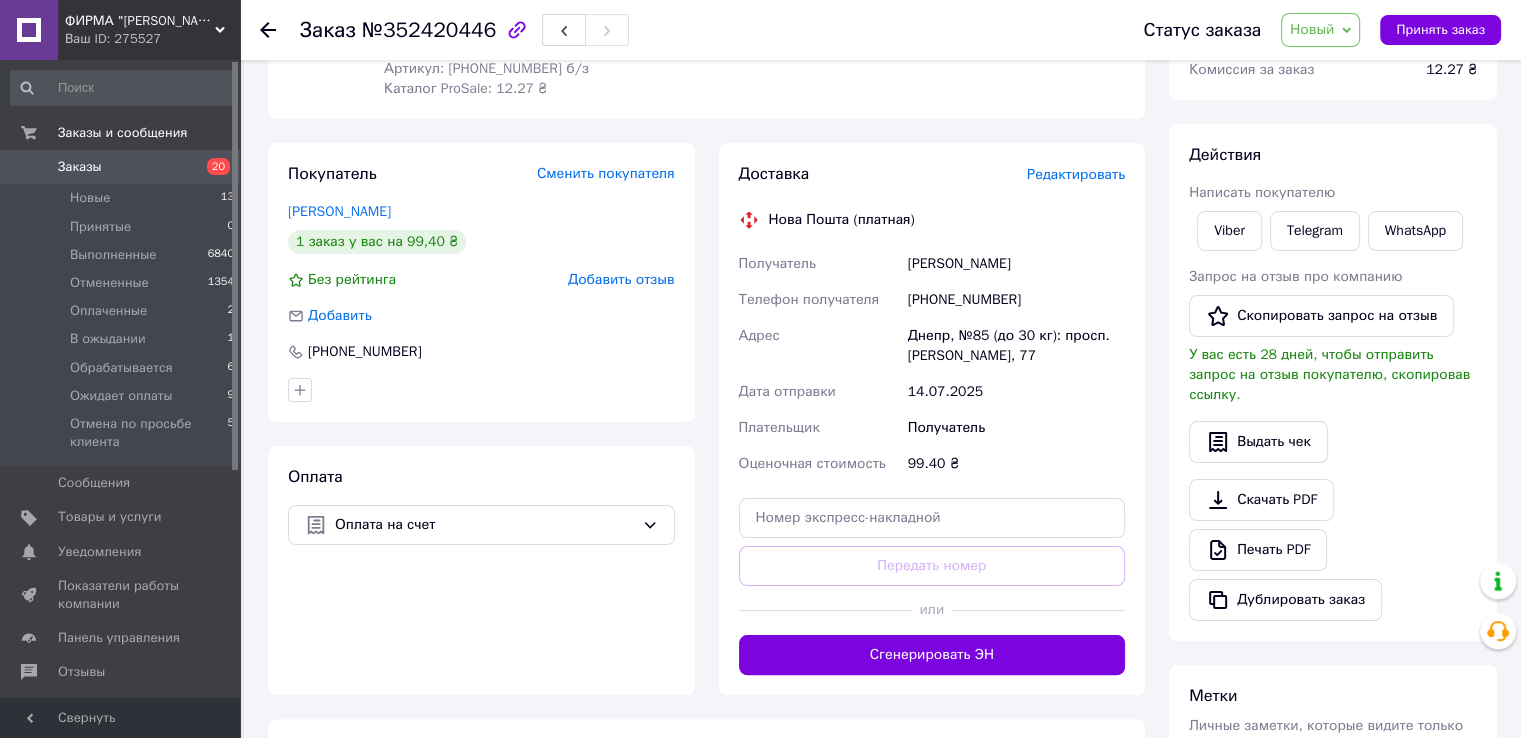 scroll, scrollTop: 244, scrollLeft: 0, axis: vertical 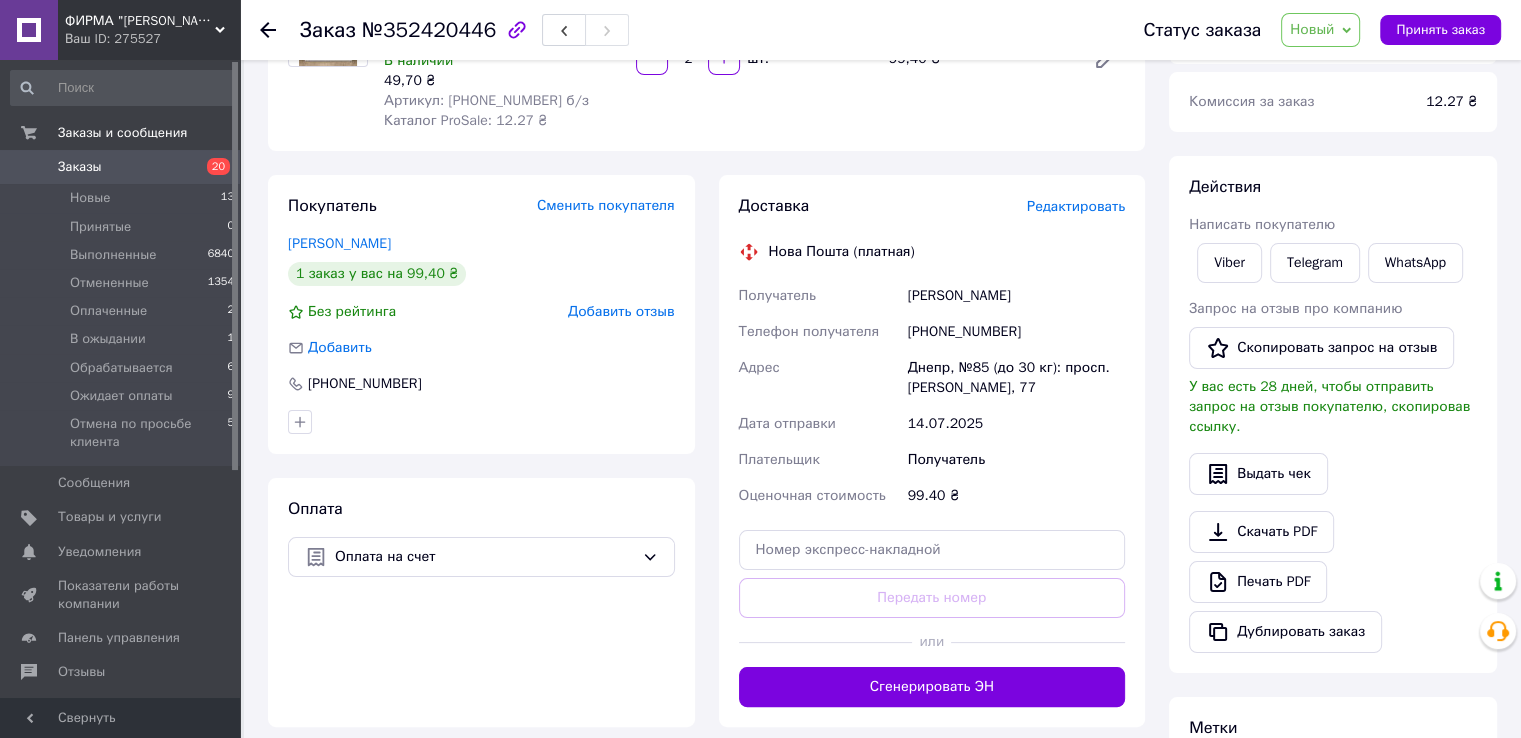 click on "Новый" at bounding box center (1320, 30) 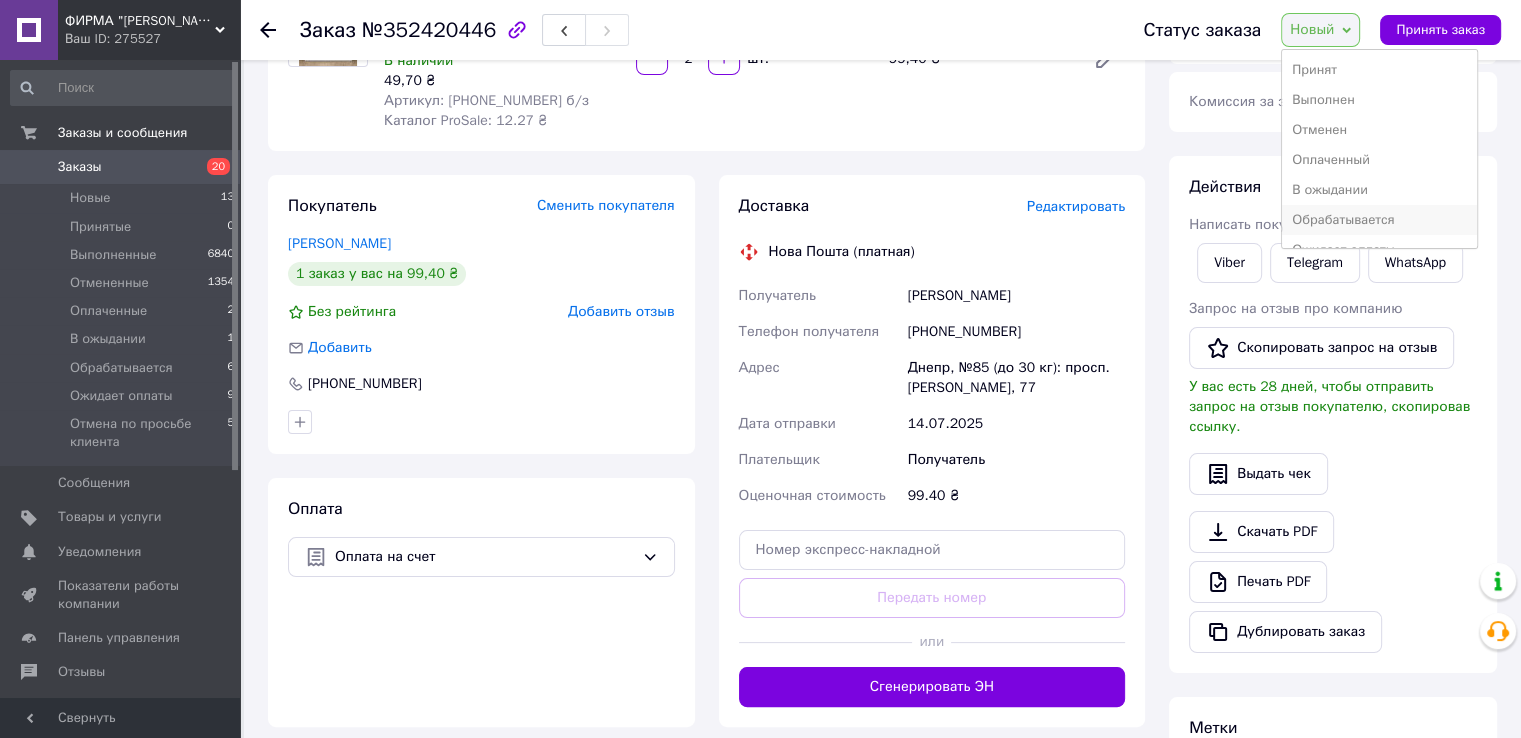 click on "Обрабатывается" at bounding box center (1379, 220) 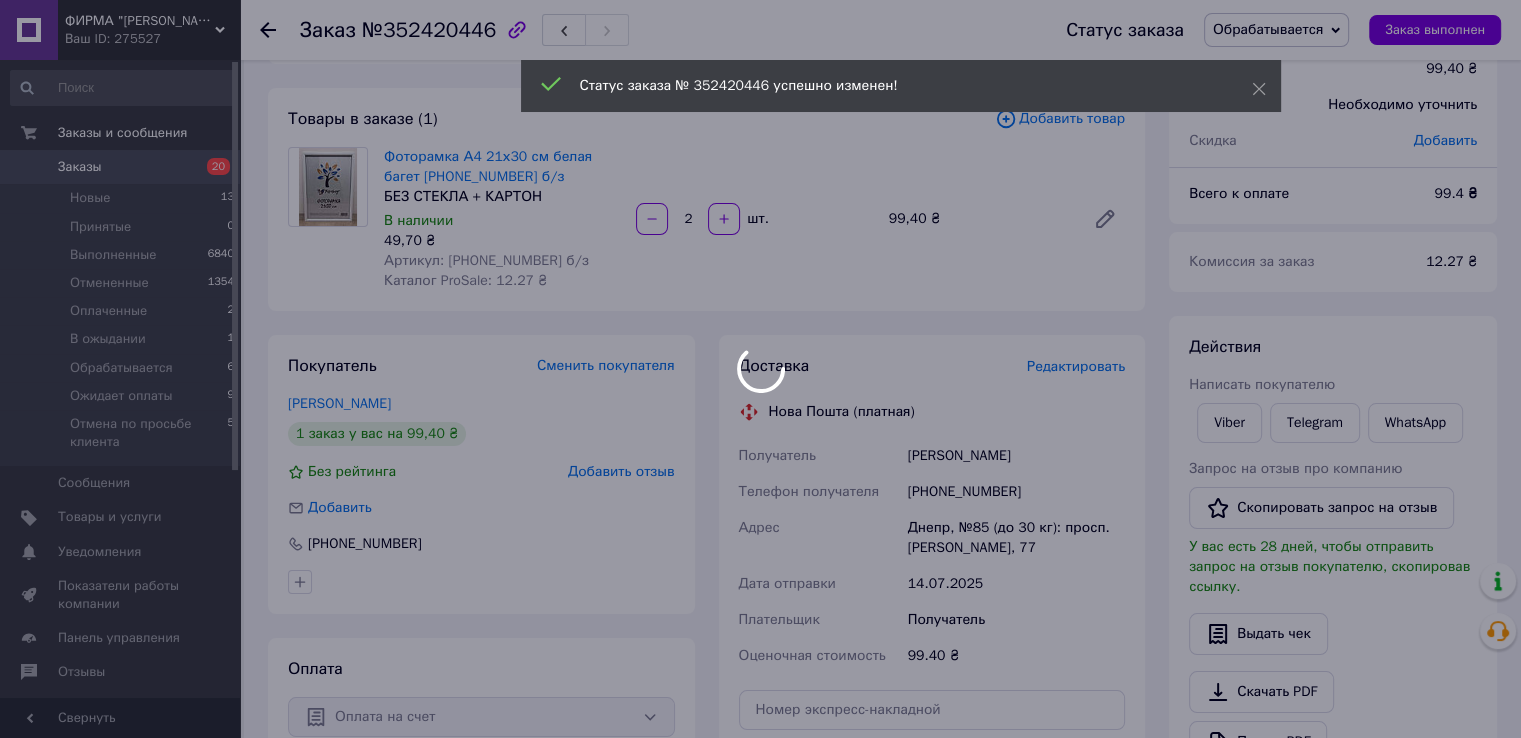 scroll, scrollTop: 44, scrollLeft: 0, axis: vertical 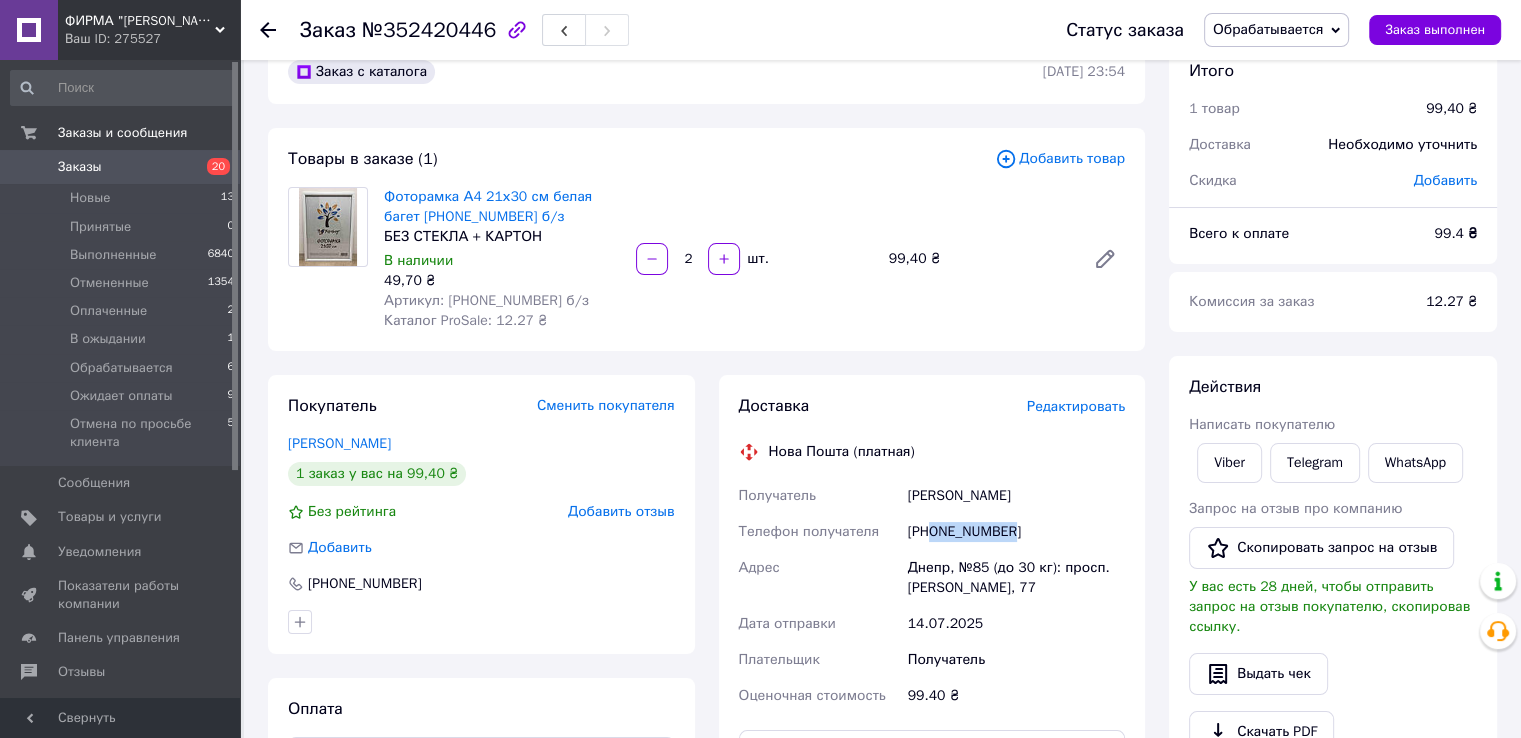 drag, startPoint x: 932, startPoint y: 532, endPoint x: 1033, endPoint y: 532, distance: 101 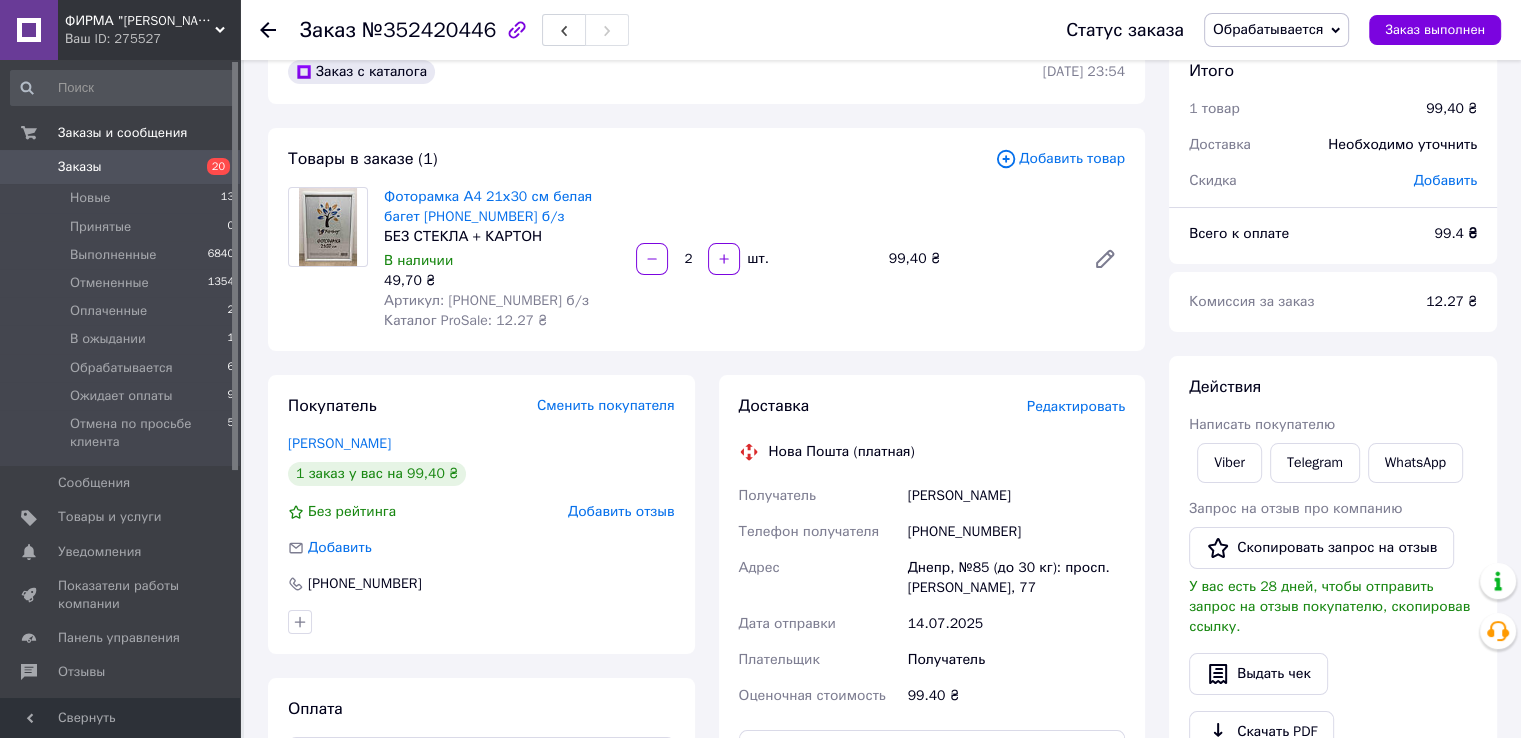 click on "[PHONE_NUMBER]" at bounding box center [481, 584] 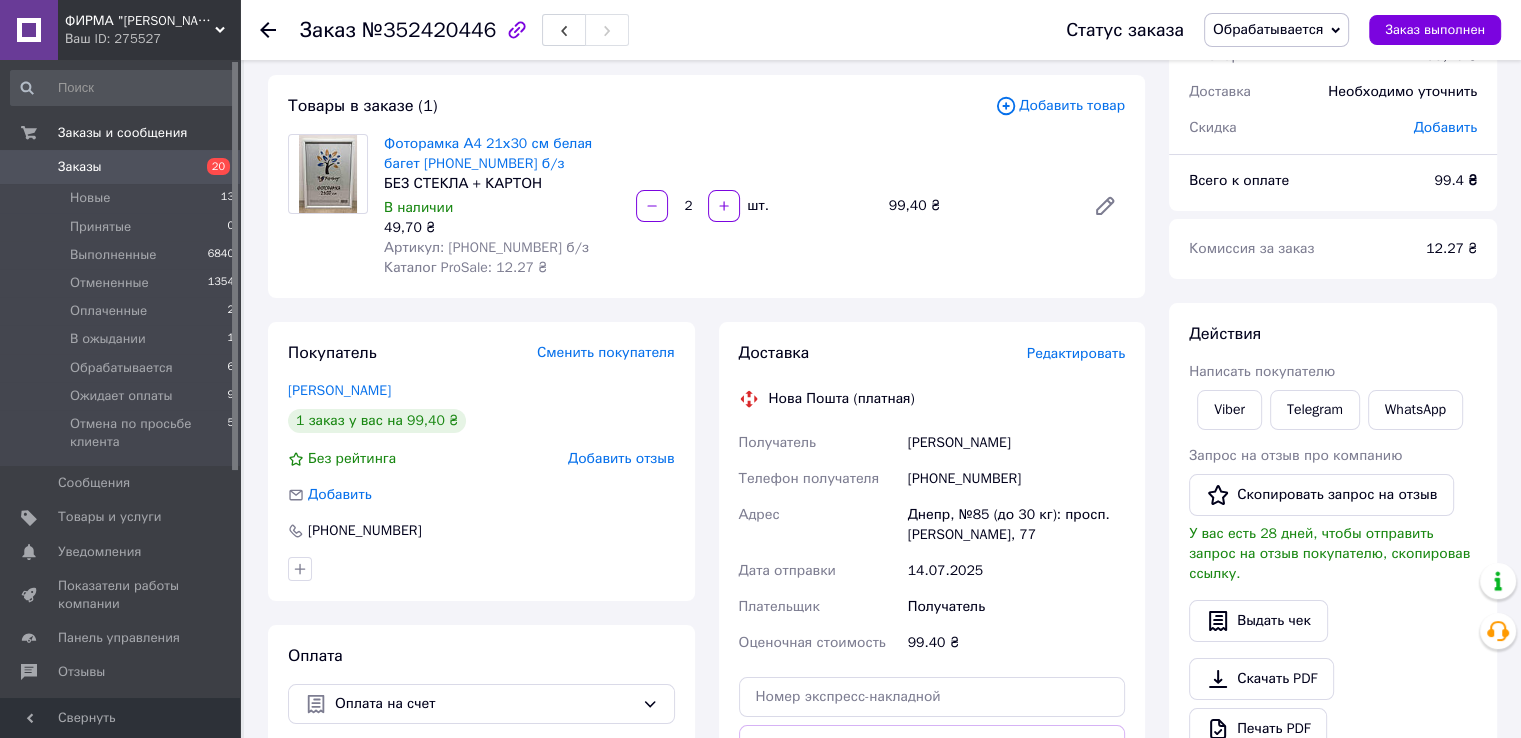 scroll, scrollTop: 144, scrollLeft: 0, axis: vertical 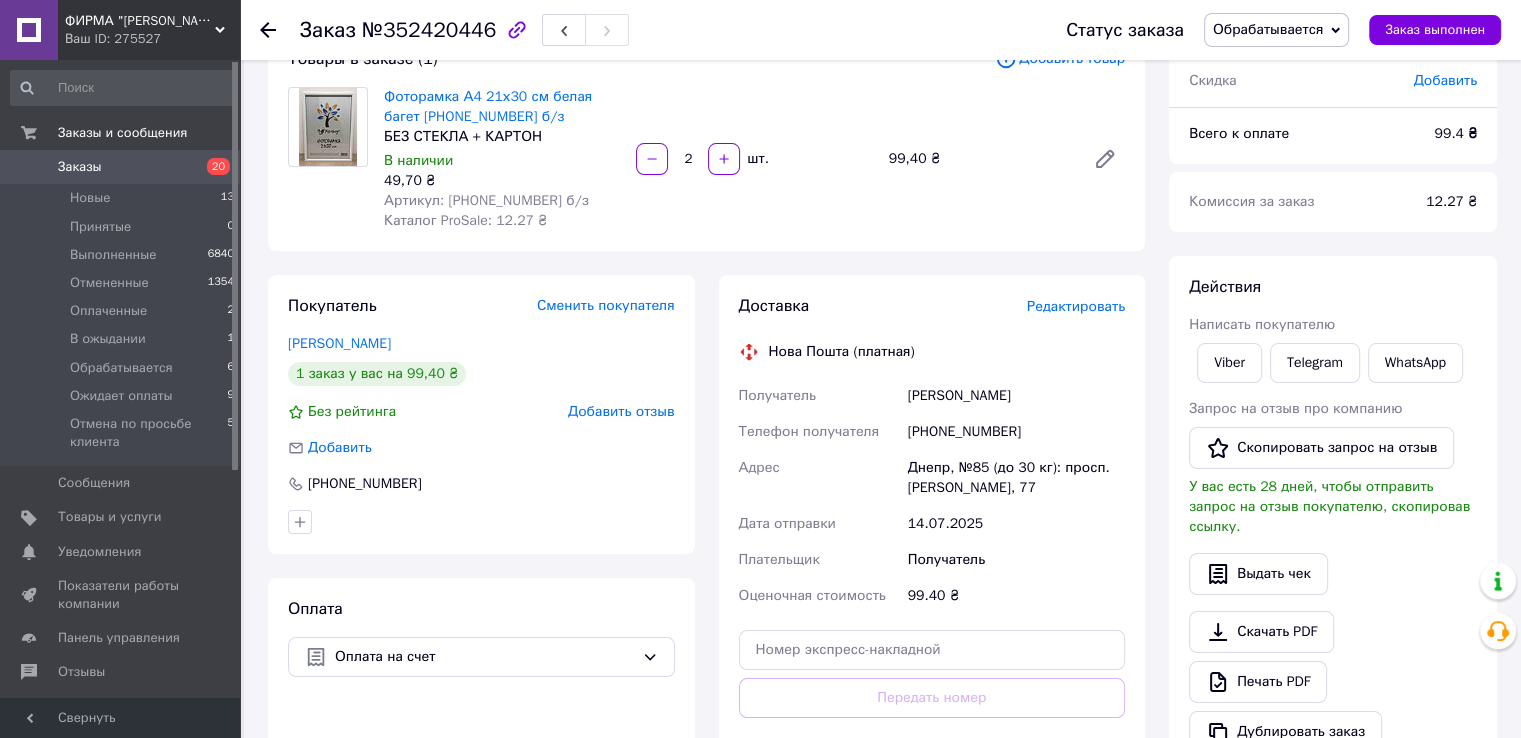 click on "Обрабатывается" at bounding box center (1268, 29) 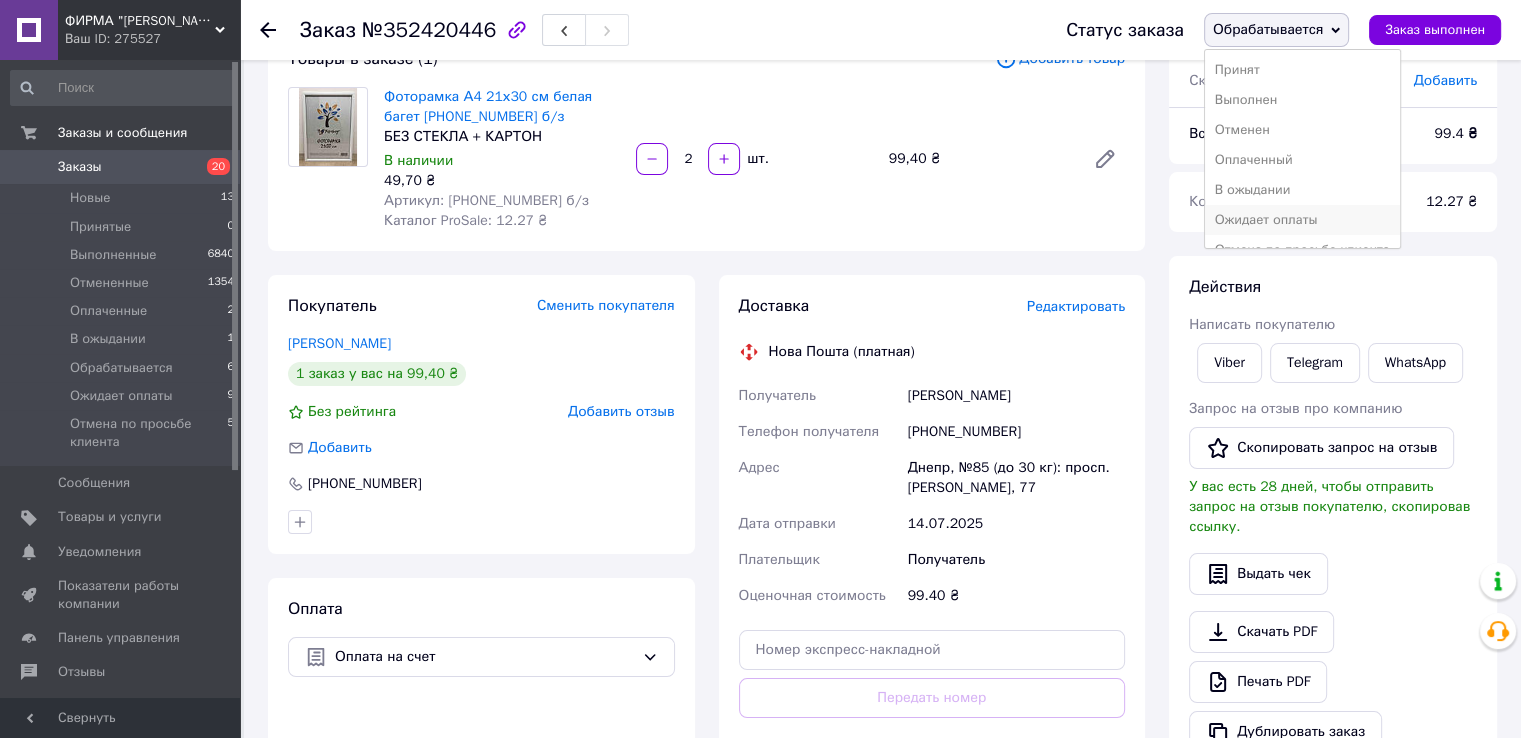 click on "Ожидает оплаты" at bounding box center (1302, 220) 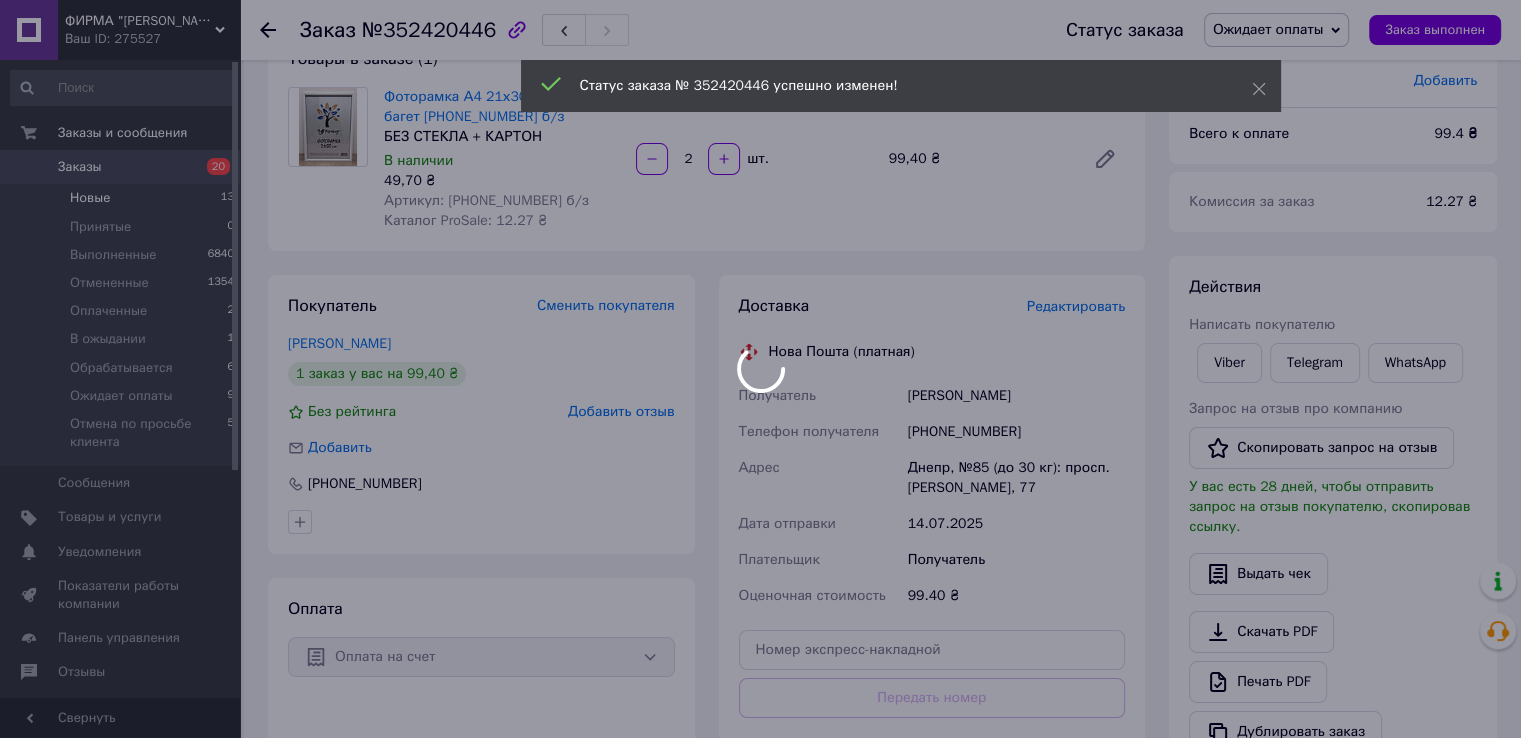 click on "Новые 13" at bounding box center [123, 198] 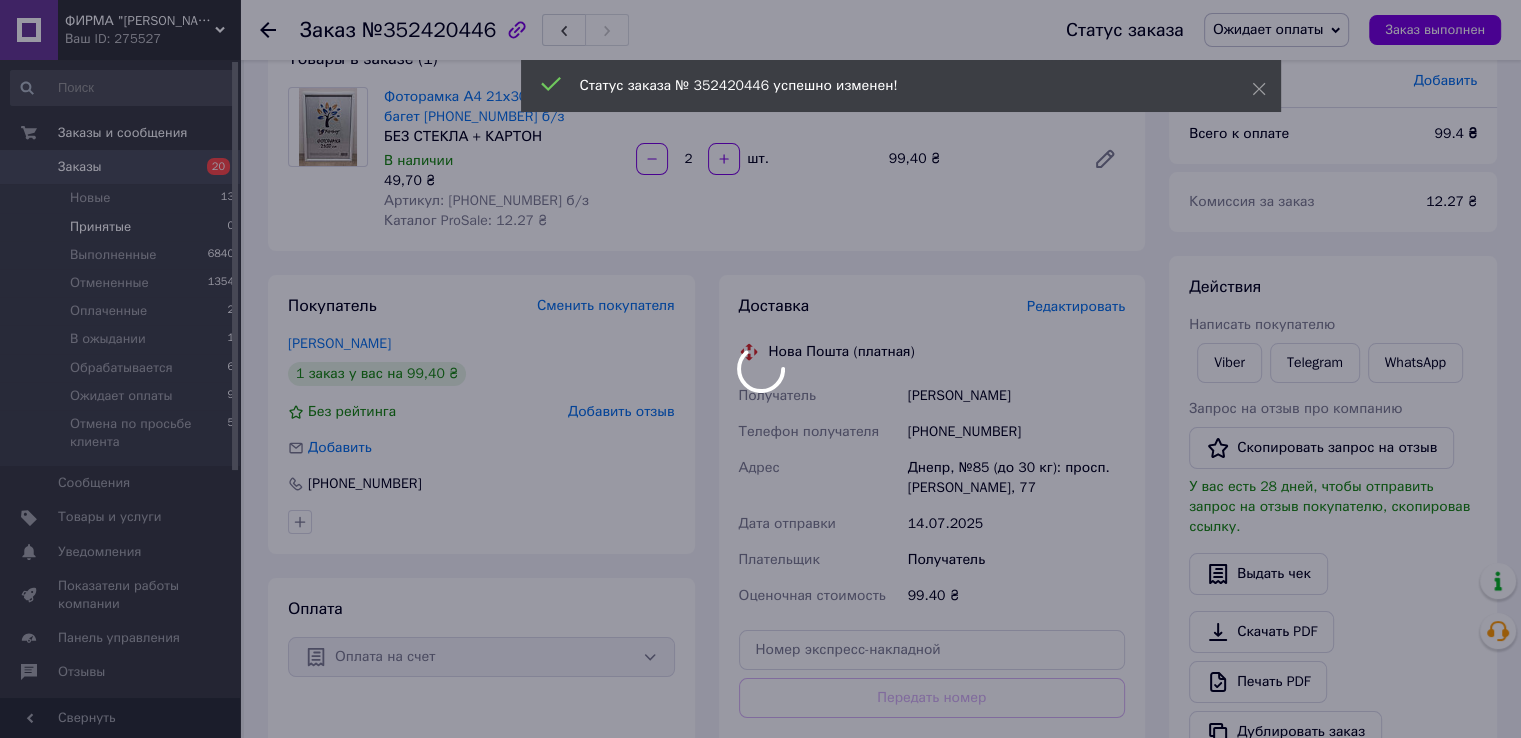 scroll, scrollTop: 0, scrollLeft: 0, axis: both 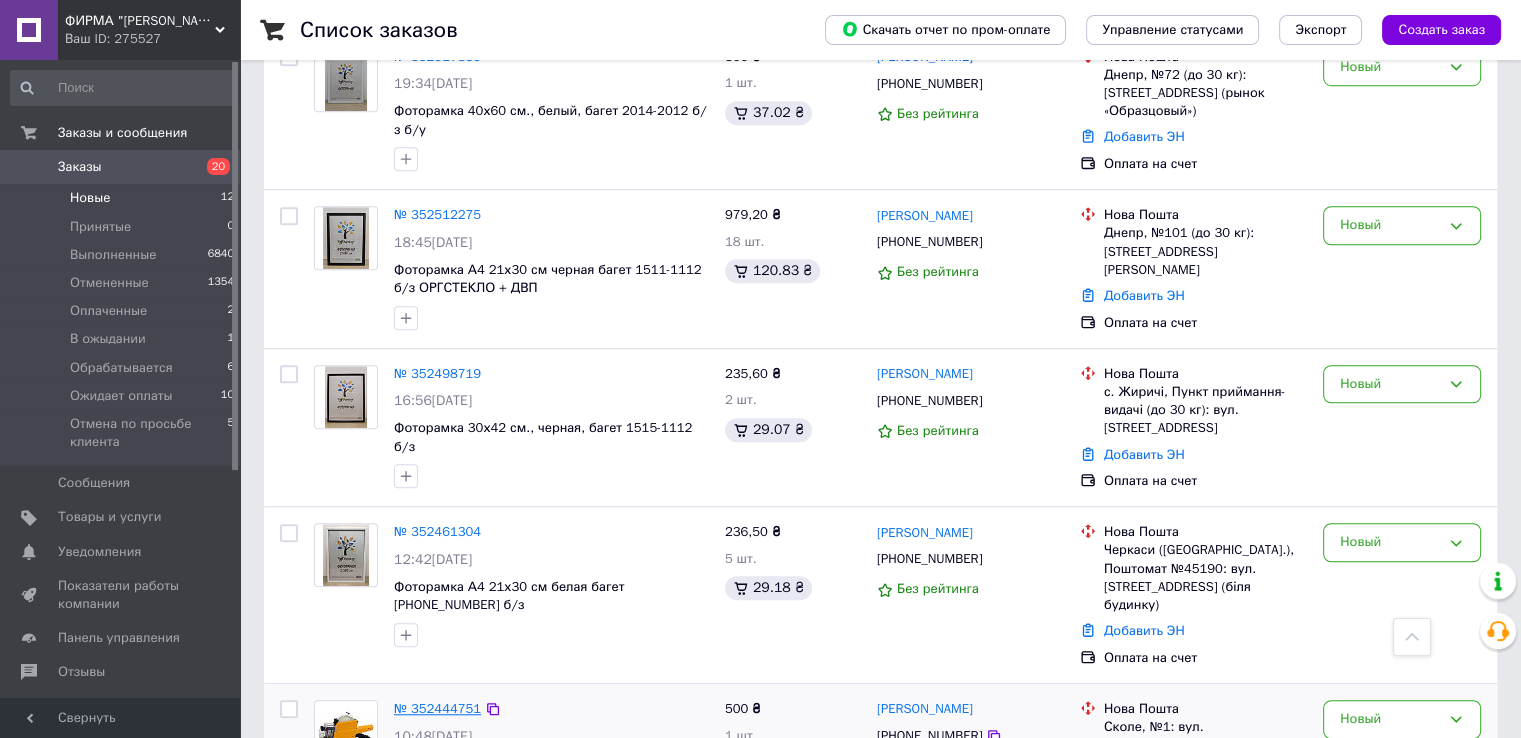 click on "№ 352444751" at bounding box center [437, 708] 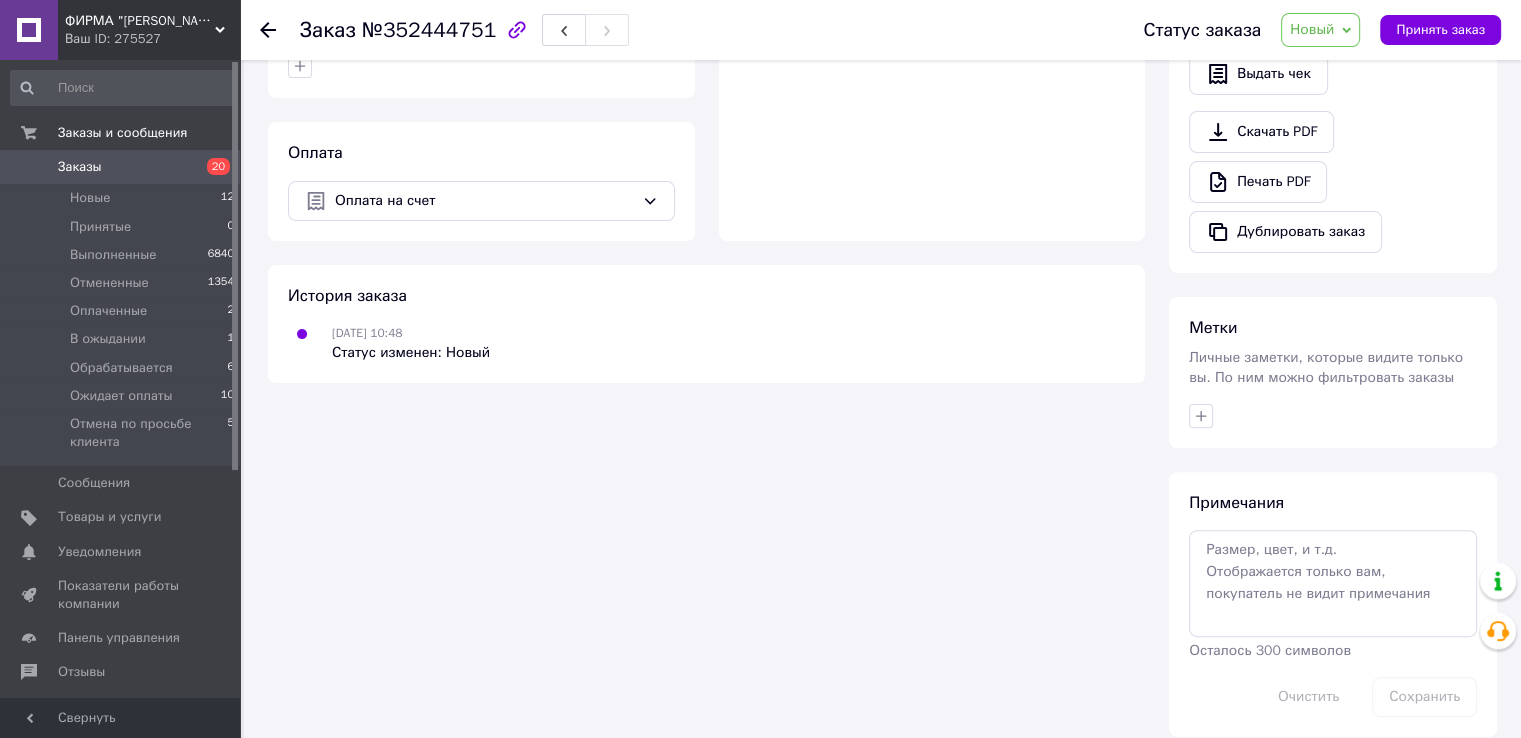 click on "Новый" at bounding box center (1320, 30) 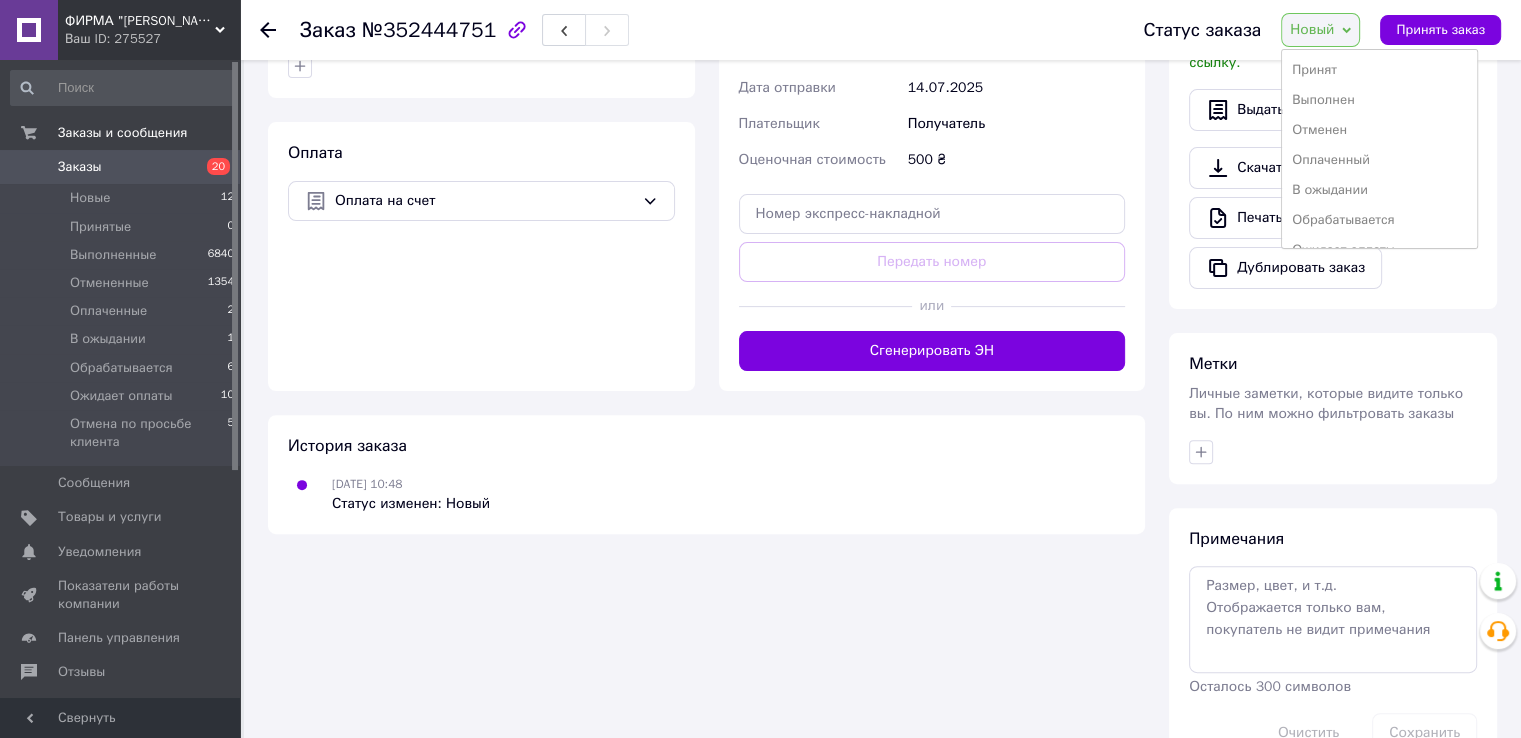 scroll, scrollTop: 576, scrollLeft: 0, axis: vertical 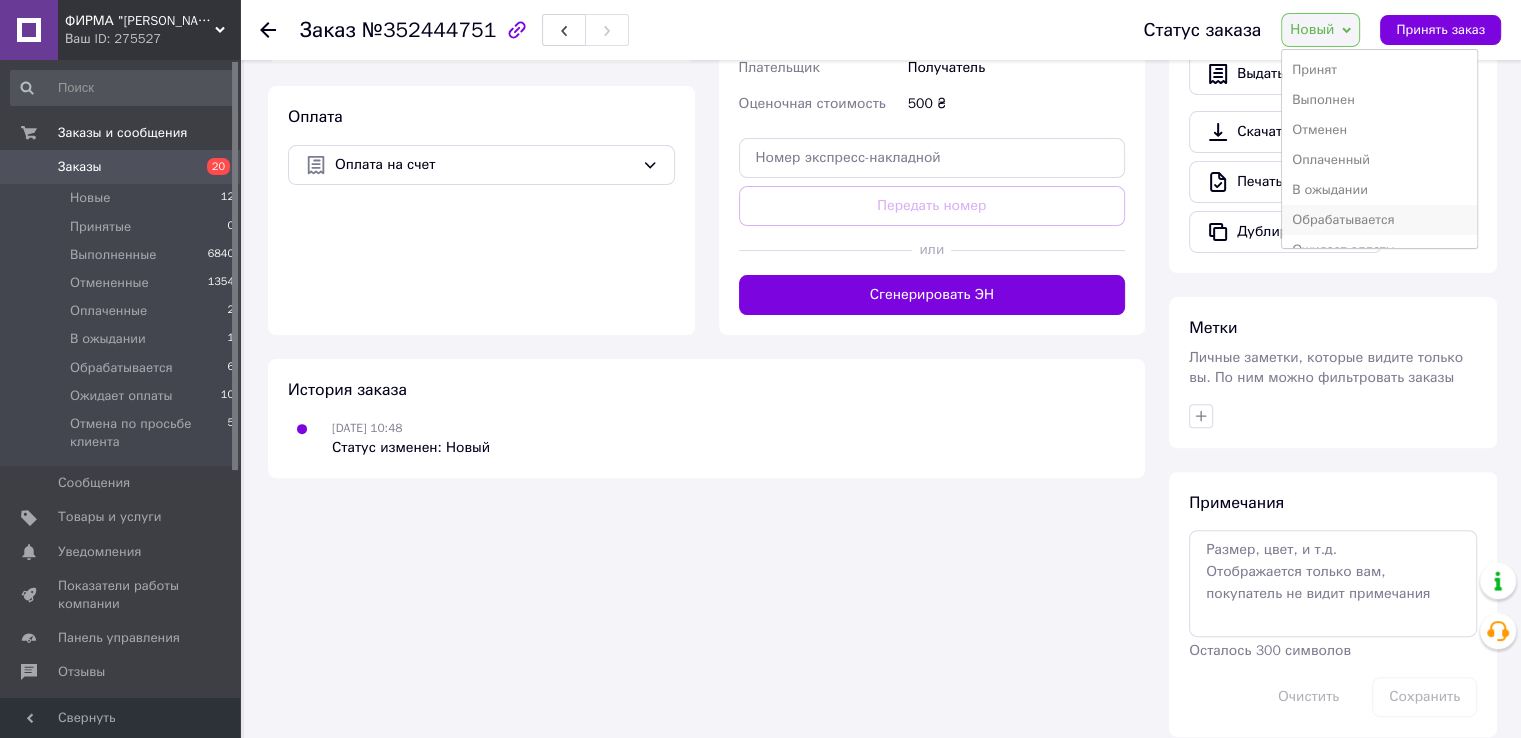 click on "Обрабатывается" at bounding box center [1379, 220] 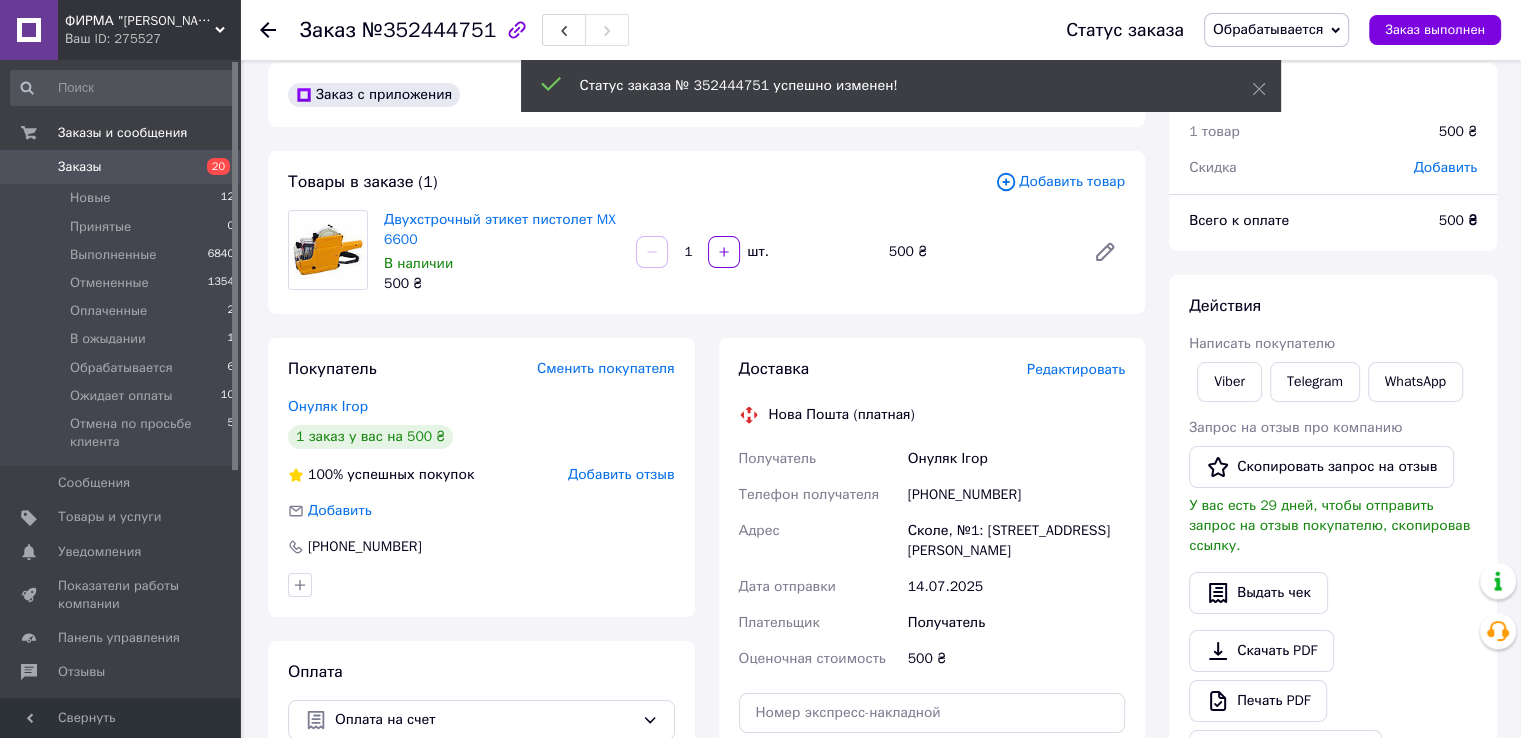 scroll, scrollTop: 0, scrollLeft: 0, axis: both 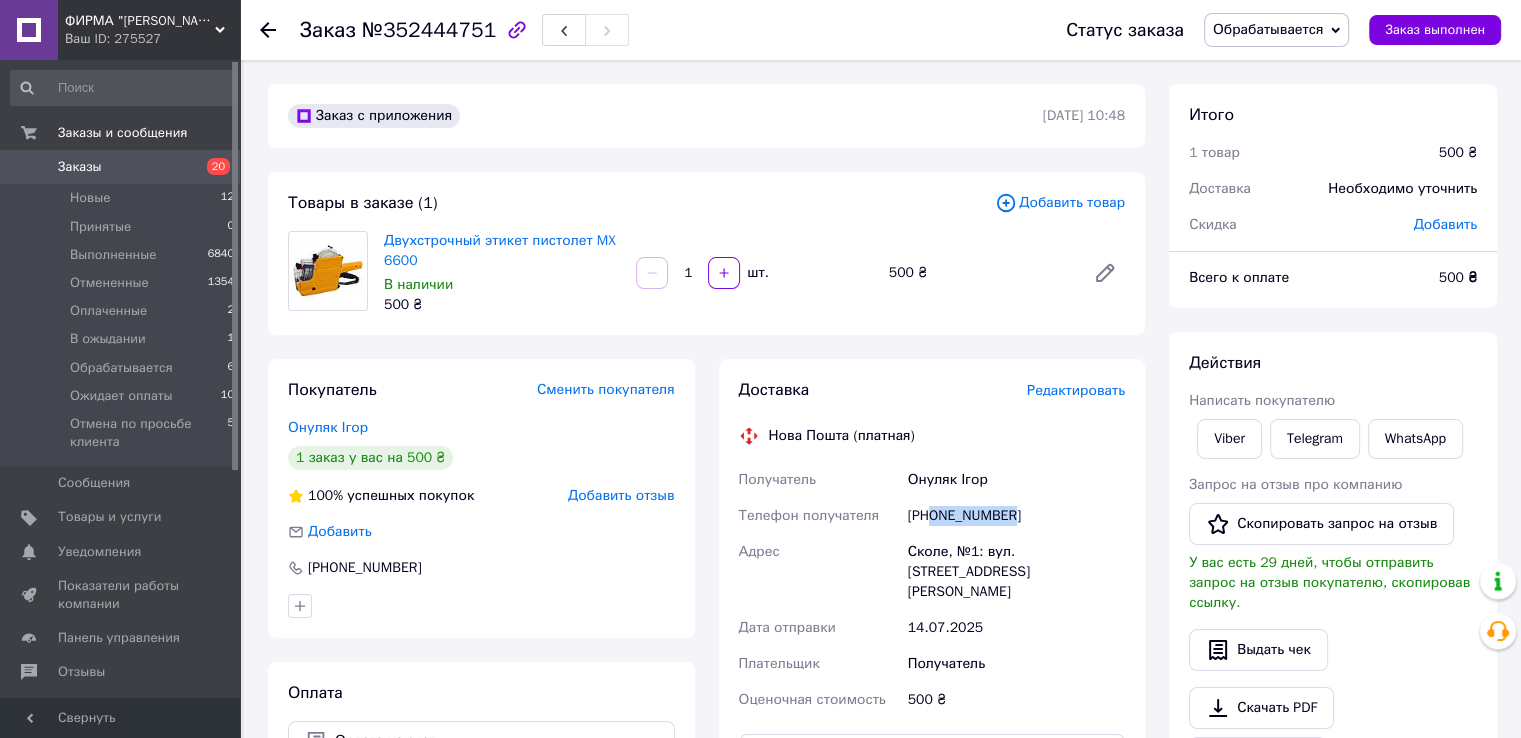 drag, startPoint x: 931, startPoint y: 520, endPoint x: 1099, endPoint y: 523, distance: 168.02678 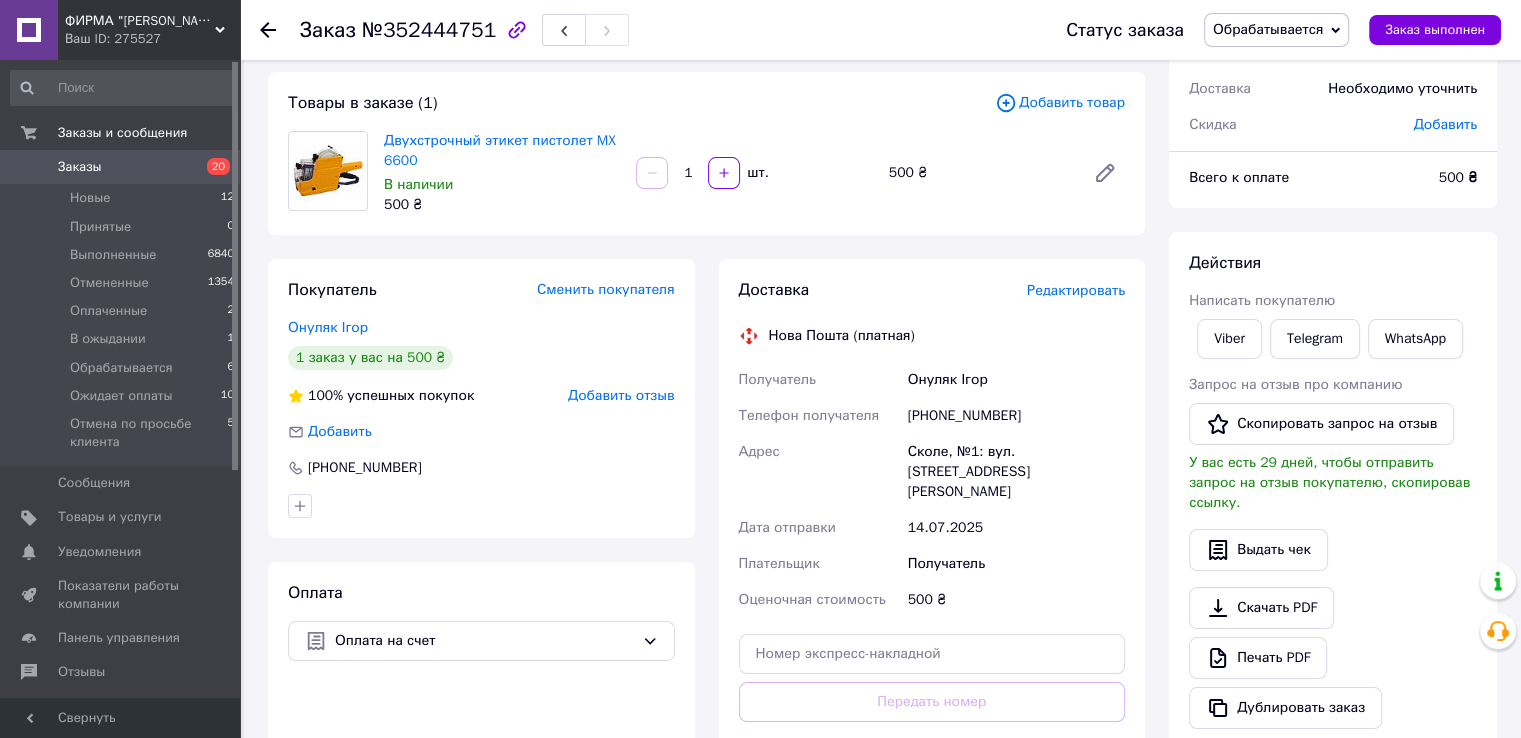 click on "Покупатель Сменить покупателя Онуляк [PERSON_NAME] 1 заказ у вас на 500 ₴ 100%   успешных покупок Добавить отзыв Добавить [PHONE_NUMBER] Оплата Оплата на счет" at bounding box center (481, 545) 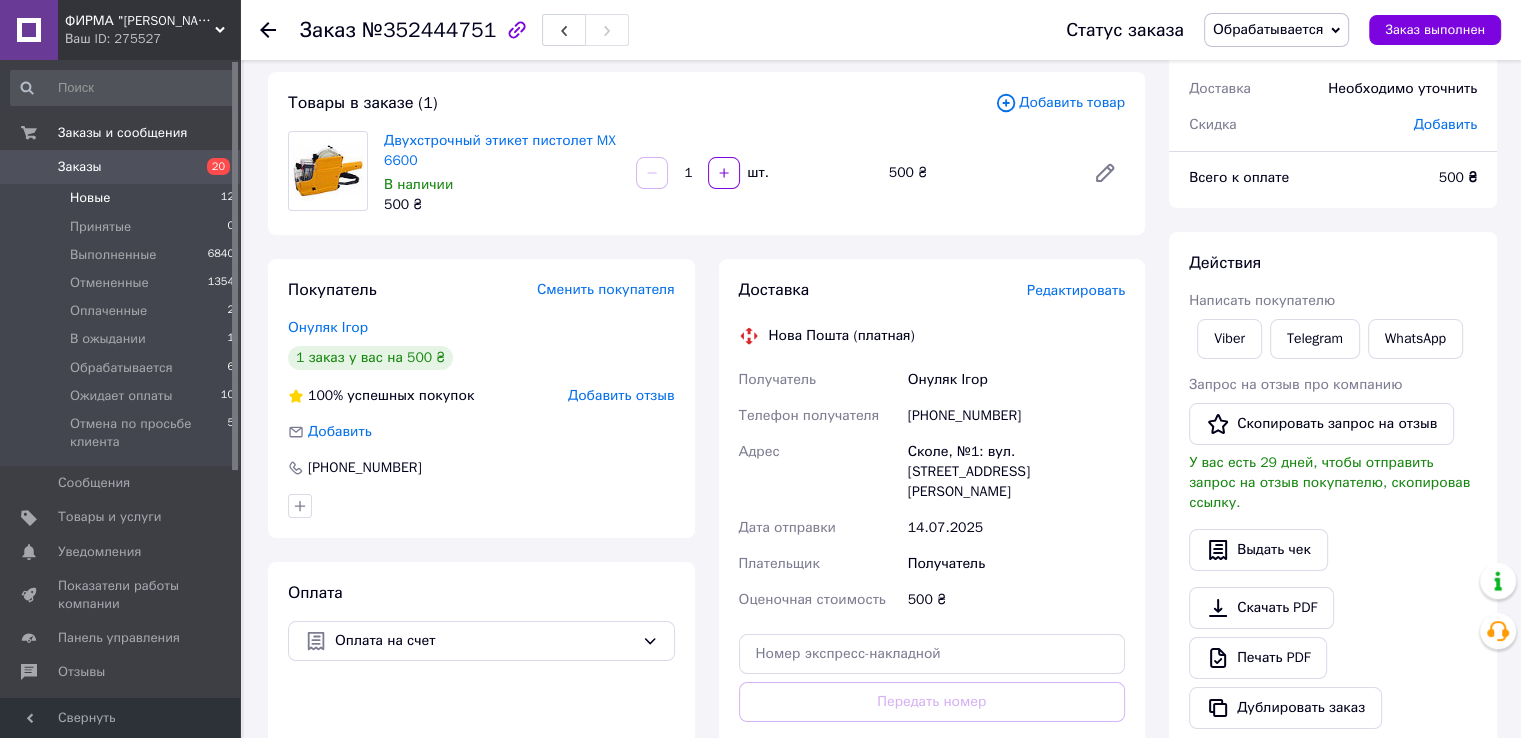 click on "Новые 12" at bounding box center (123, 198) 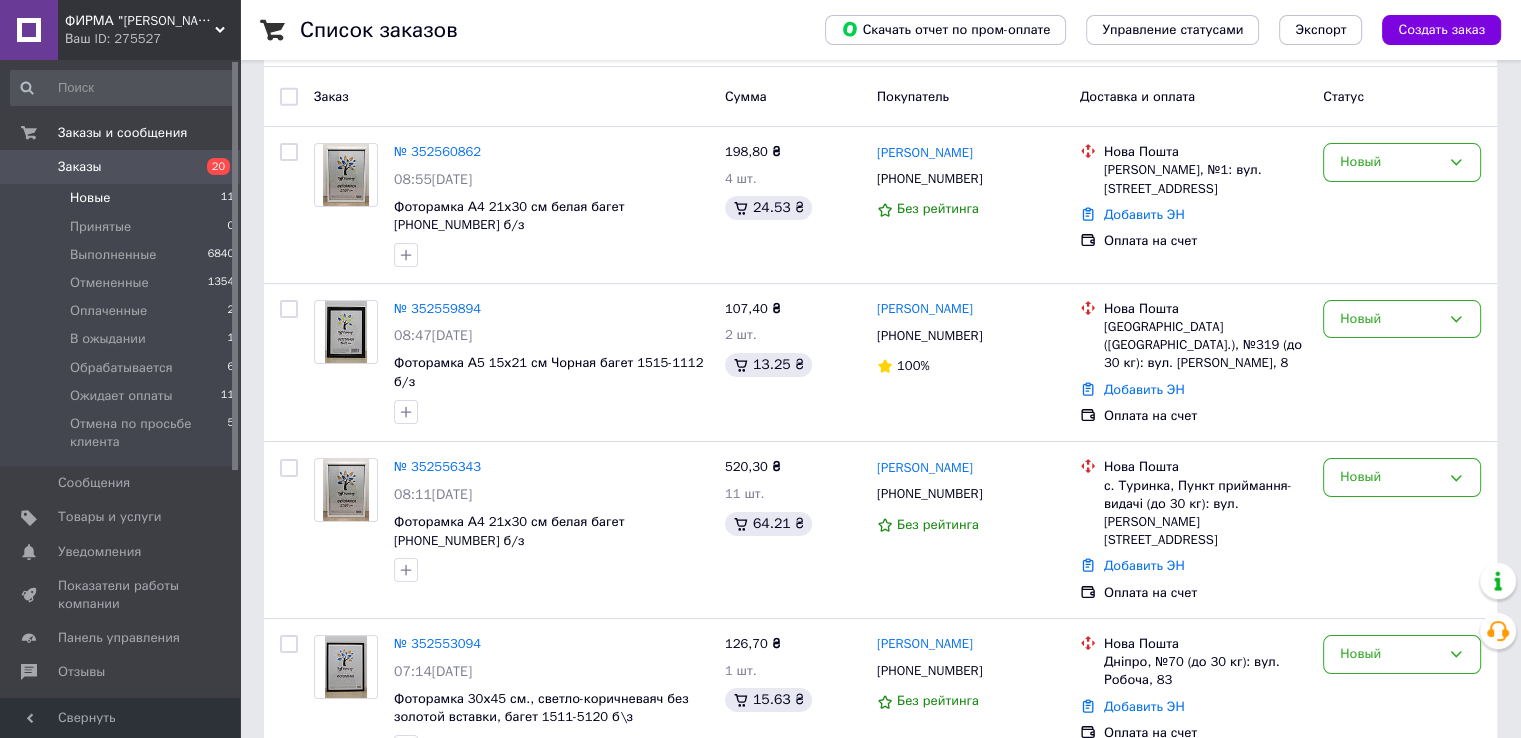 scroll, scrollTop: 1275, scrollLeft: 0, axis: vertical 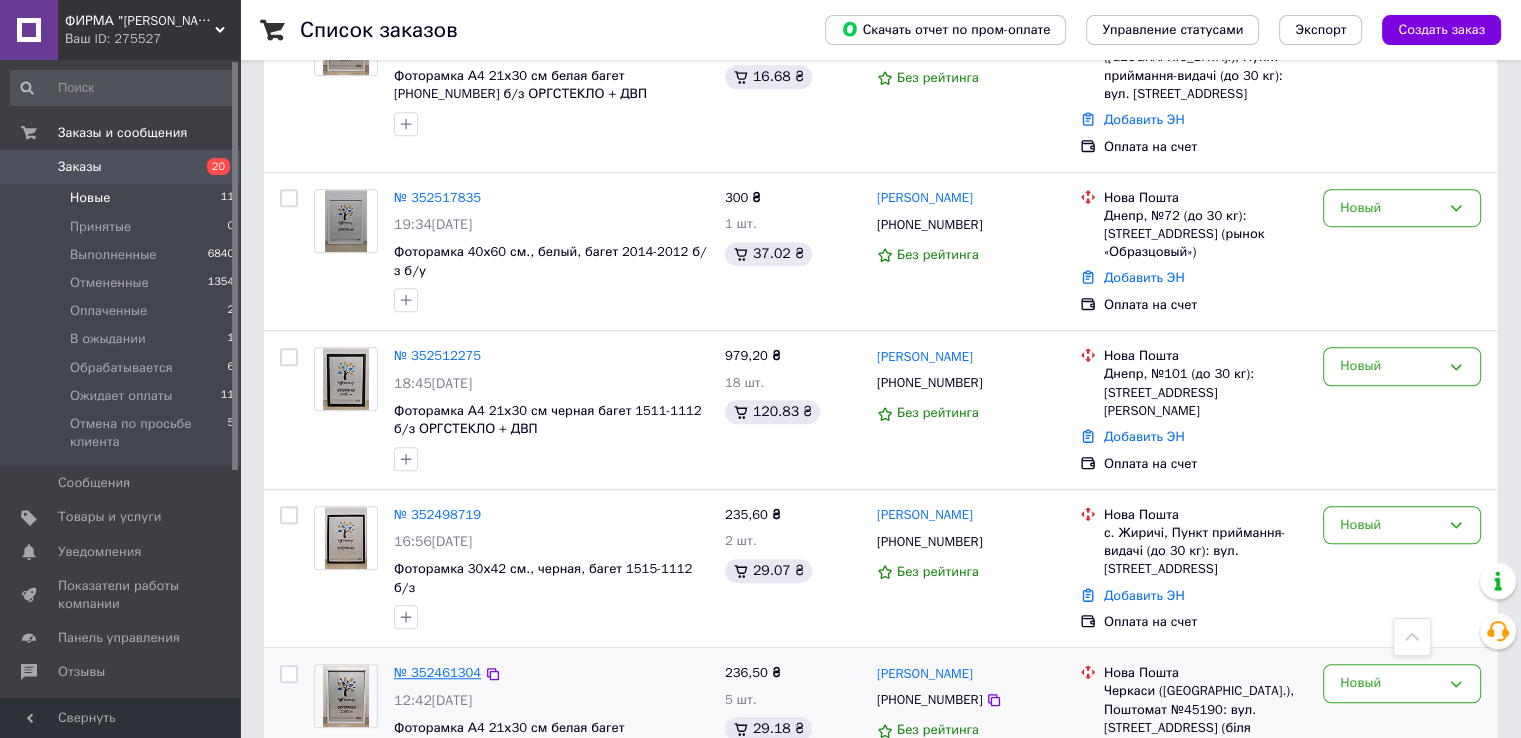 click on "№ 352461304" at bounding box center [437, 672] 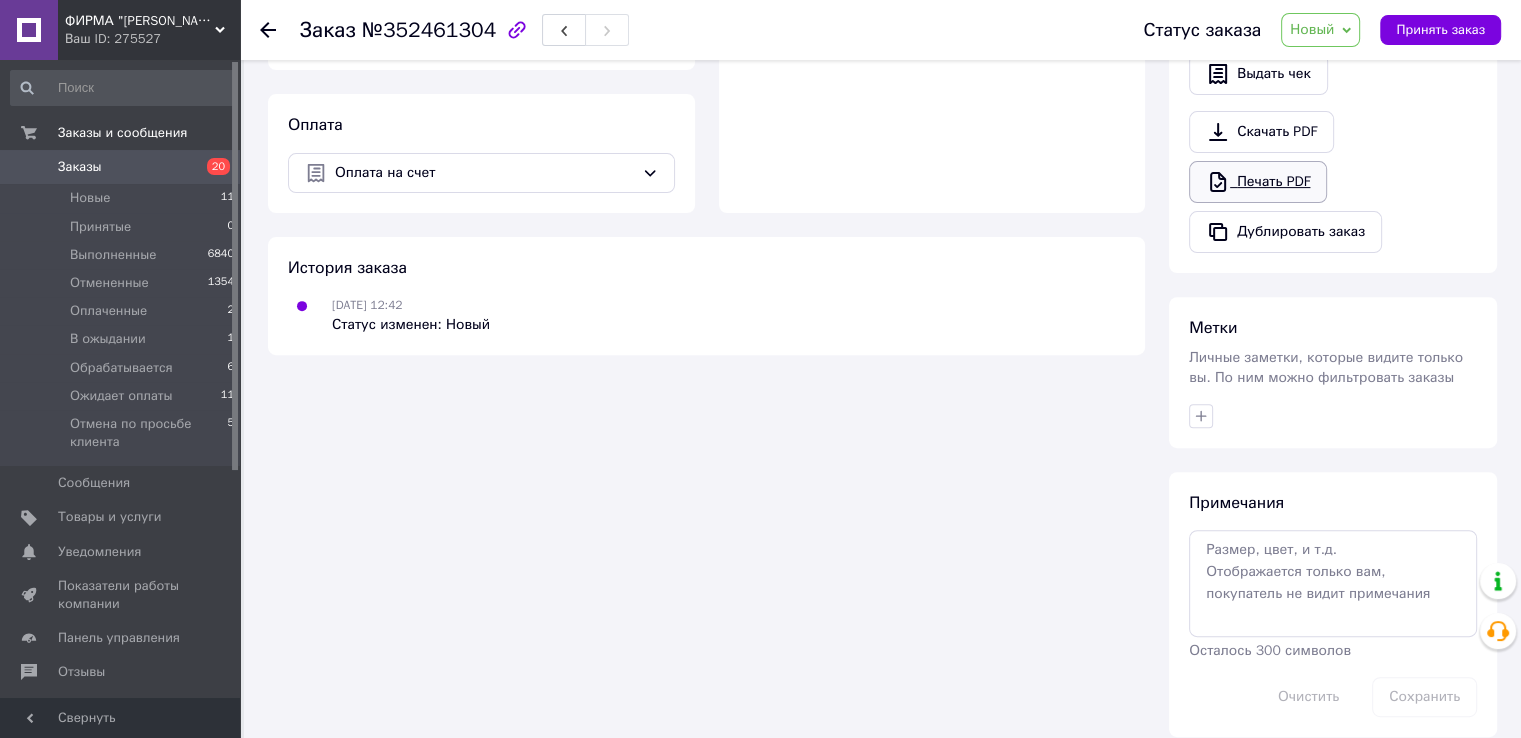 scroll, scrollTop: 692, scrollLeft: 0, axis: vertical 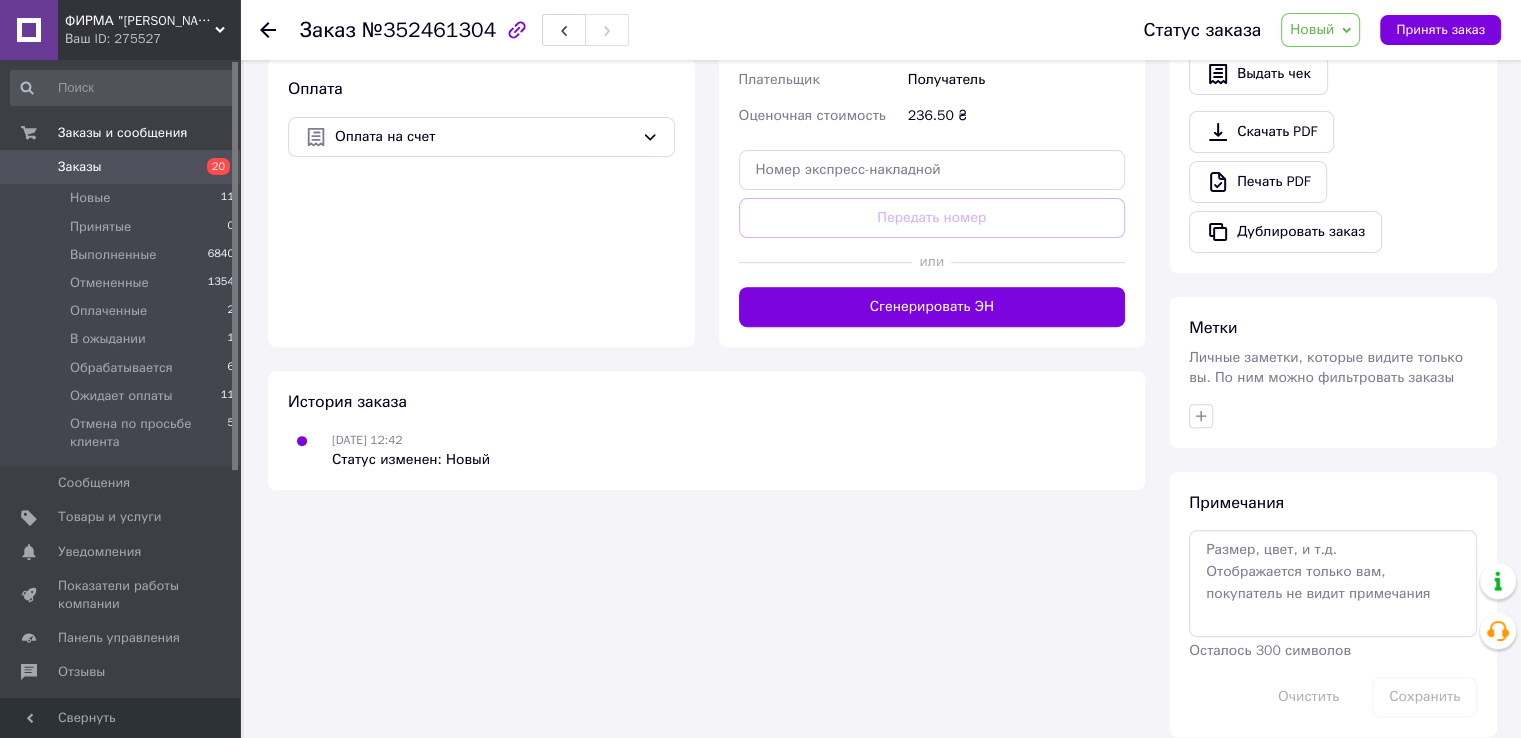 click on "Новый" at bounding box center [1320, 30] 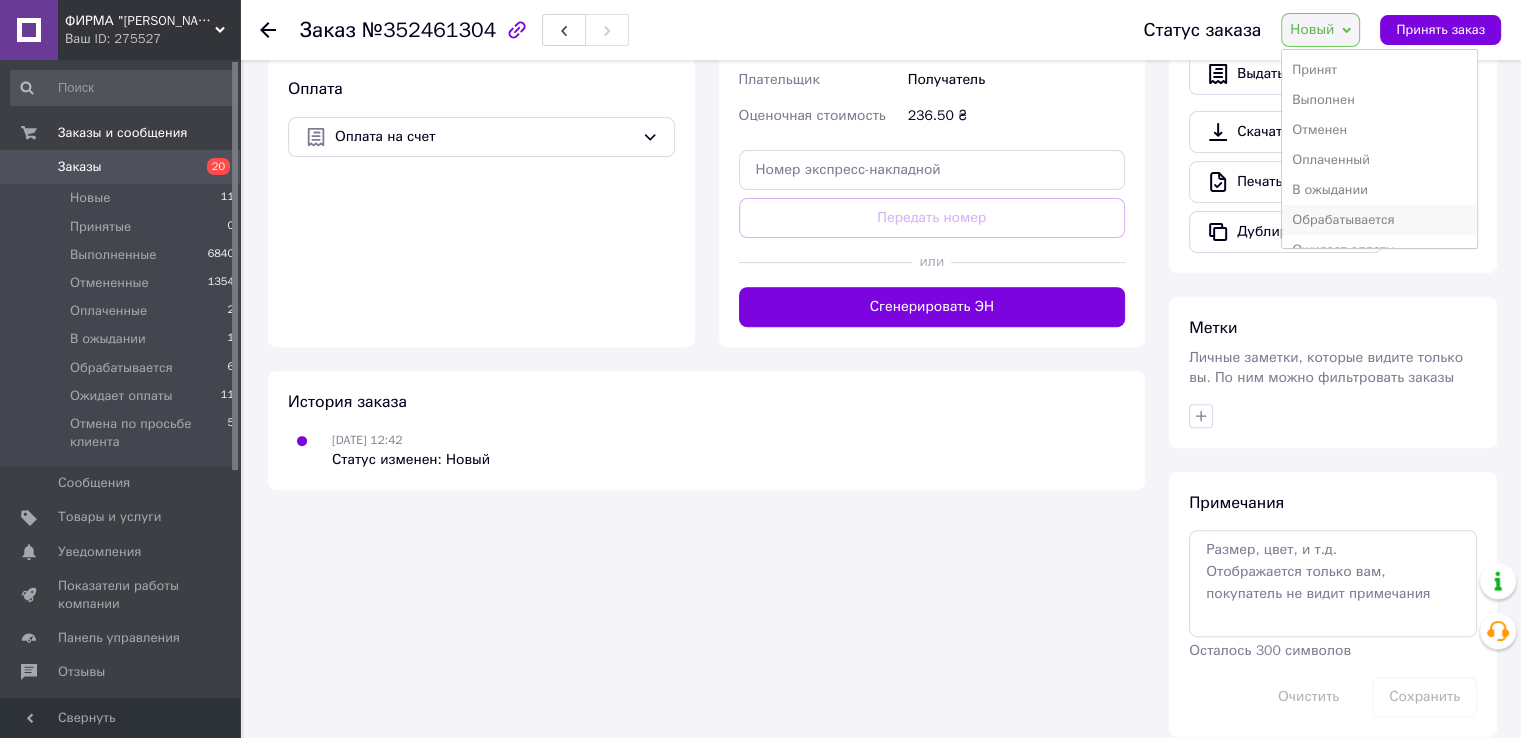 click on "Обрабатывается" at bounding box center [1379, 220] 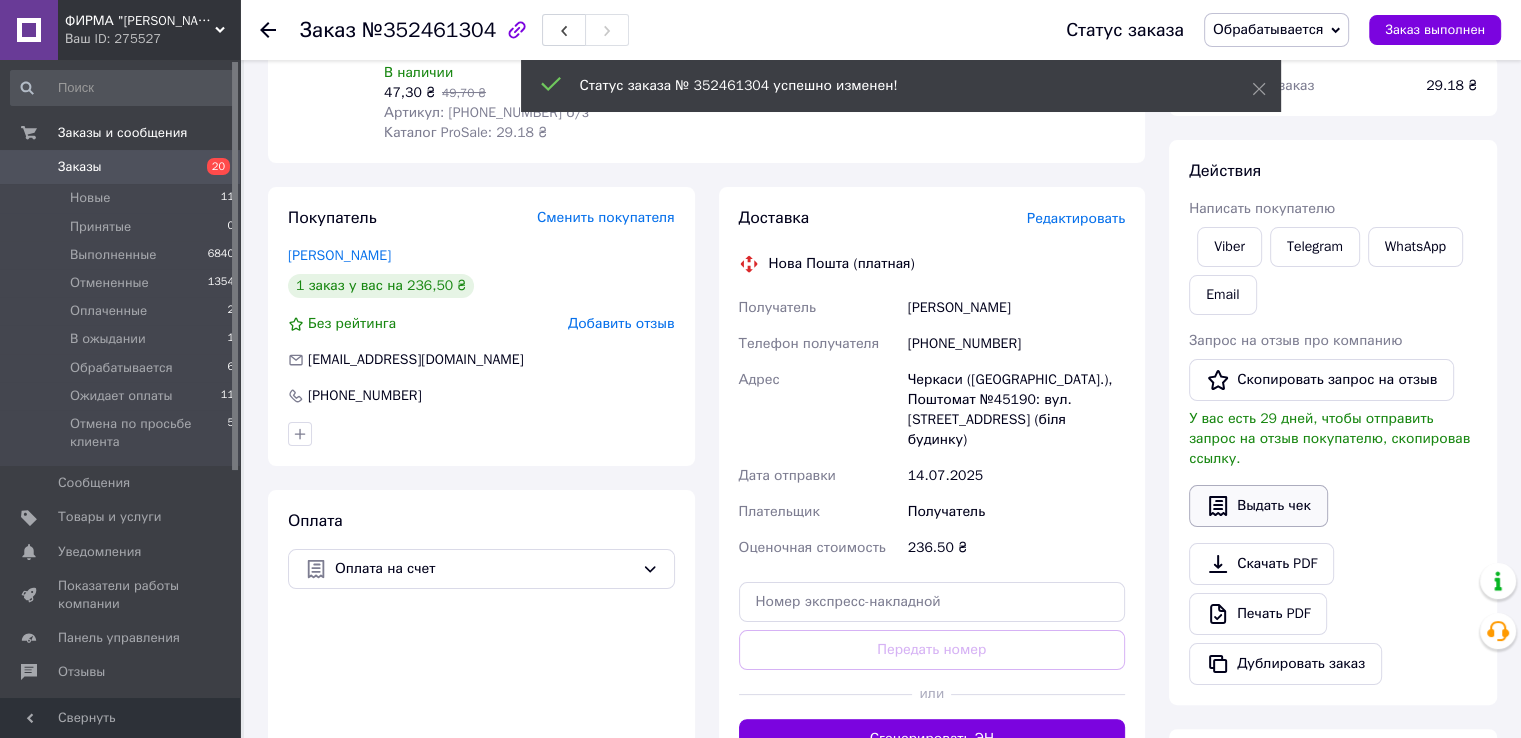 scroll, scrollTop: 92, scrollLeft: 0, axis: vertical 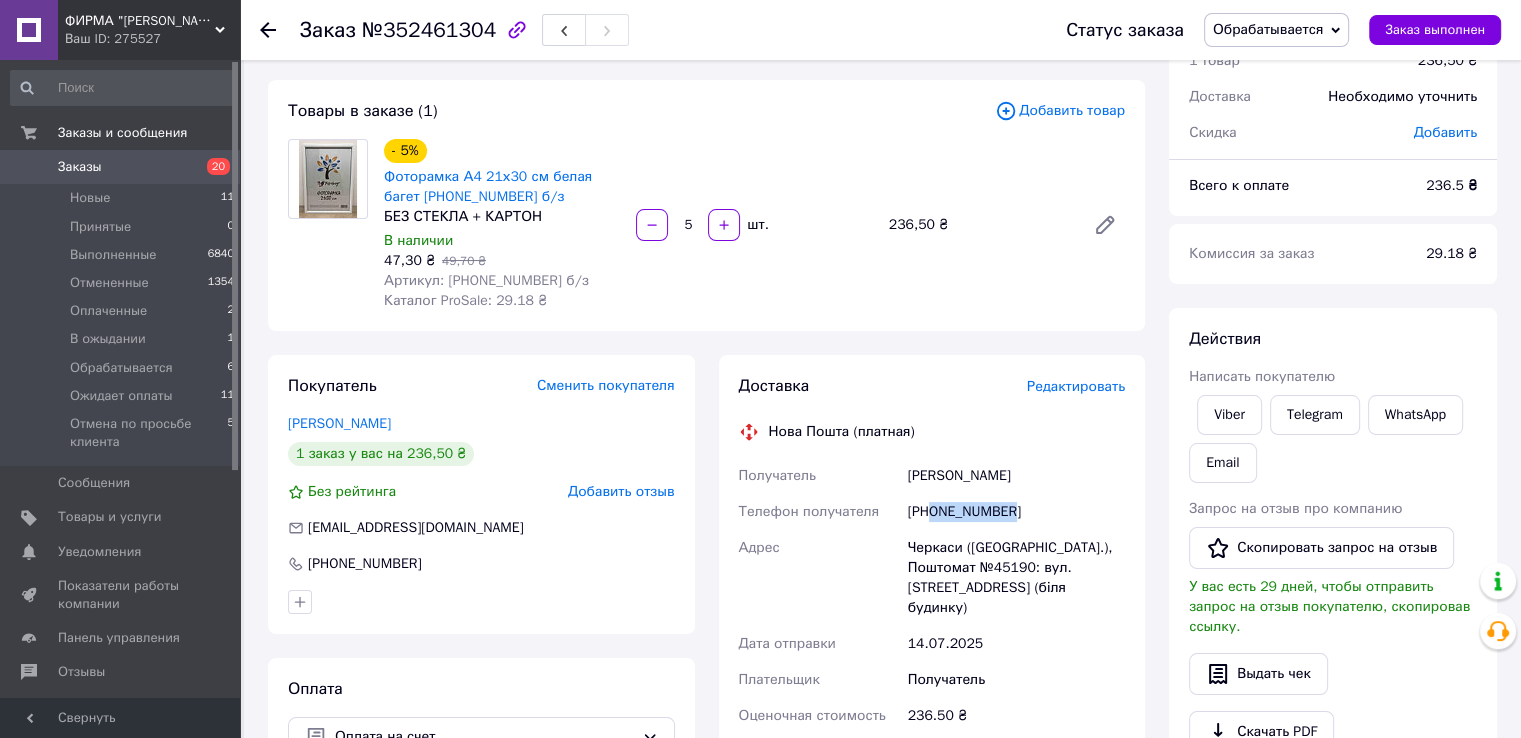 drag, startPoint x: 930, startPoint y: 513, endPoint x: 1087, endPoint y: 517, distance: 157.05095 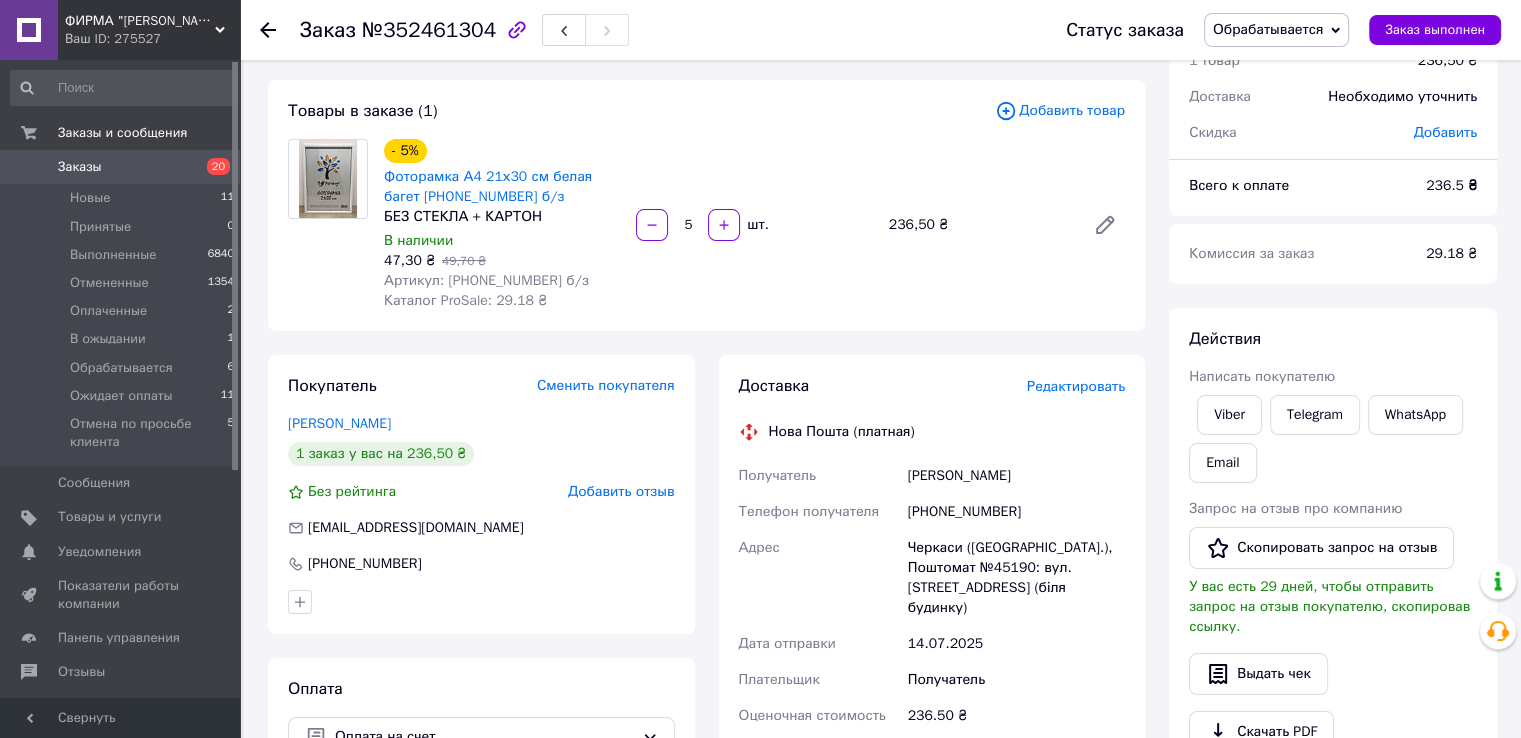 drag, startPoint x: 1071, startPoint y: 657, endPoint x: 1239, endPoint y: 581, distance: 184.39088 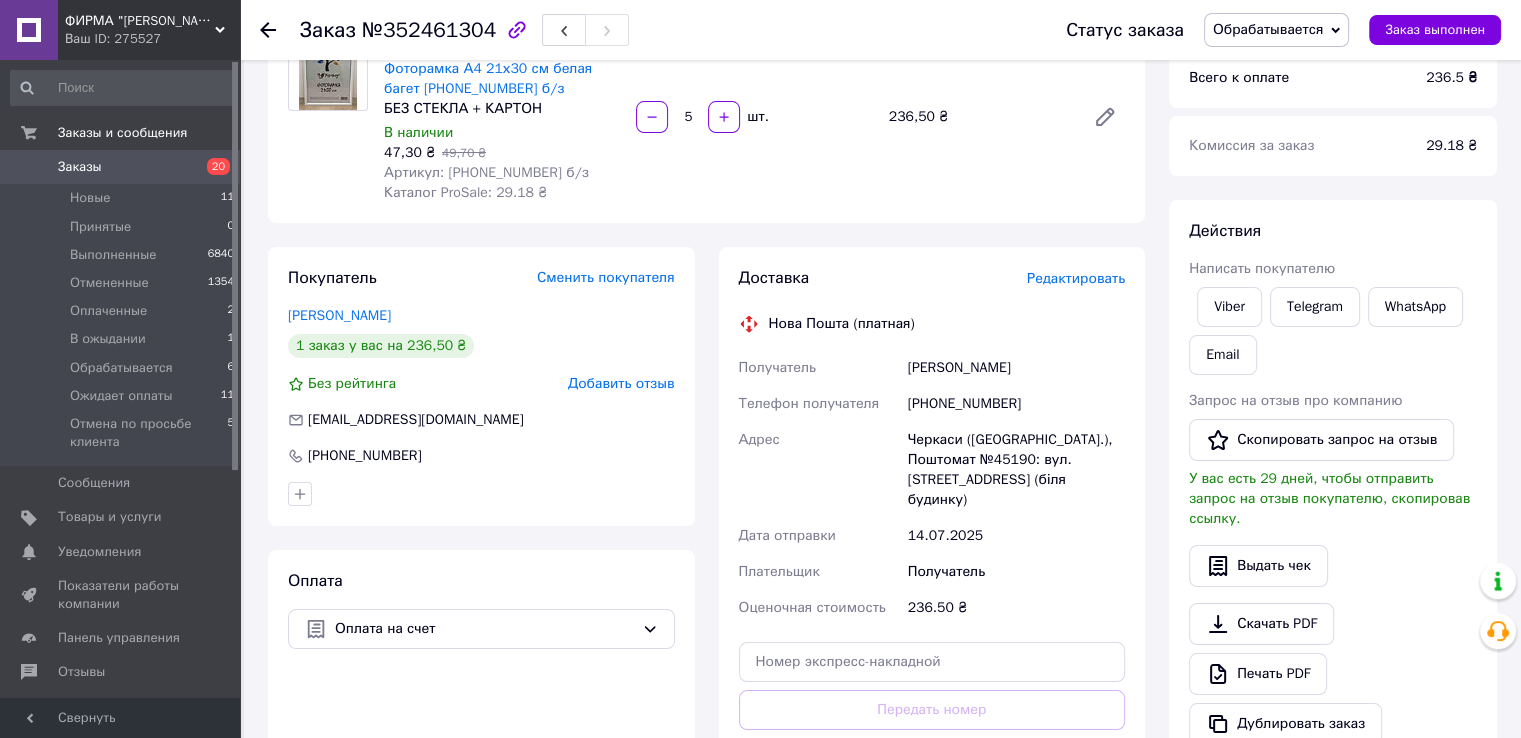 scroll, scrollTop: 165, scrollLeft: 0, axis: vertical 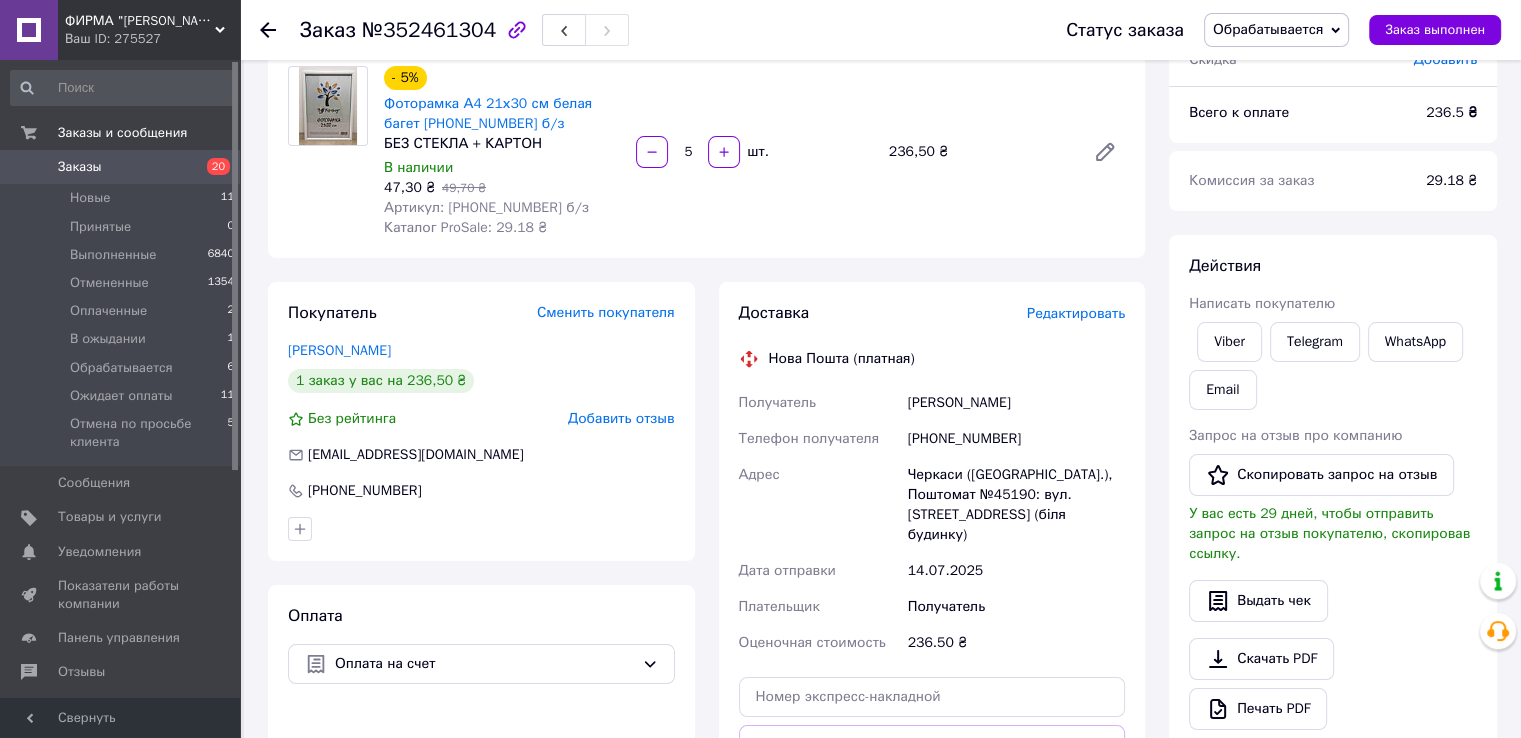 click on "Обрабатывается" at bounding box center [1268, 29] 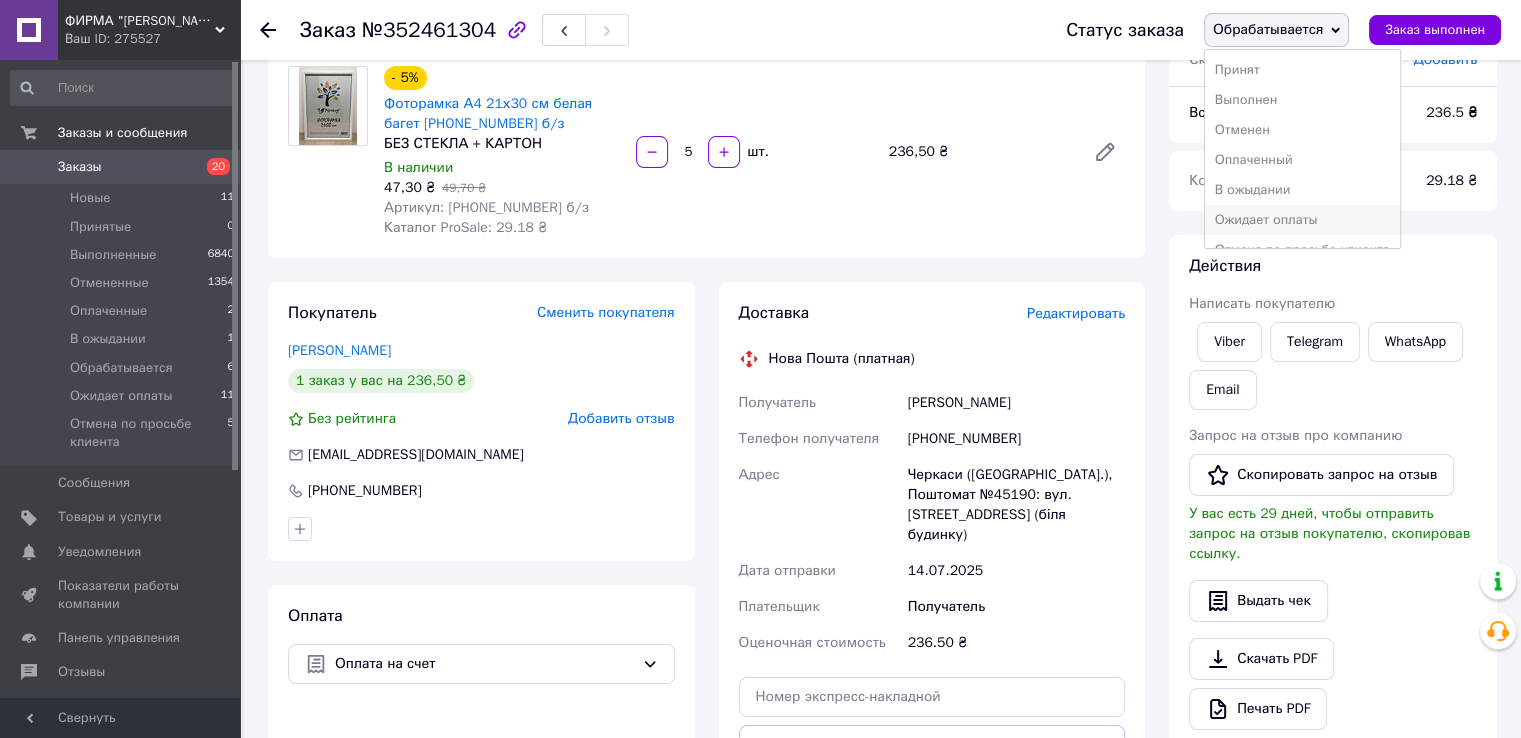 click on "Ожидает оплаты" at bounding box center (1302, 220) 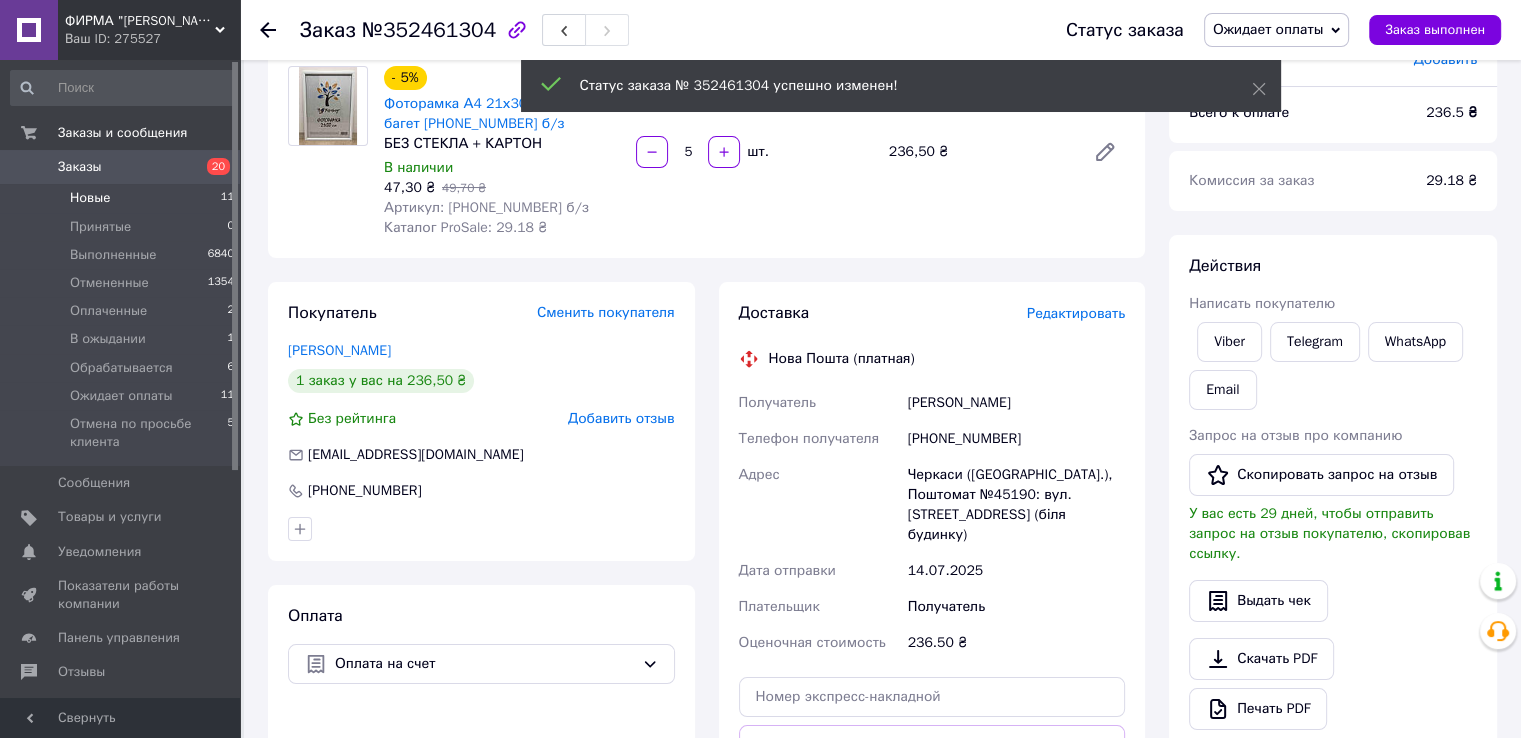 click on "Новые 11" at bounding box center (123, 198) 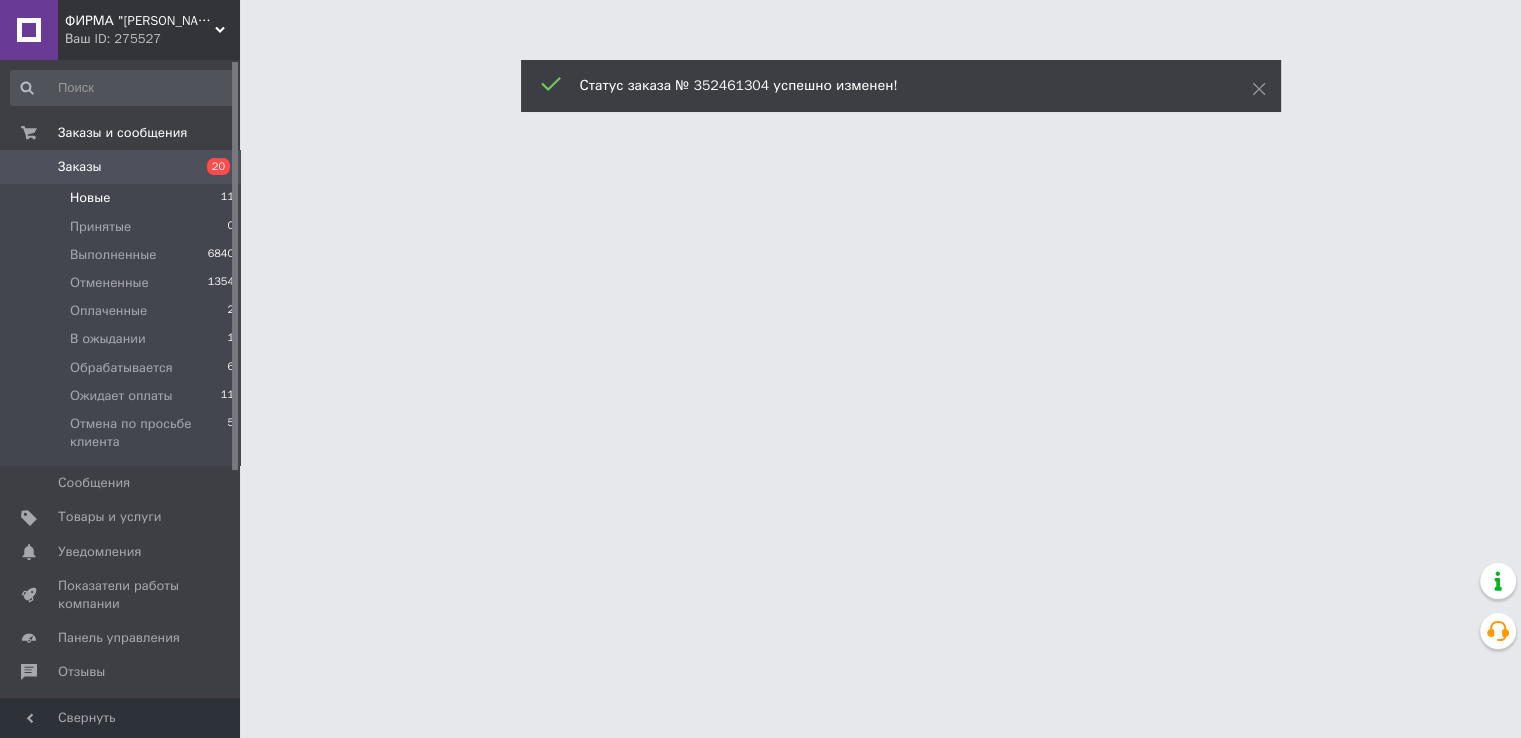 scroll, scrollTop: 0, scrollLeft: 0, axis: both 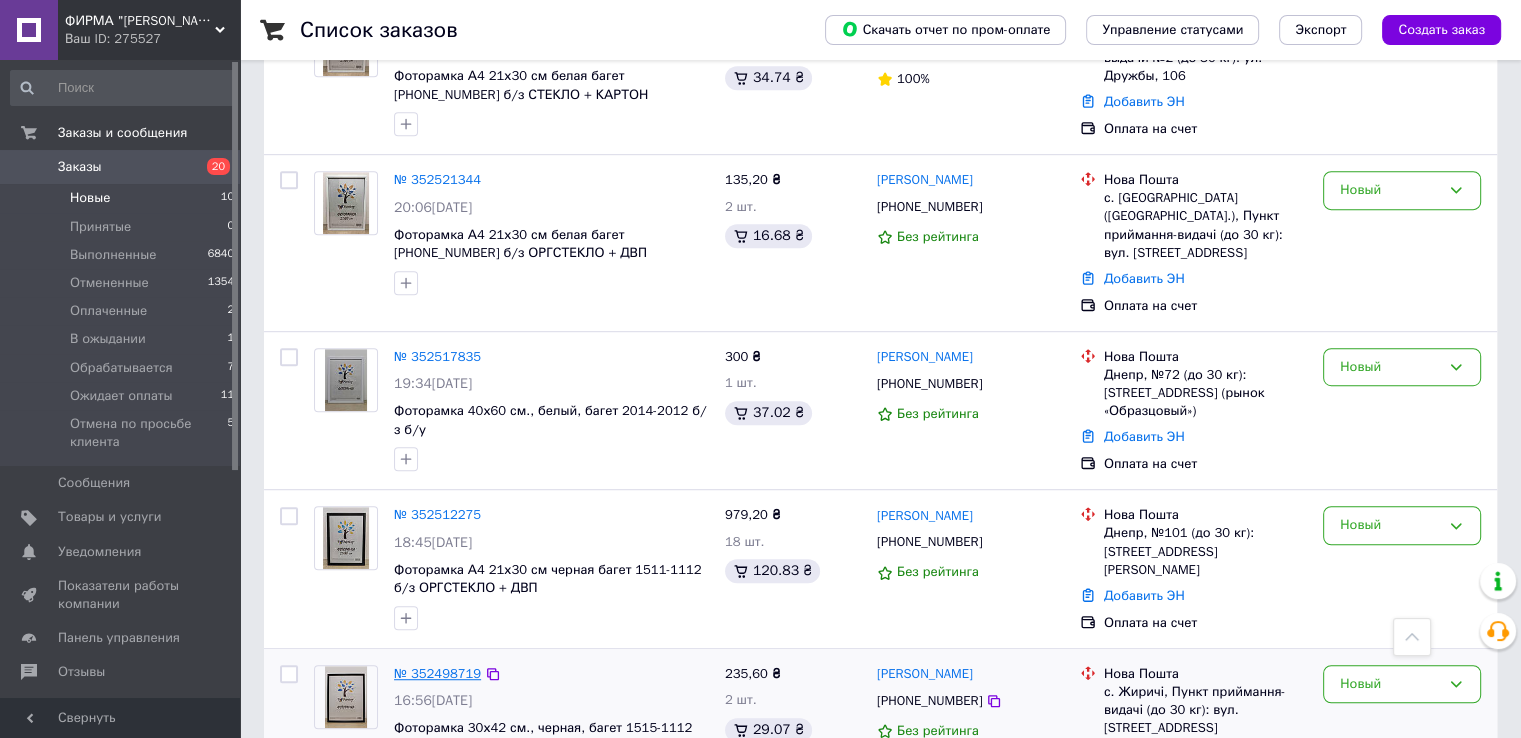 click on "№ 352498719" at bounding box center [437, 673] 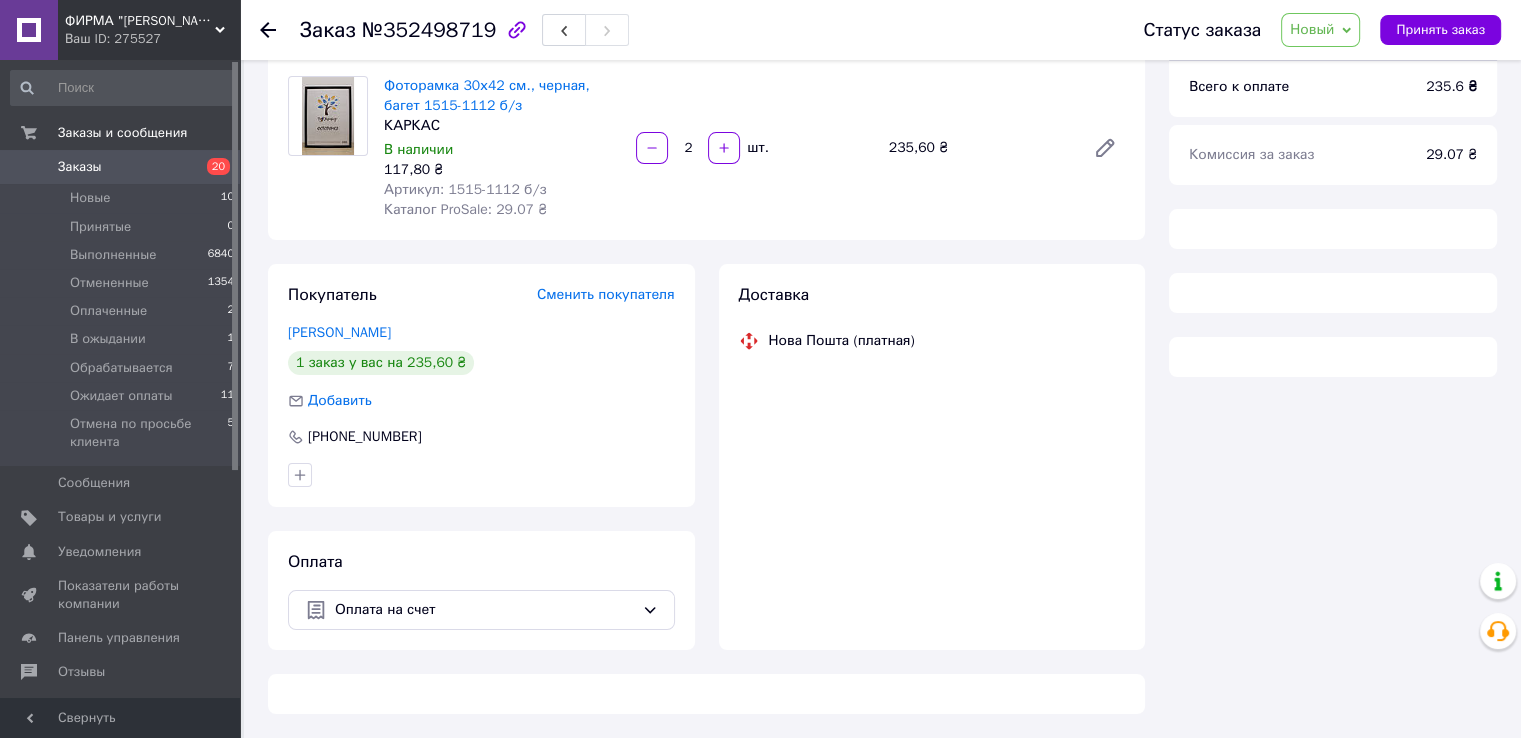 scroll, scrollTop: 644, scrollLeft: 0, axis: vertical 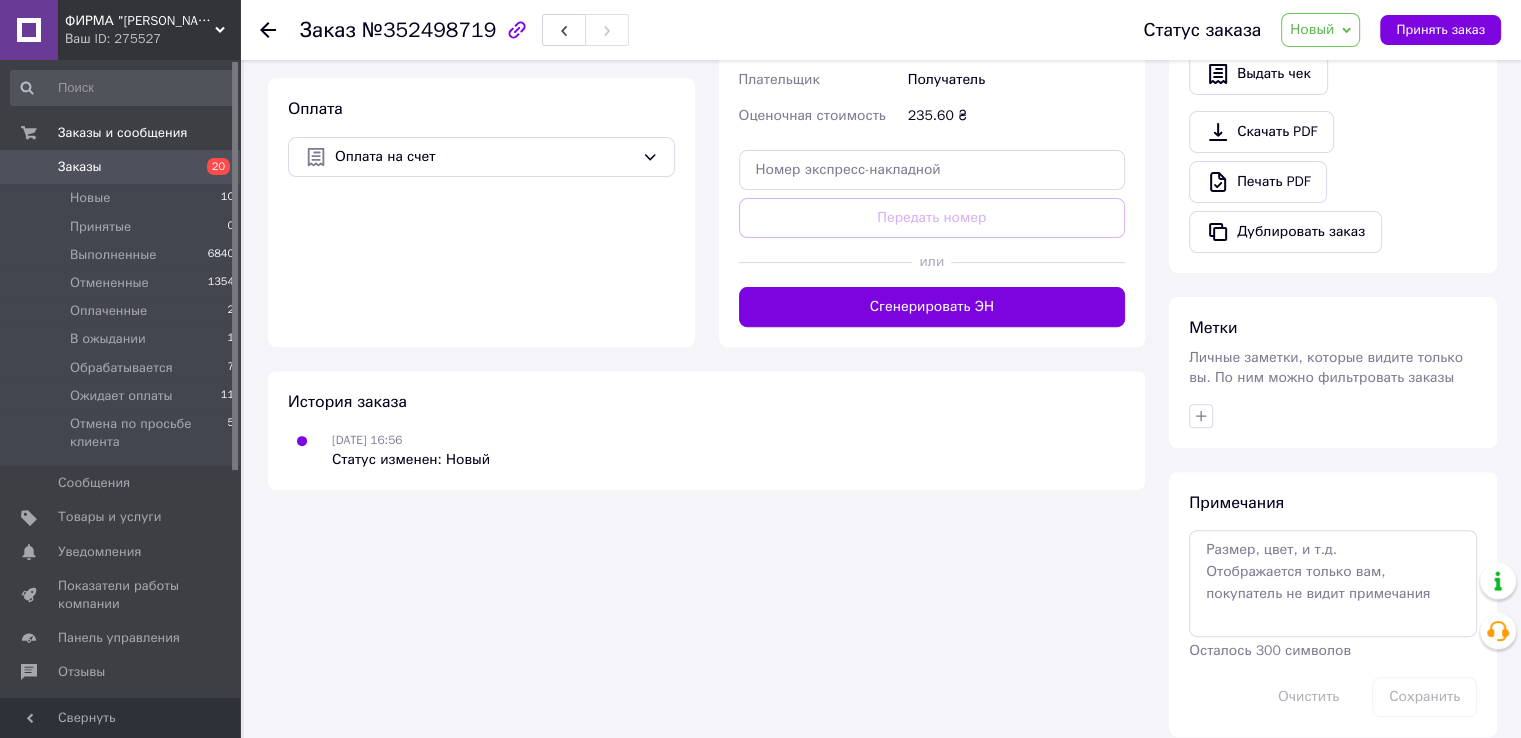 click on "Метки Личные заметки, которые видите только вы. По ним можно фильтровать заказы" at bounding box center [1333, 372] 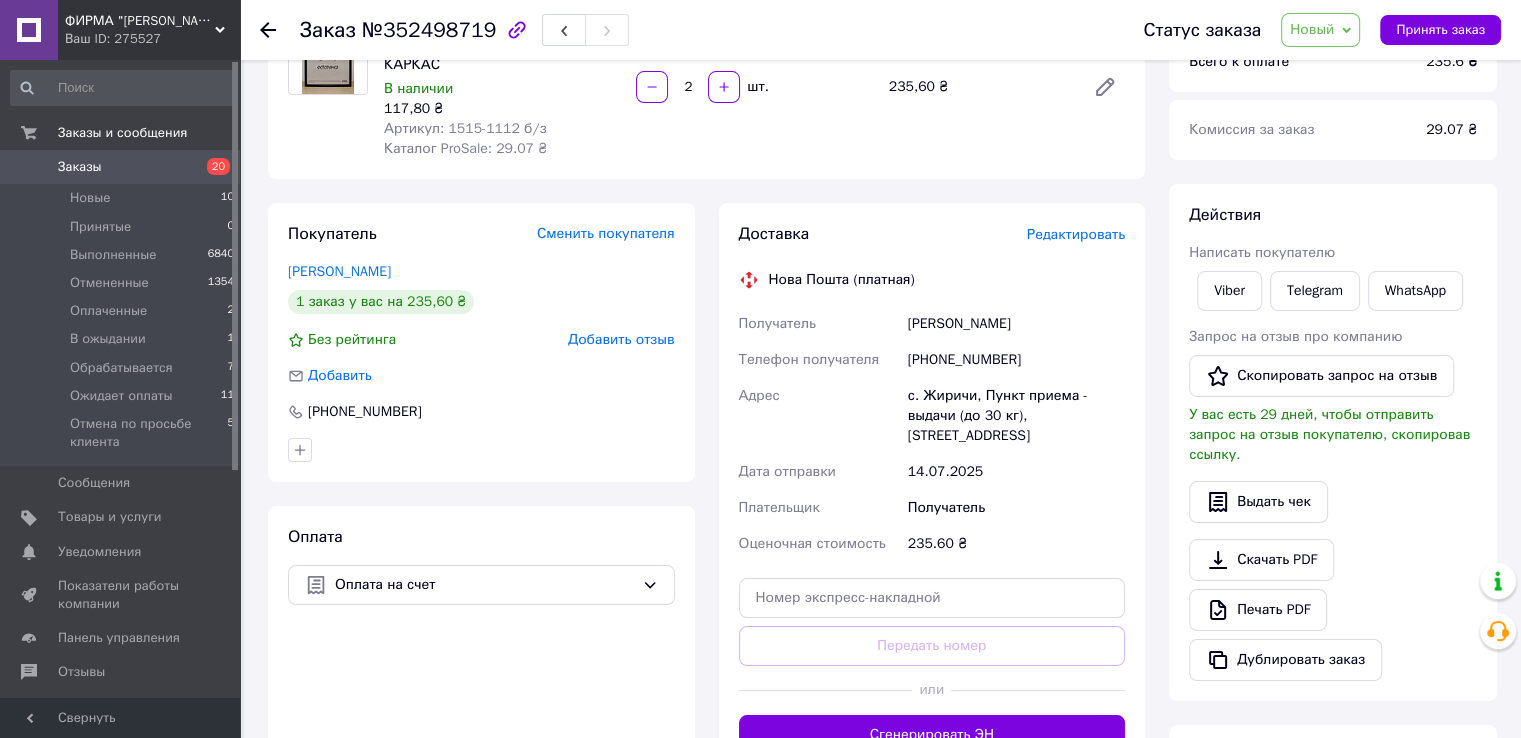 scroll, scrollTop: 144, scrollLeft: 0, axis: vertical 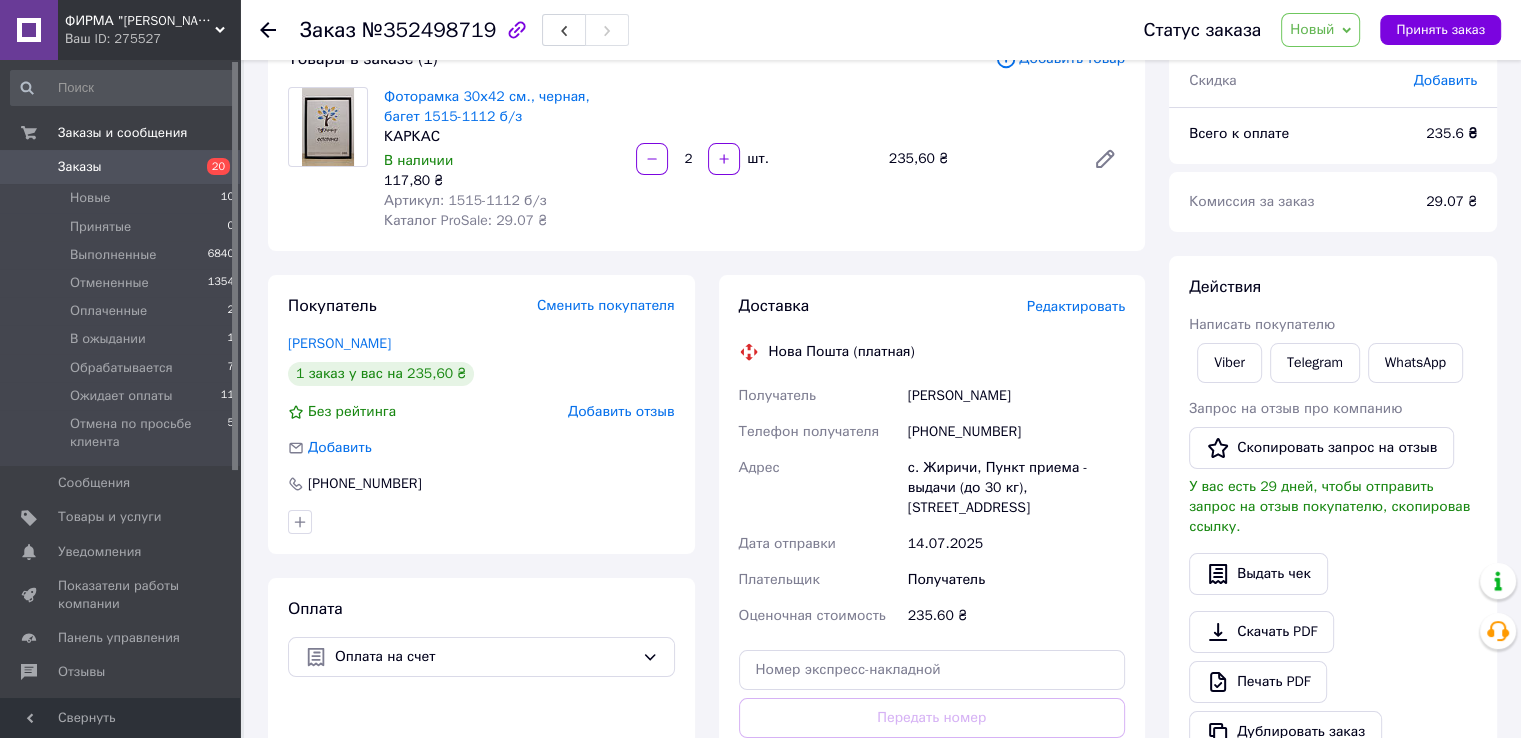 click on "Новый" at bounding box center (1320, 30) 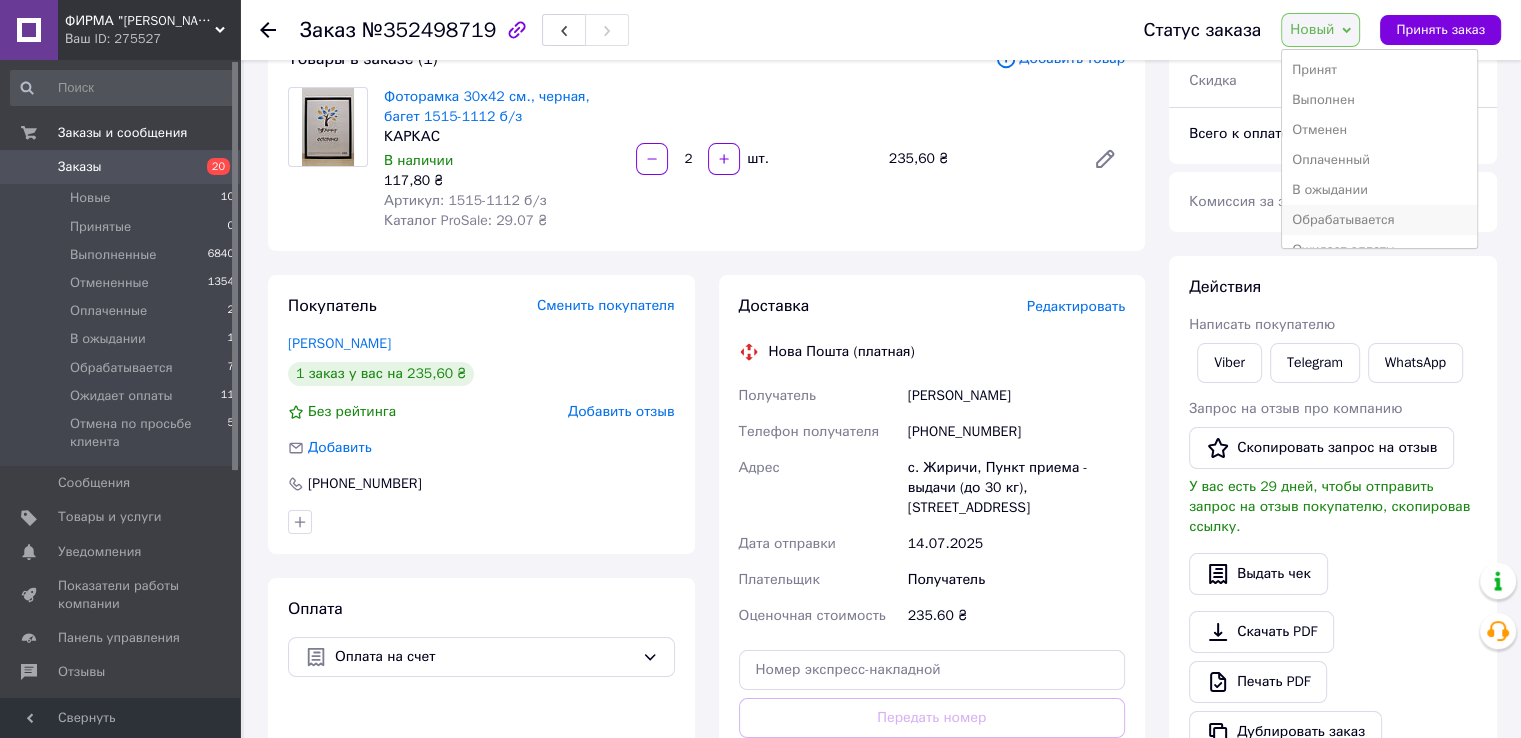 click on "Обрабатывается" at bounding box center (1379, 220) 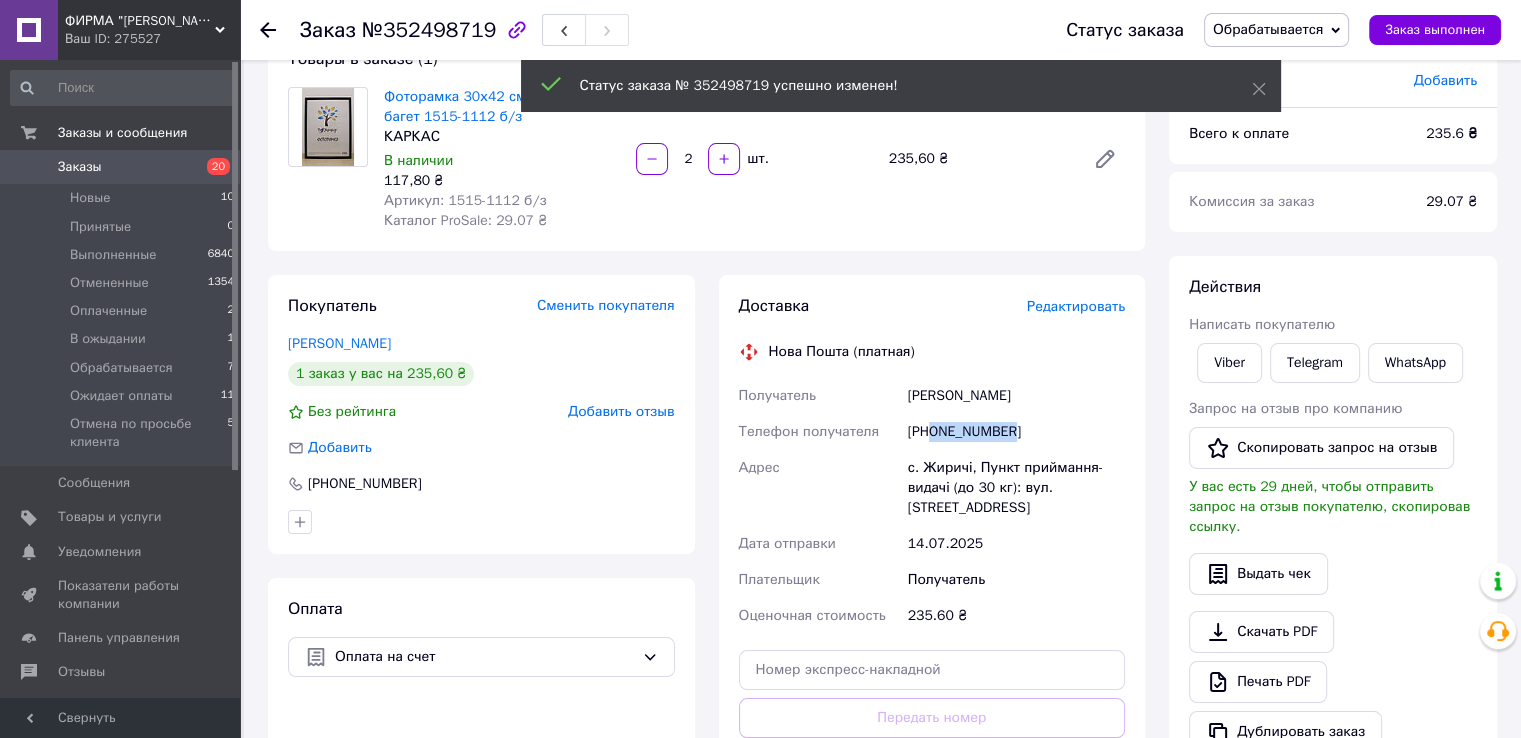 drag, startPoint x: 932, startPoint y: 433, endPoint x: 1033, endPoint y: 435, distance: 101.0198 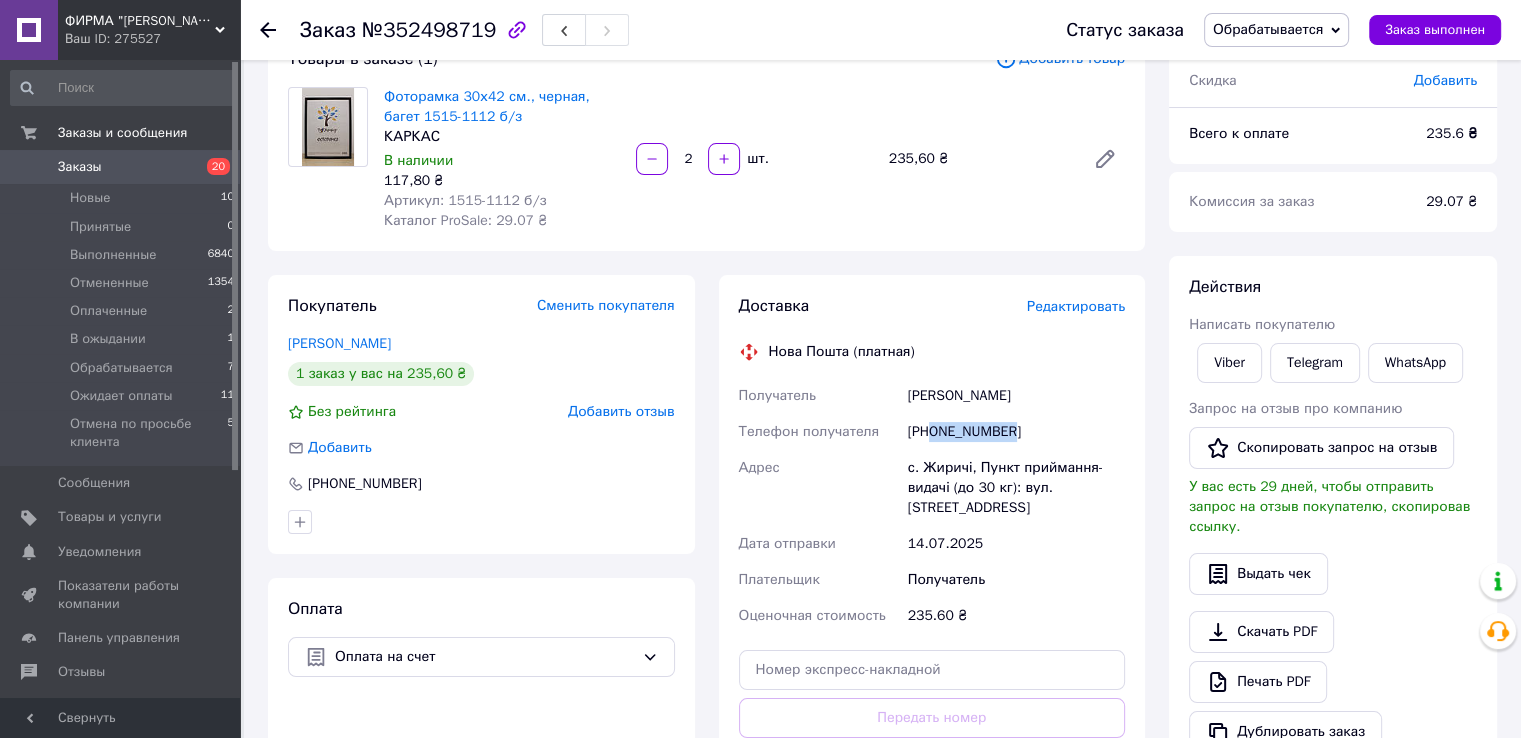 click on "Заказ с приложения [DATE] 16:56 Товары в заказе (1) Добавить товар Фоторамка 30х42 см., черная, багет 1515-1112 б/з КАРКАС В наличии 117,80 ₴ Артикул: 1515-1112 б/з Каталог ProSale: 29.07 ₴  2   шт. 235,60 ₴ Покупатель Сменить покупателя [PERSON_NAME] 1 заказ у вас на 235,60 ₴ Без рейтинга   Добавить отзыв Добавить [PHONE_NUMBER] Оплата Оплата на счет Доставка Редактировать Нова Пошта (платная) Получатель [PERSON_NAME] Телефон получателя [PHONE_NUMBER] Адрес с. Жиричі, Пункт приймання-видачі (до 30 кг): вул. Центральна, 106 Дата отправки [DATE] Плательщик Получатель Оценочная стоимость 235.60 ₴ или Люда 235.6" at bounding box center (706, 588) 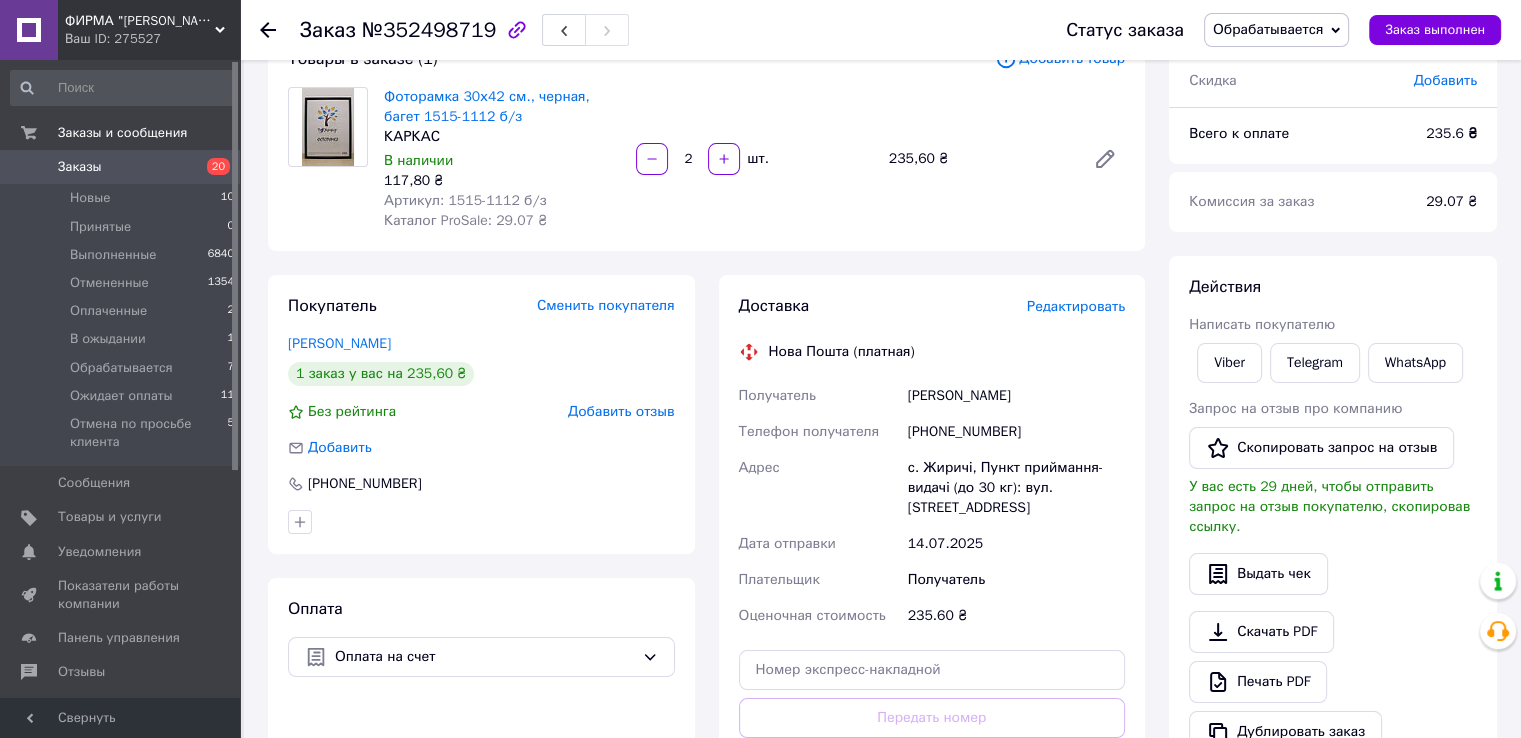 click on "Оплата Оплата на счет" at bounding box center (481, 712) 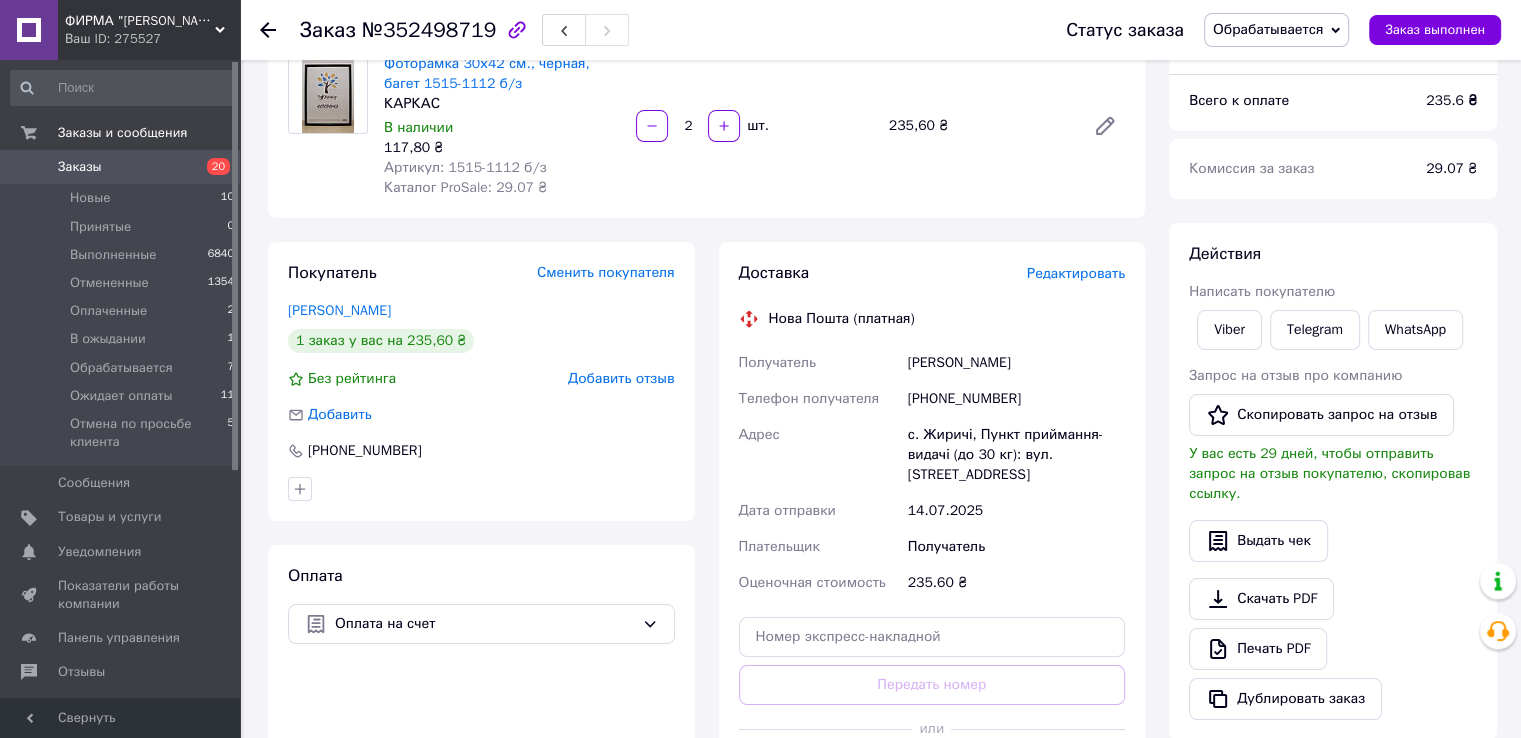 scroll, scrollTop: 168, scrollLeft: 0, axis: vertical 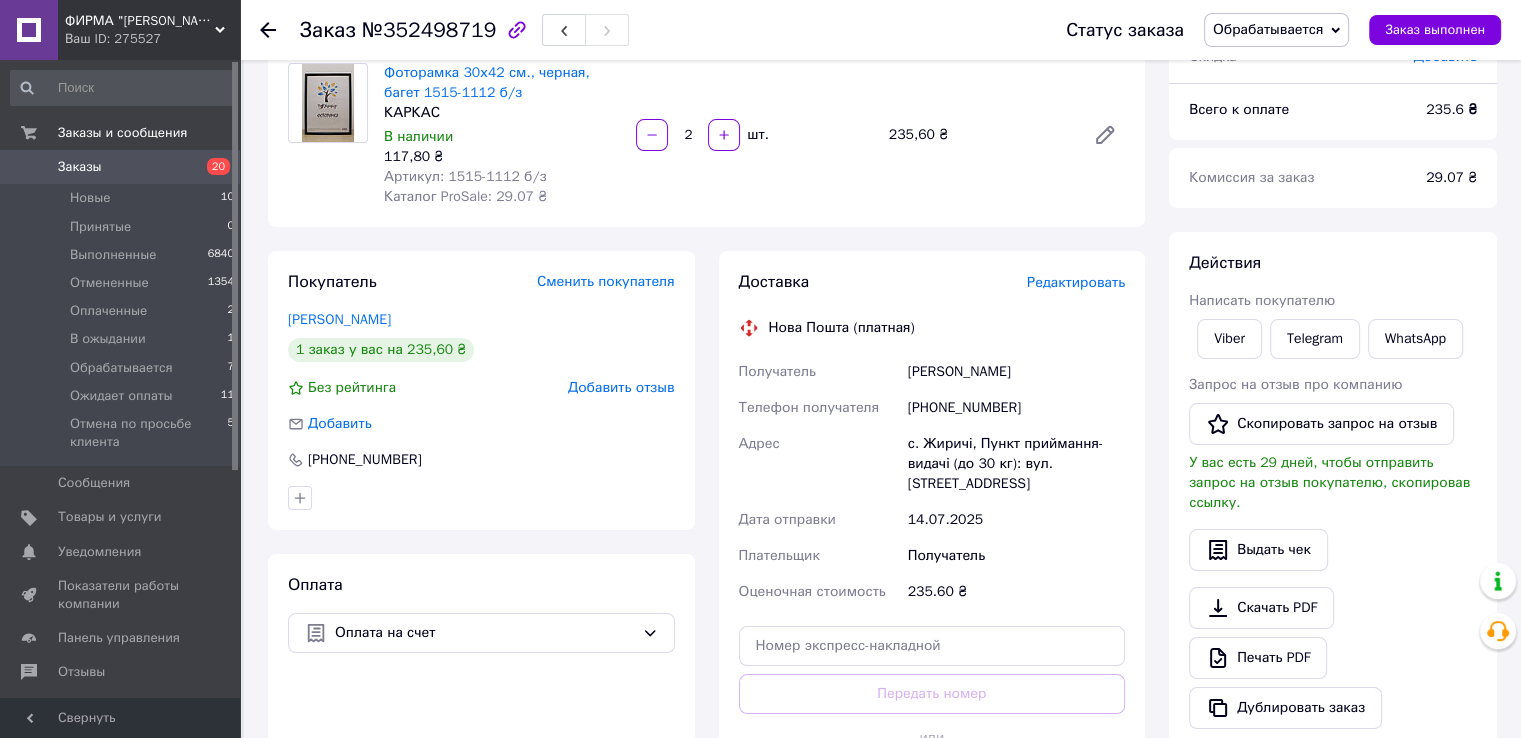 click on "Написать покупателю" at bounding box center [1333, 301] 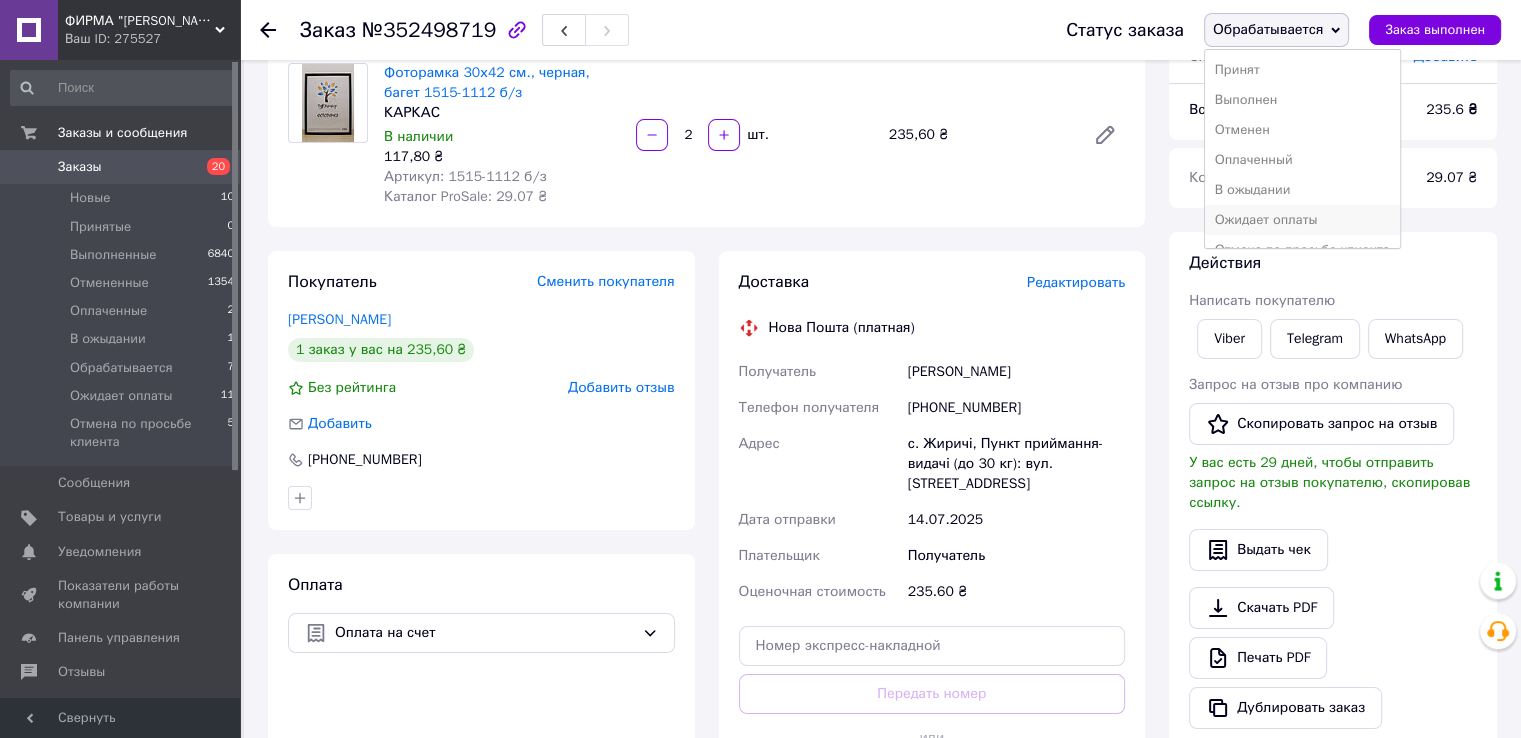 click on "Ожидает оплаты" at bounding box center [1302, 220] 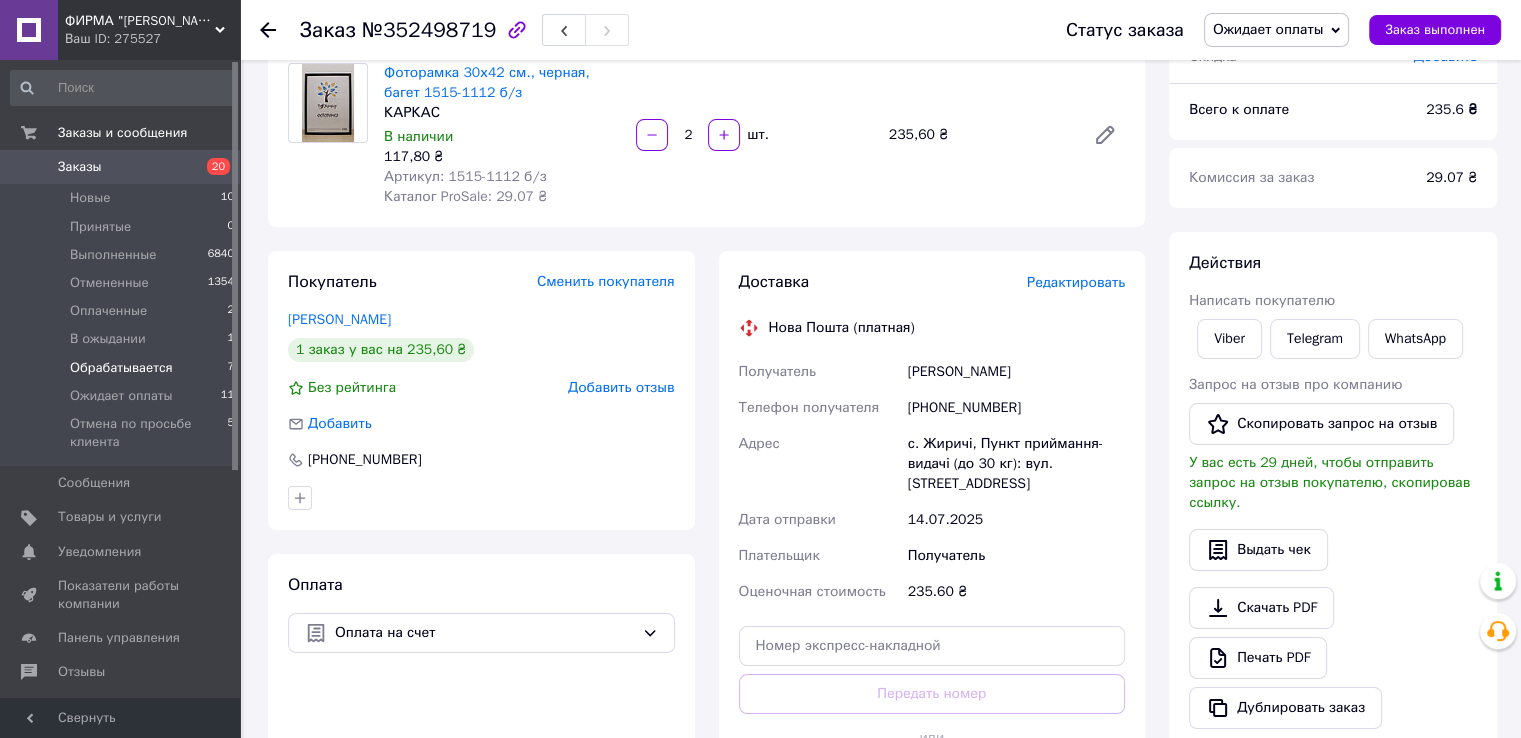 click on "Обрабатывается" at bounding box center [121, 368] 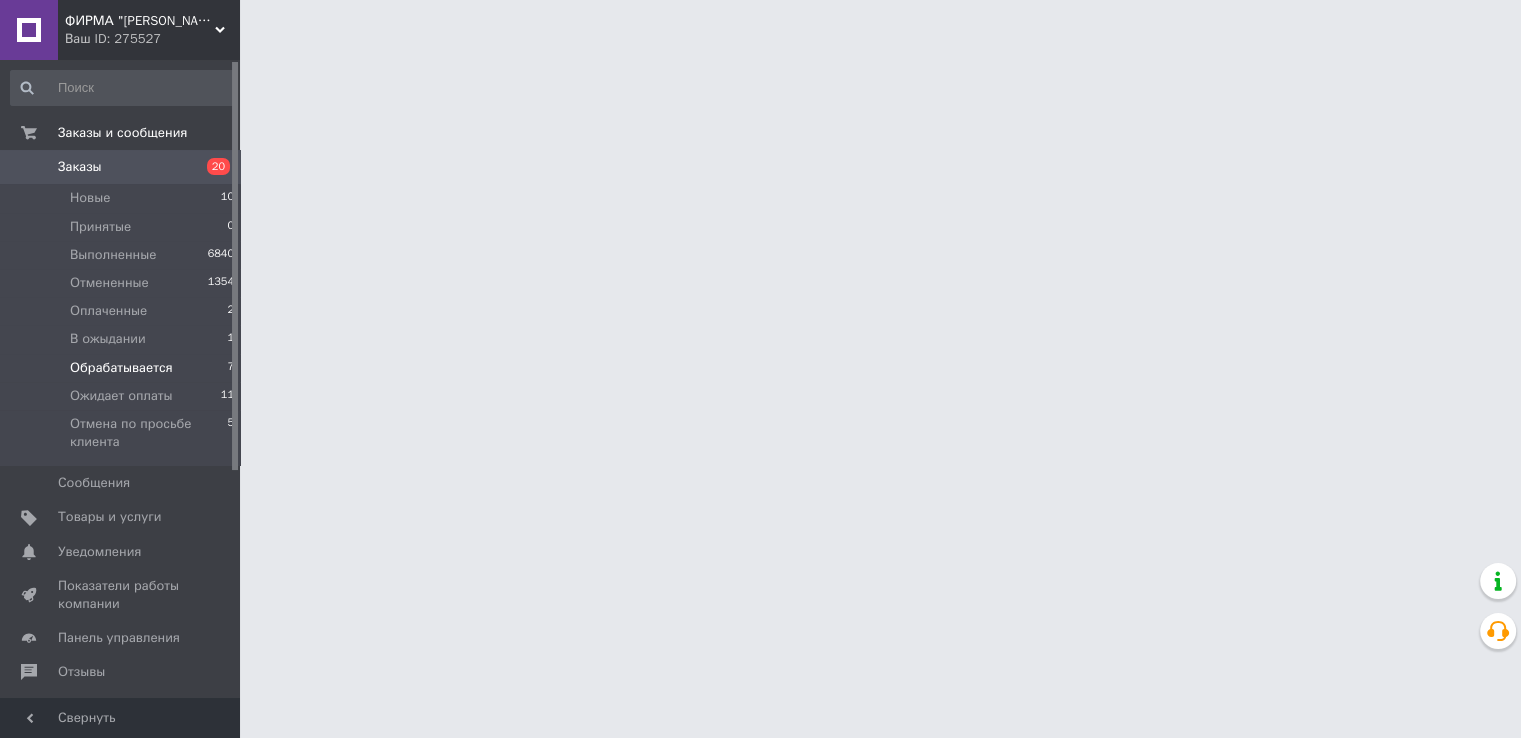 scroll, scrollTop: 0, scrollLeft: 0, axis: both 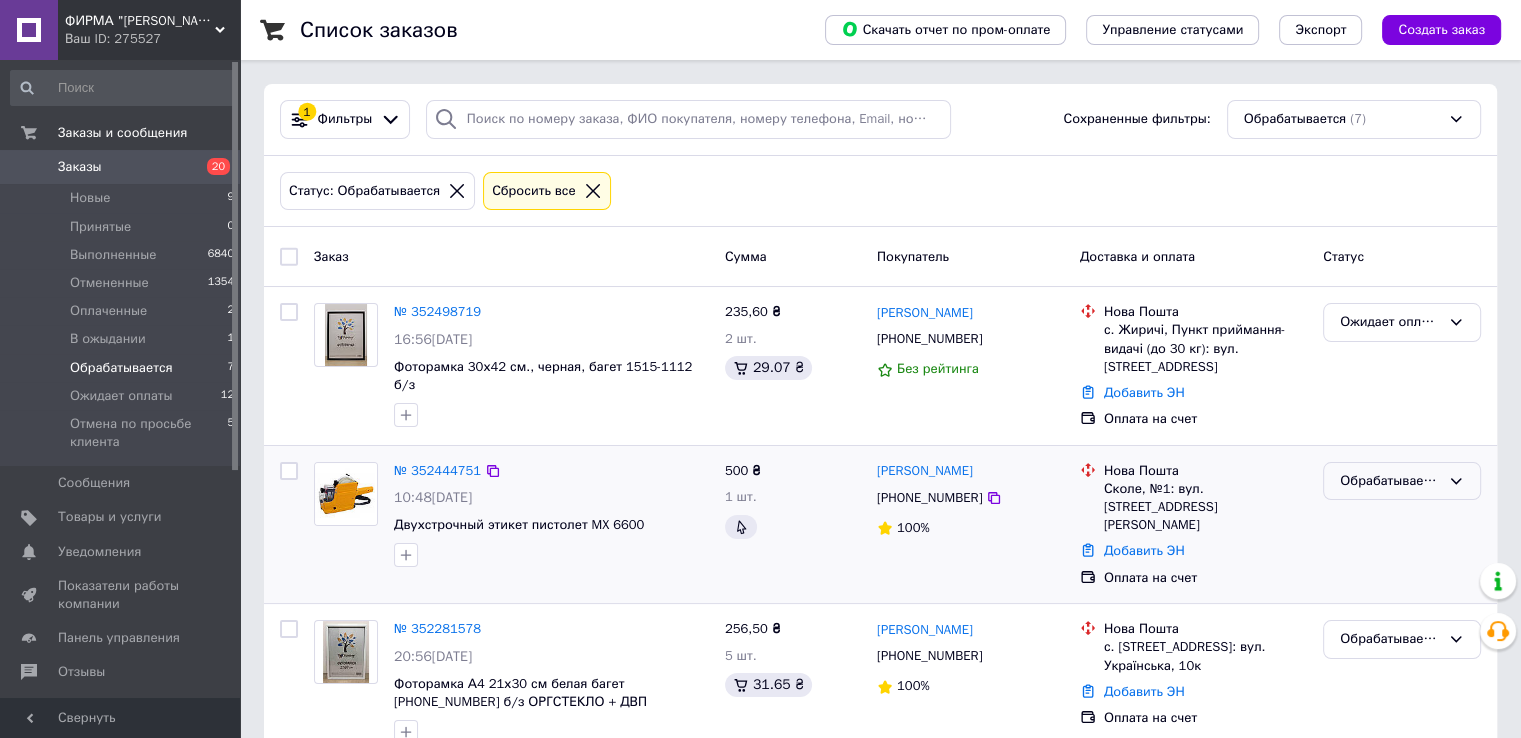 click on "Обрабатывается" at bounding box center [1390, 481] 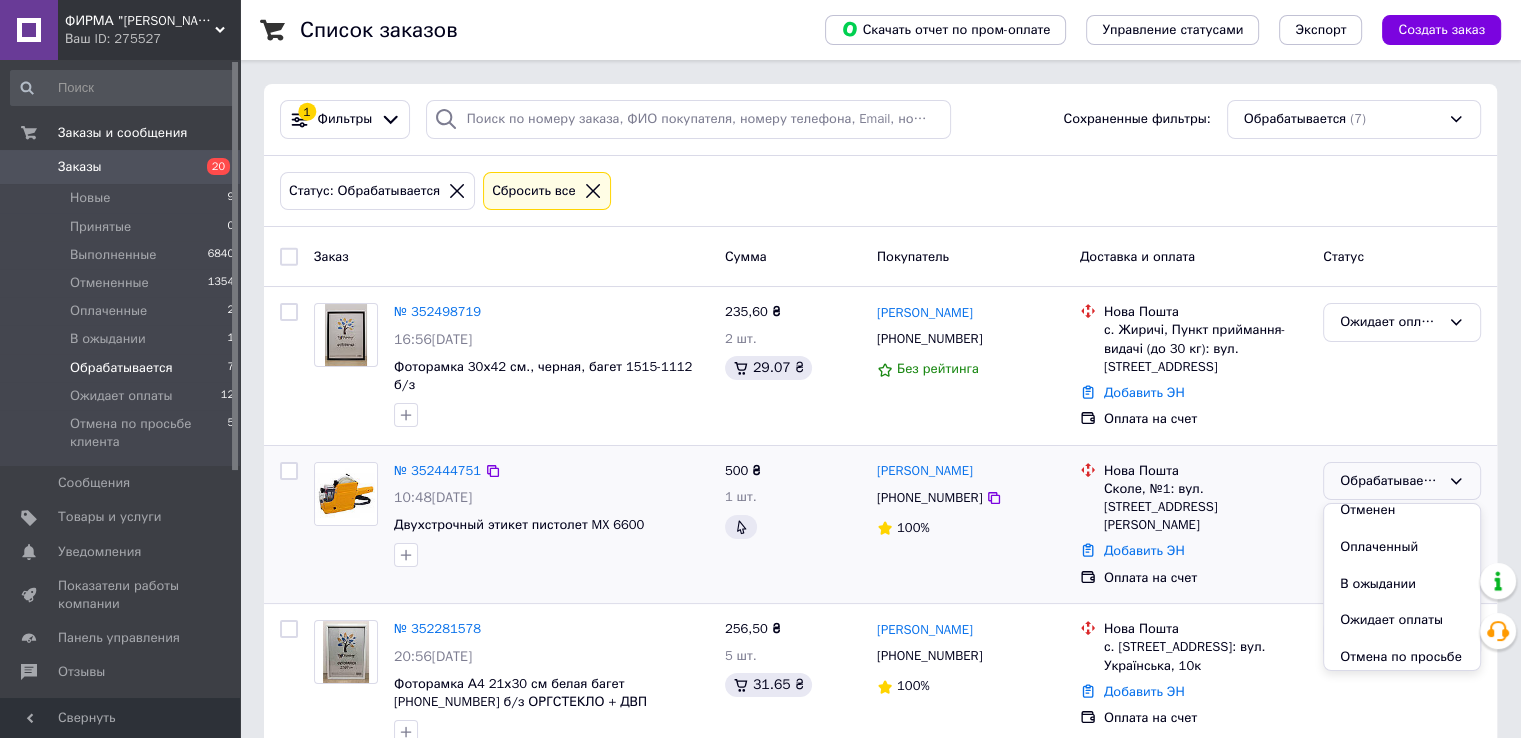 scroll, scrollTop: 111, scrollLeft: 0, axis: vertical 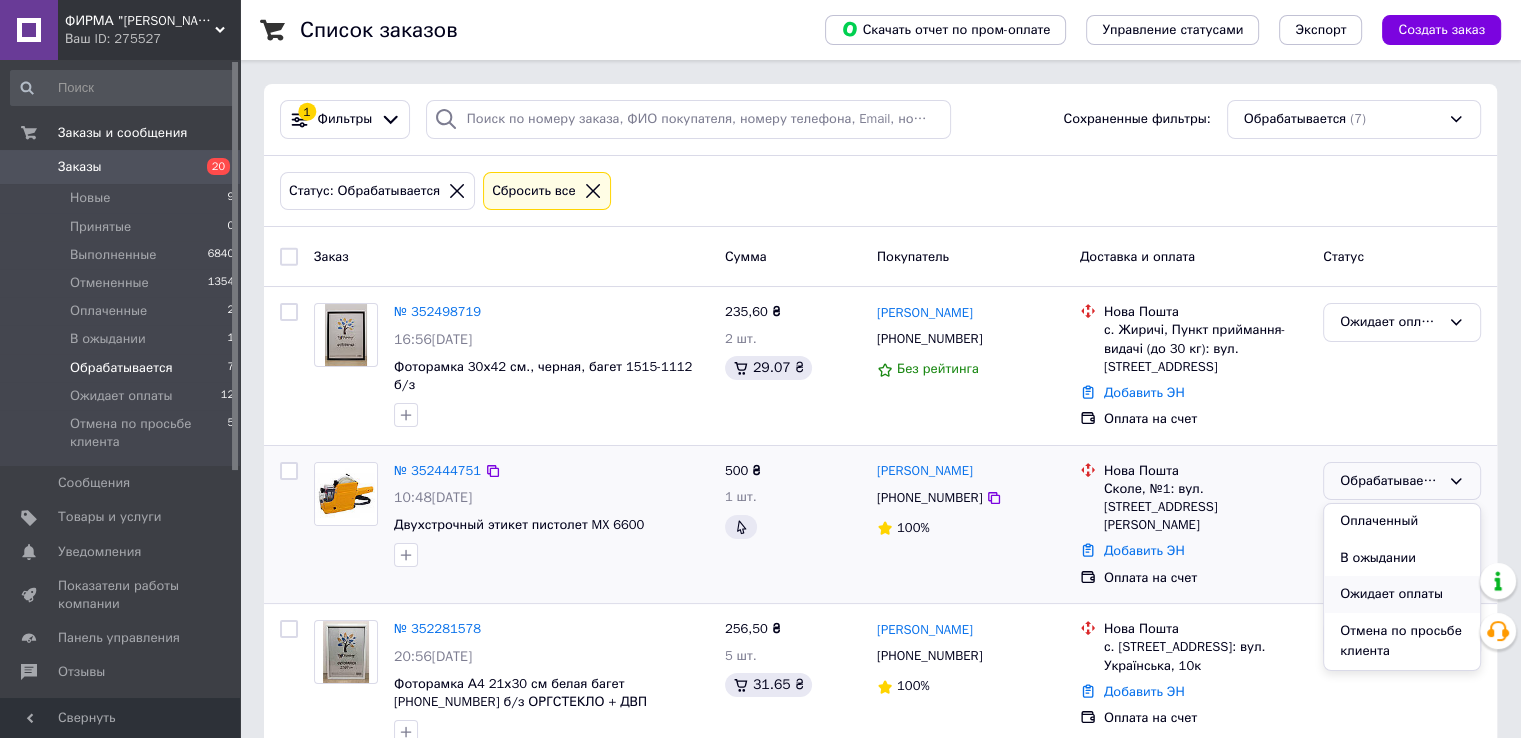 click on "Ожидает оплаты" at bounding box center (1402, 594) 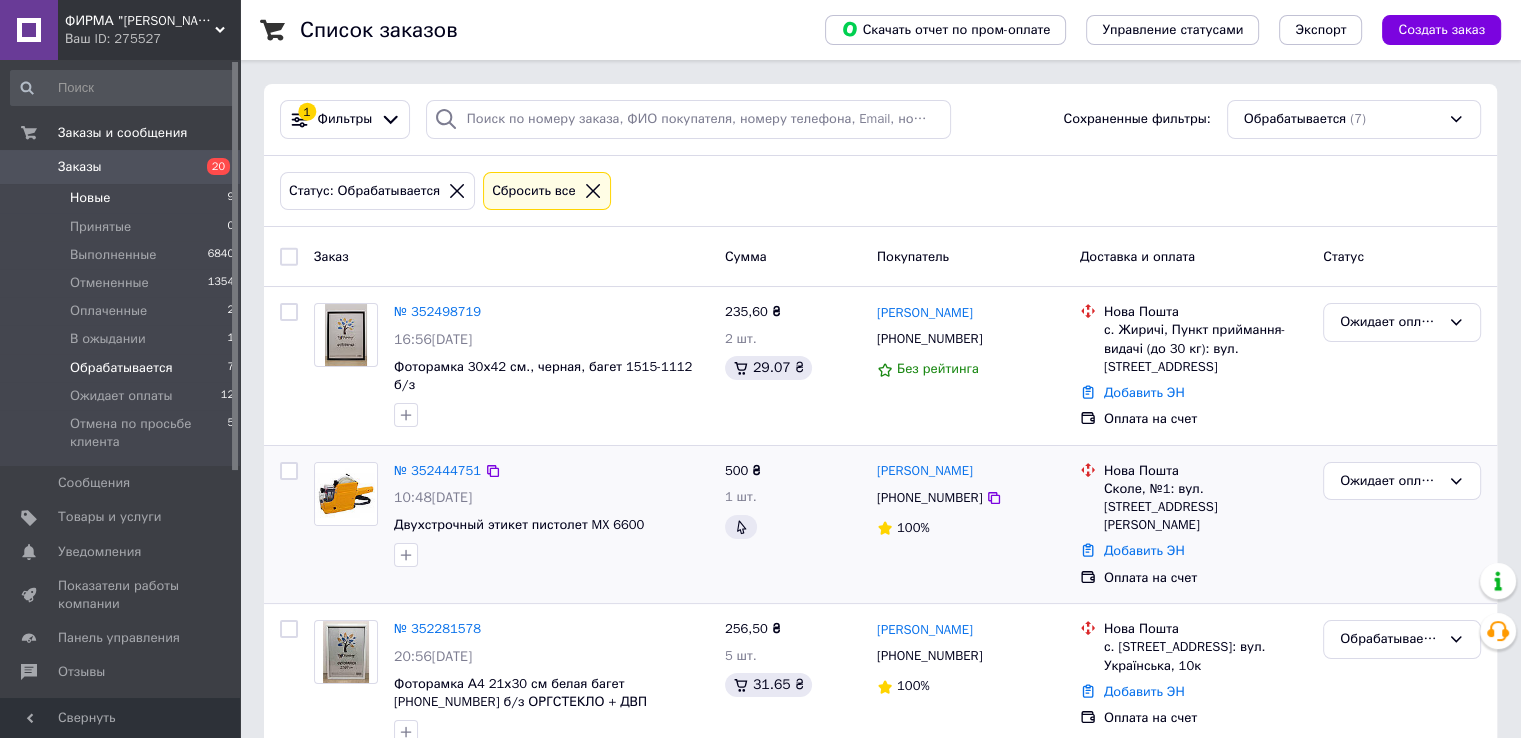 click on "Новые" at bounding box center (90, 198) 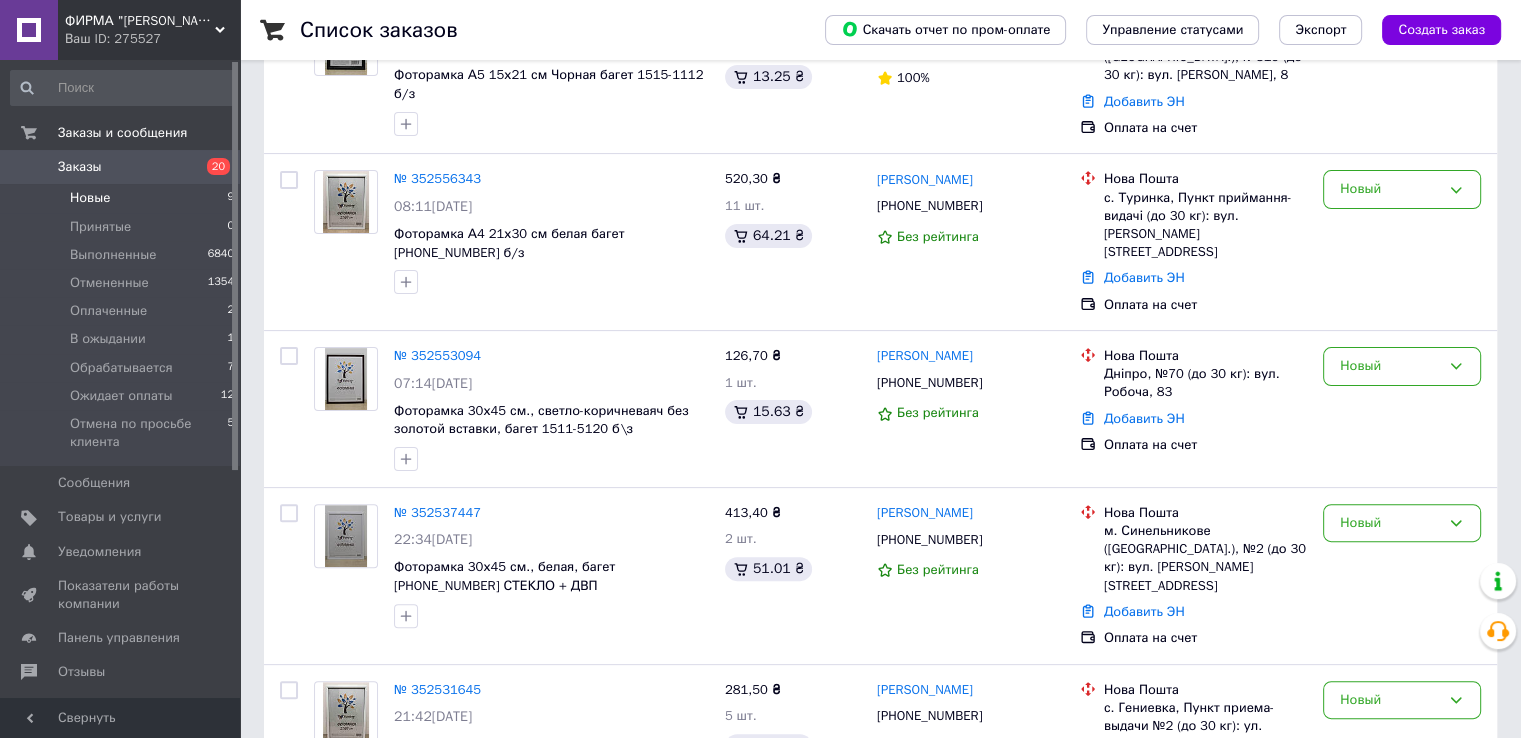 scroll, scrollTop: 958, scrollLeft: 0, axis: vertical 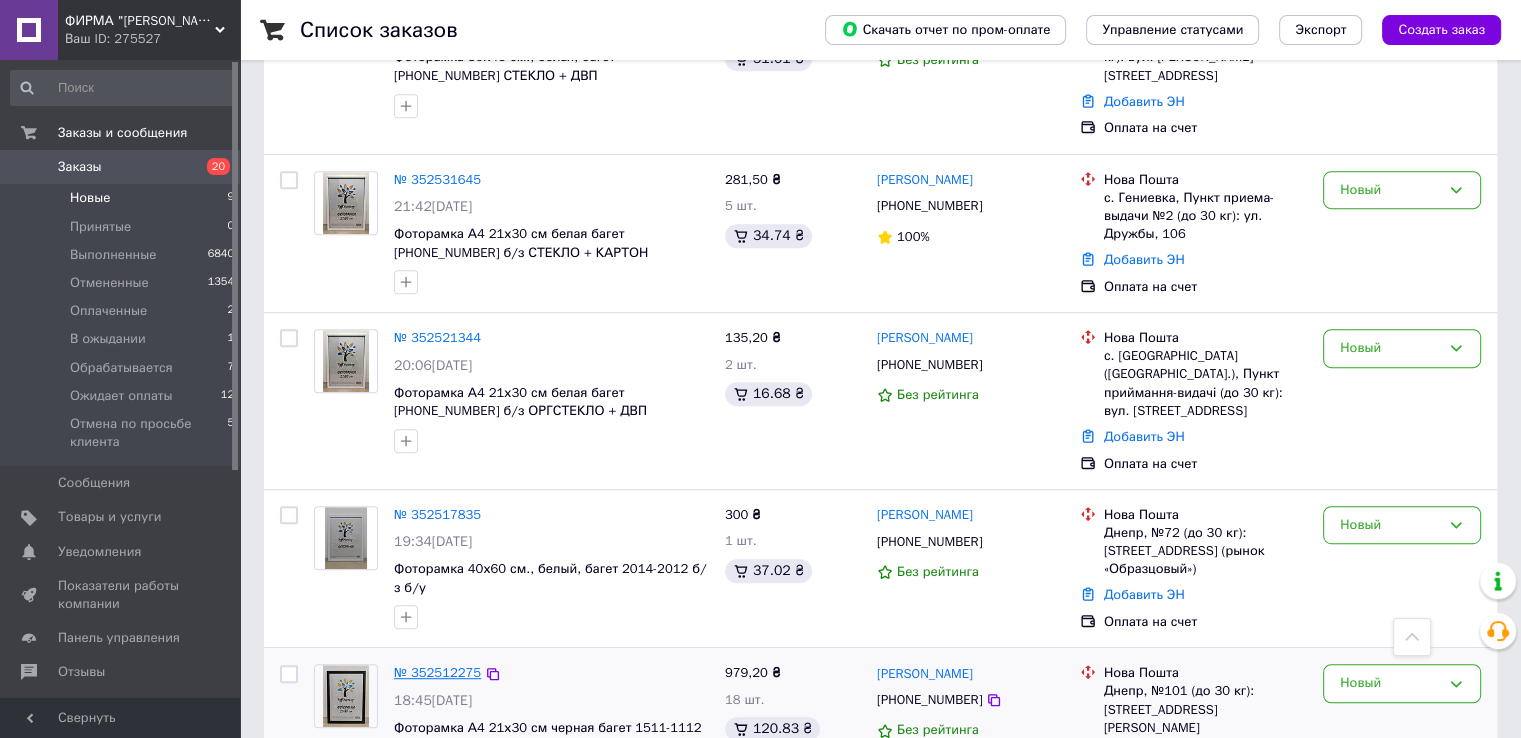 click on "№ 352512275" at bounding box center (437, 672) 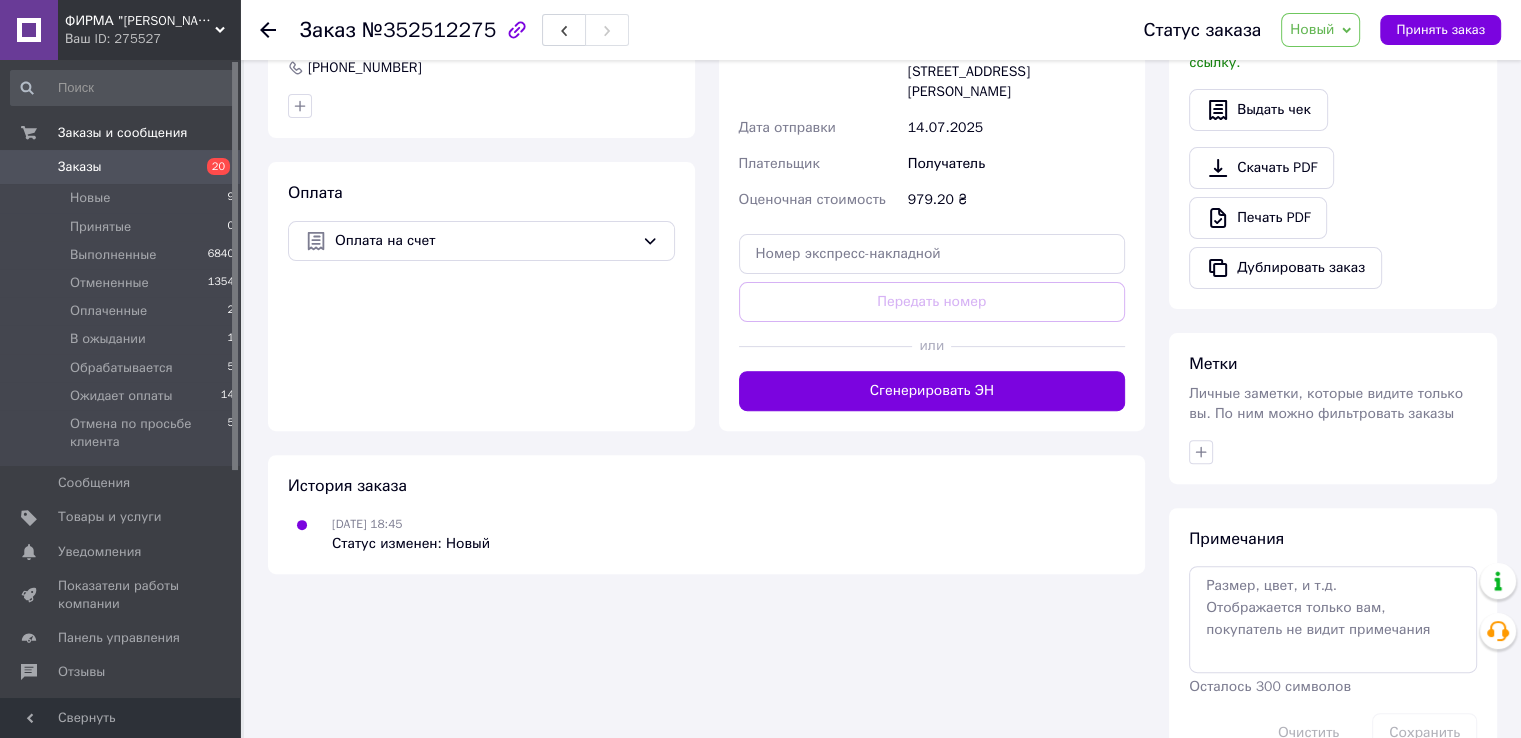 scroll, scrollTop: 0, scrollLeft: 0, axis: both 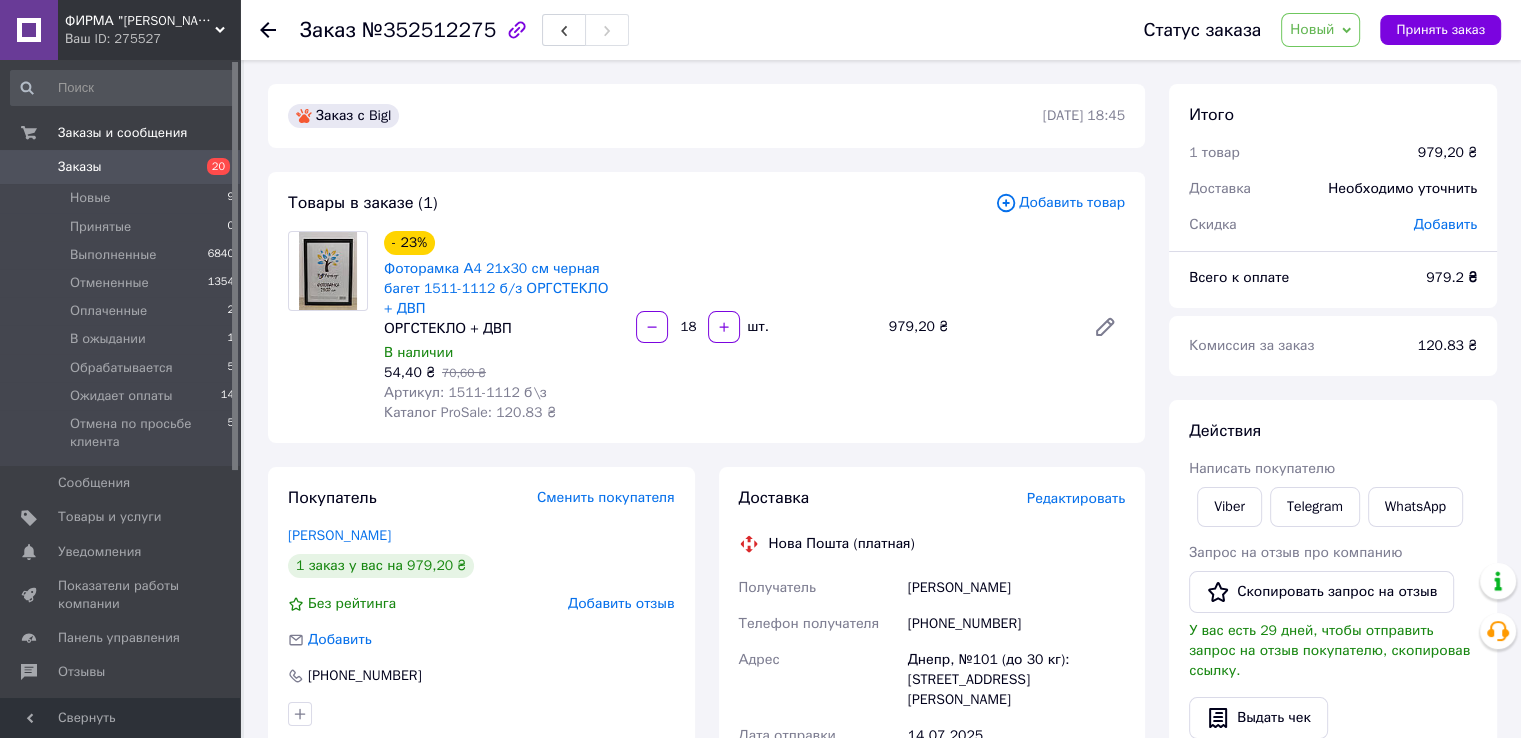 click on "Новый" at bounding box center [1320, 30] 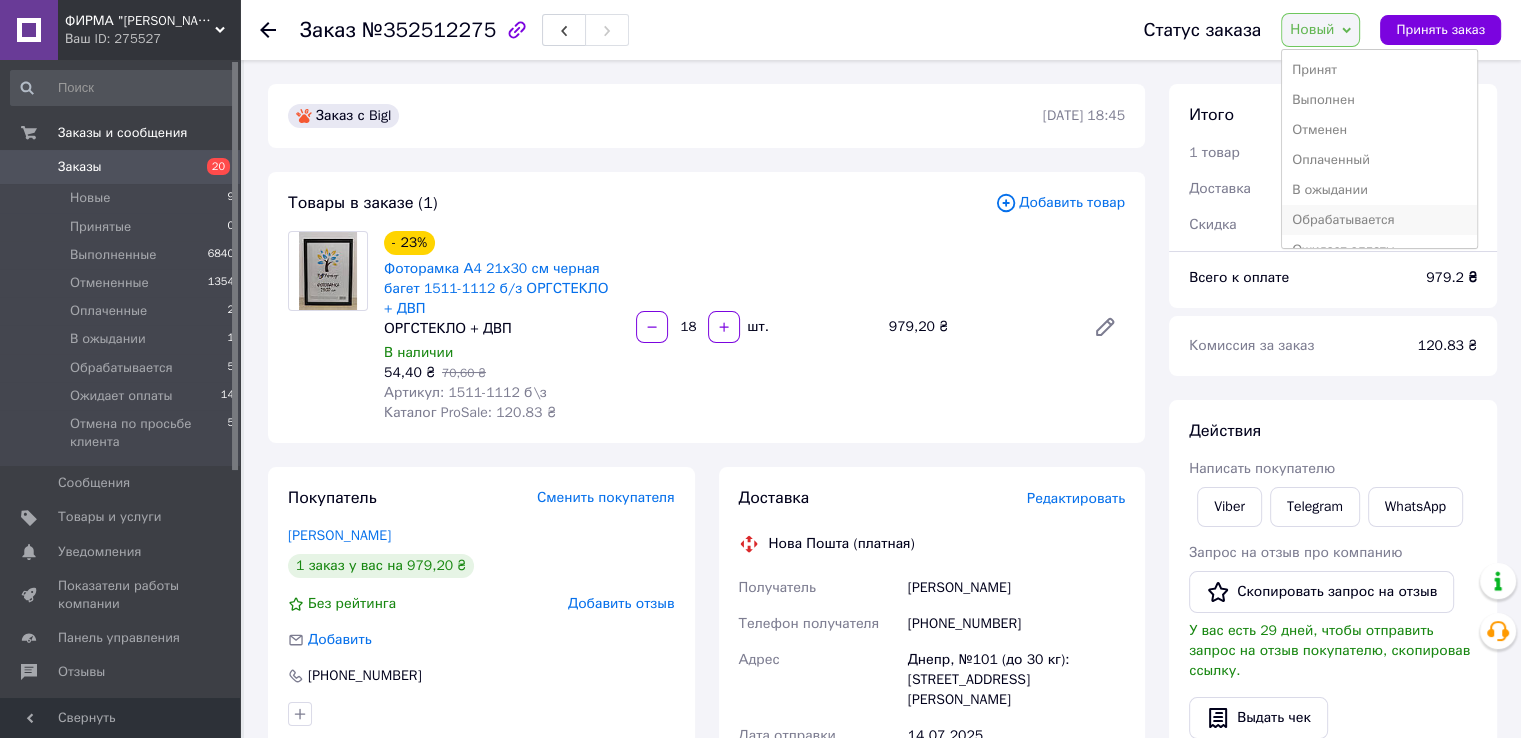 click on "Обрабатывается" at bounding box center (1379, 220) 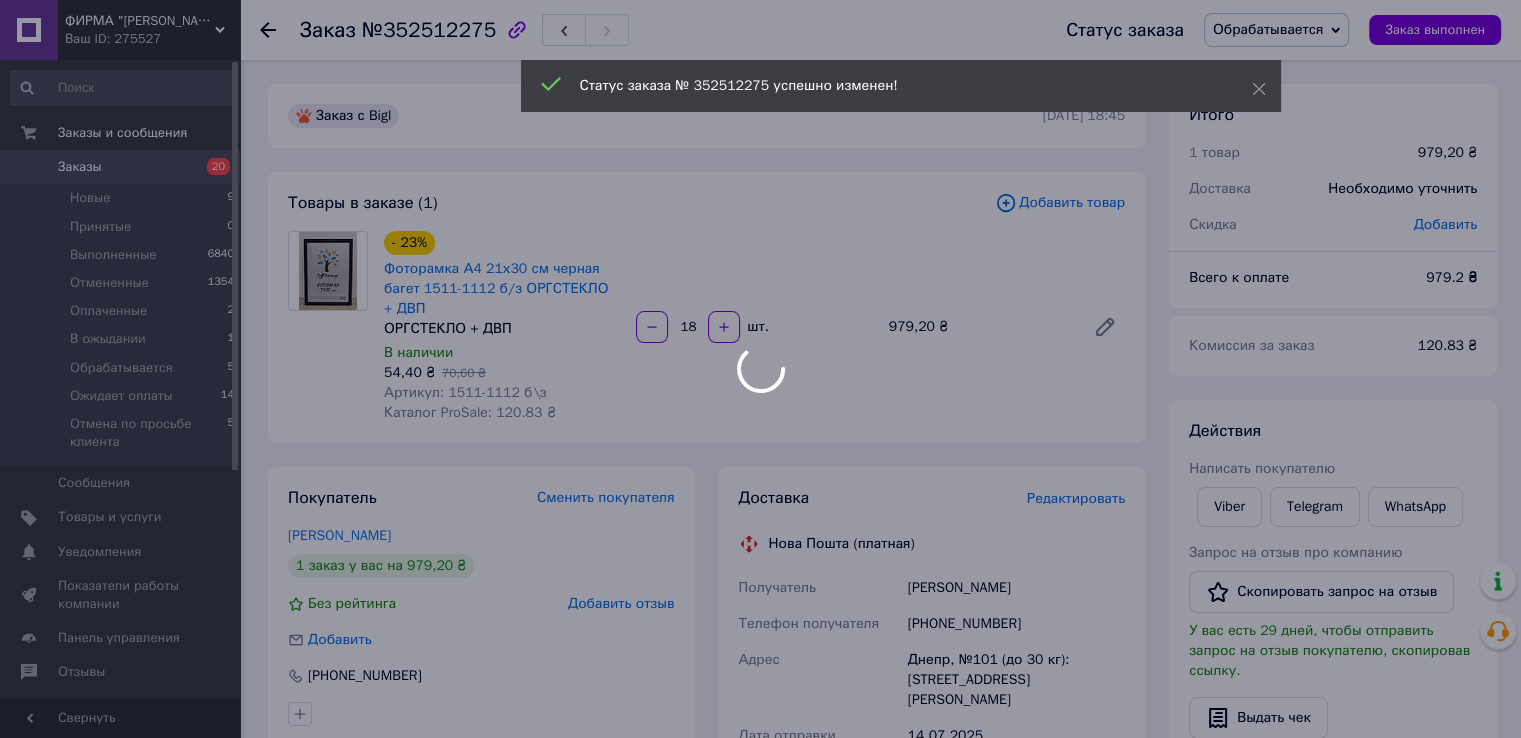 scroll, scrollTop: 100, scrollLeft: 0, axis: vertical 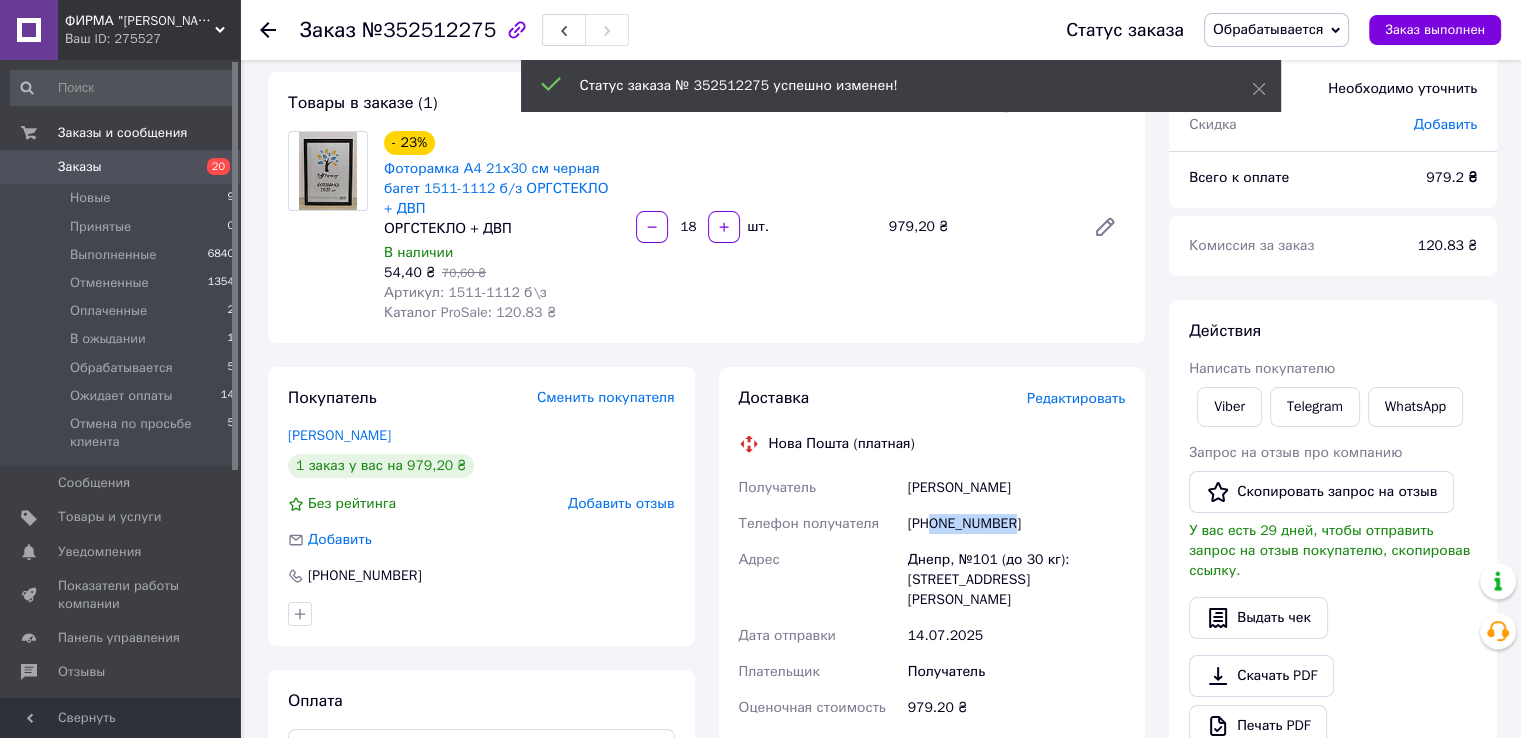 drag, startPoint x: 935, startPoint y: 528, endPoint x: 1086, endPoint y: 526, distance: 151.01324 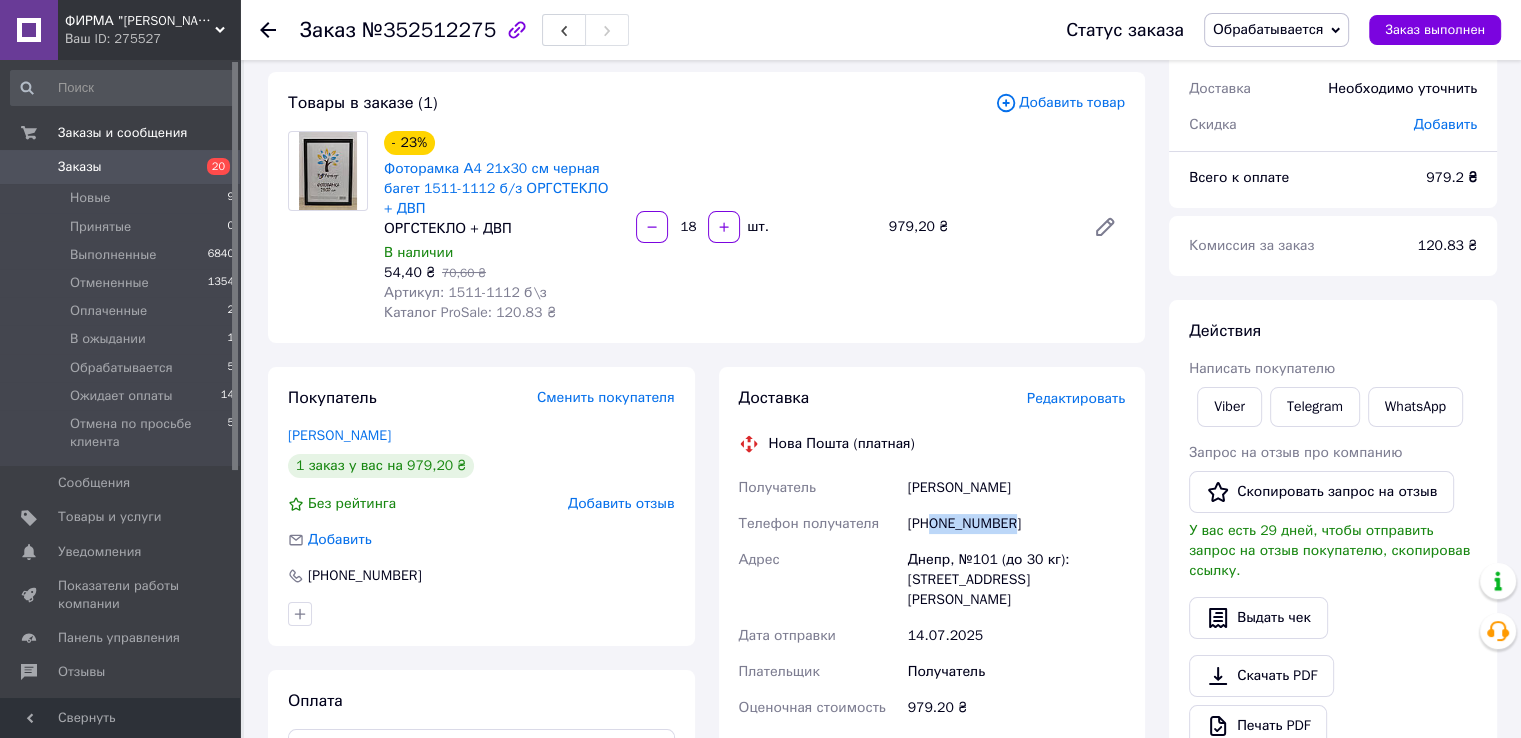 click at bounding box center [328, 227] 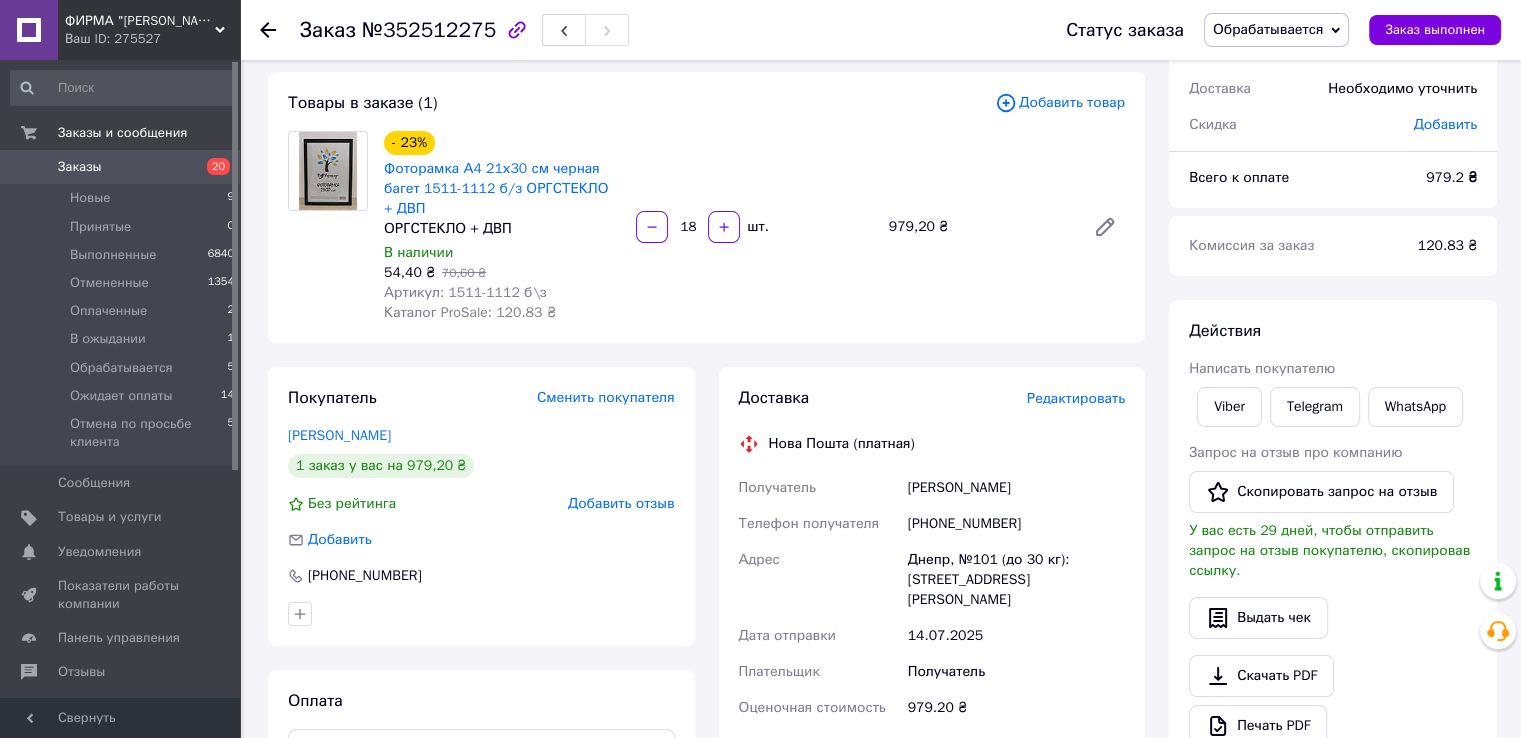 drag, startPoint x: 1212, startPoint y: 21, endPoint x: 1227, endPoint y: 29, distance: 17 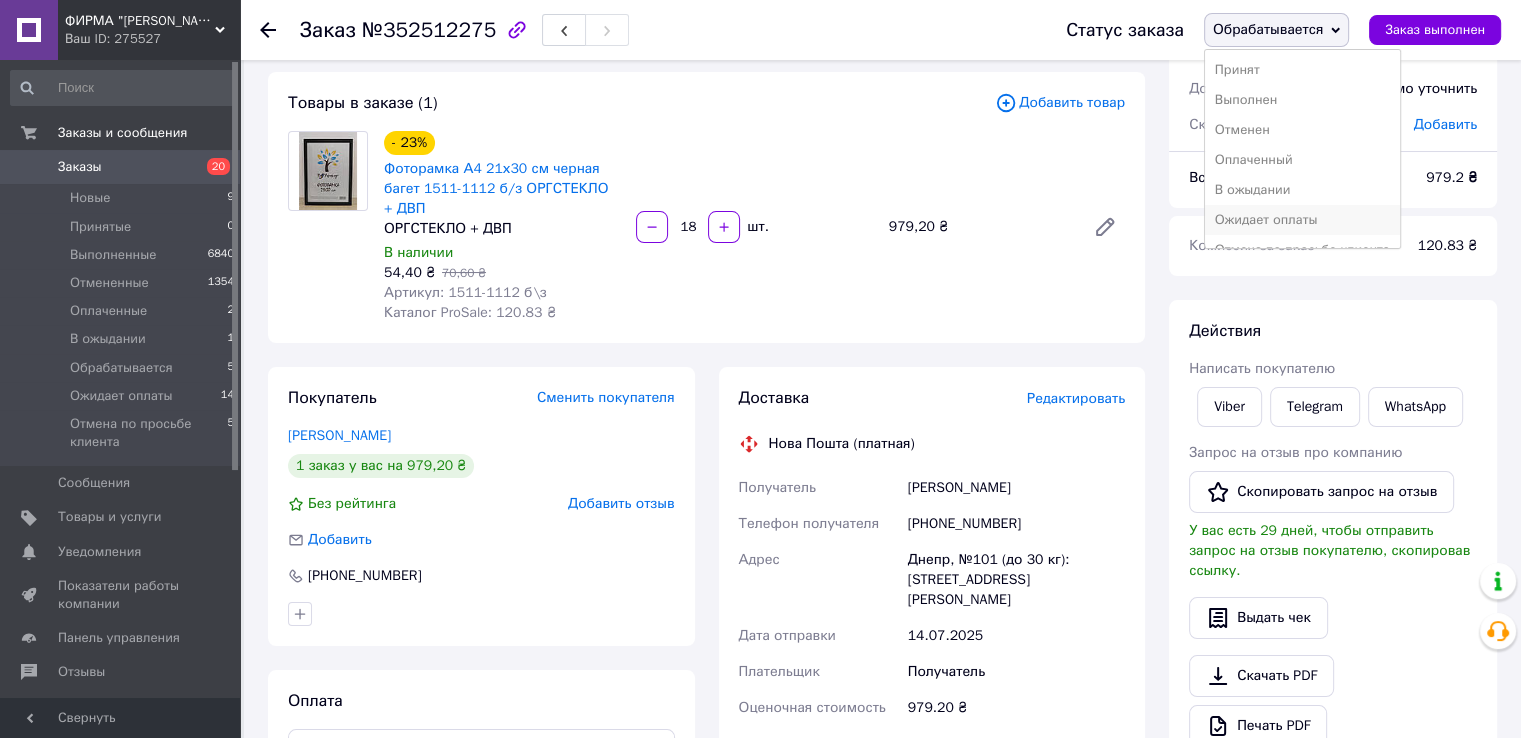 click on "Ожидает оплаты" at bounding box center [1302, 220] 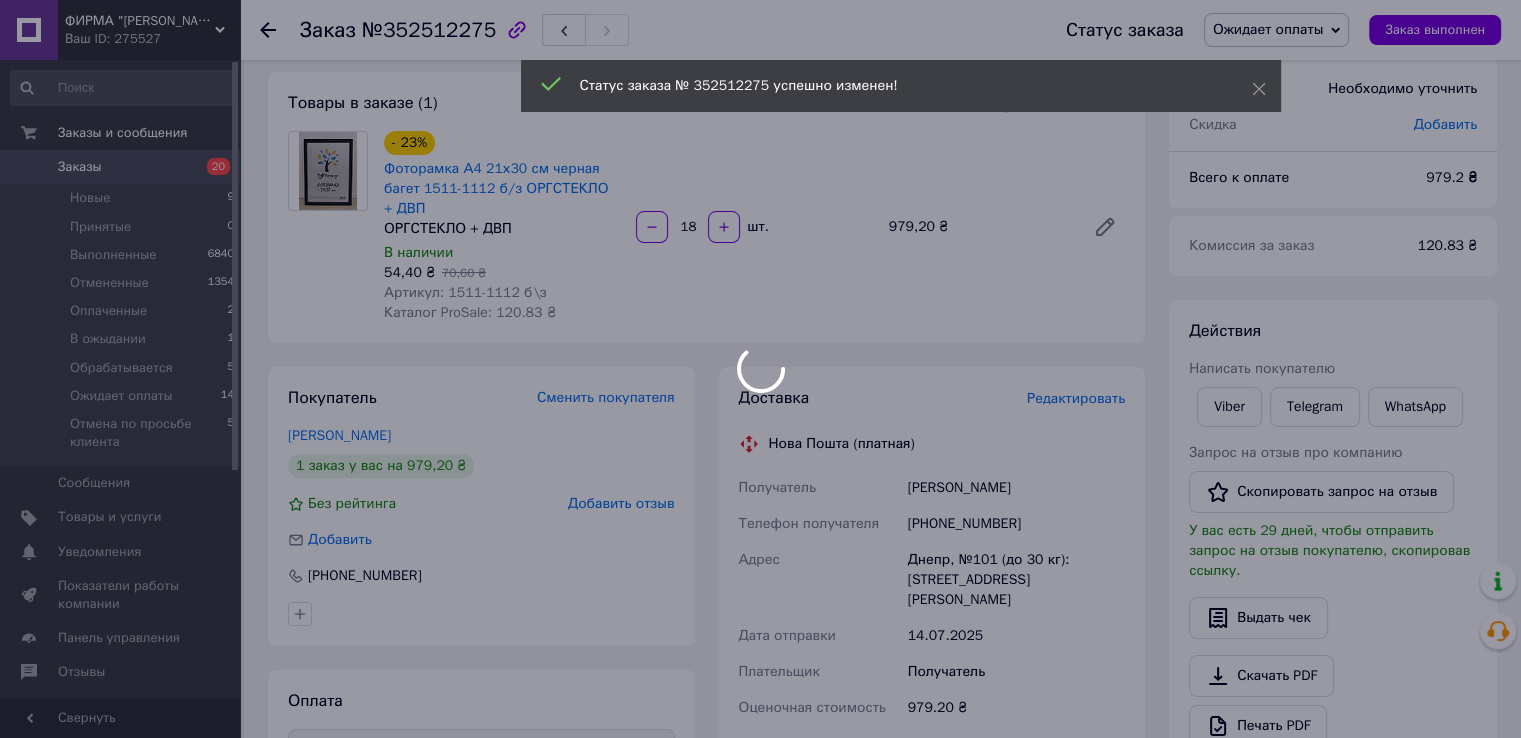 click at bounding box center [760, 369] 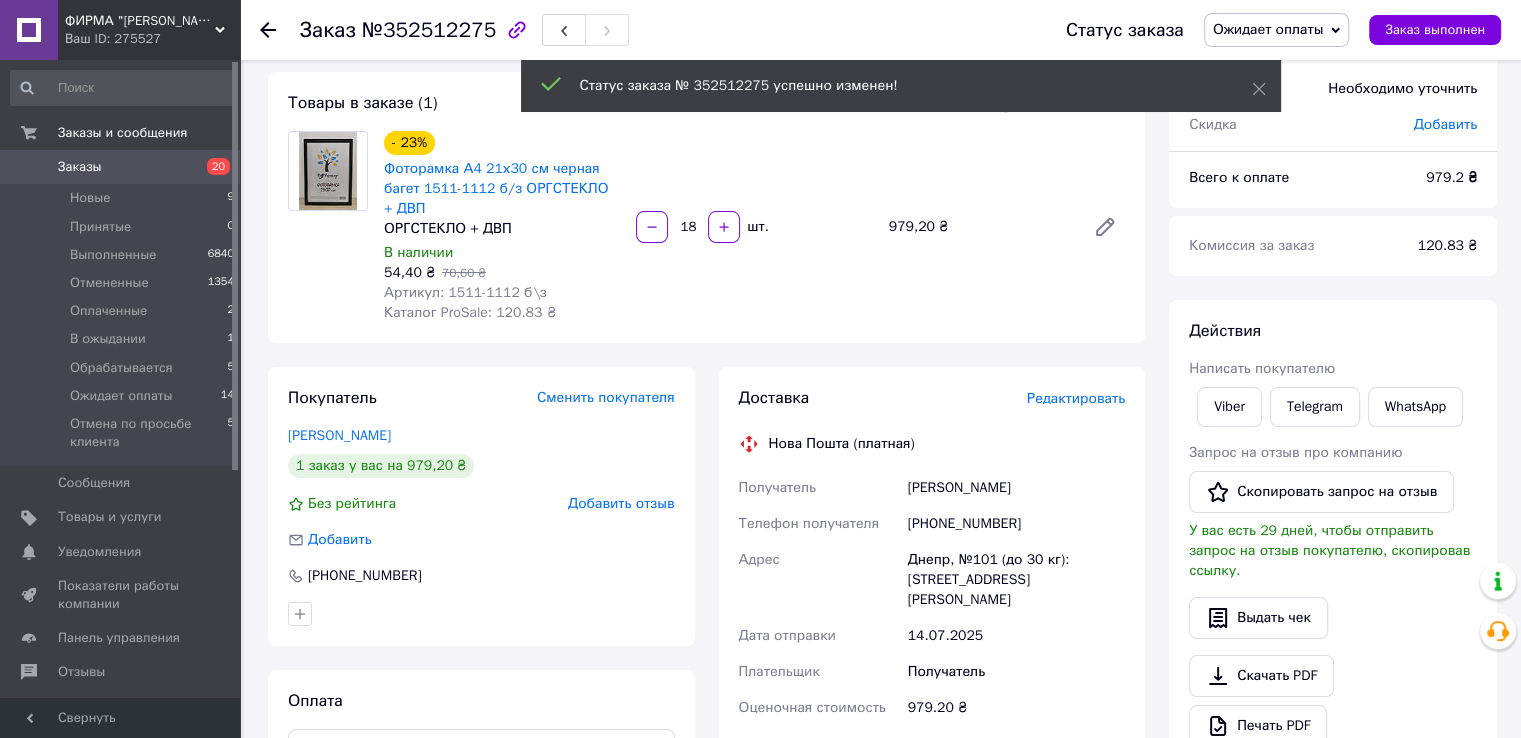 click on "Новые 9" at bounding box center [123, 198] 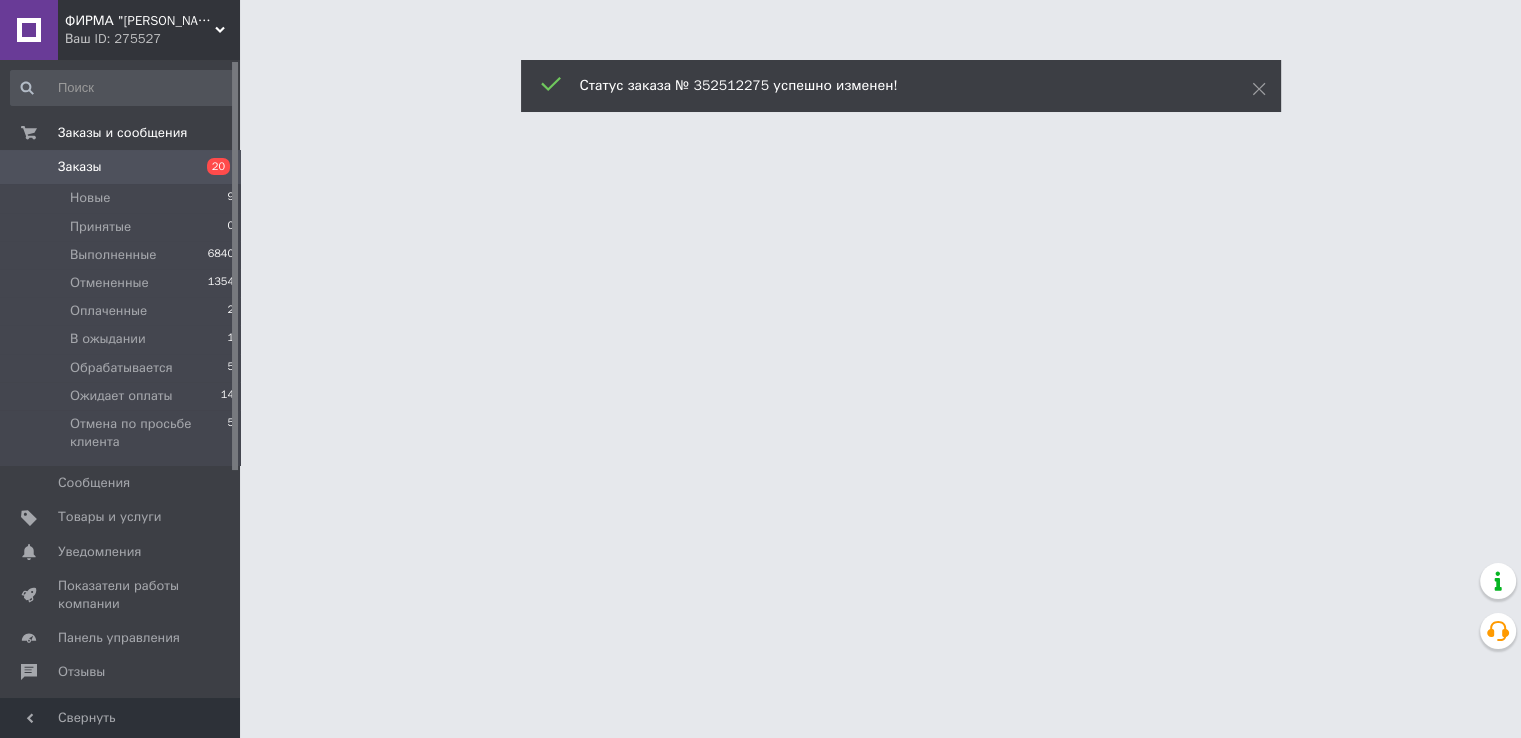 scroll, scrollTop: 0, scrollLeft: 0, axis: both 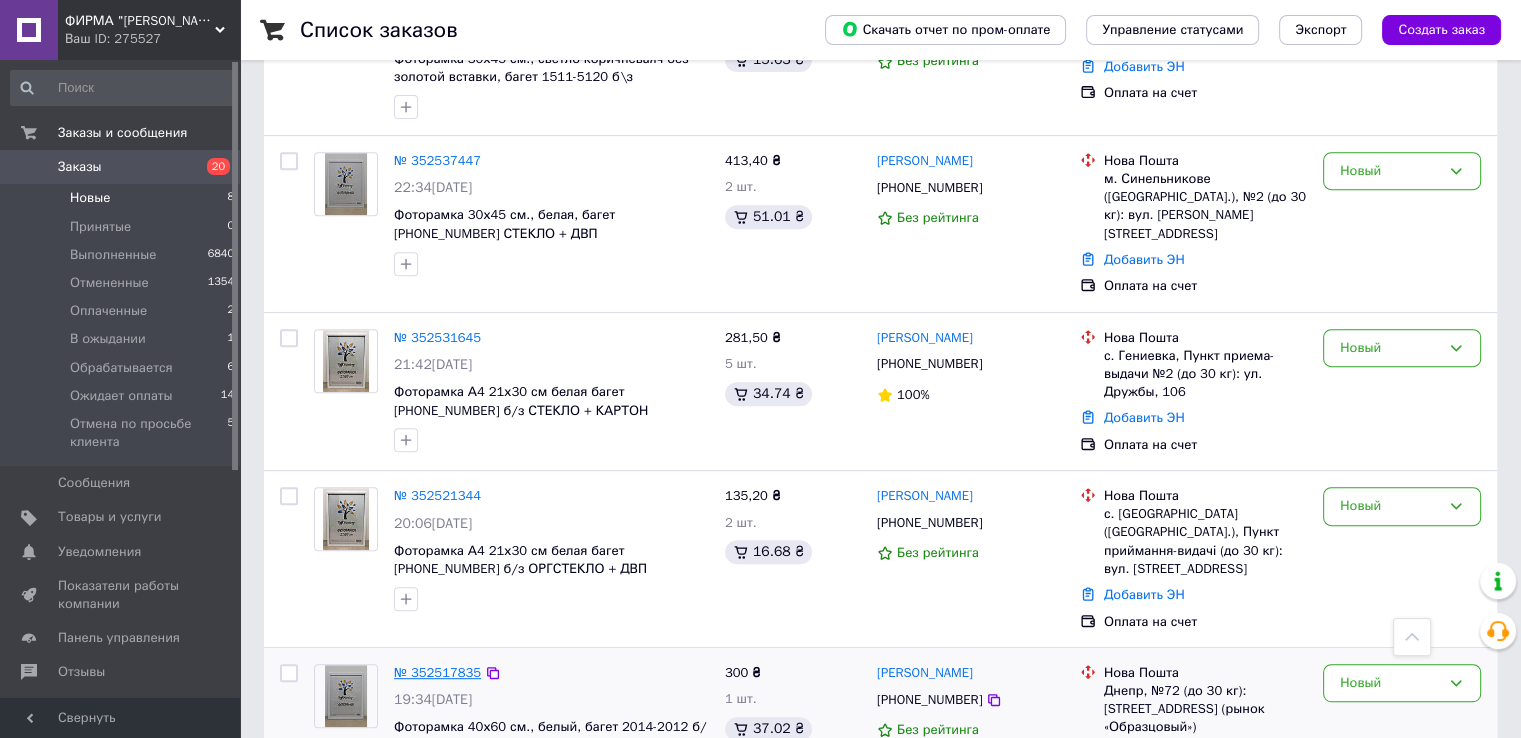 click on "№ 352517835" at bounding box center (437, 672) 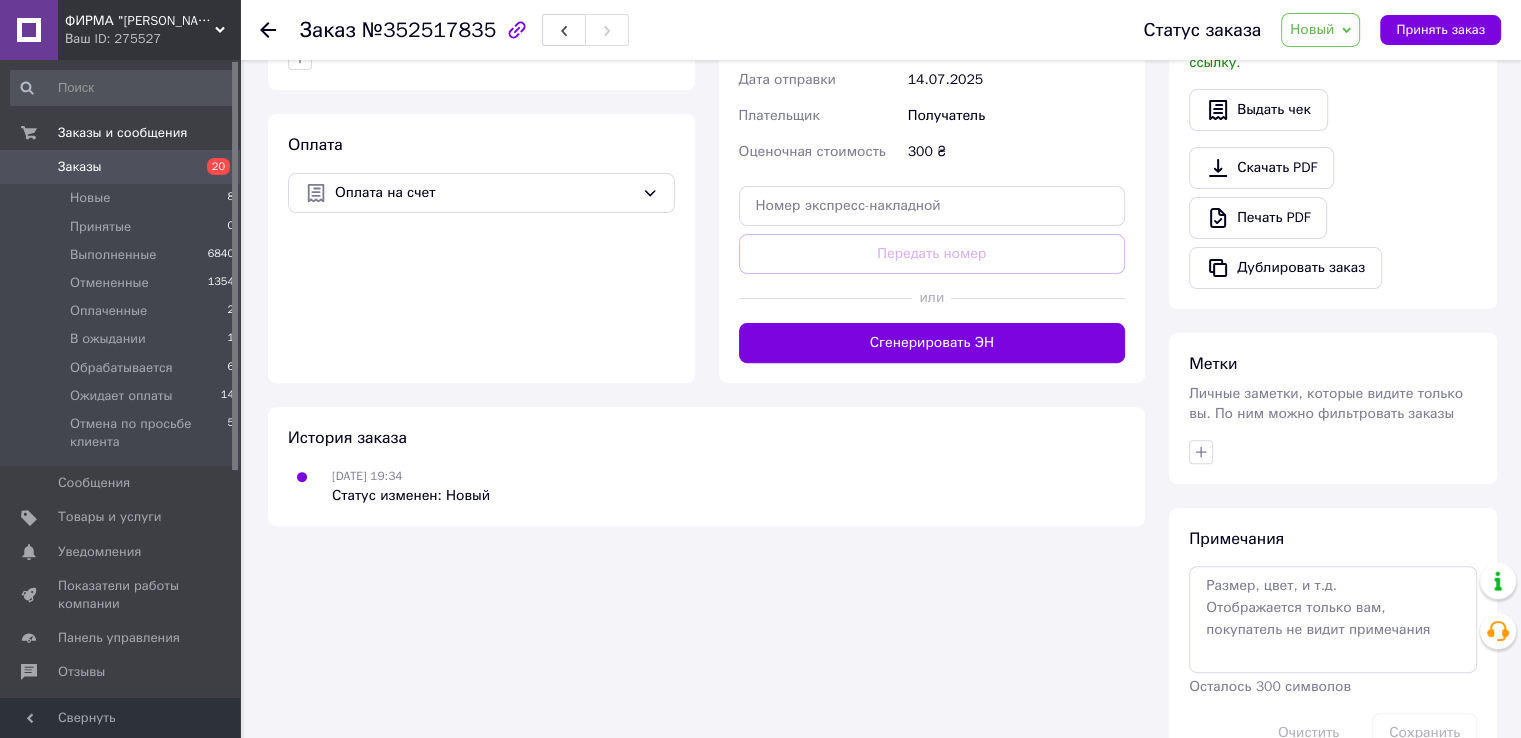scroll, scrollTop: 644, scrollLeft: 0, axis: vertical 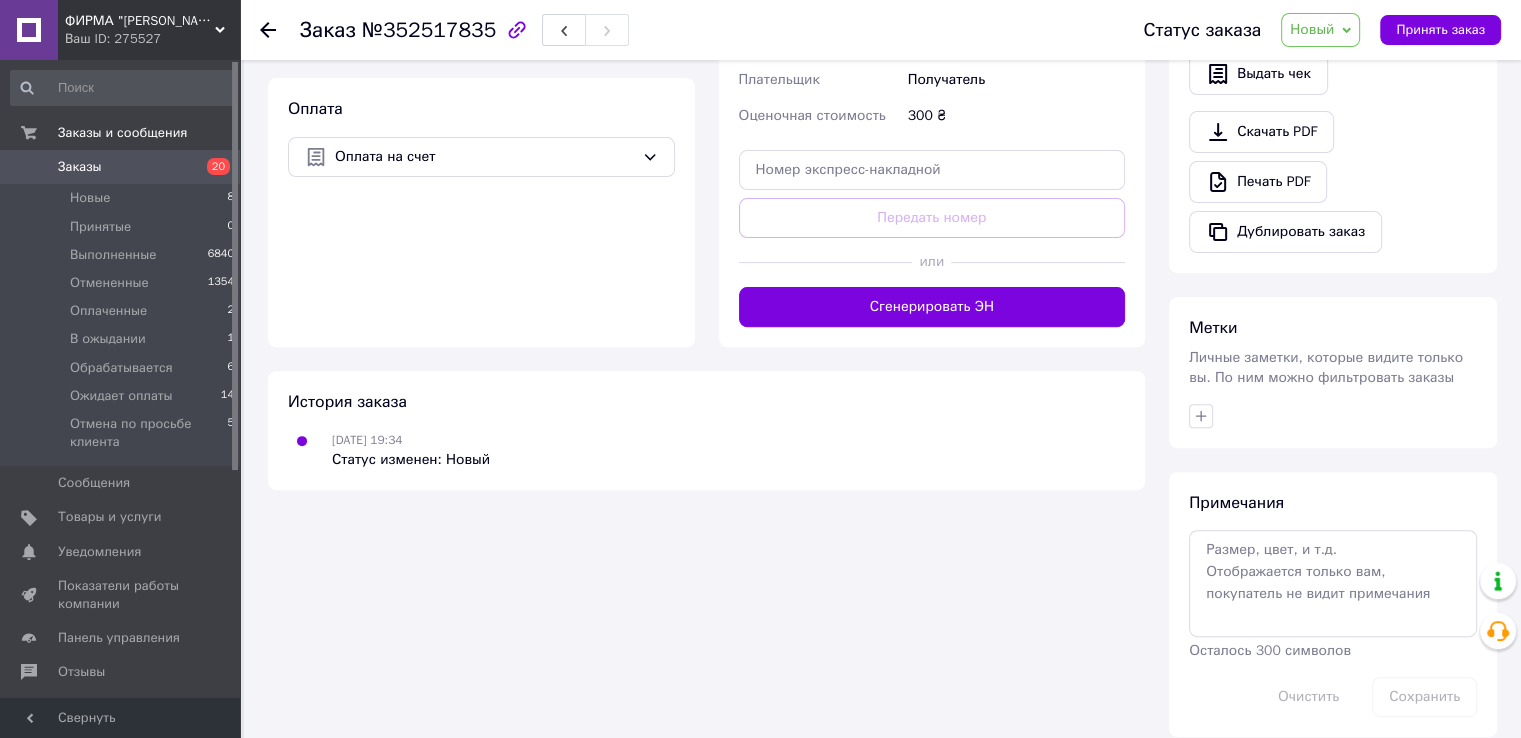 click on "Новый" at bounding box center (1320, 30) 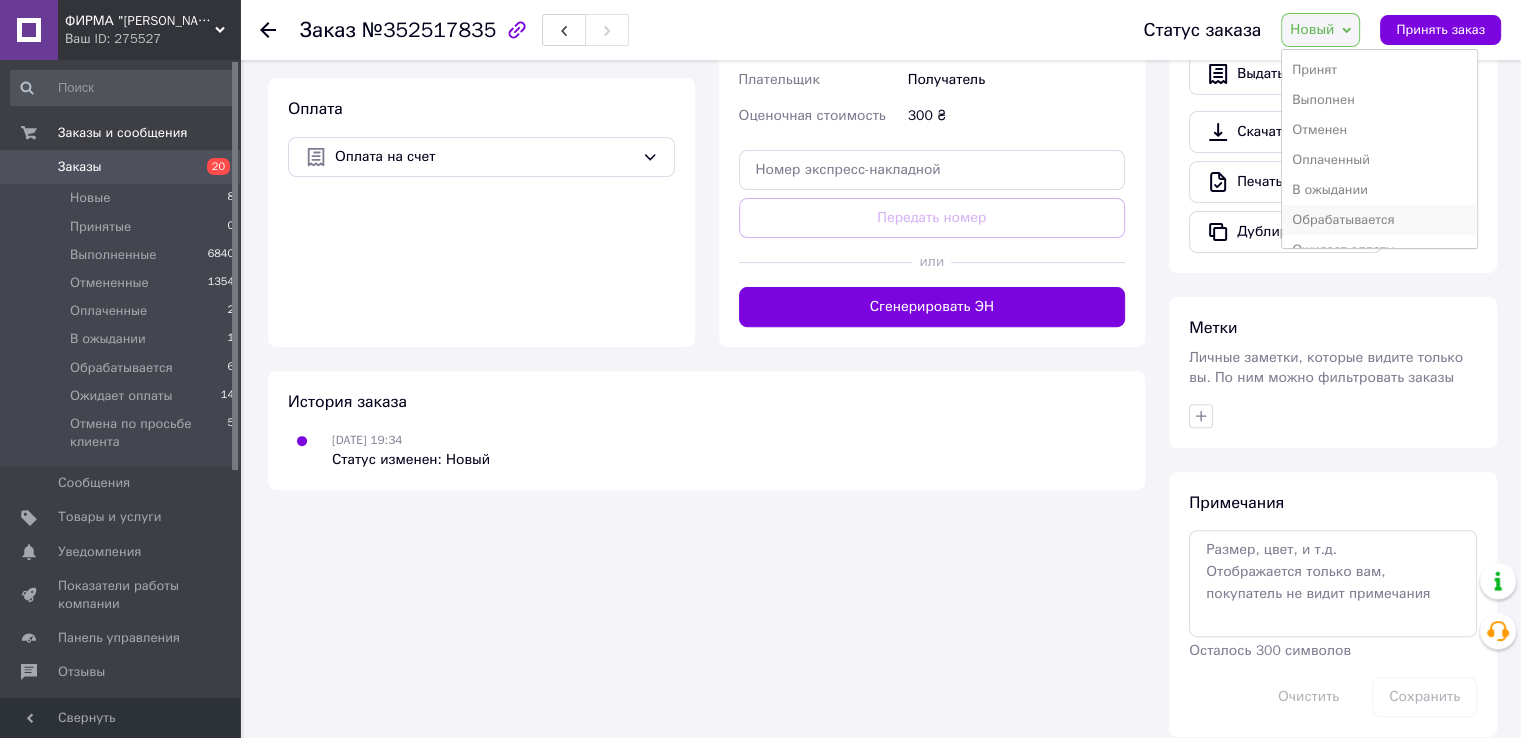 click on "Обрабатывается" at bounding box center [1379, 220] 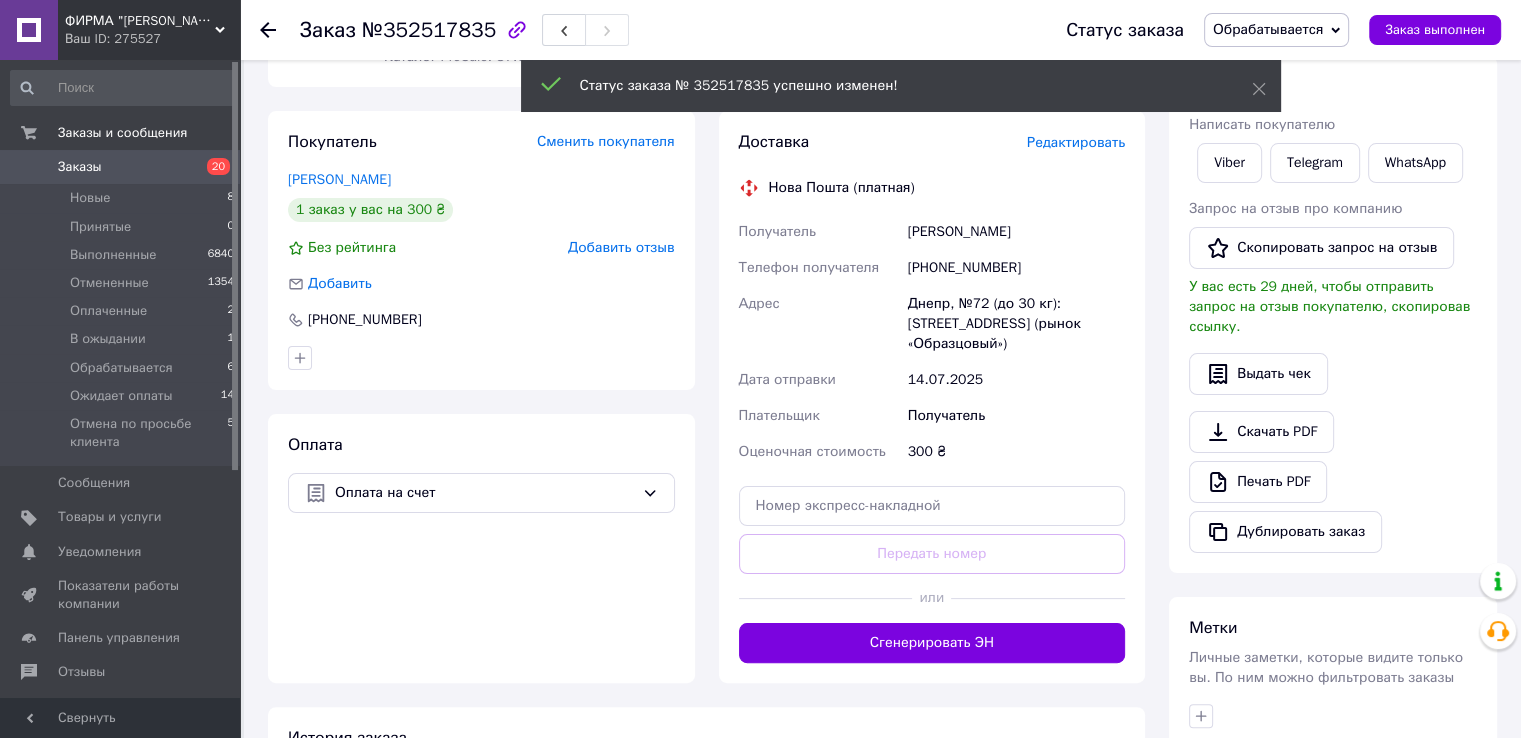 scroll, scrollTop: 244, scrollLeft: 0, axis: vertical 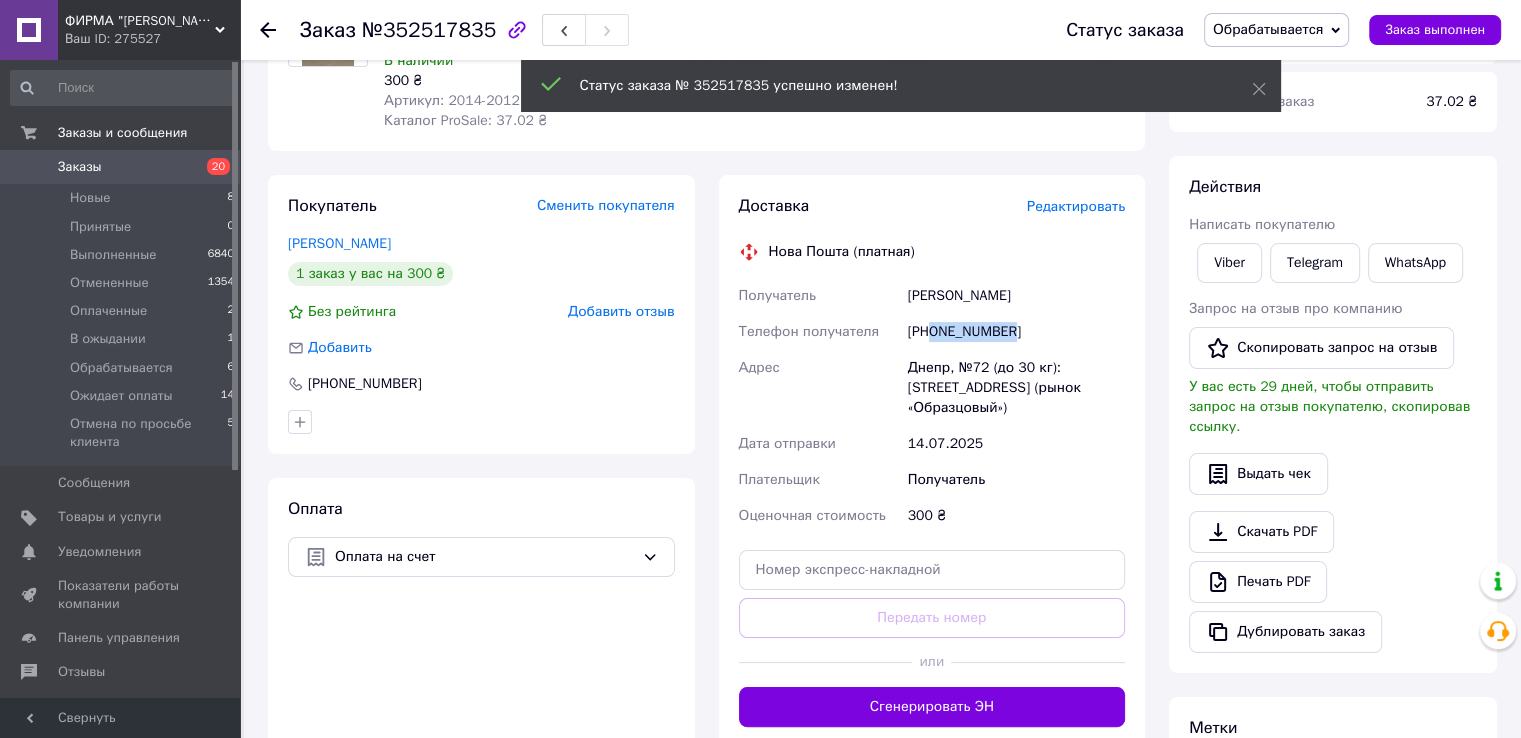 drag, startPoint x: 932, startPoint y: 332, endPoint x: 1024, endPoint y: 337, distance: 92.13577 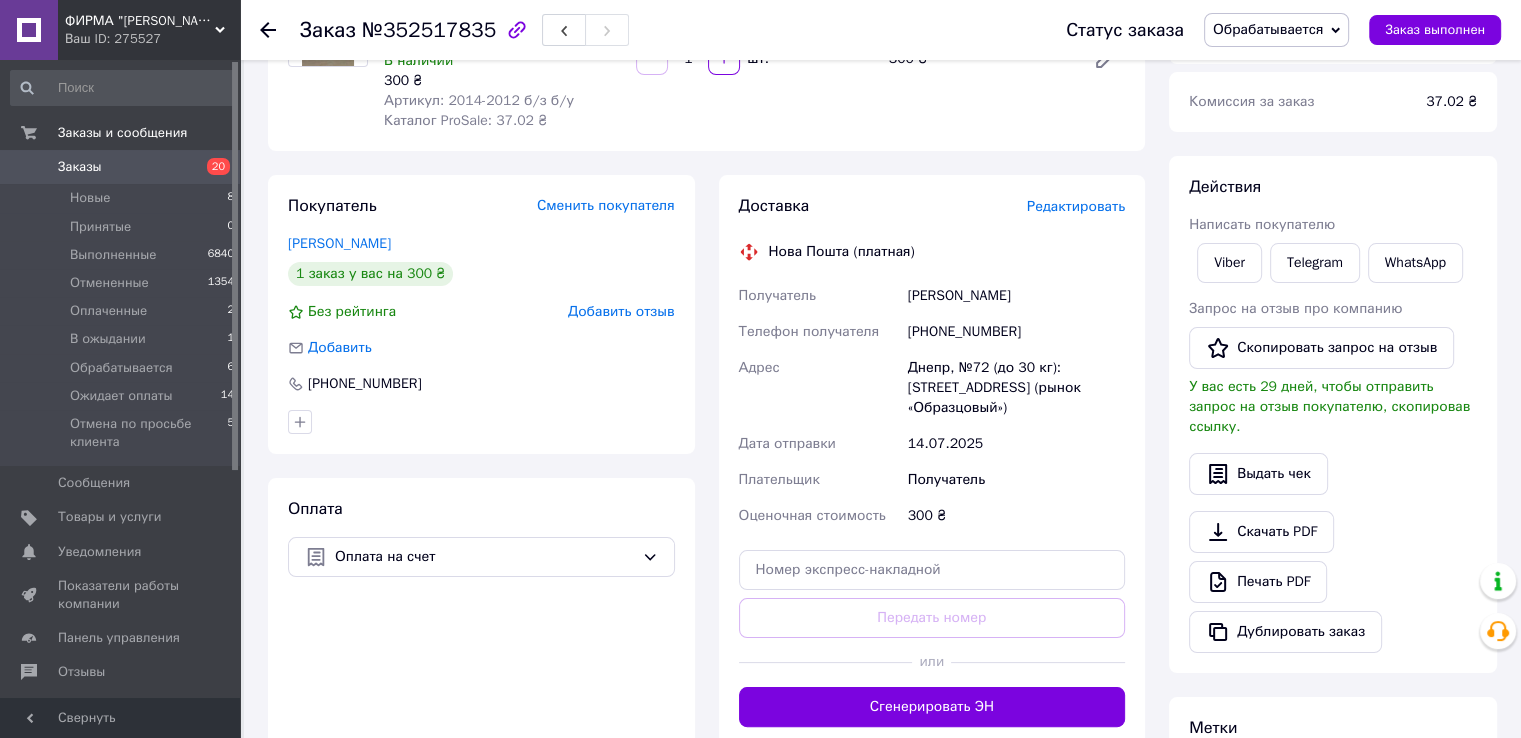 click on "Товары в заказе (1) Добавить товар Фоторамка 40х60 см., белый, багет 2014-2012 б/з б/у КАРКАС В наличии 300 ₴ Артикул: 2014-2012 б/з б/у Каталог ProSale: 37.02 ₴  1   шт. 300 ₴" at bounding box center [706, 39] 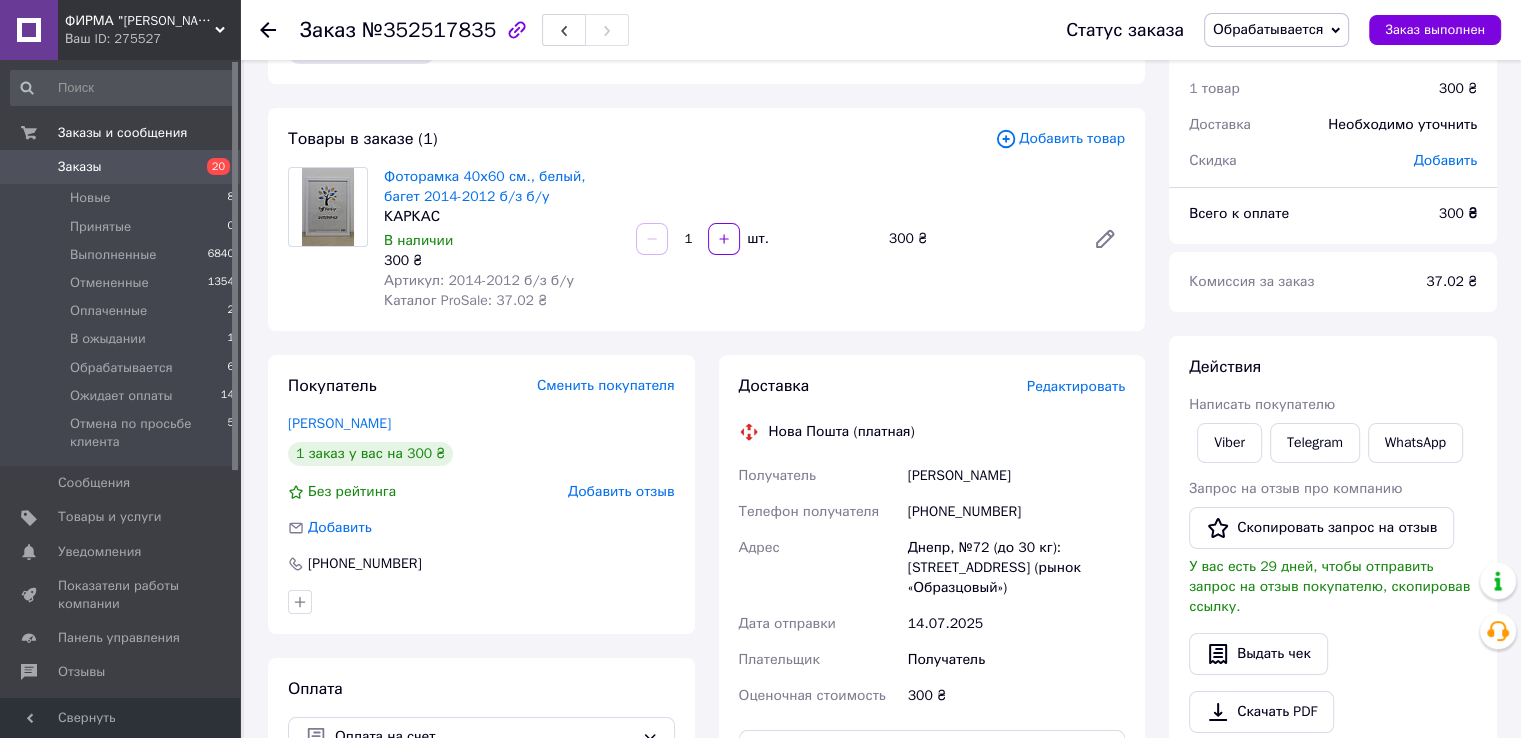 scroll, scrollTop: 100, scrollLeft: 0, axis: vertical 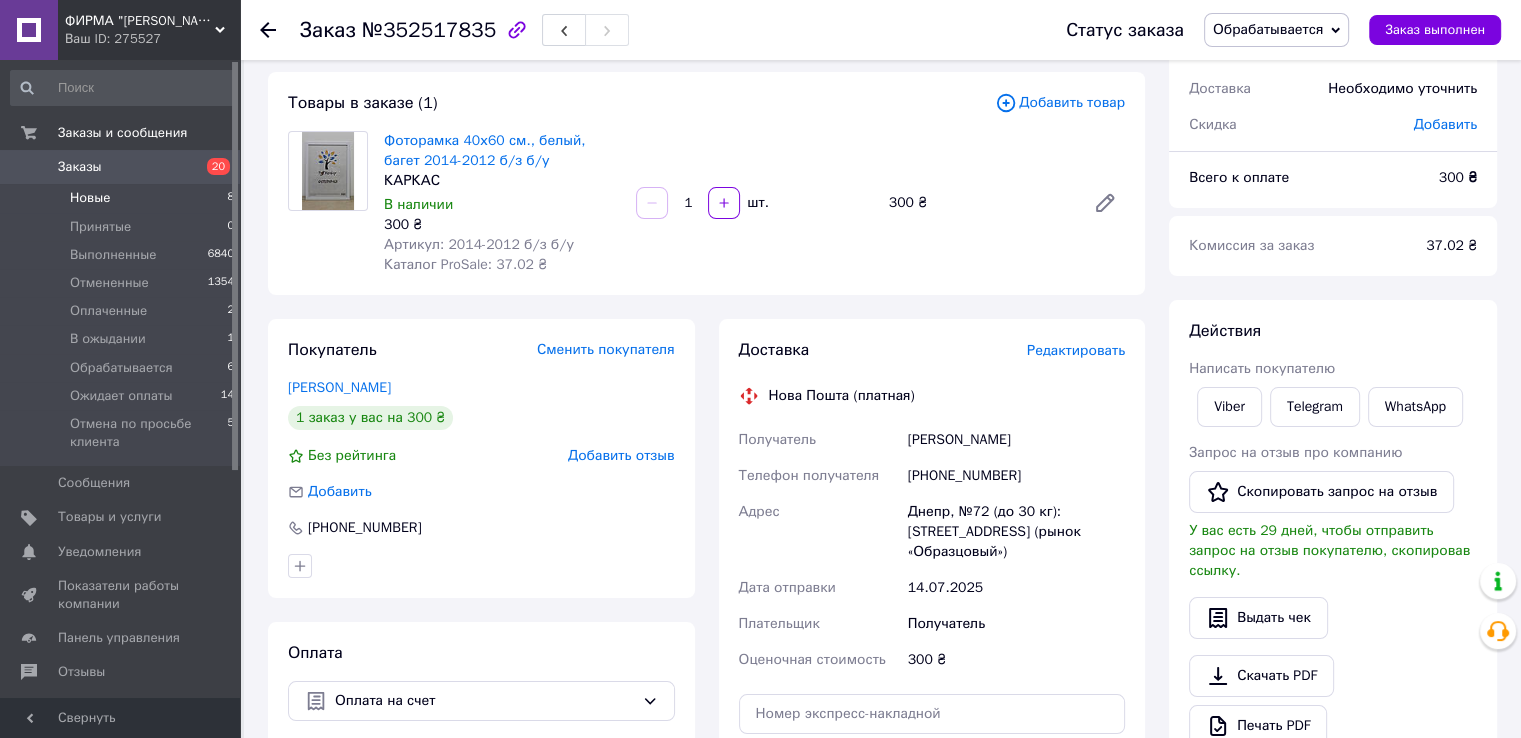 click on "Новые" at bounding box center (90, 198) 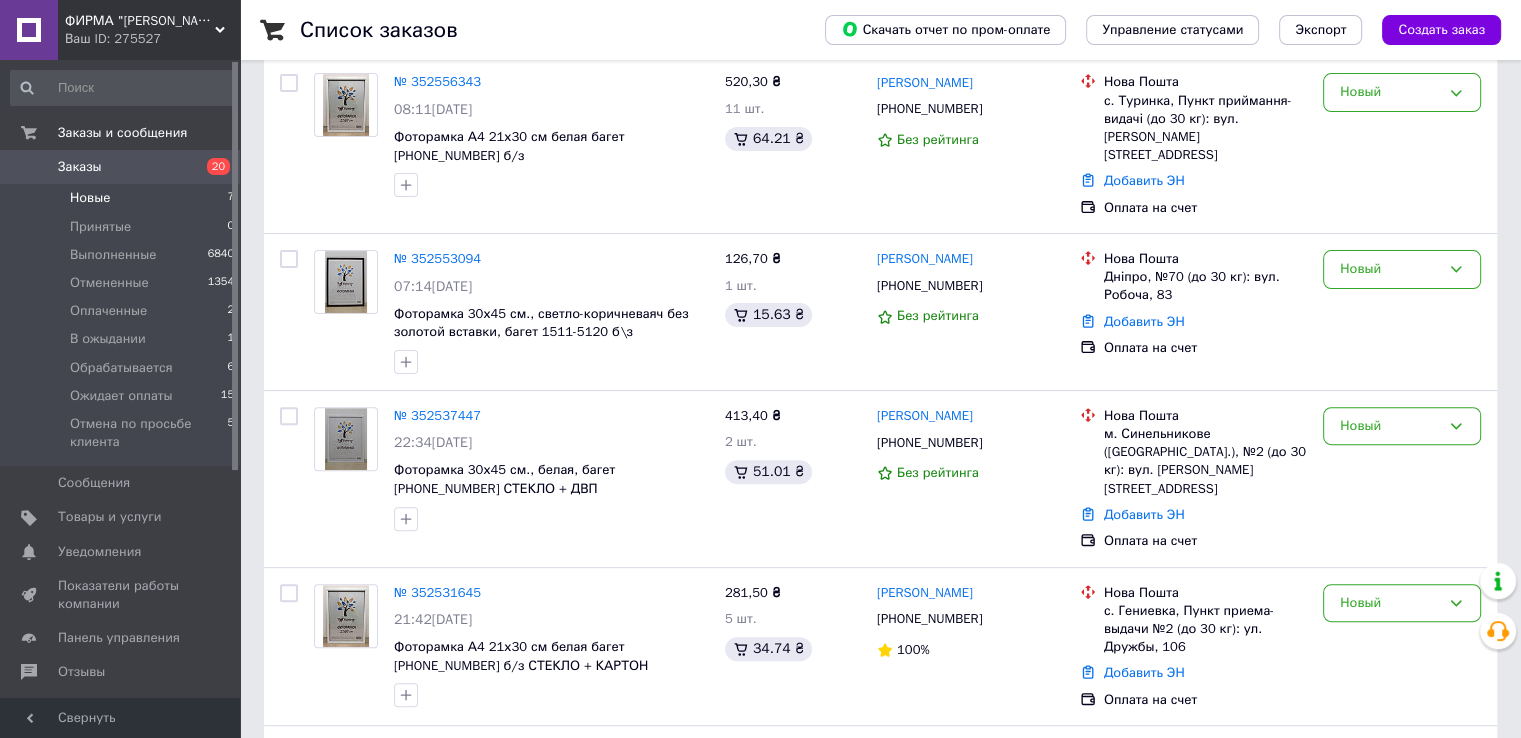 scroll, scrollTop: 641, scrollLeft: 0, axis: vertical 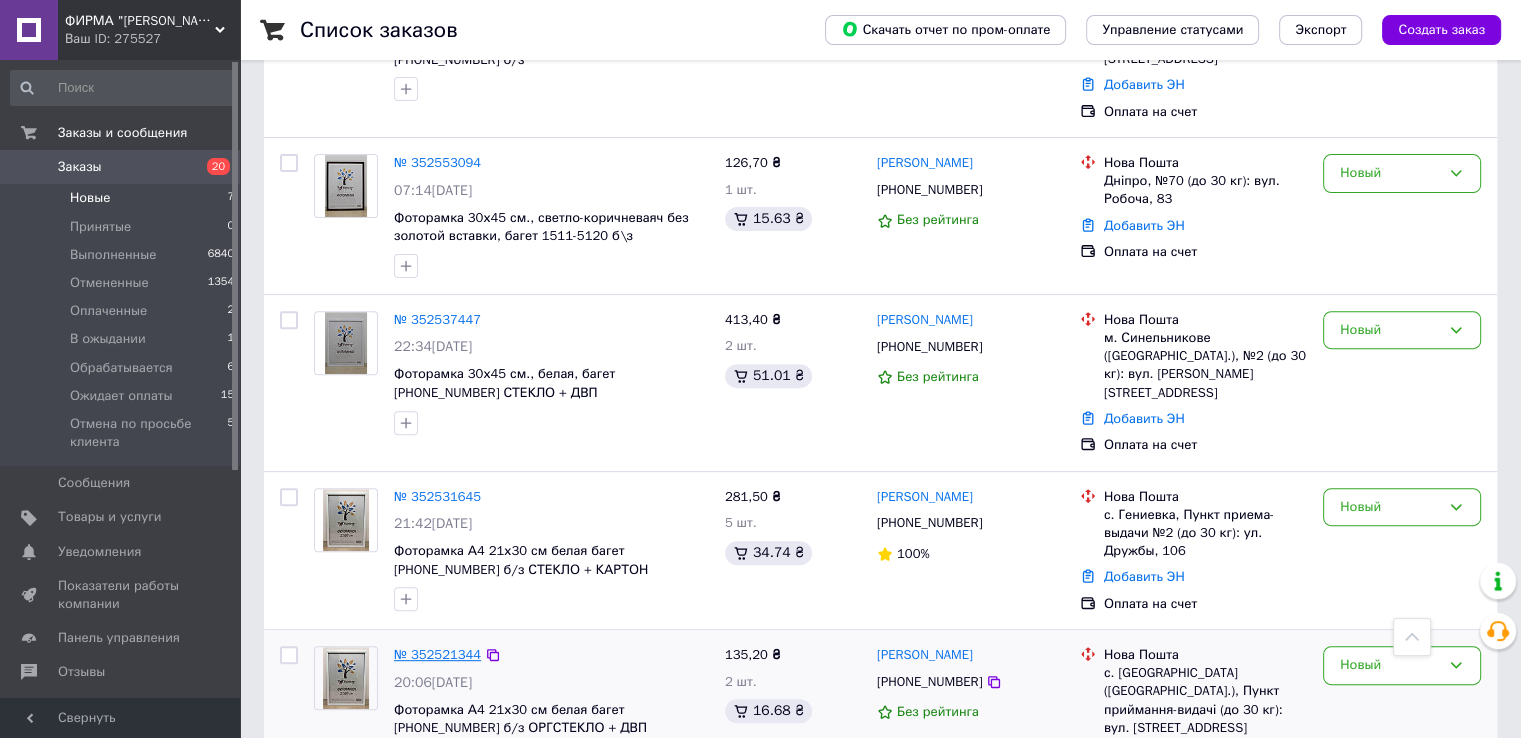 click on "№ 352521344" at bounding box center (437, 654) 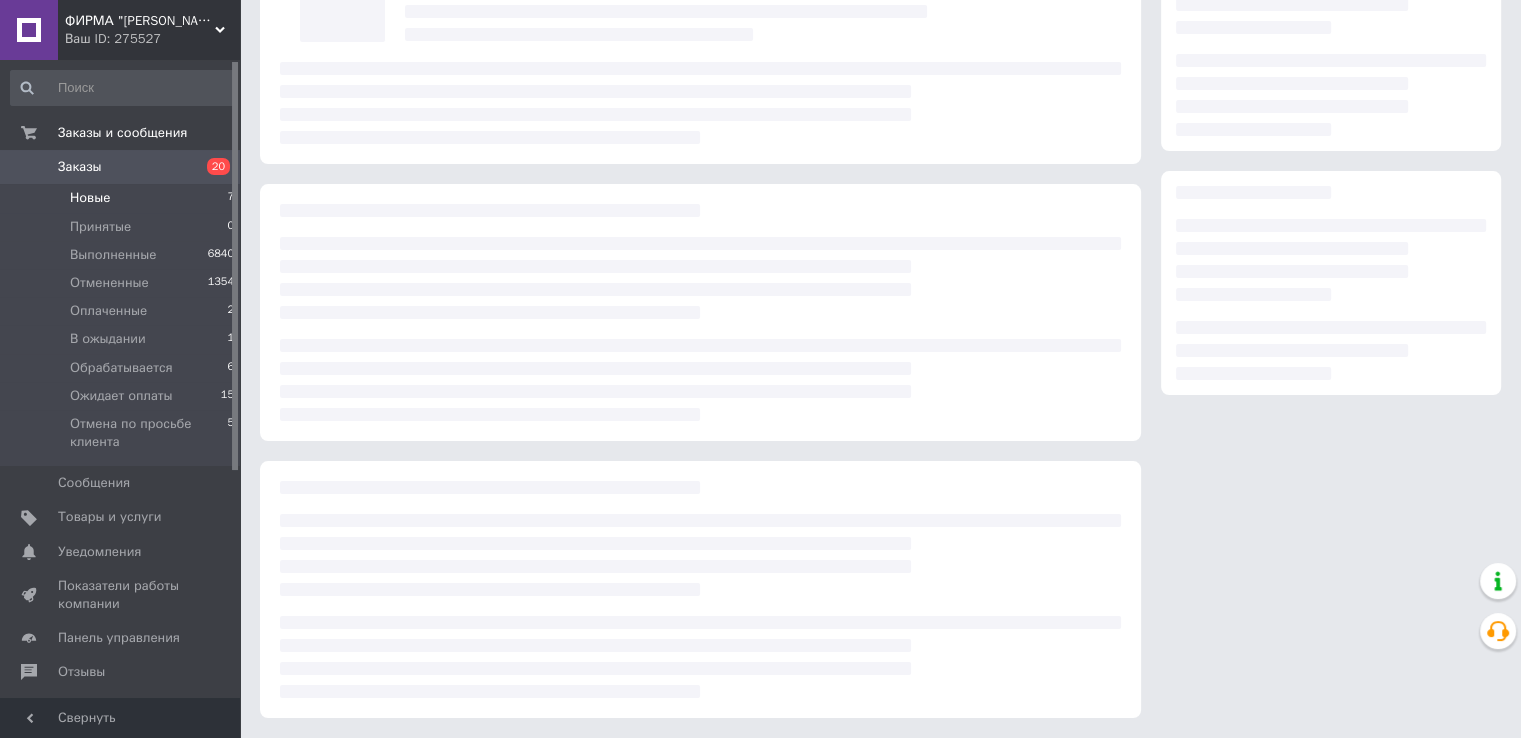 scroll, scrollTop: 176, scrollLeft: 0, axis: vertical 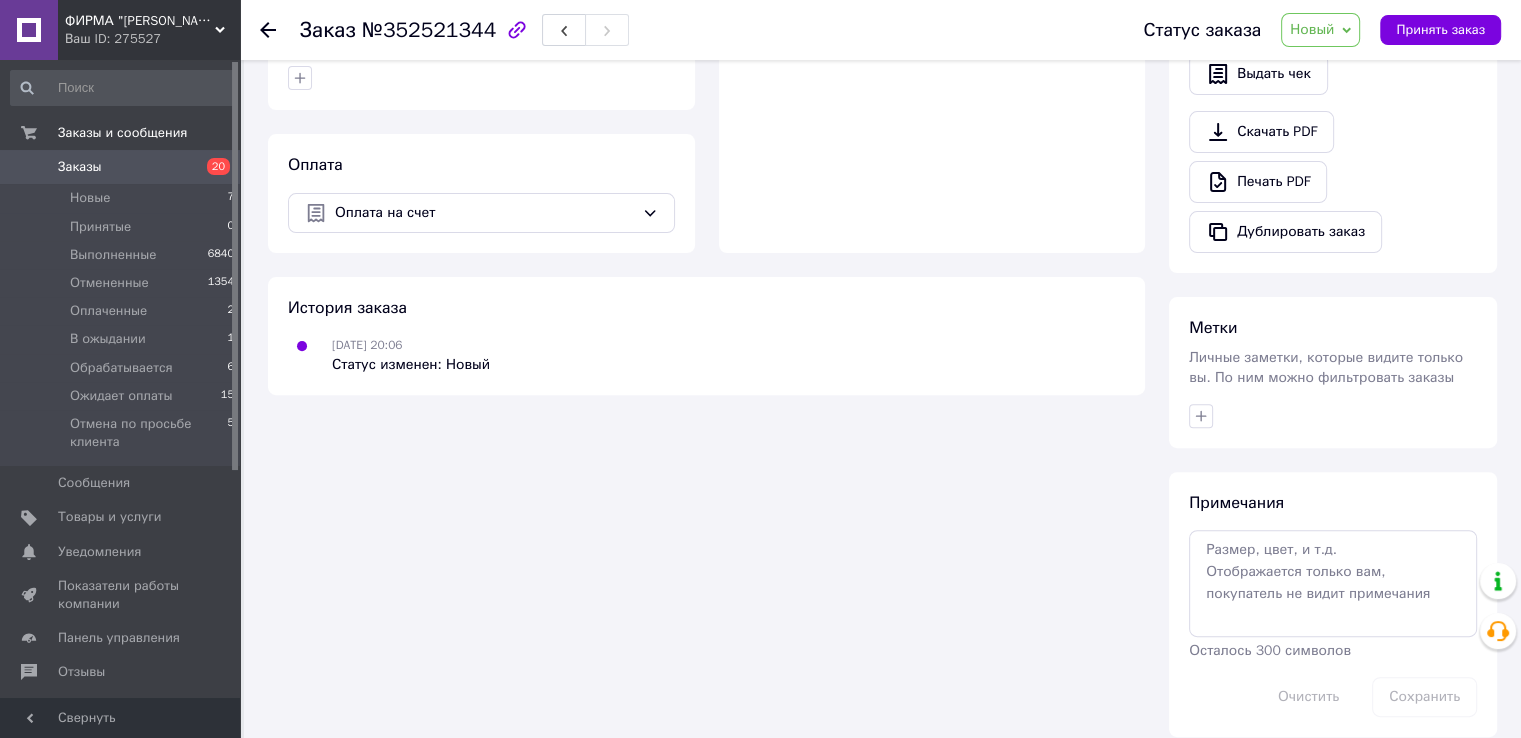 click on "Новый" at bounding box center (1312, 29) 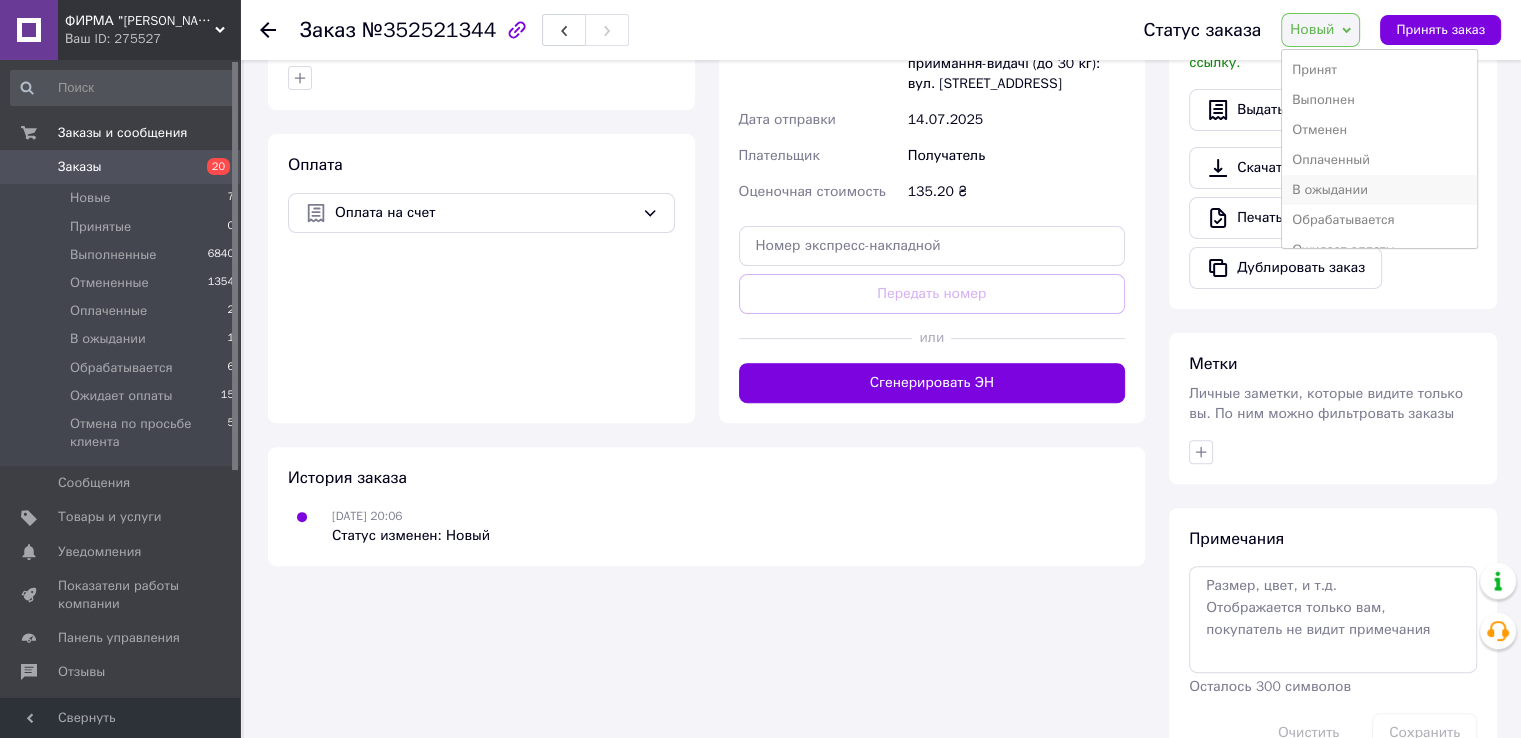 scroll, scrollTop: 641, scrollLeft: 0, axis: vertical 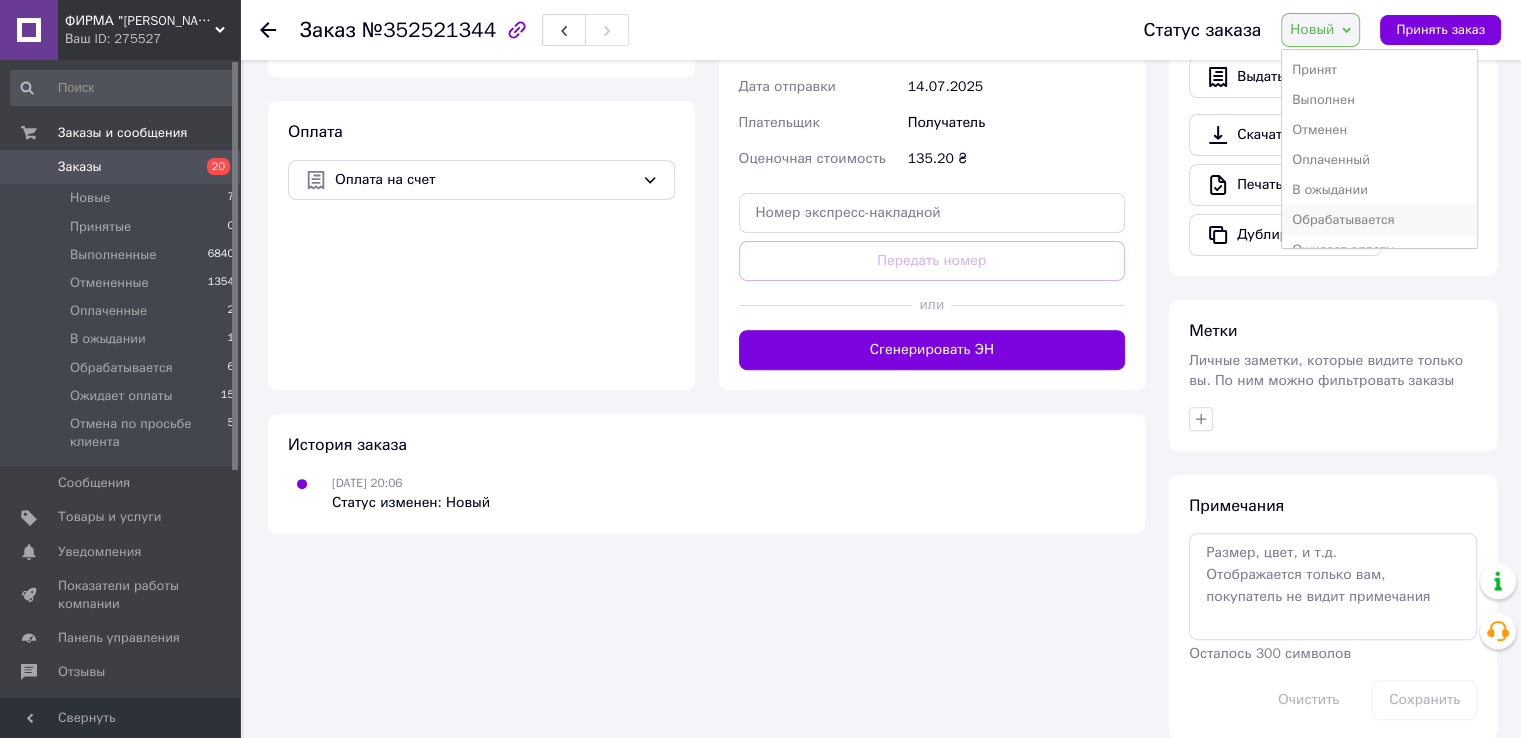 click on "Обрабатывается" at bounding box center (1379, 220) 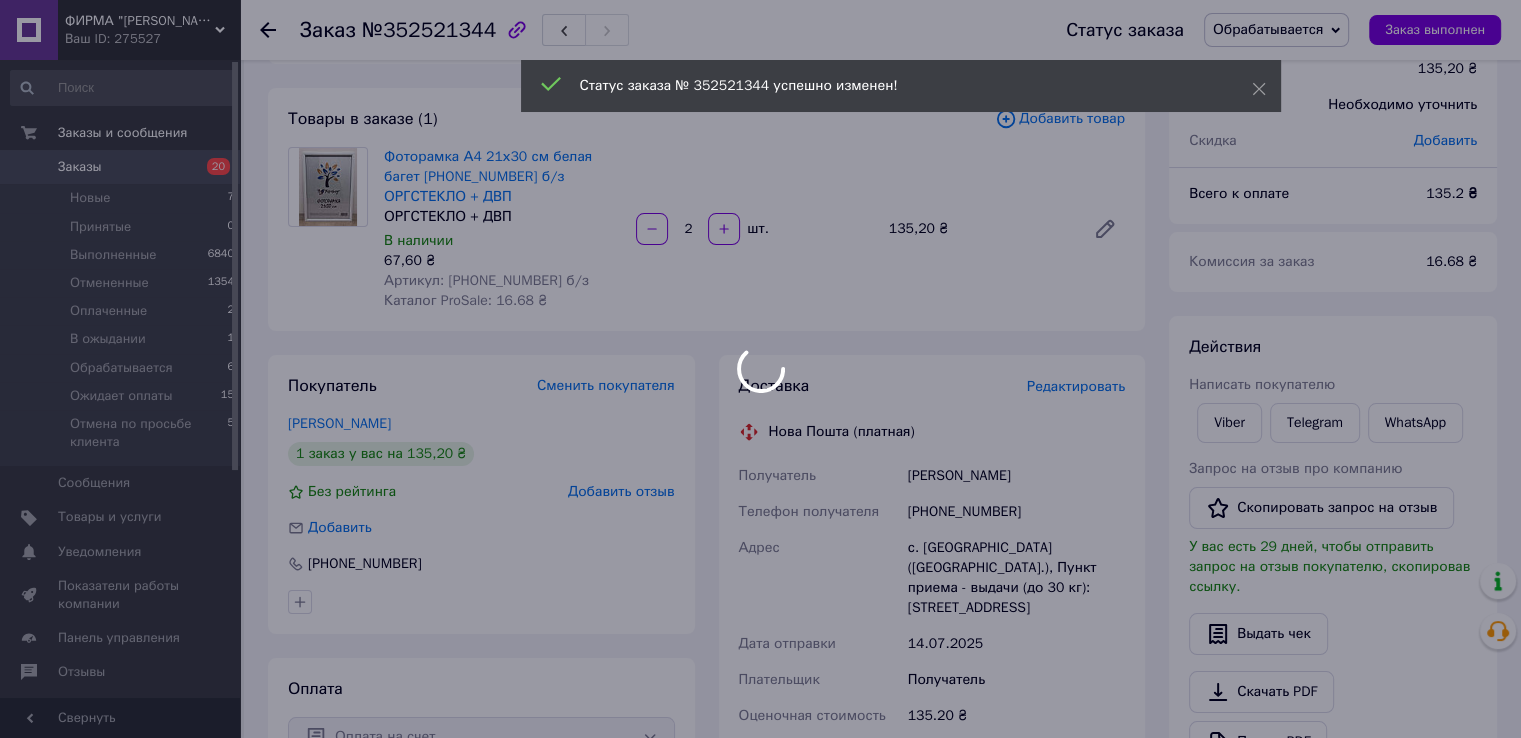 scroll, scrollTop: 41, scrollLeft: 0, axis: vertical 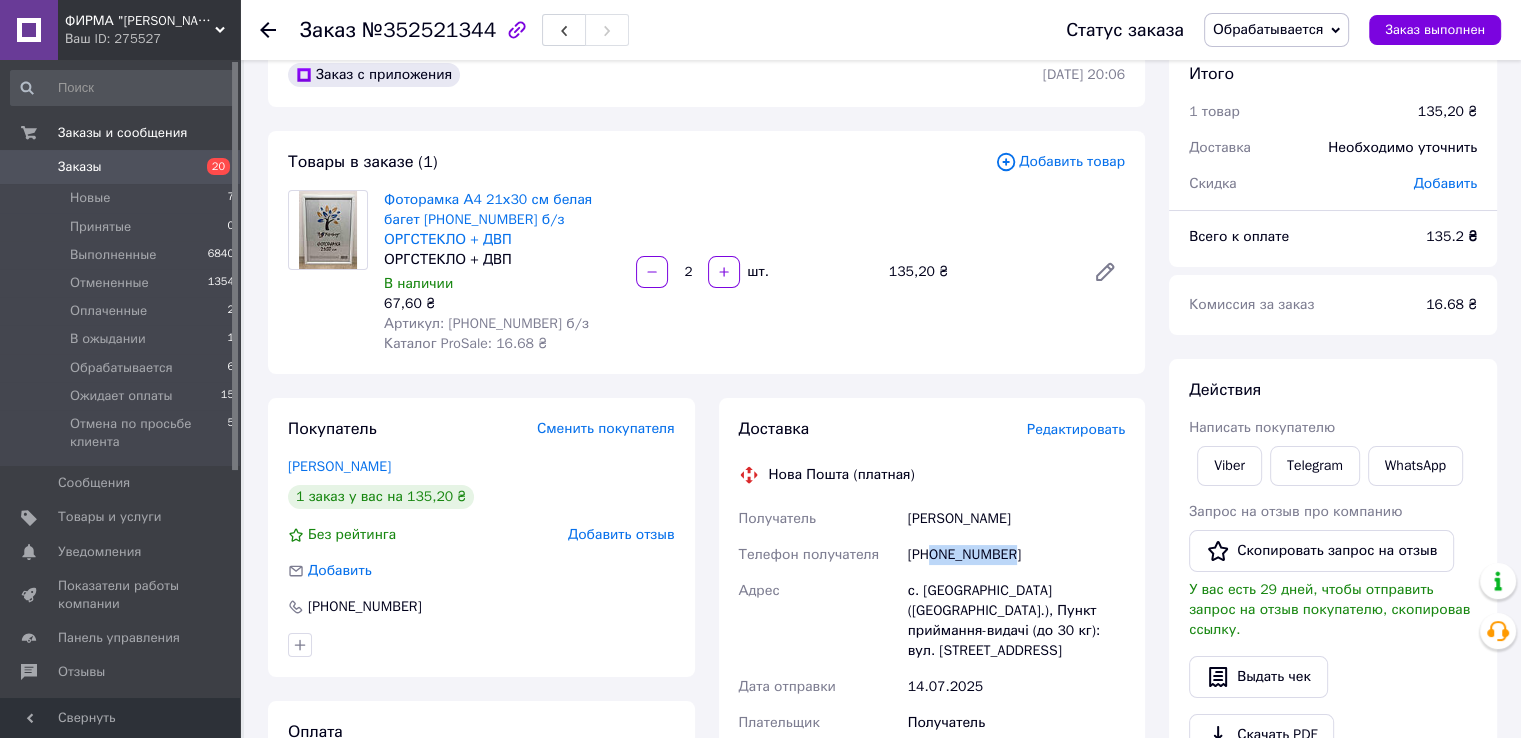 drag, startPoint x: 931, startPoint y: 538, endPoint x: 1072, endPoint y: 534, distance: 141.05673 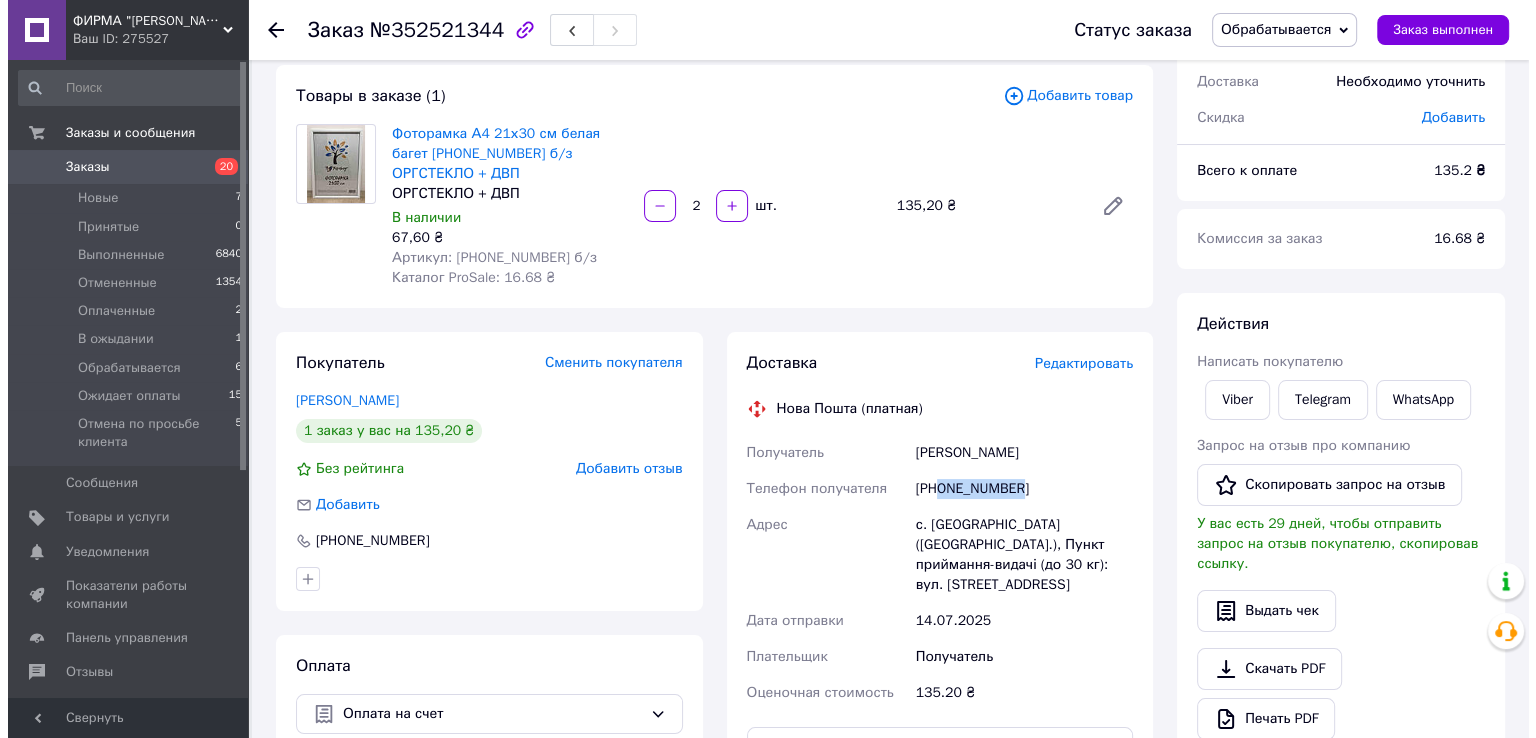 scroll, scrollTop: 141, scrollLeft: 0, axis: vertical 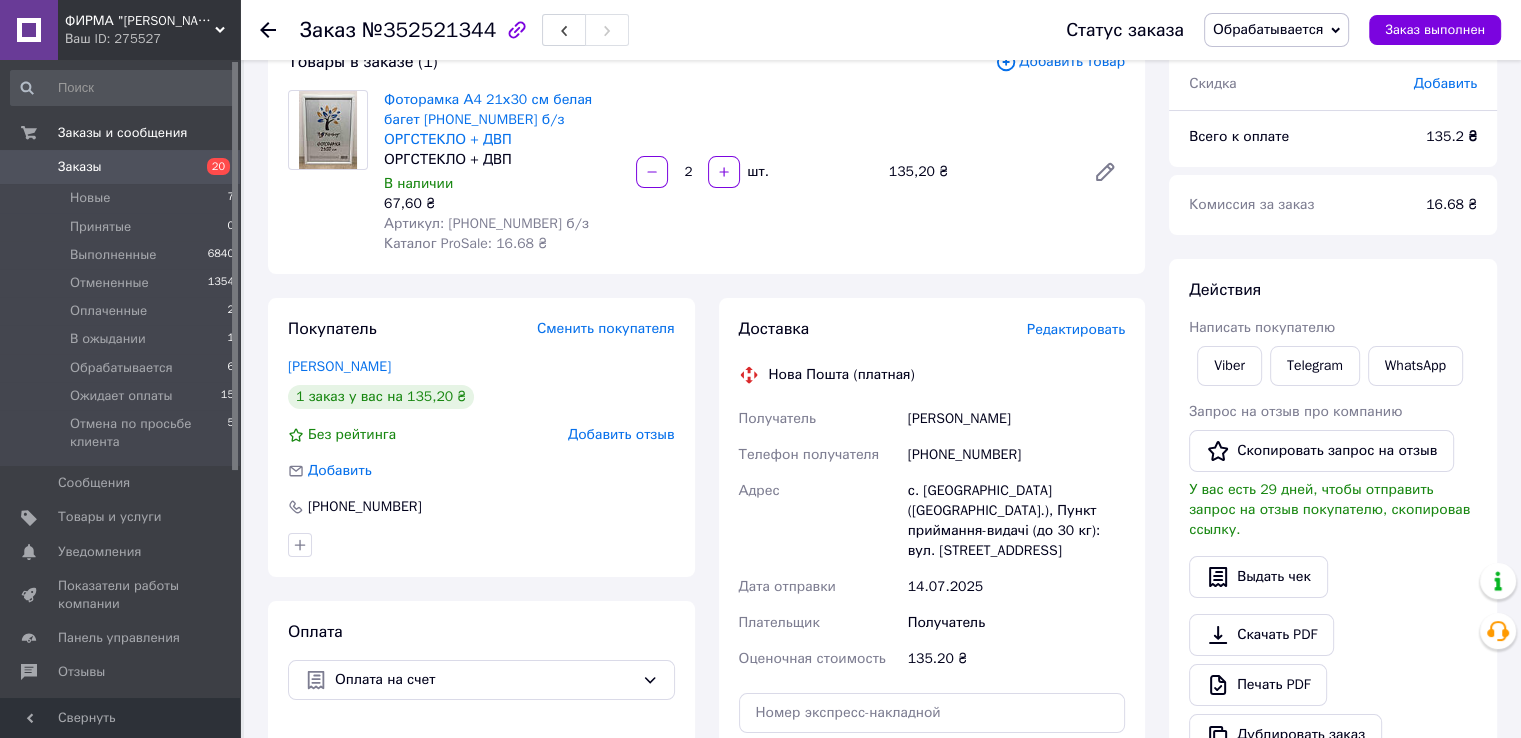 click on "Оплата Оплата на счет" at bounding box center [481, 745] 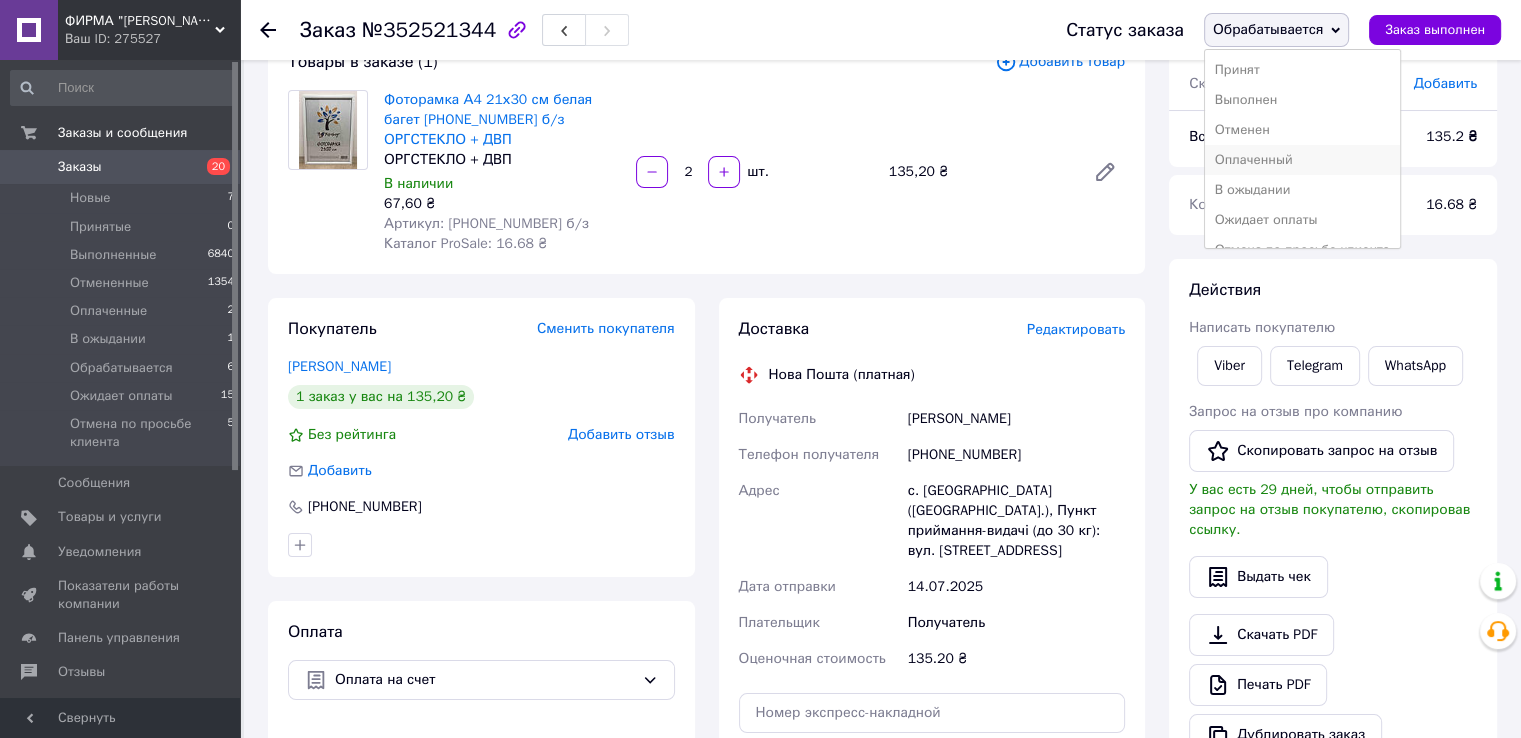 click on "Оплаченный" at bounding box center (1302, 160) 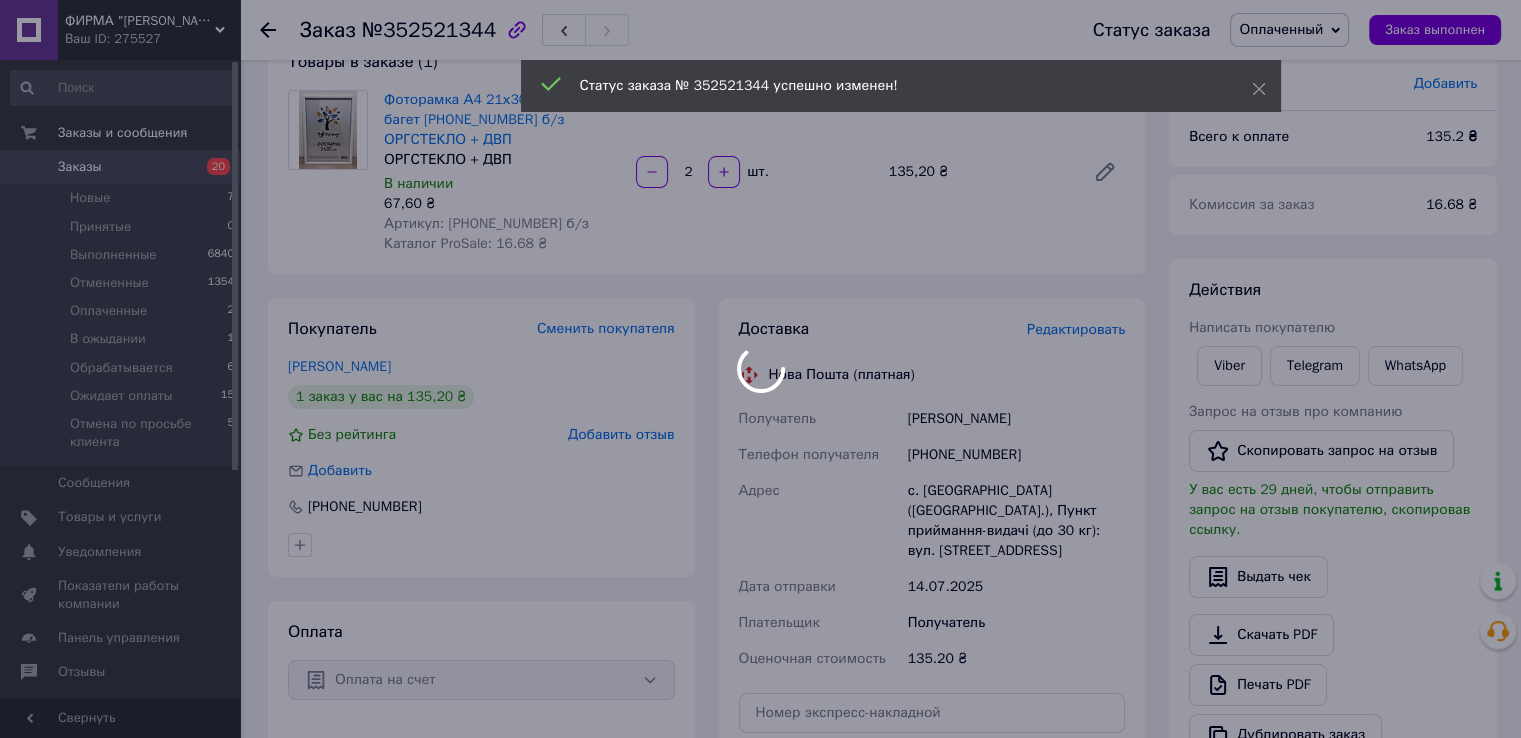 click at bounding box center (760, 369) 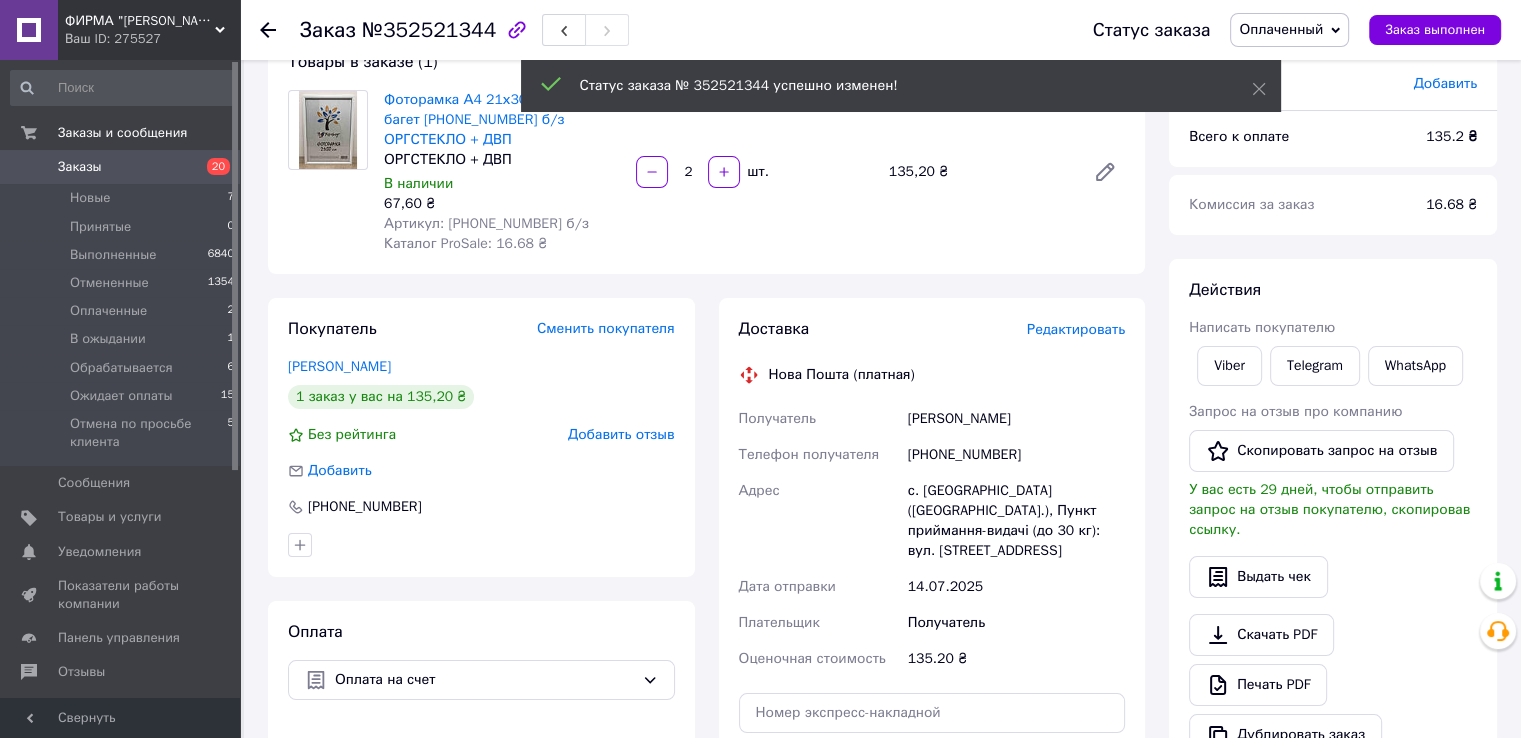 click on "Редактировать" at bounding box center (1076, 329) 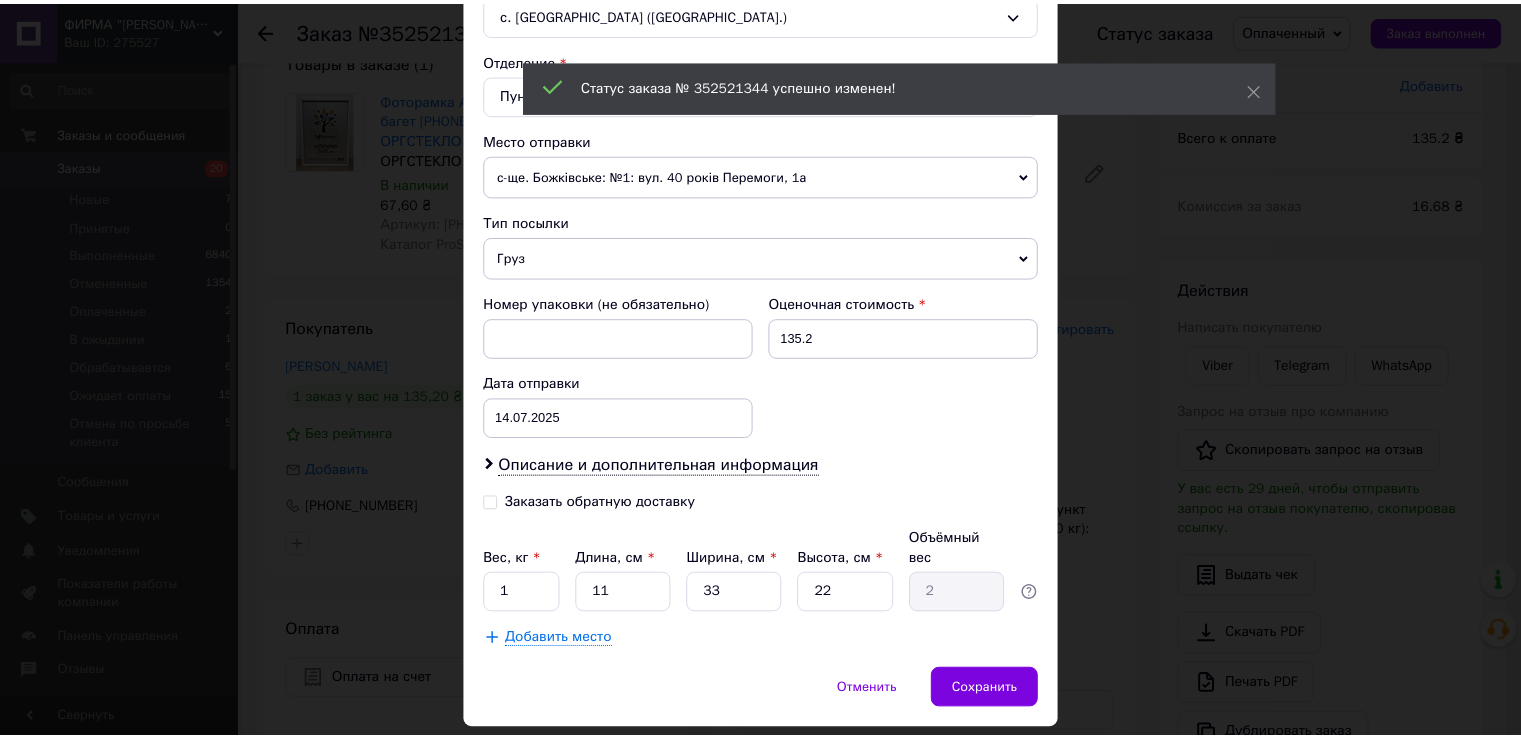 scroll, scrollTop: 600, scrollLeft: 0, axis: vertical 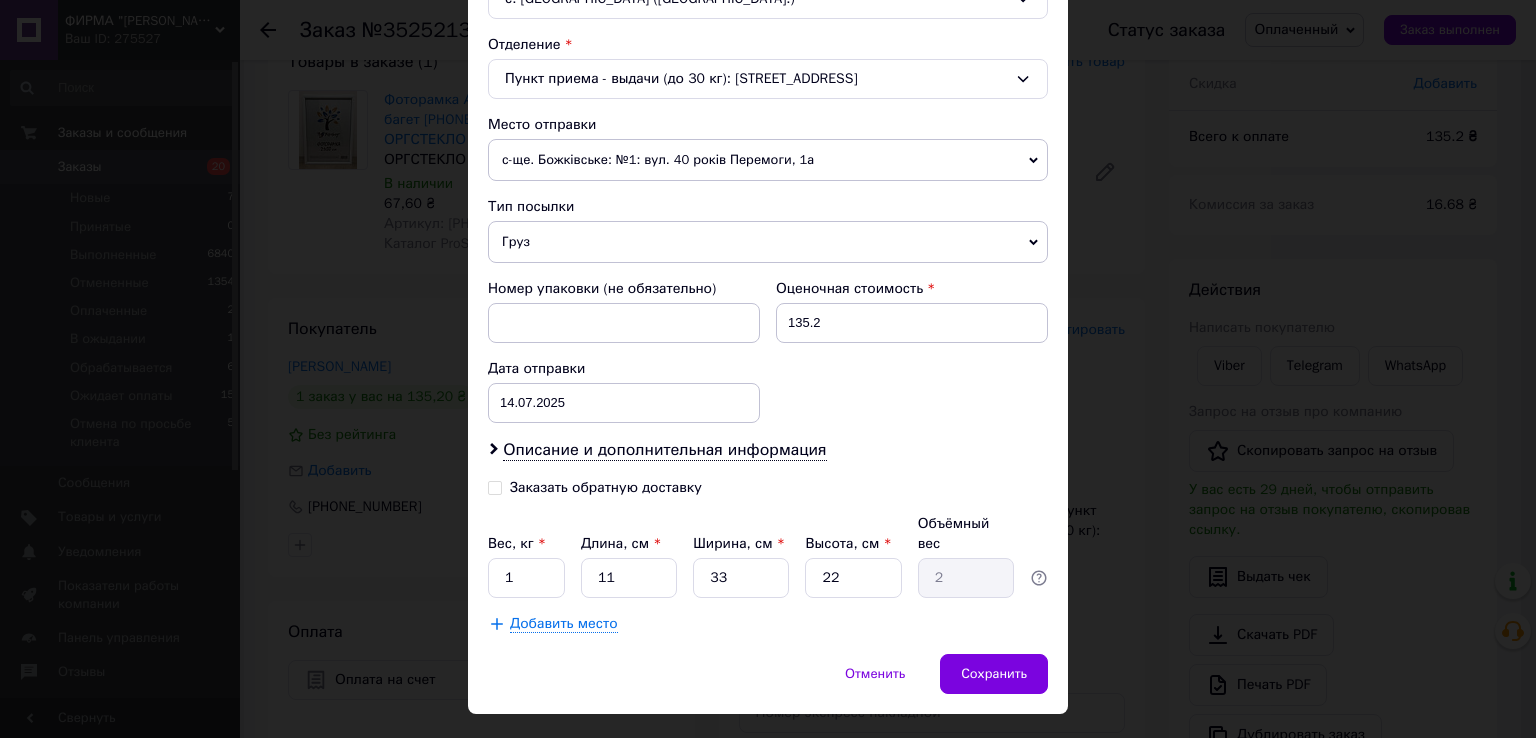 click on "Оценочная стоимость 135.2" at bounding box center (912, 311) 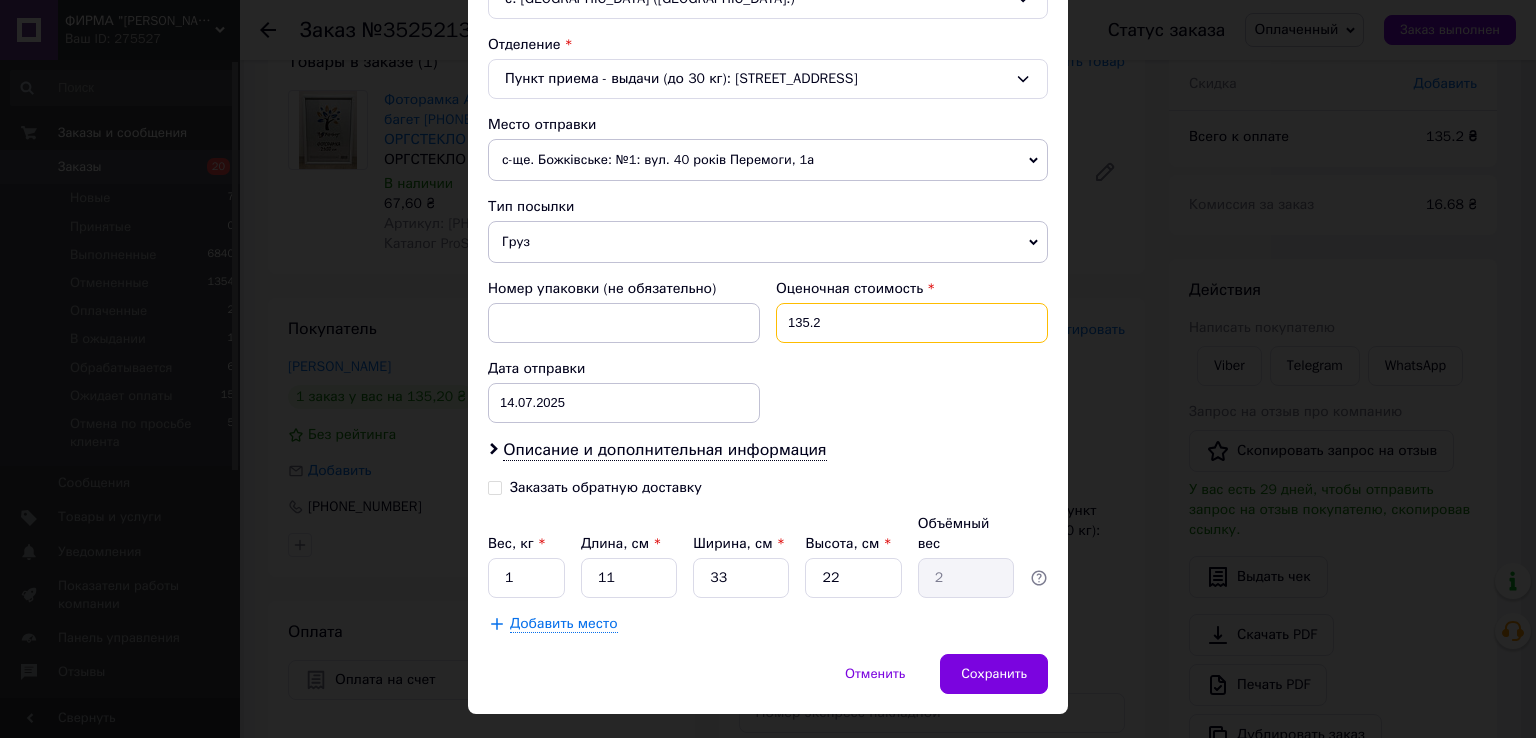 click on "135.2" at bounding box center (912, 323) 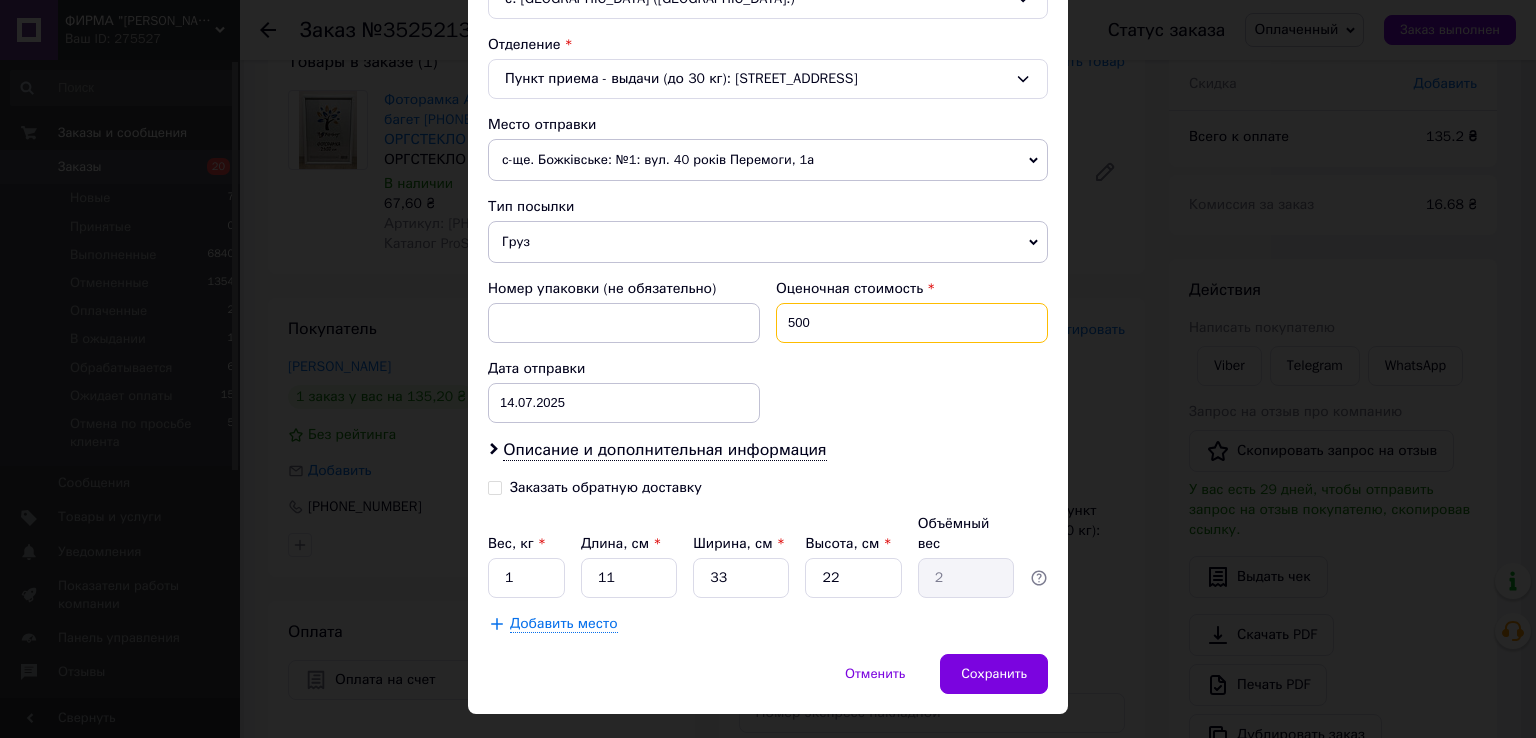 type on "500" 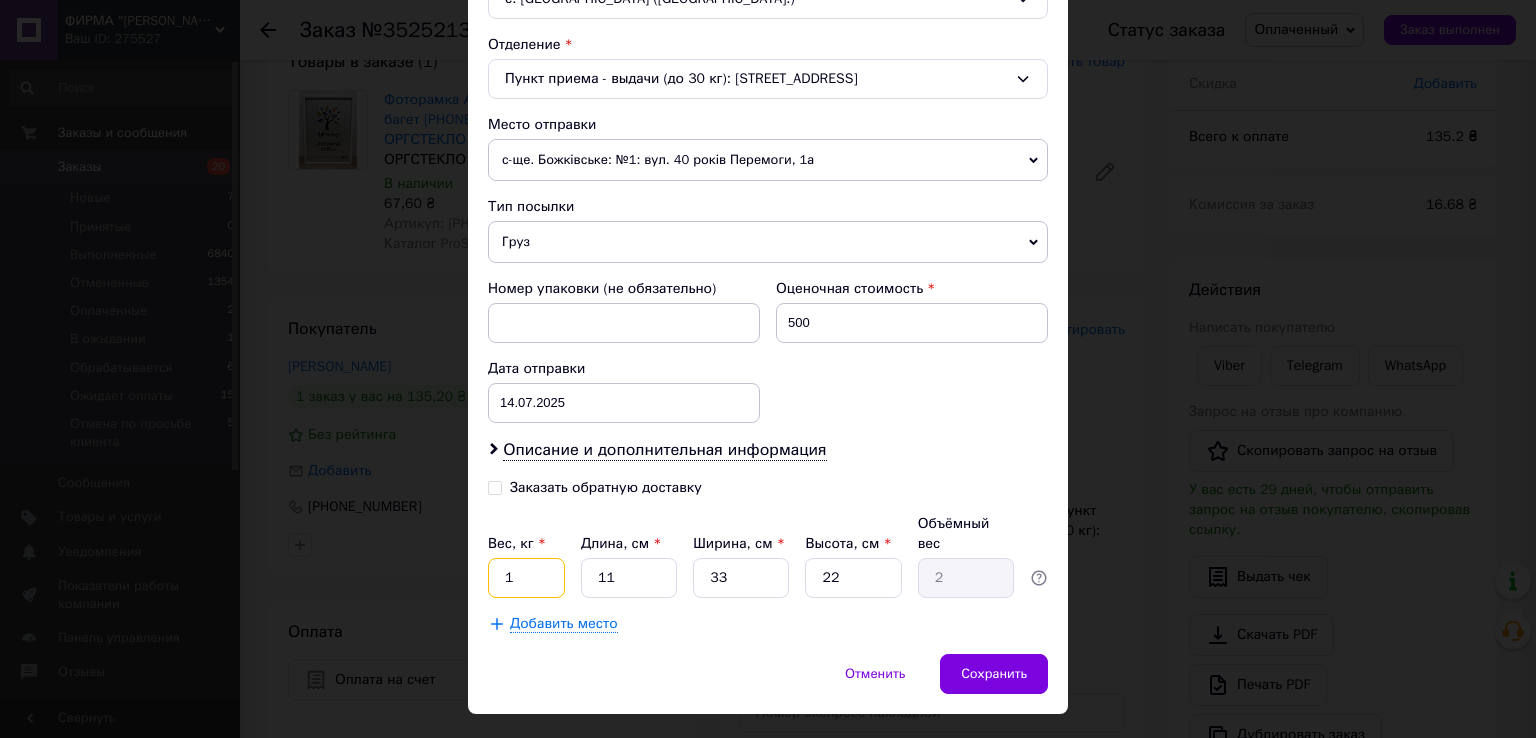 click on "1" at bounding box center [526, 578] 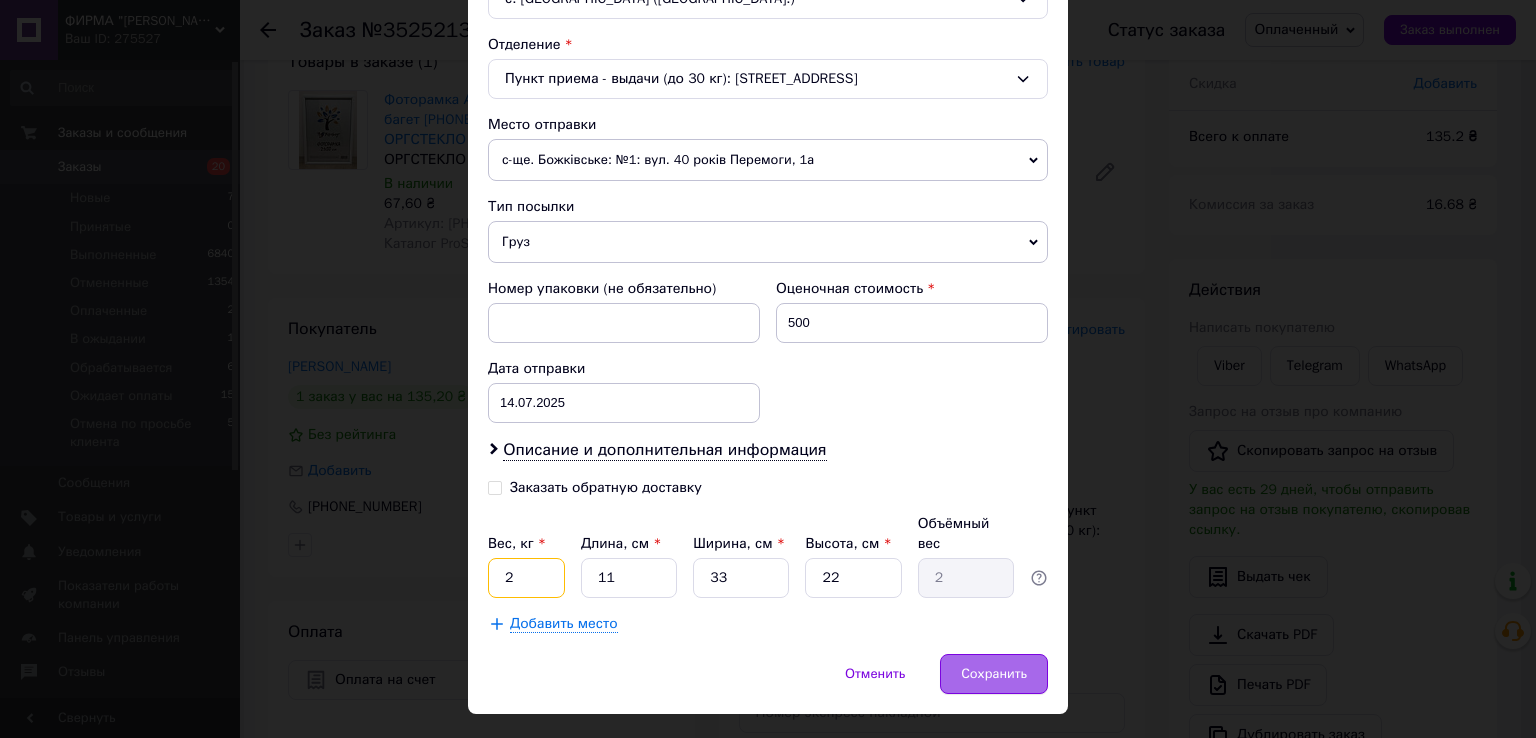 type on "2" 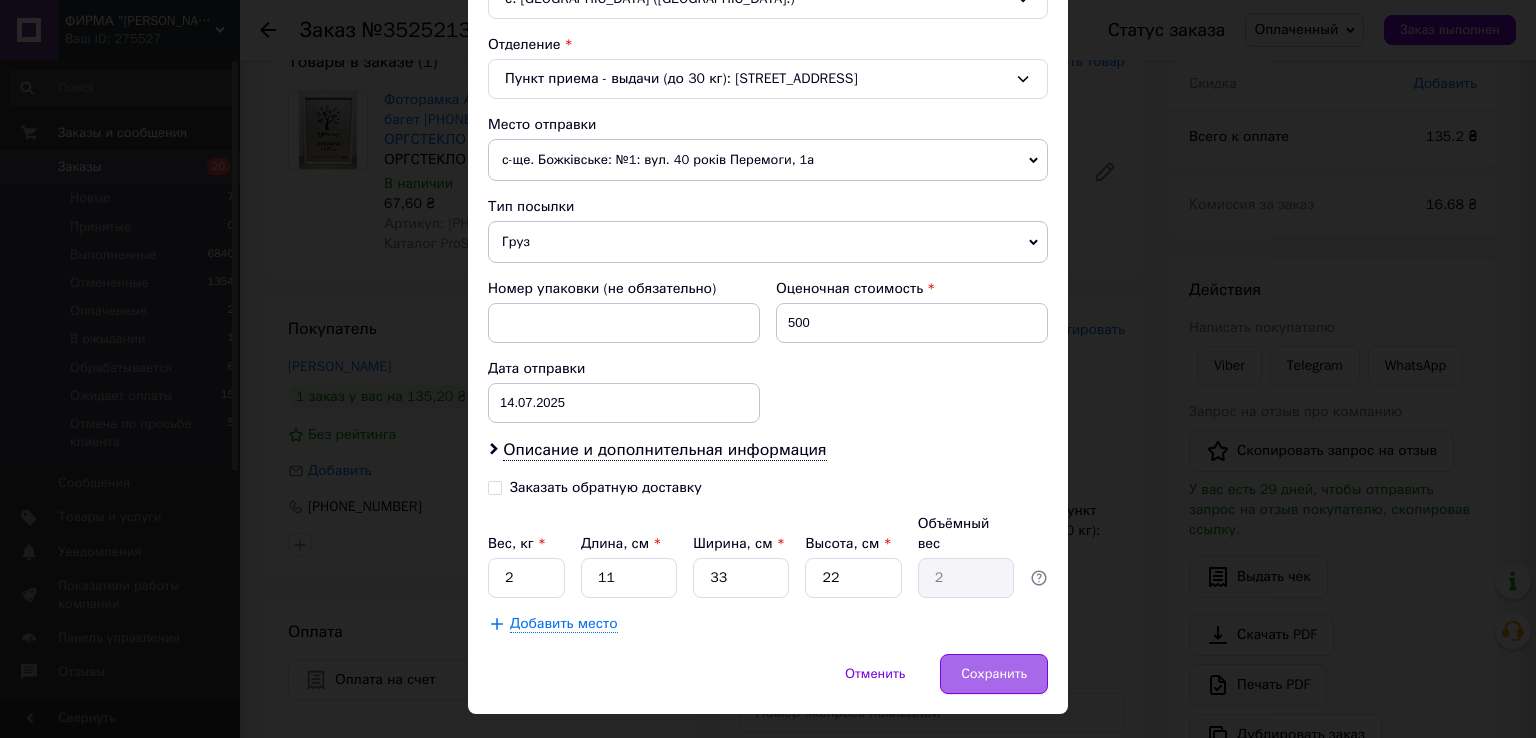 click on "Сохранить" at bounding box center (994, 674) 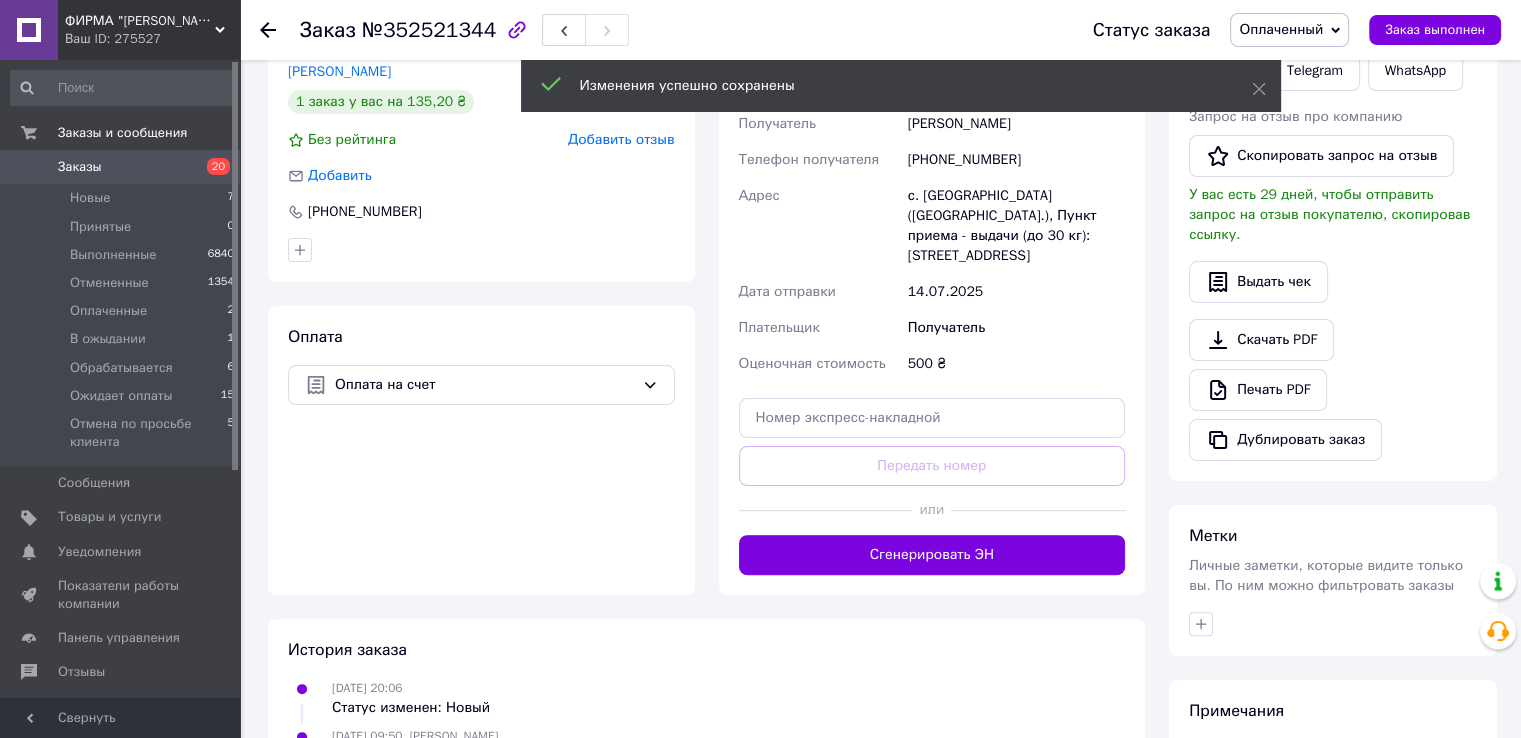 scroll, scrollTop: 441, scrollLeft: 0, axis: vertical 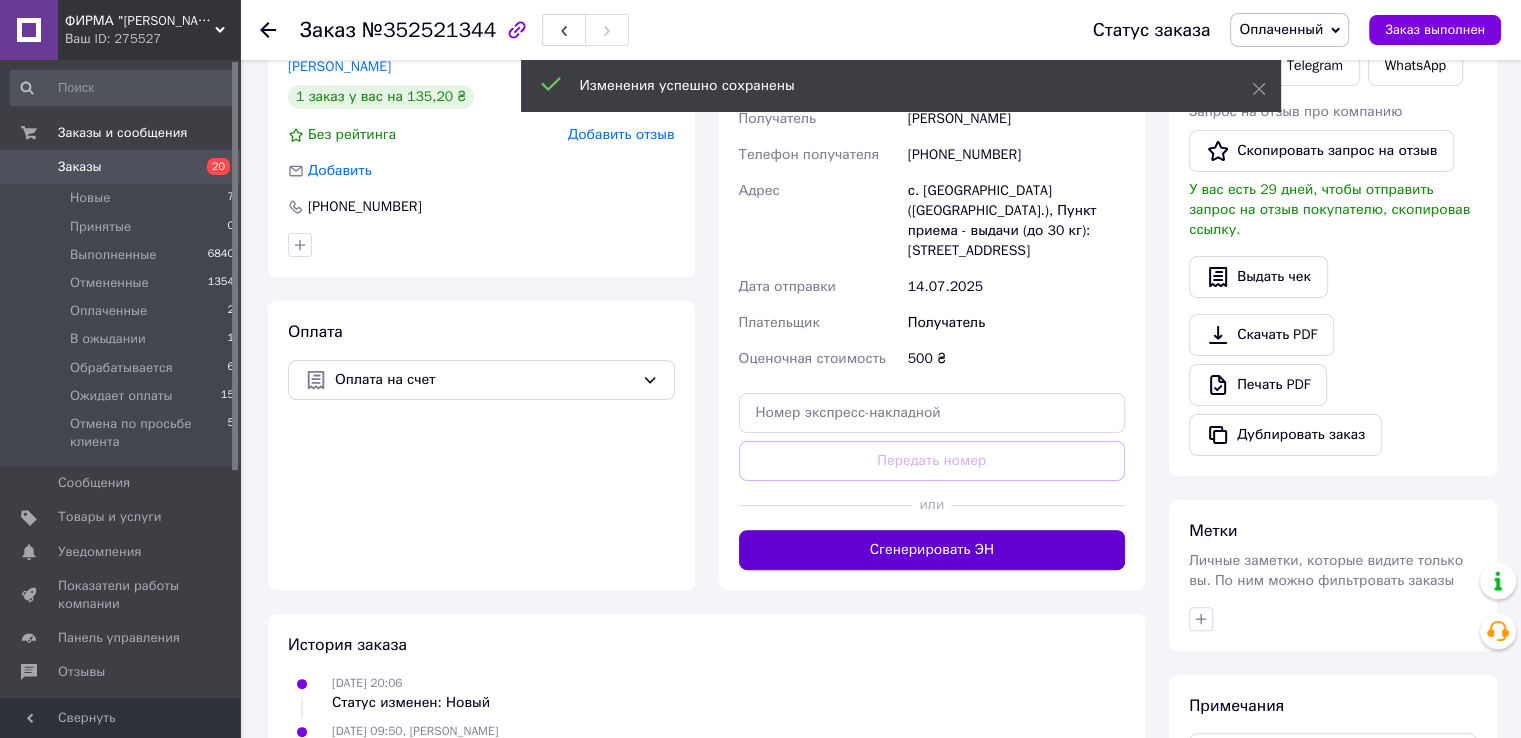click on "Сгенерировать ЭН" at bounding box center [932, 550] 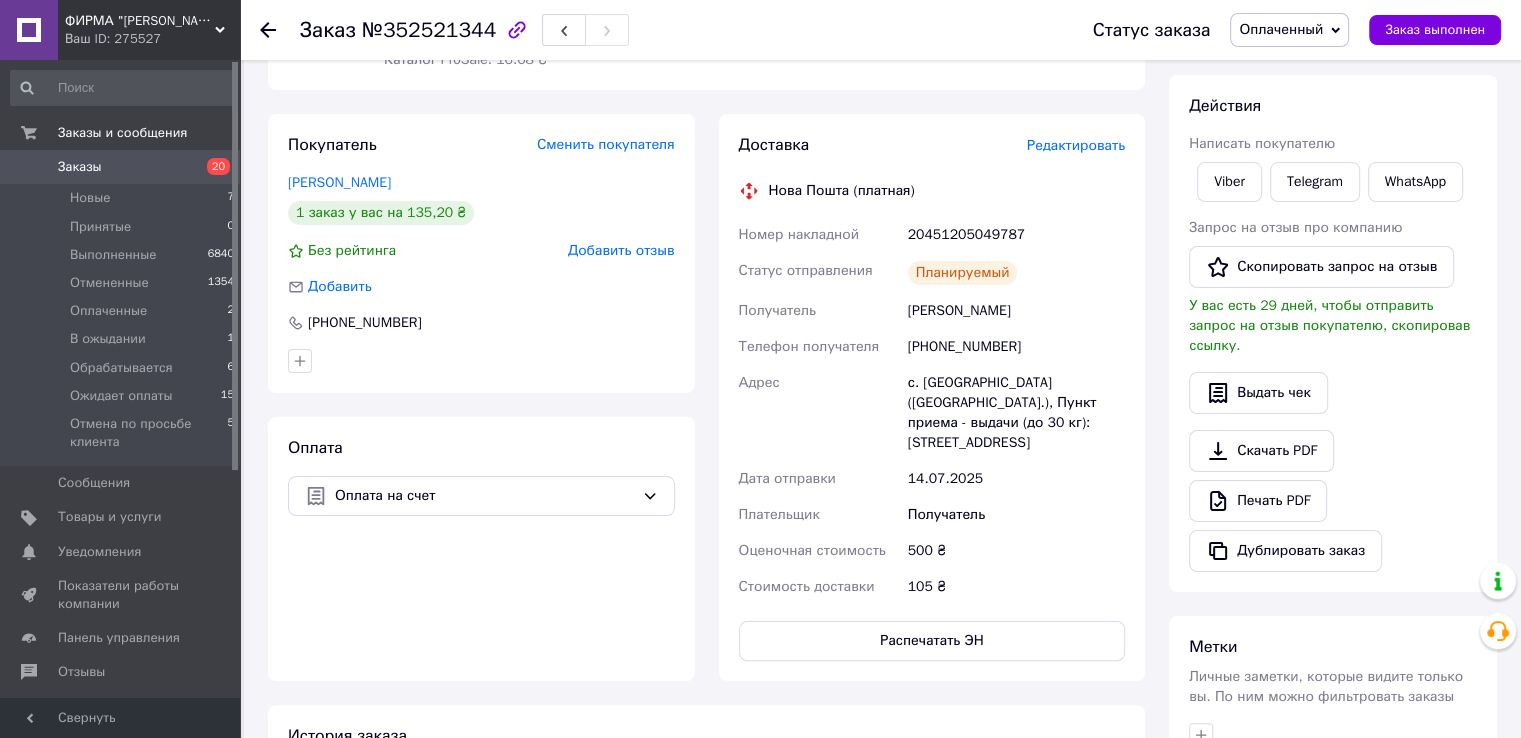 scroll, scrollTop: 241, scrollLeft: 0, axis: vertical 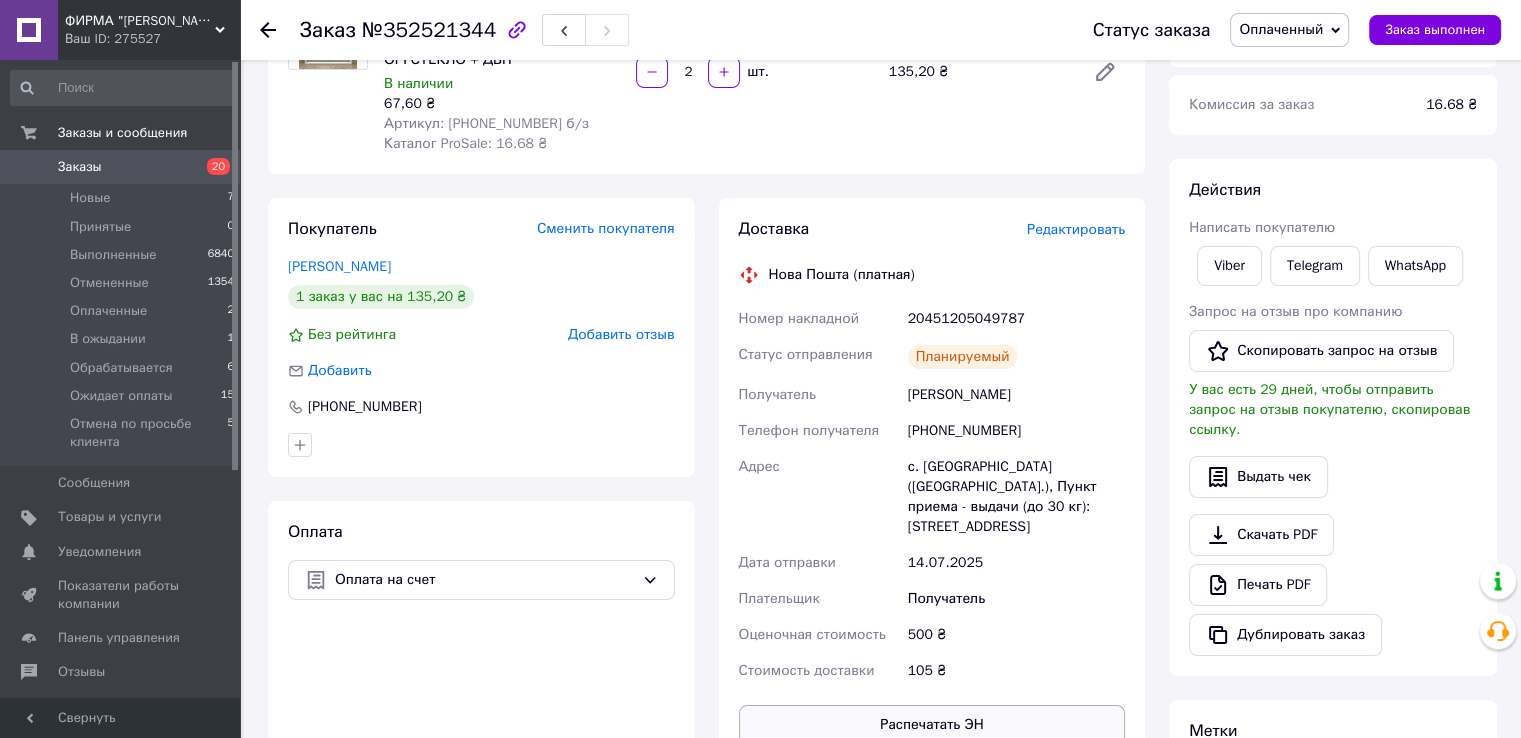 click on "Распечатать ЭН" at bounding box center [932, 725] 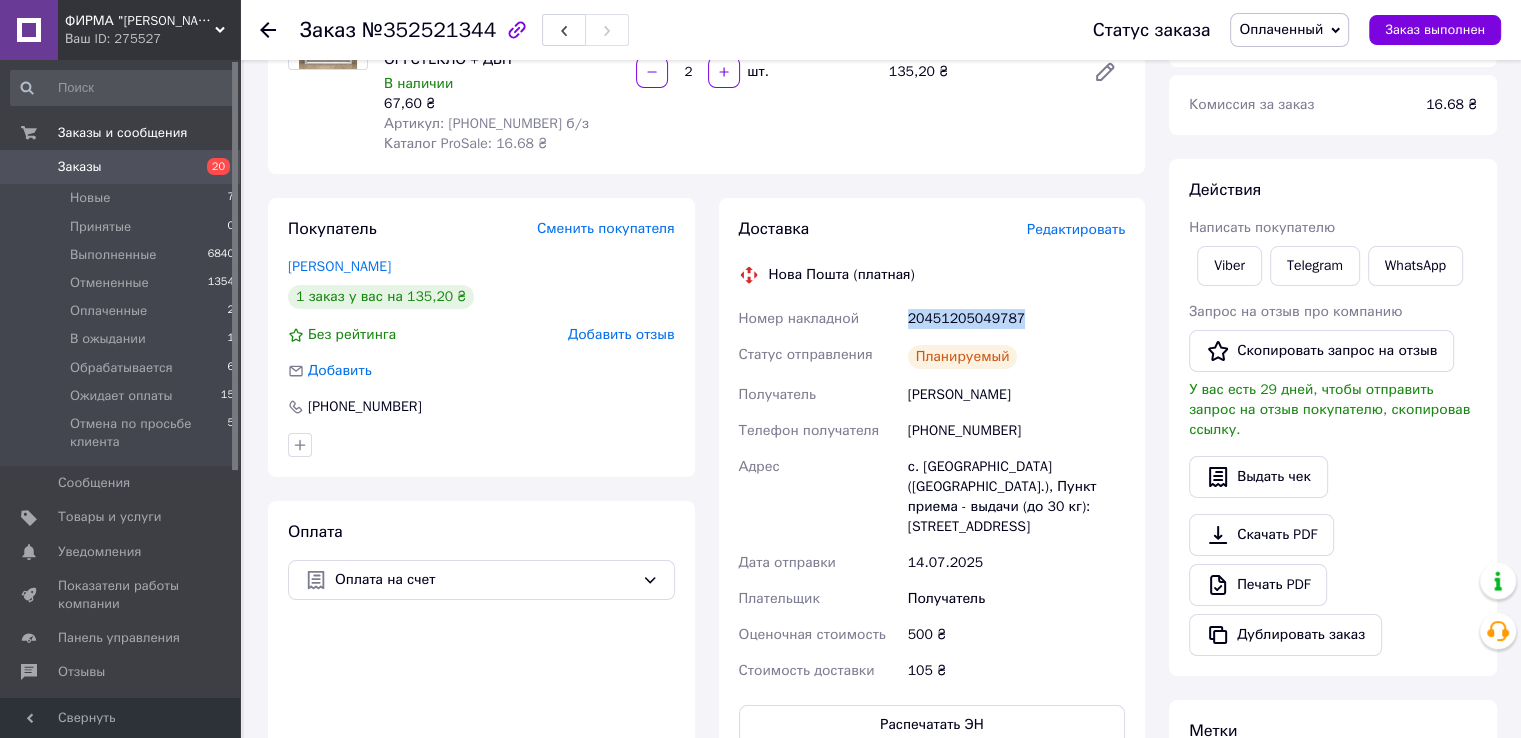drag, startPoint x: 909, startPoint y: 298, endPoint x: 1082, endPoint y: 298, distance: 173 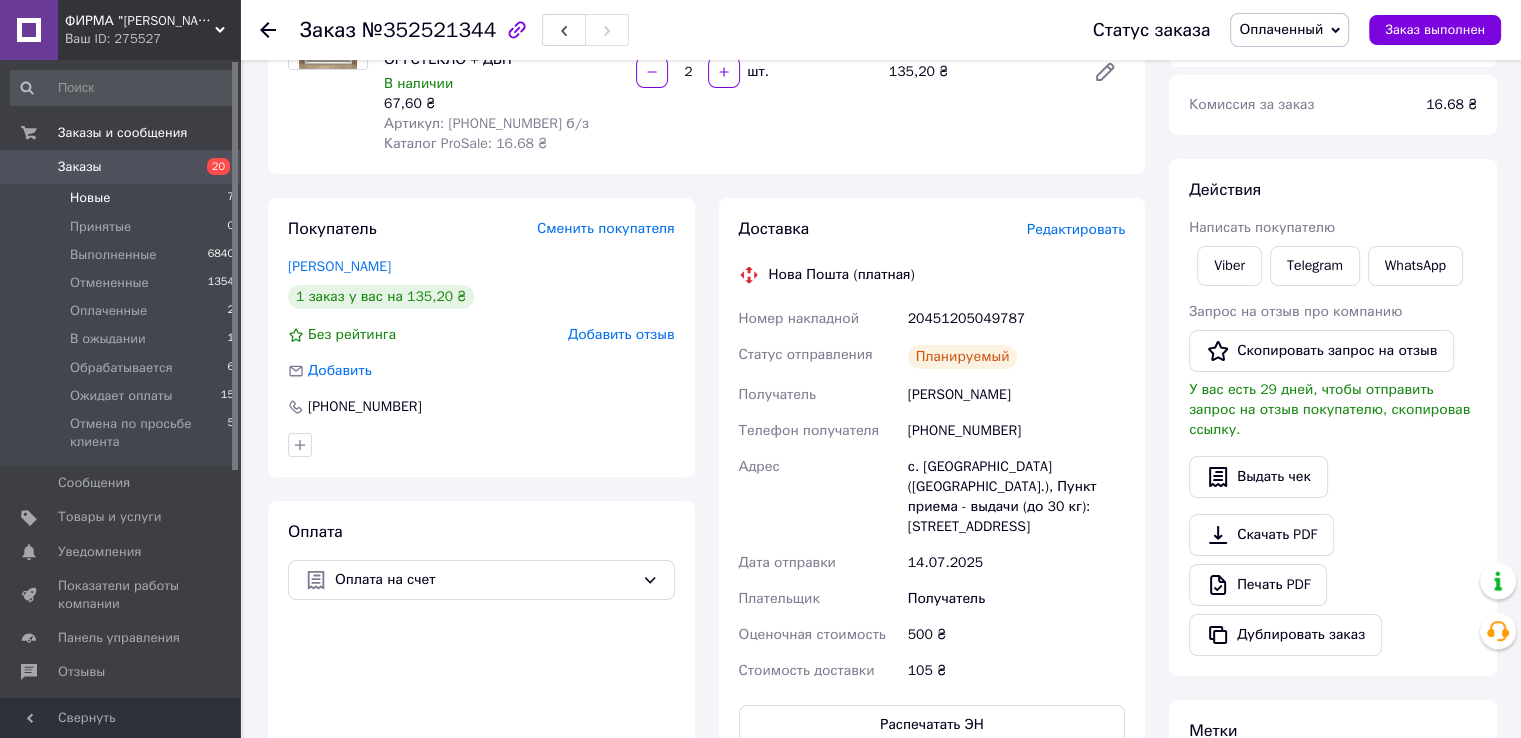 click on "Новые" at bounding box center [90, 198] 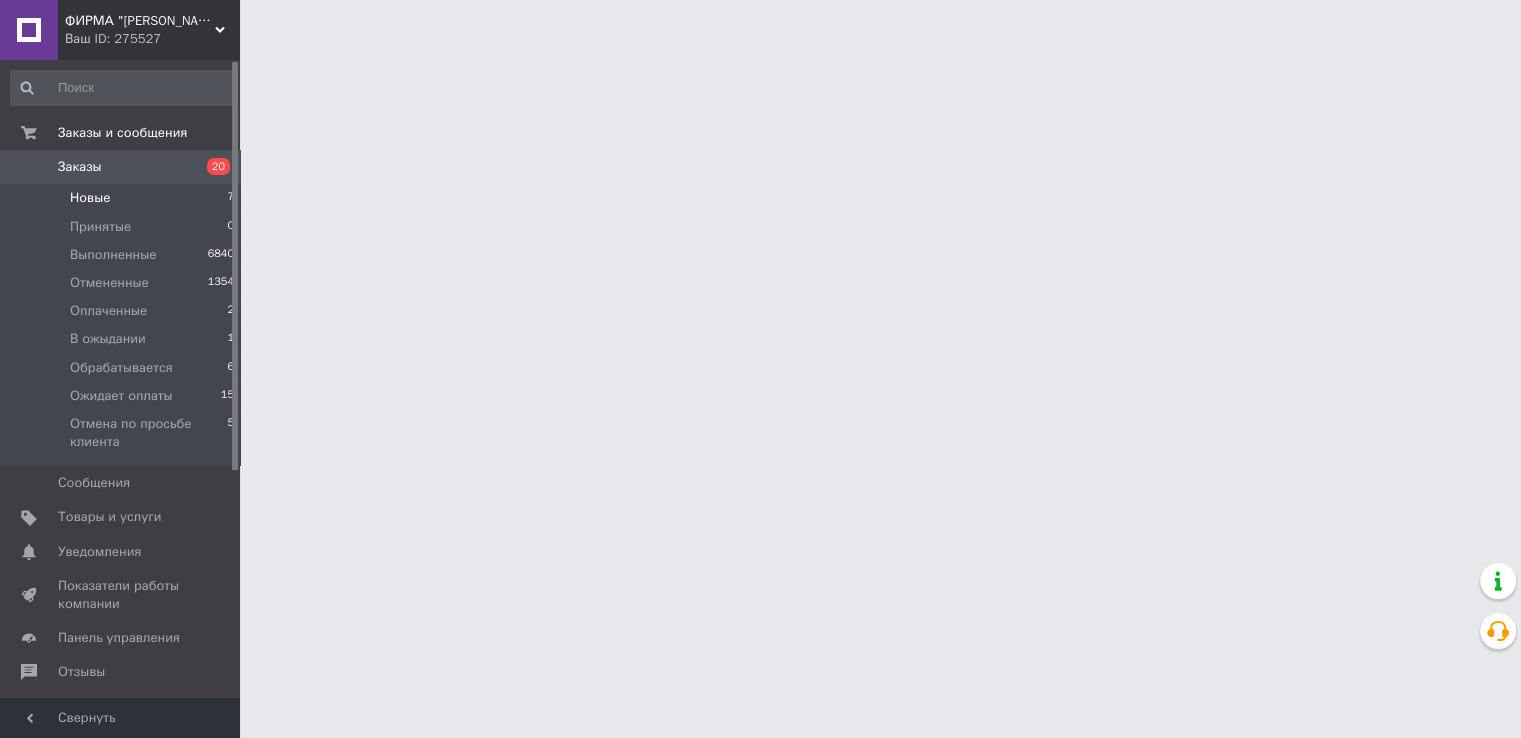 scroll, scrollTop: 0, scrollLeft: 0, axis: both 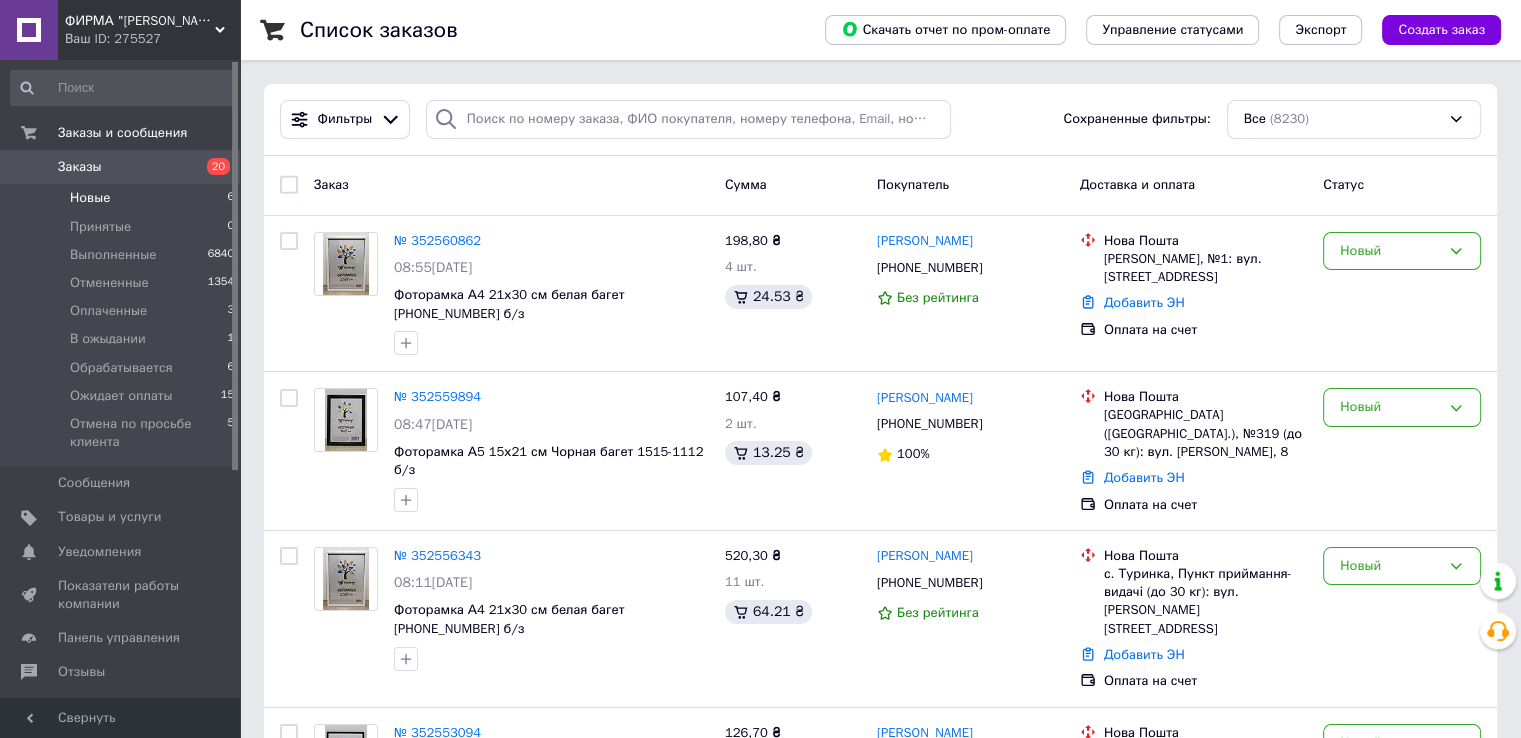 click on "Новые" at bounding box center [90, 198] 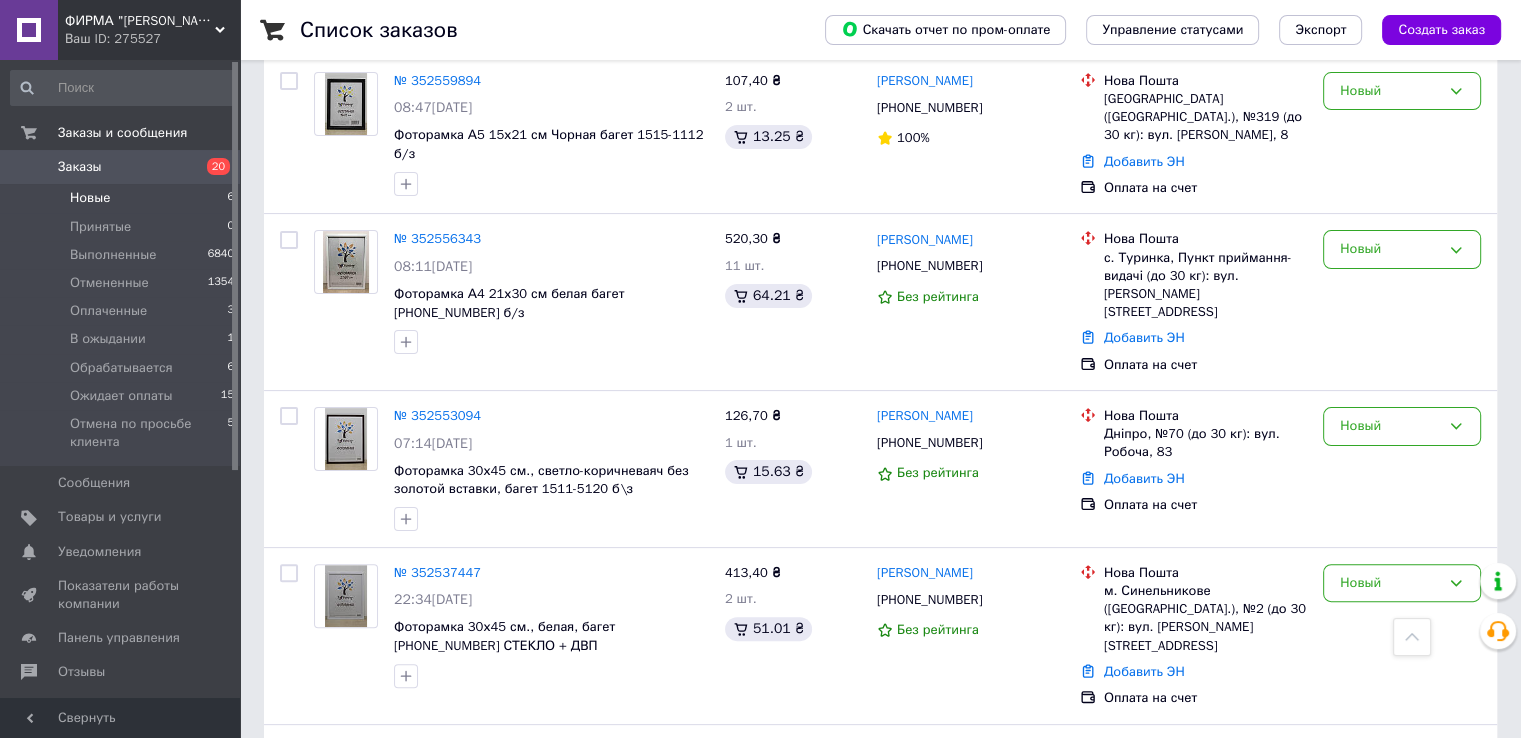 scroll, scrollTop: 483, scrollLeft: 0, axis: vertical 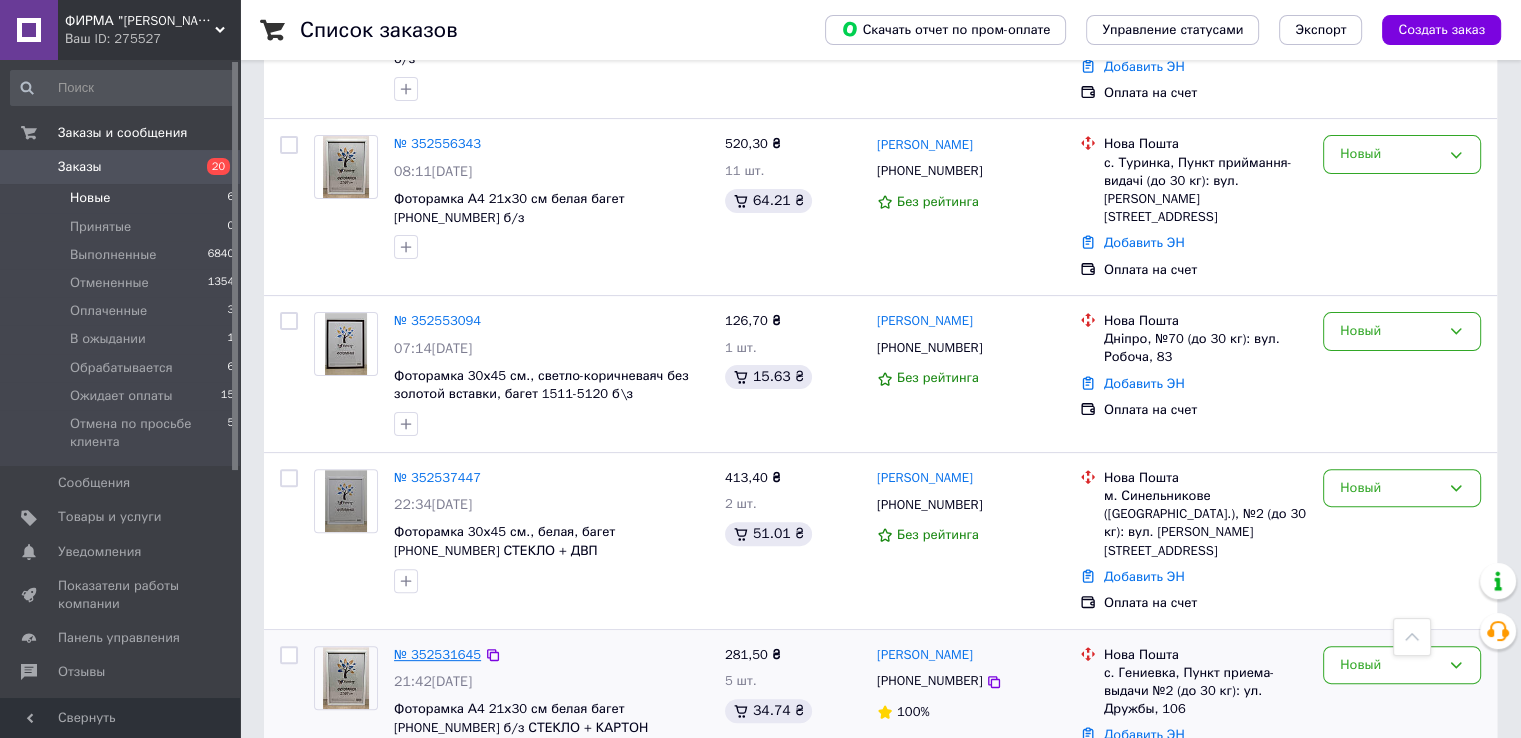 click on "№ 352531645" at bounding box center [437, 654] 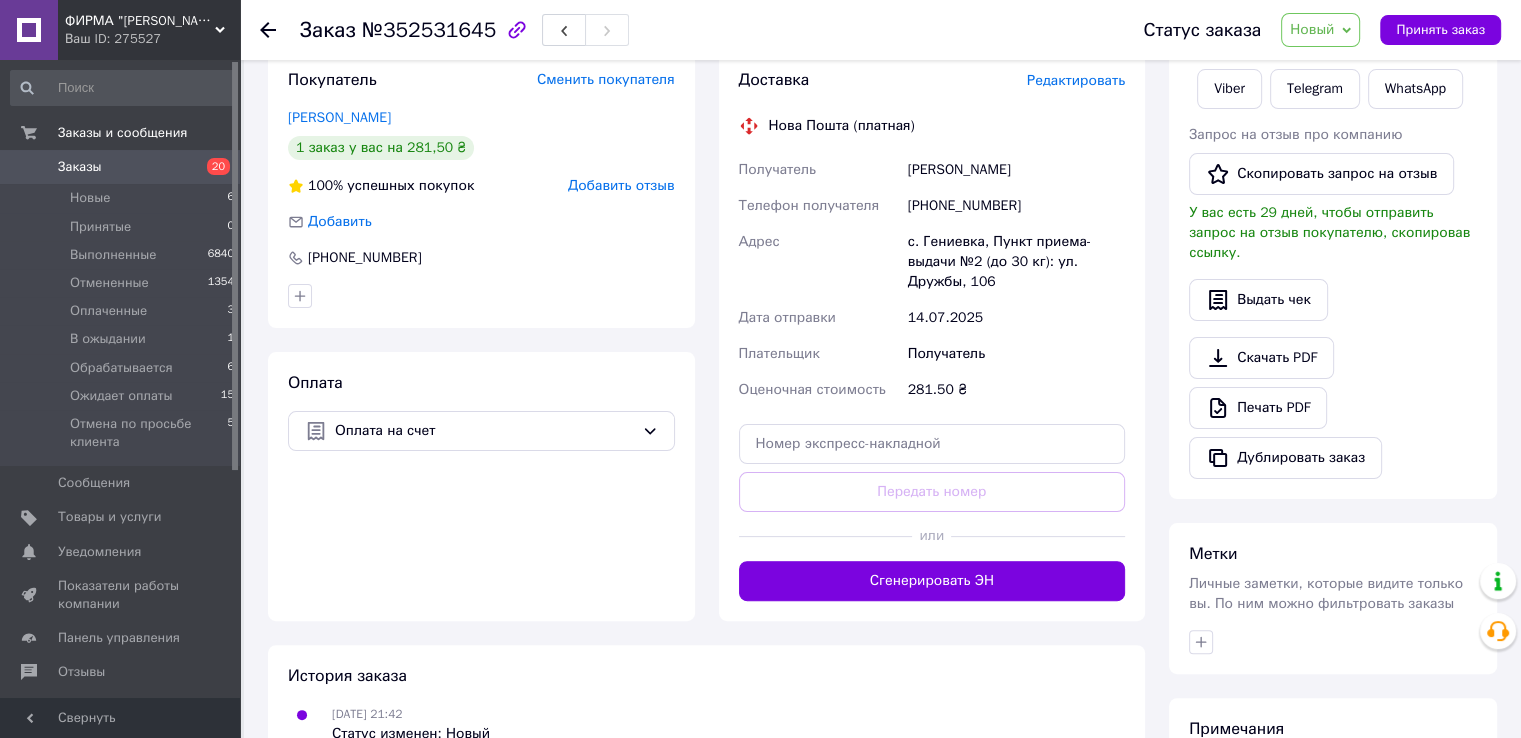 scroll, scrollTop: 383, scrollLeft: 0, axis: vertical 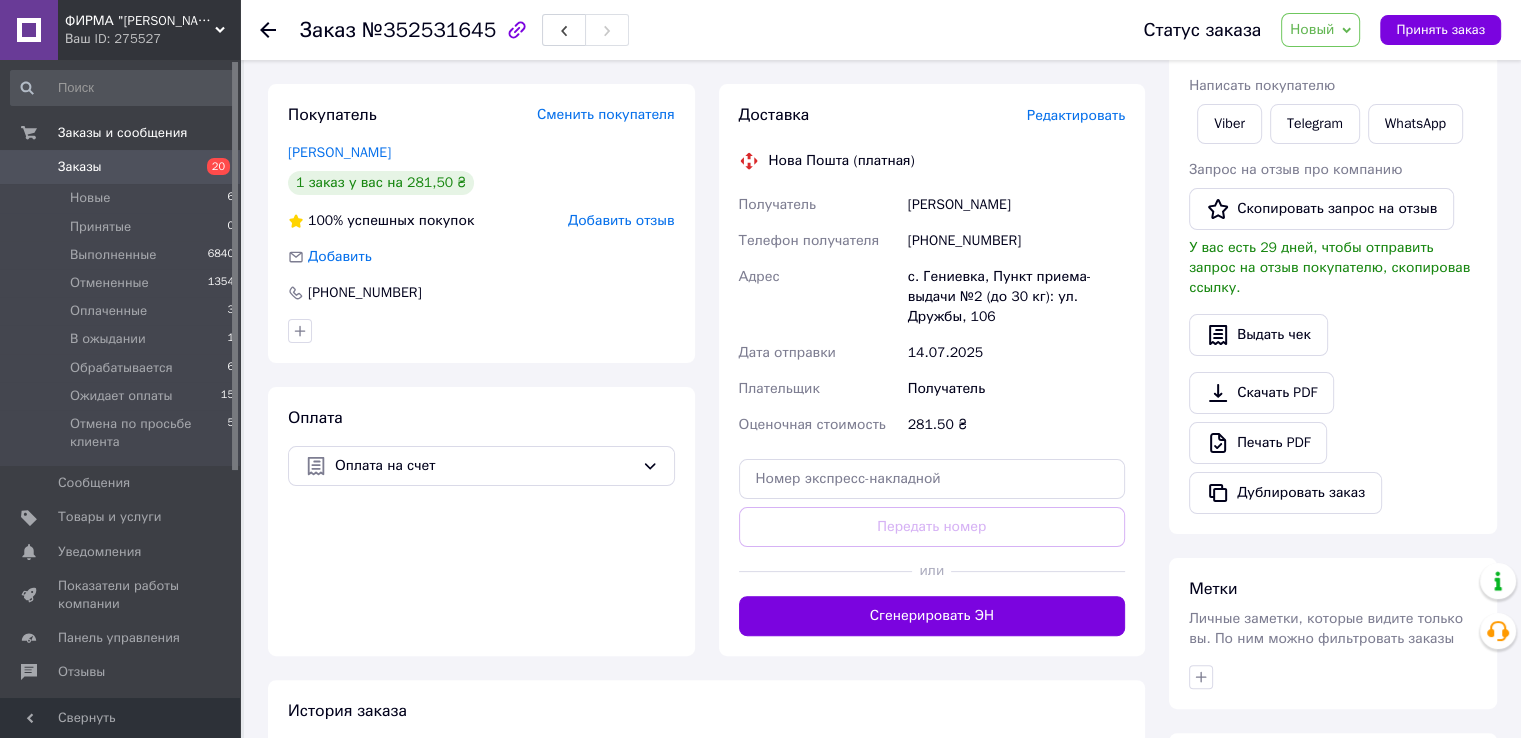 click on "Новый" at bounding box center [1320, 30] 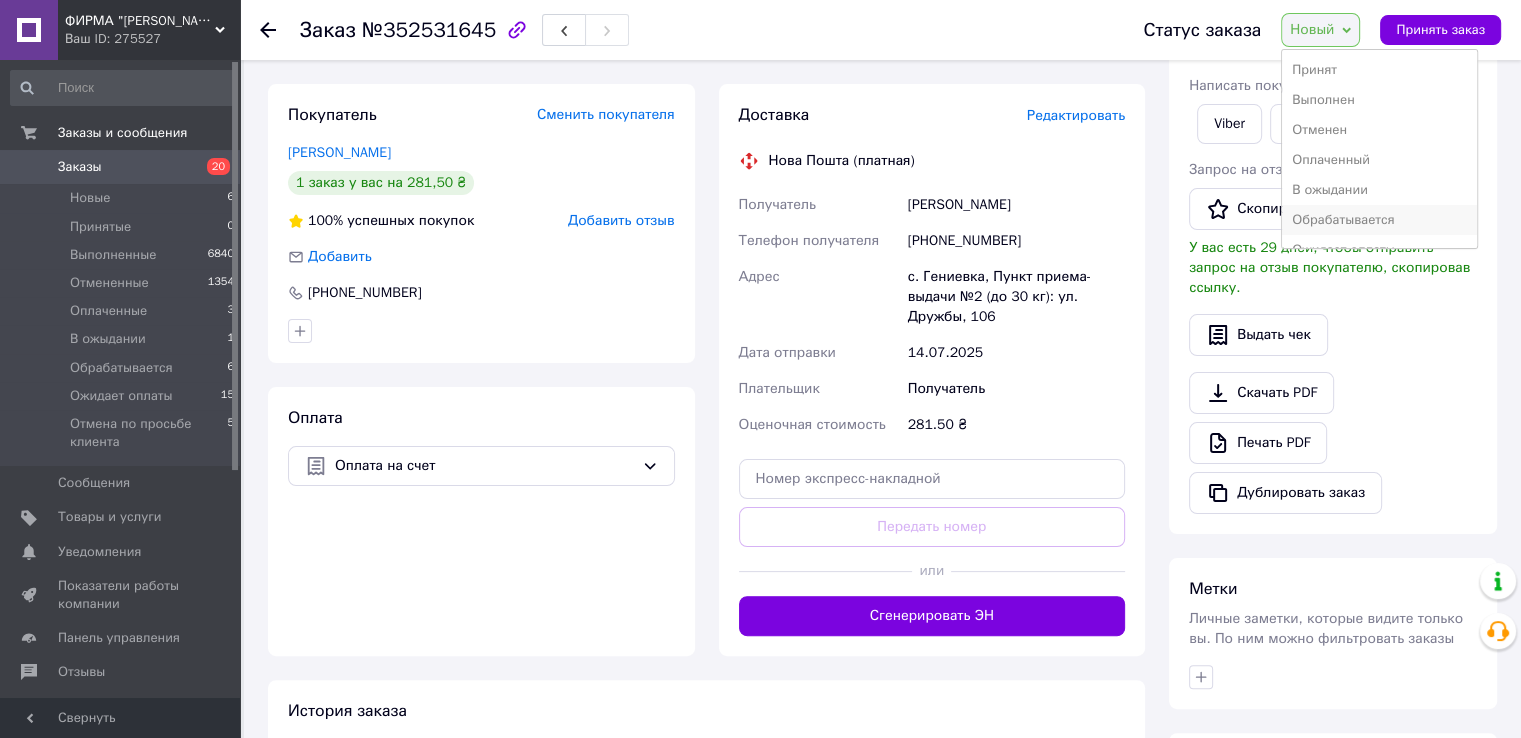 click on "Обрабатывается" at bounding box center (1379, 220) 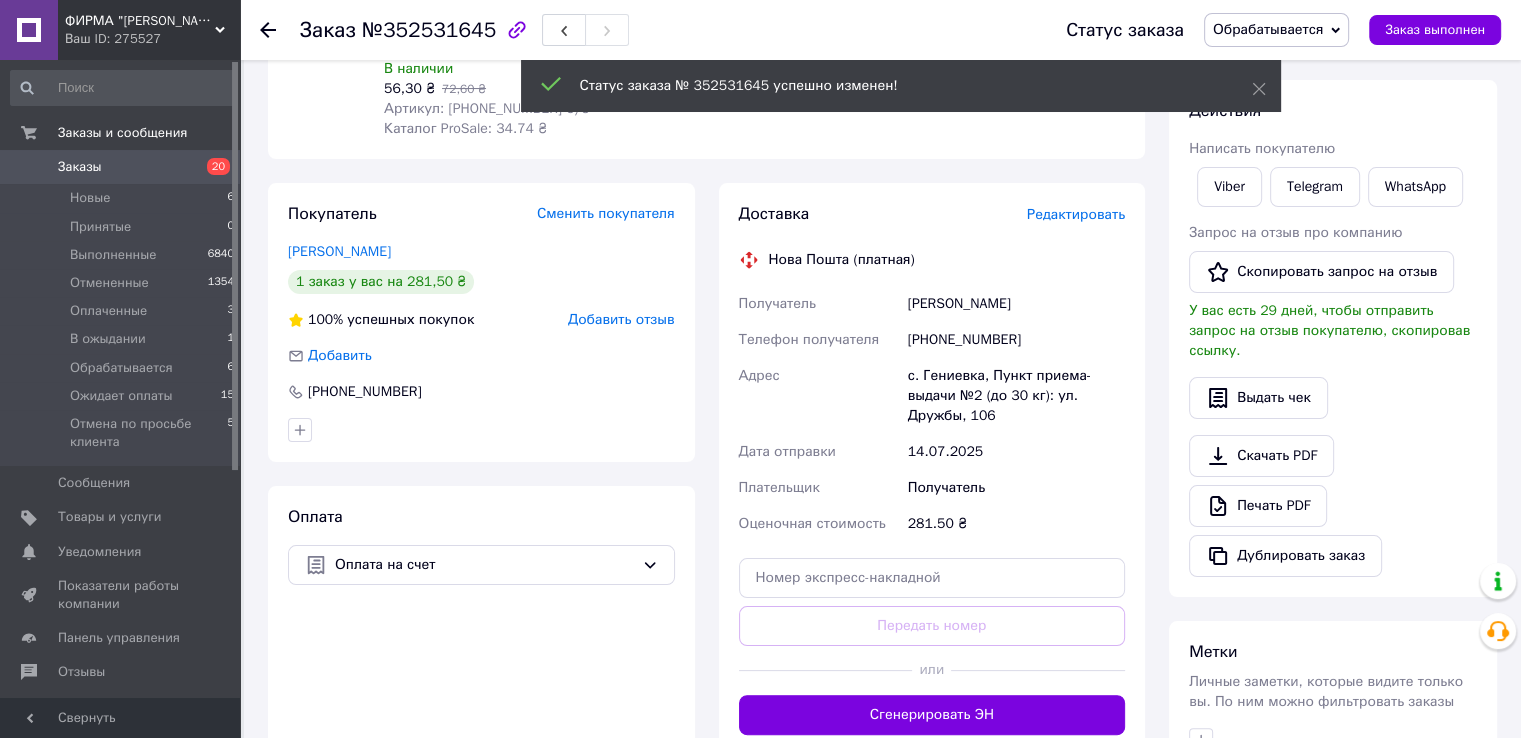 scroll, scrollTop: 283, scrollLeft: 0, axis: vertical 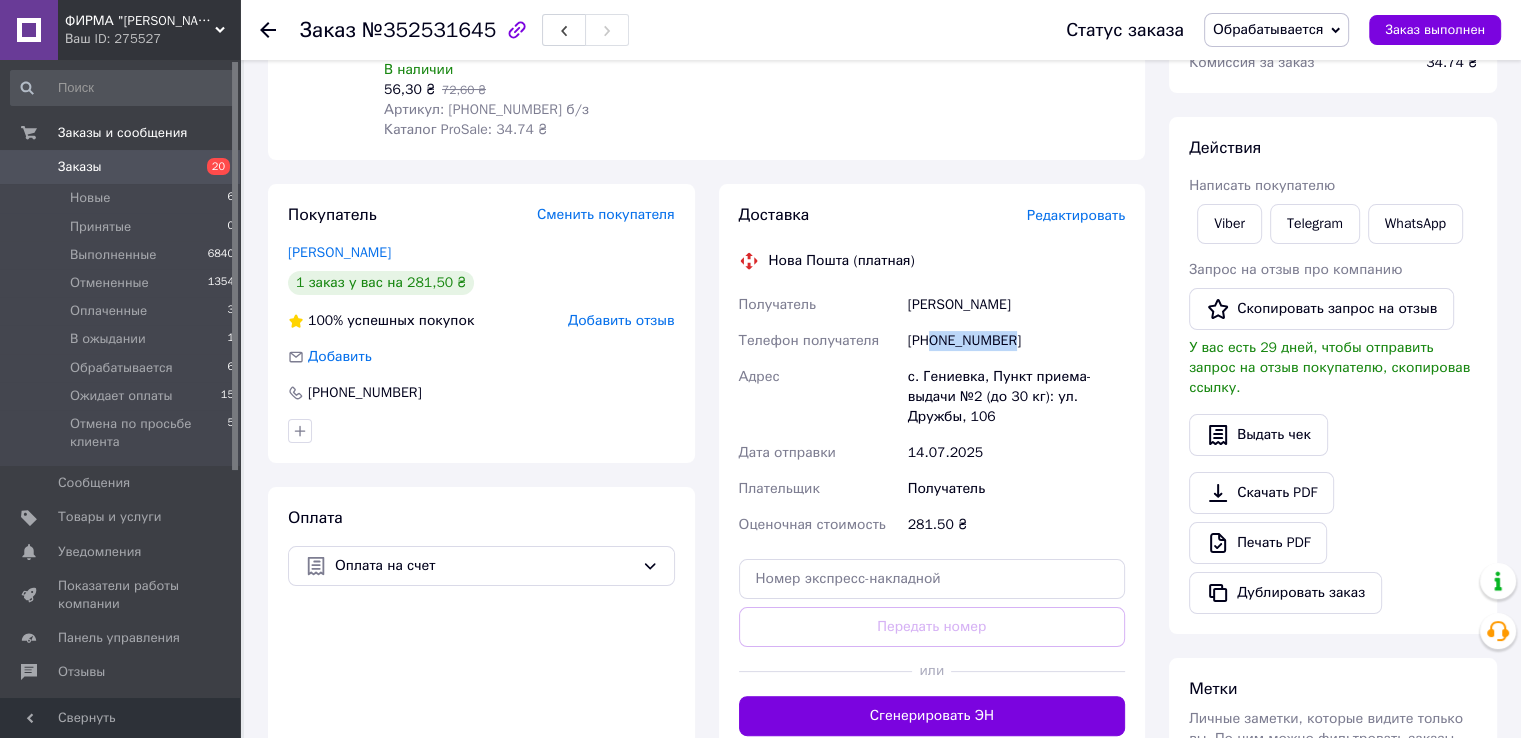 drag, startPoint x: 932, startPoint y: 322, endPoint x: 1035, endPoint y: 328, distance: 103.17461 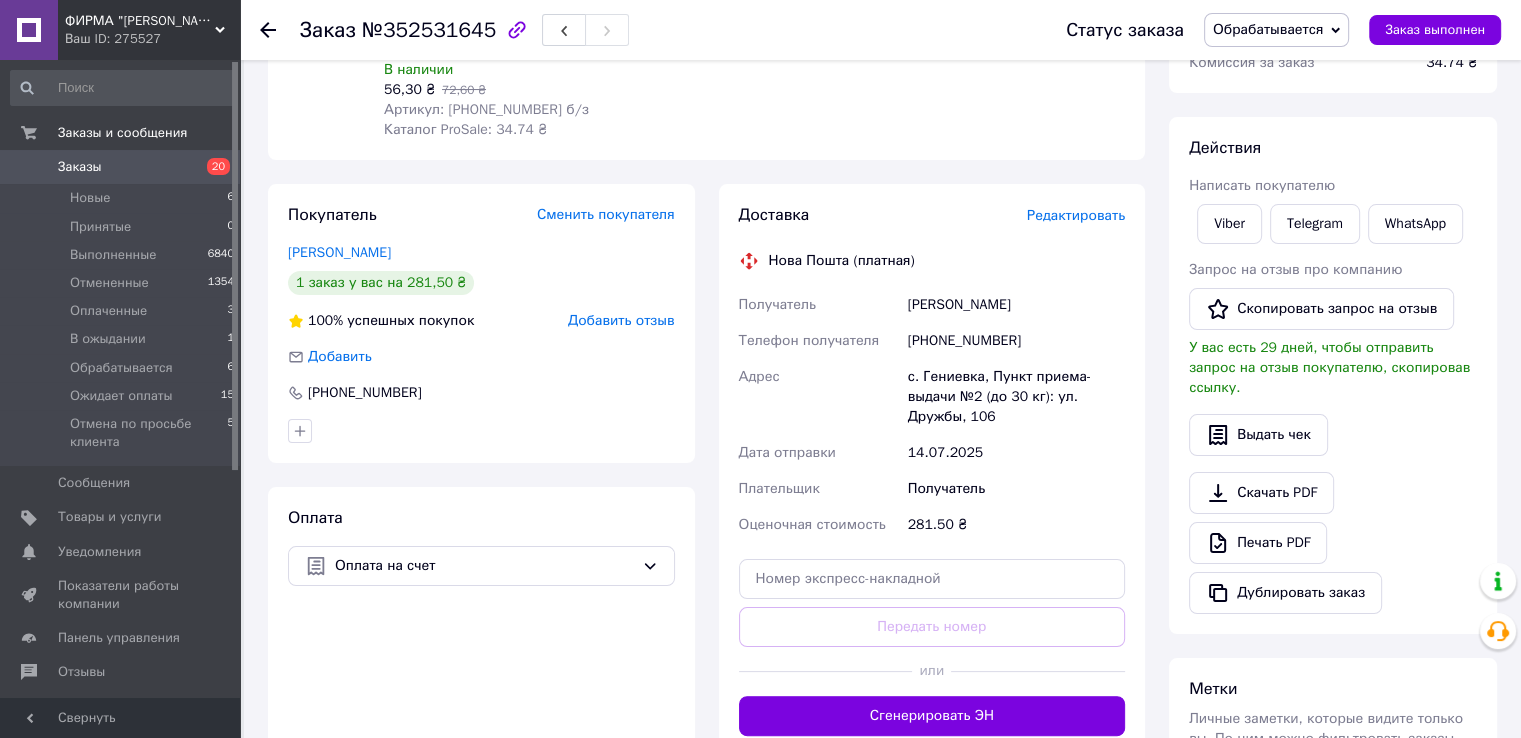 click on "Итого 1 товар 281,50 ₴ Доставка Необходимо уточнить Скидка Добавить Всего к оплате 281.5 ₴ Комиссия за заказ 34.74 ₴ Действия Написать покупателю Viber Telegram WhatsApp Запрос на отзыв про компанию   Скопировать запрос на отзыв У вас есть 29 дней, чтобы отправить запрос на отзыв покупателю, скопировав ссылку.   Выдать чек   Скачать PDF   Печать PDF   Дублировать заказ Метки Личные заметки, которые видите только вы. По ним можно фильтровать заказы Примечания Осталось 300 символов Очистить Сохранить" at bounding box center (1333, 449) 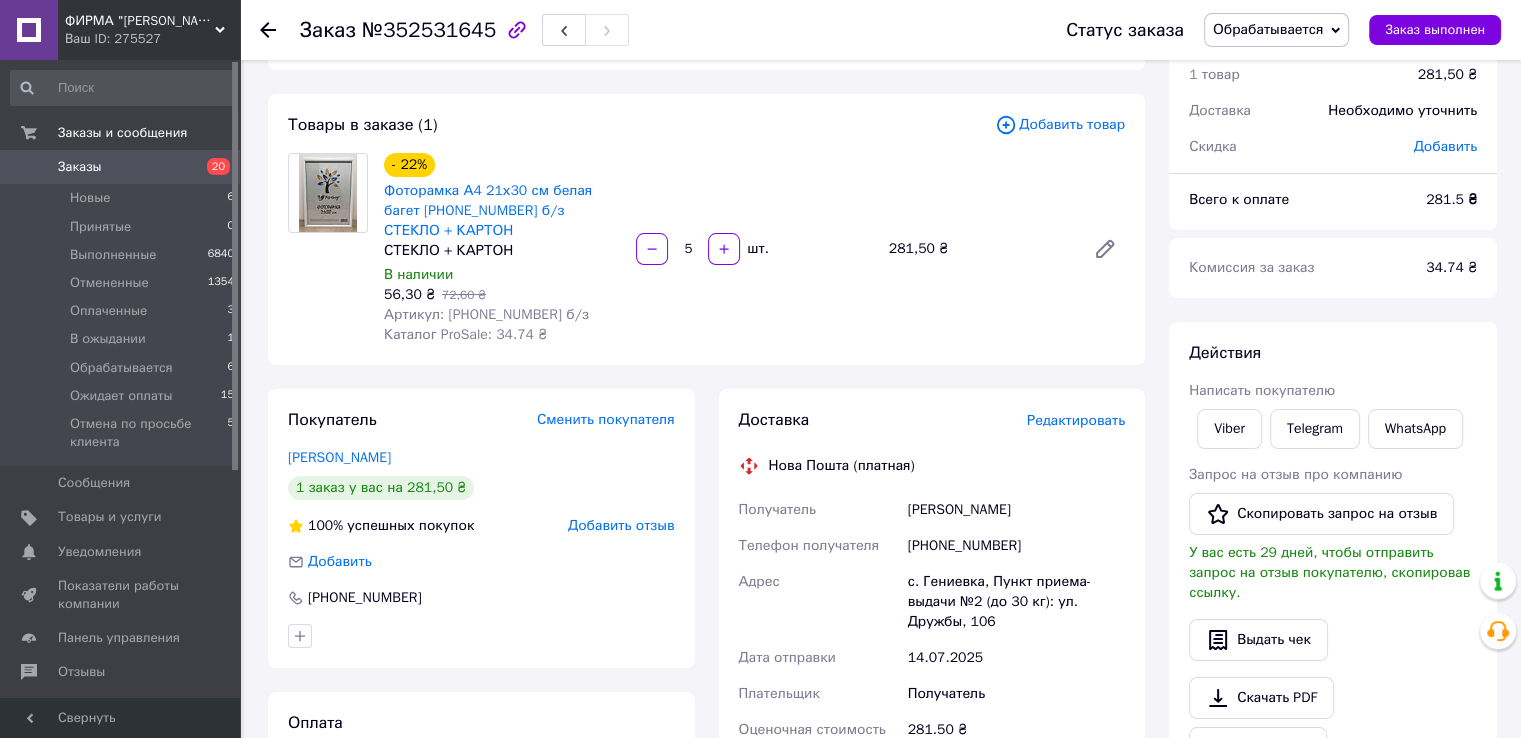scroll, scrollTop: 100, scrollLeft: 0, axis: vertical 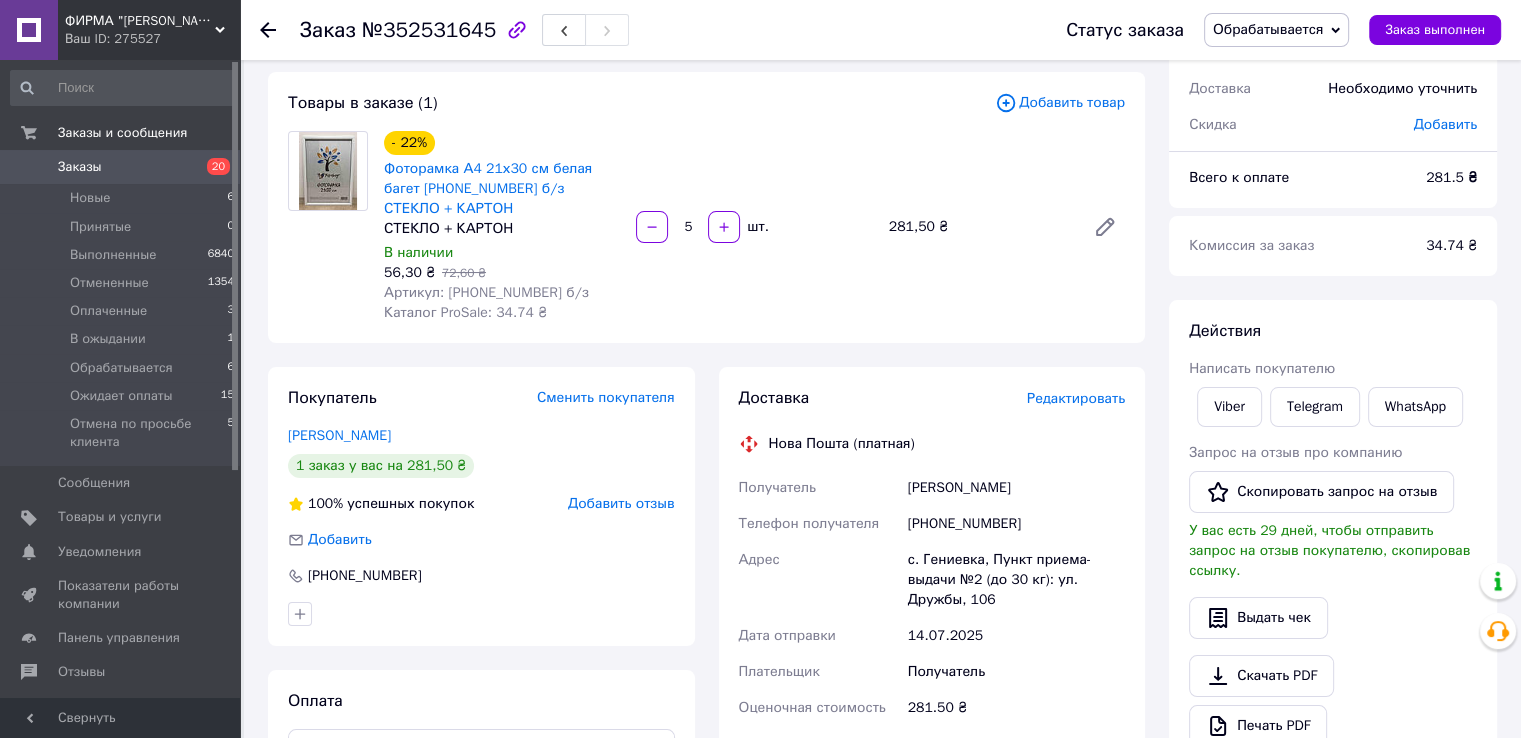 click at bounding box center (481, 614) 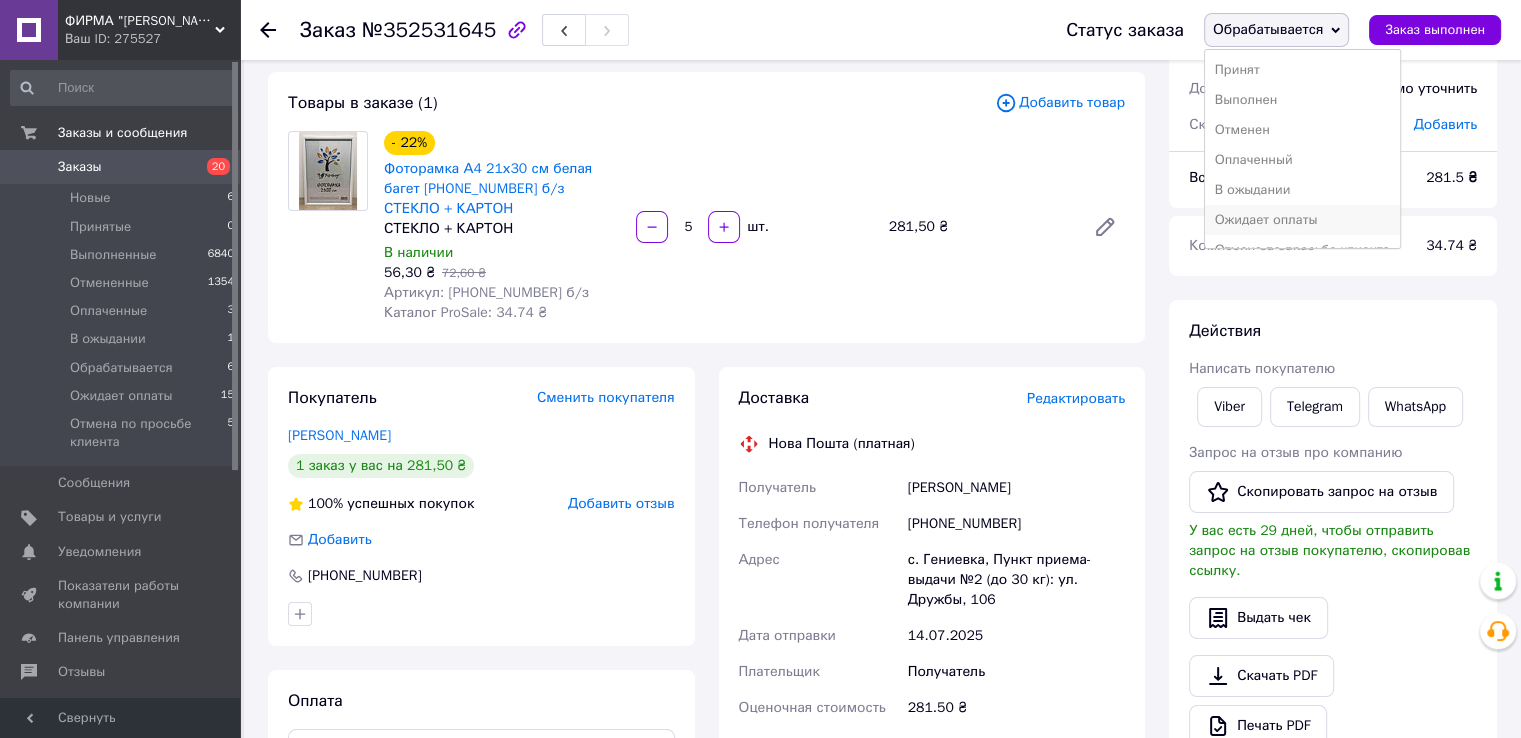 click on "Ожидает оплаты" at bounding box center (1302, 220) 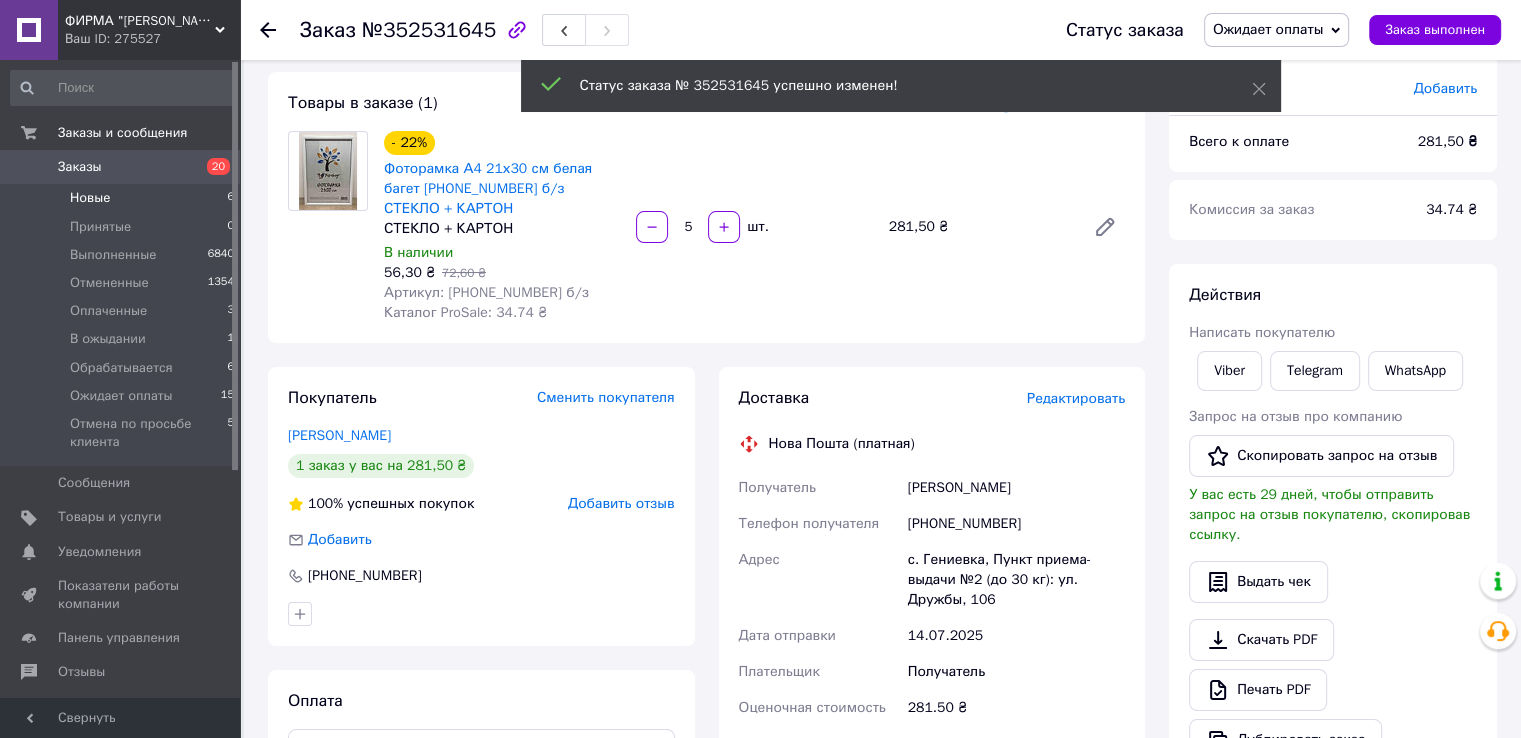 click on "Новые 6" at bounding box center (123, 198) 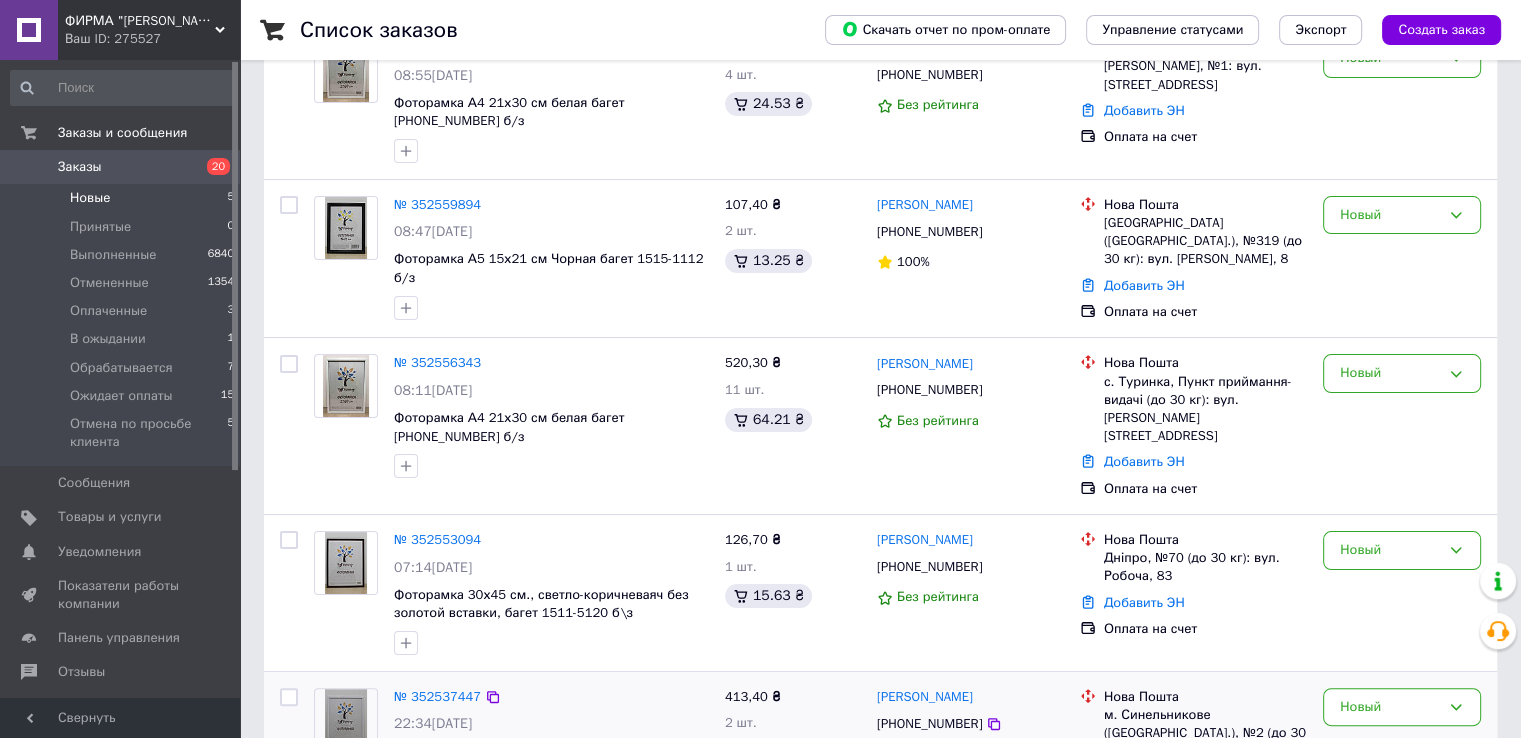 scroll, scrollTop: 324, scrollLeft: 0, axis: vertical 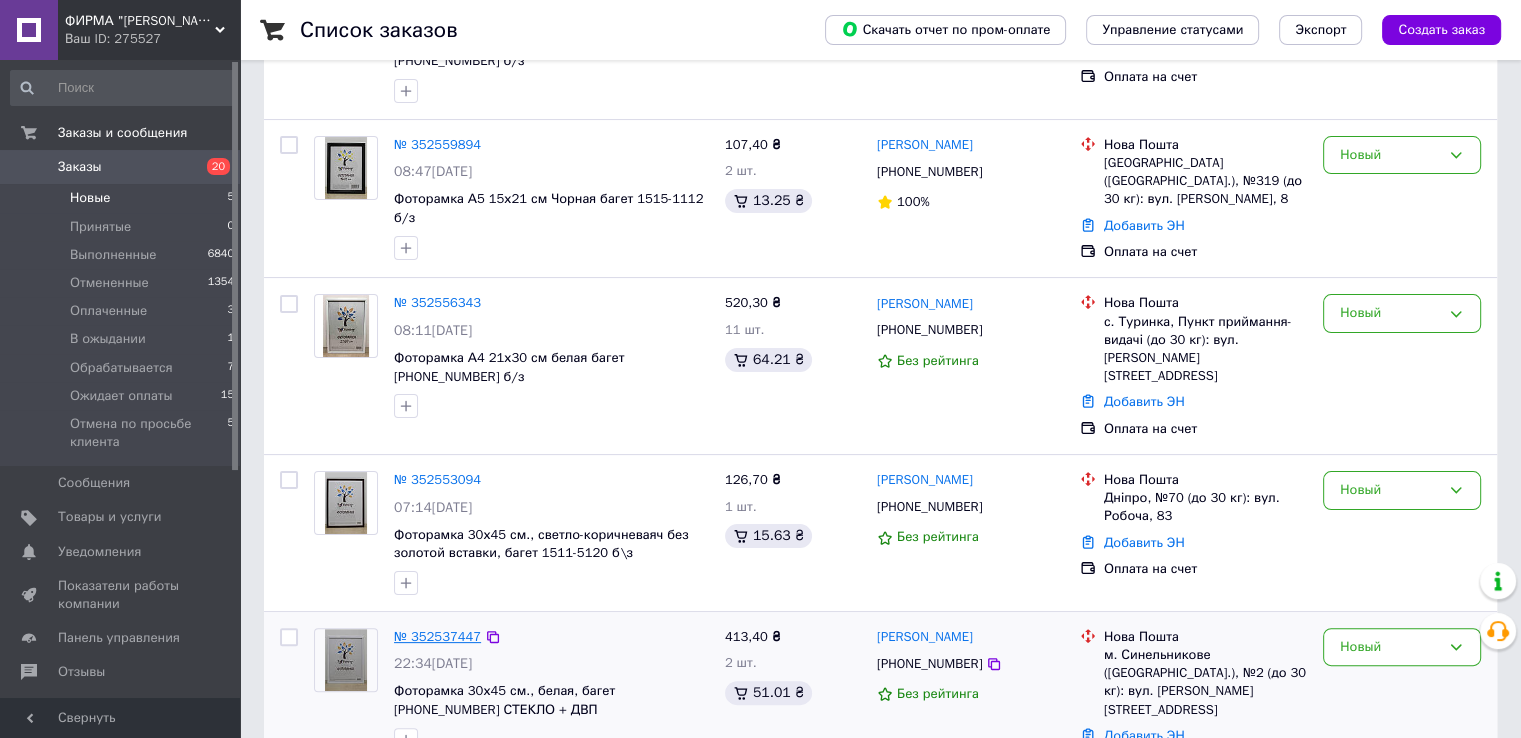 click on "№ 352537447" at bounding box center (437, 636) 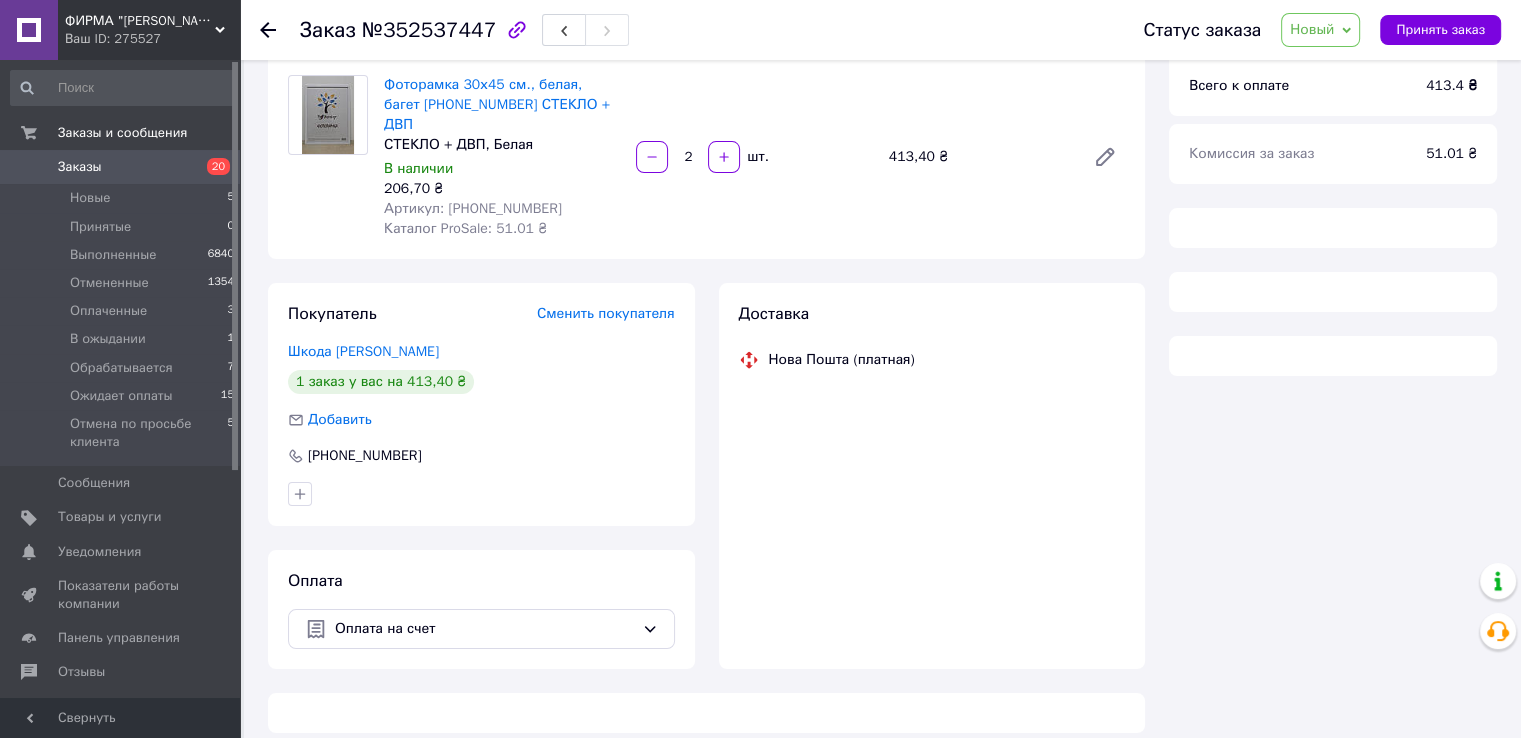 scroll, scrollTop: 324, scrollLeft: 0, axis: vertical 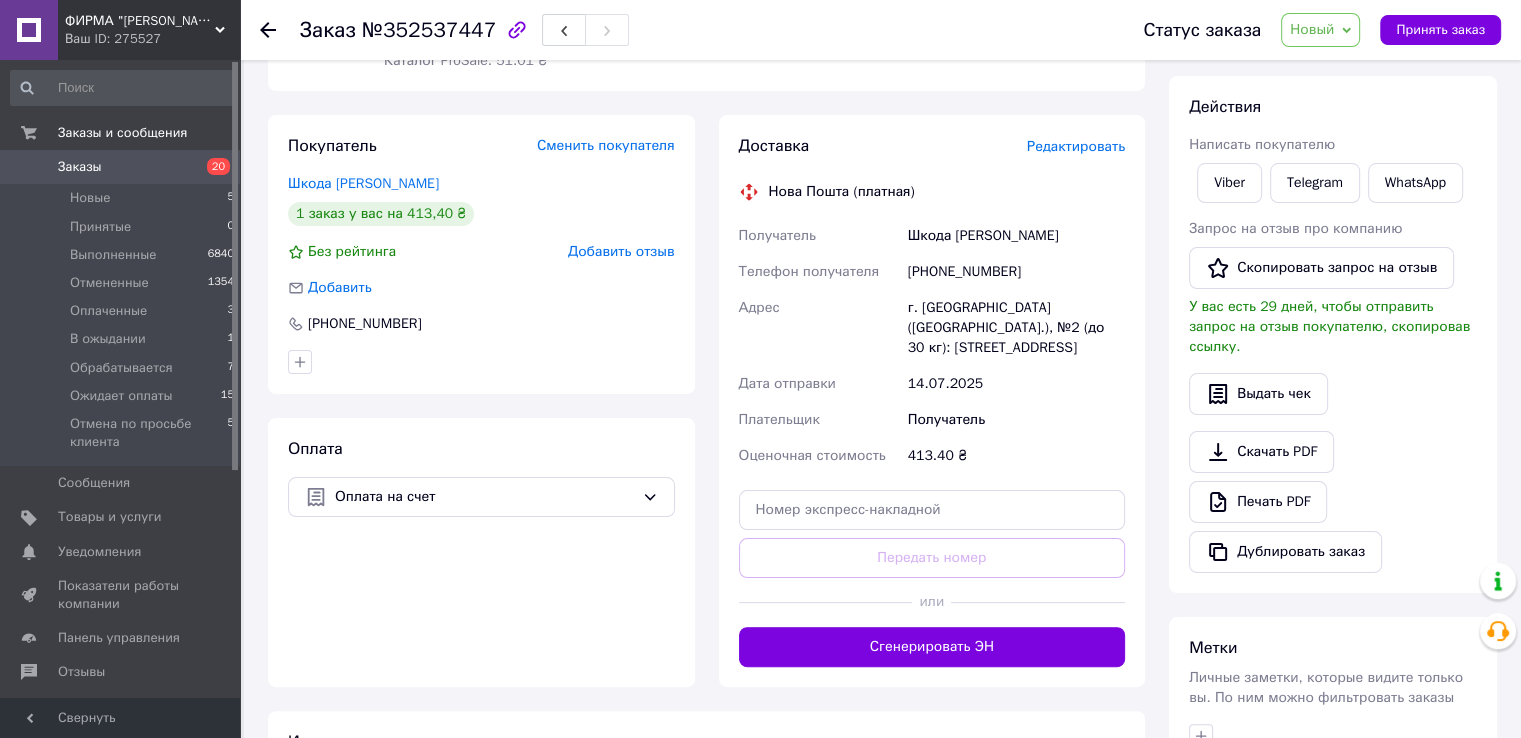 click on "Новый" at bounding box center (1320, 30) 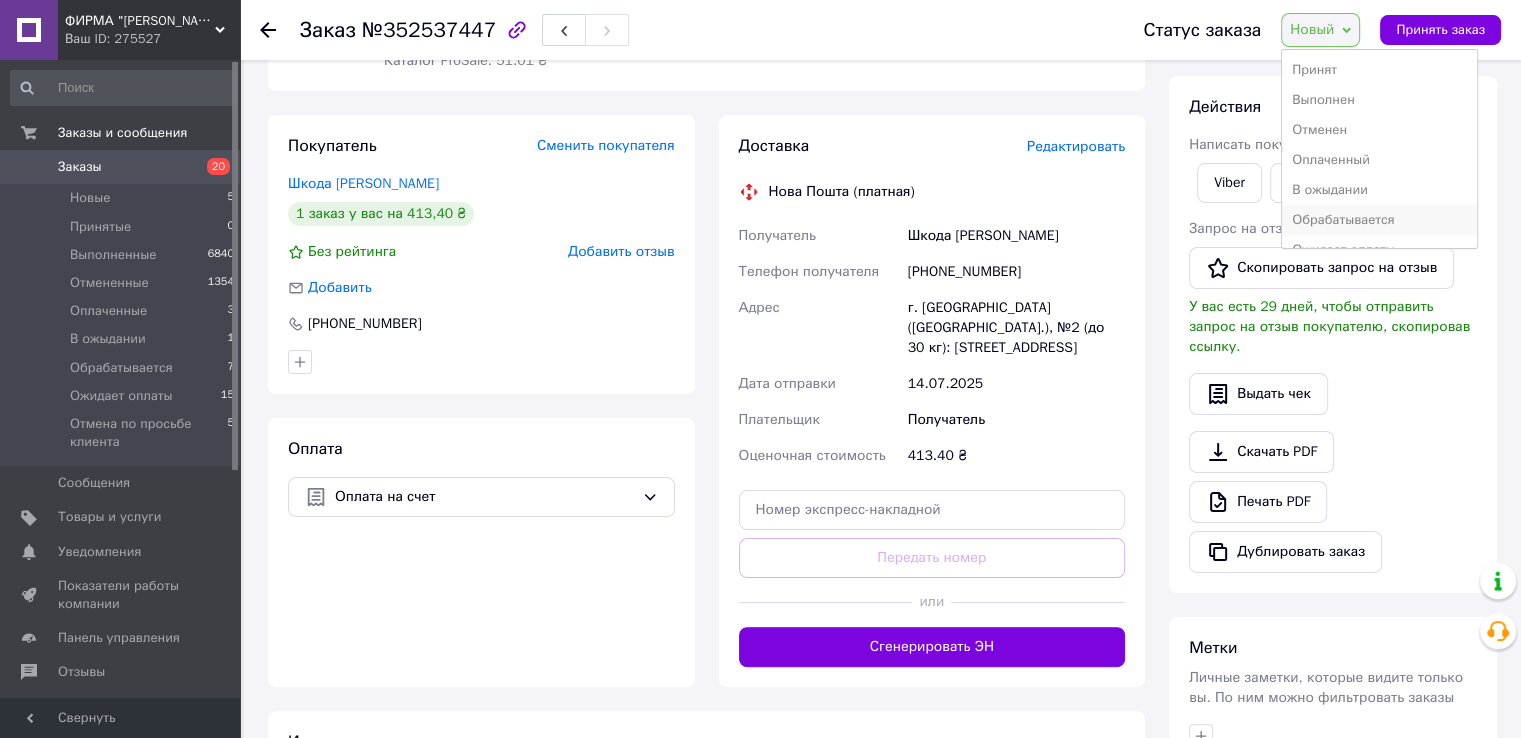 click on "Обрабатывается" at bounding box center (1379, 220) 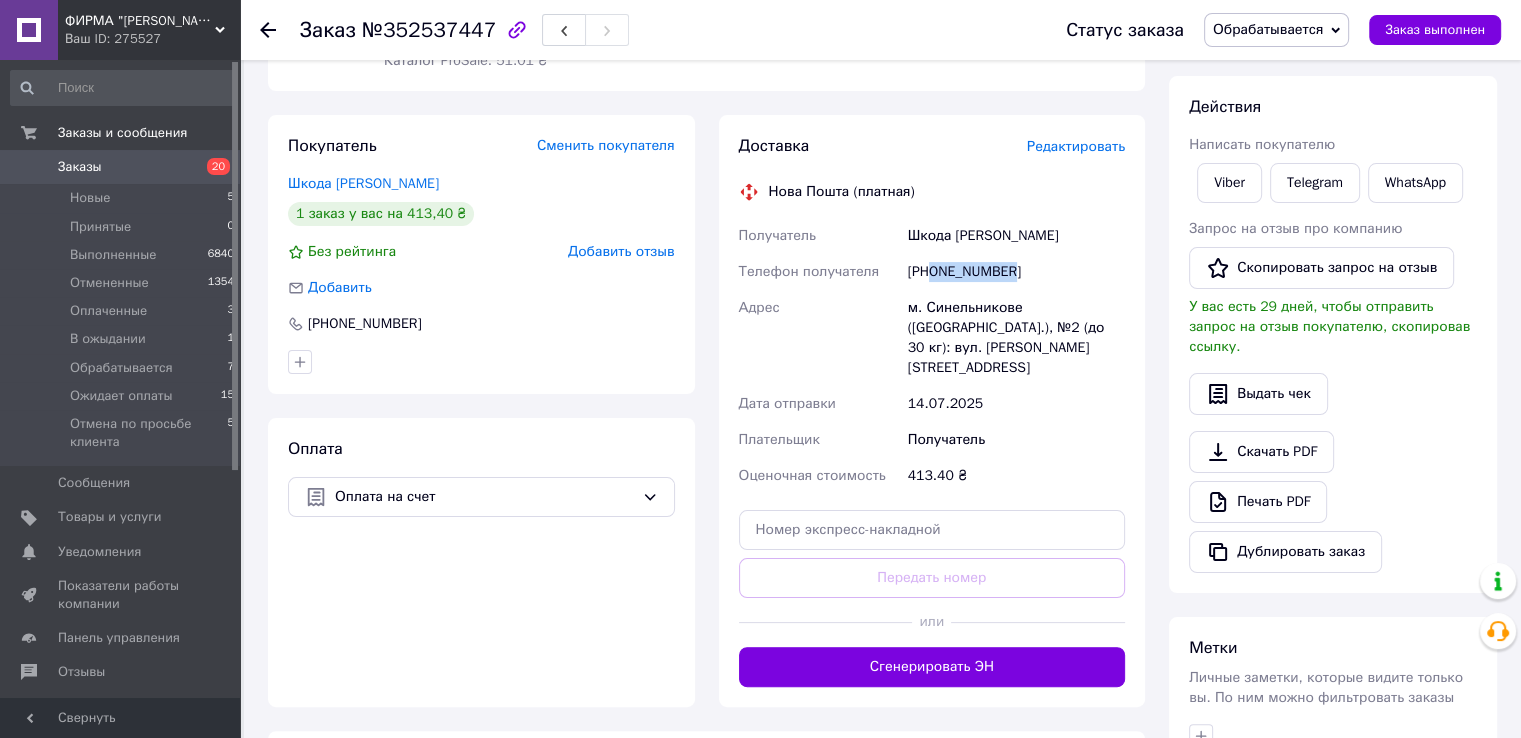 drag, startPoint x: 929, startPoint y: 260, endPoint x: 1032, endPoint y: 259, distance: 103.00485 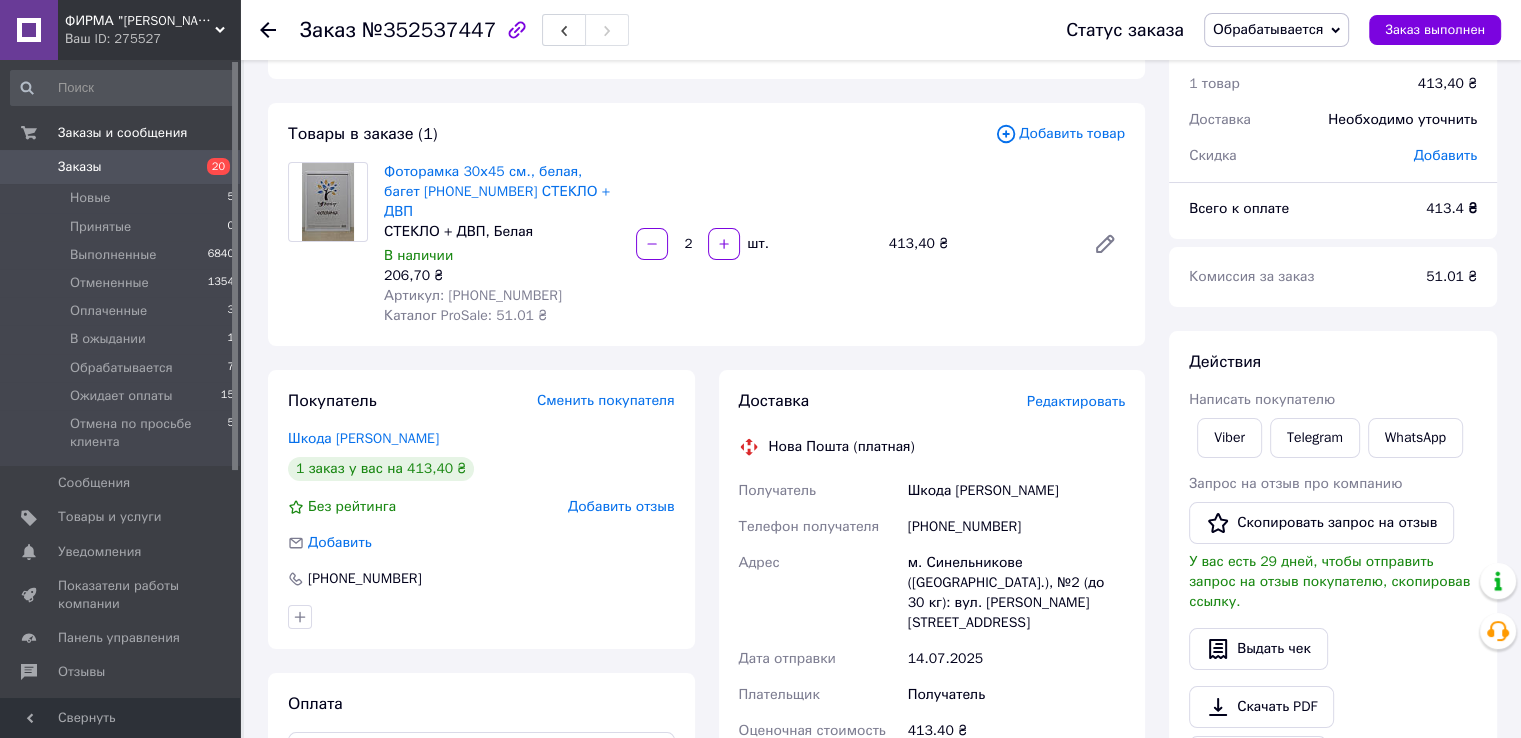 scroll, scrollTop: 100, scrollLeft: 0, axis: vertical 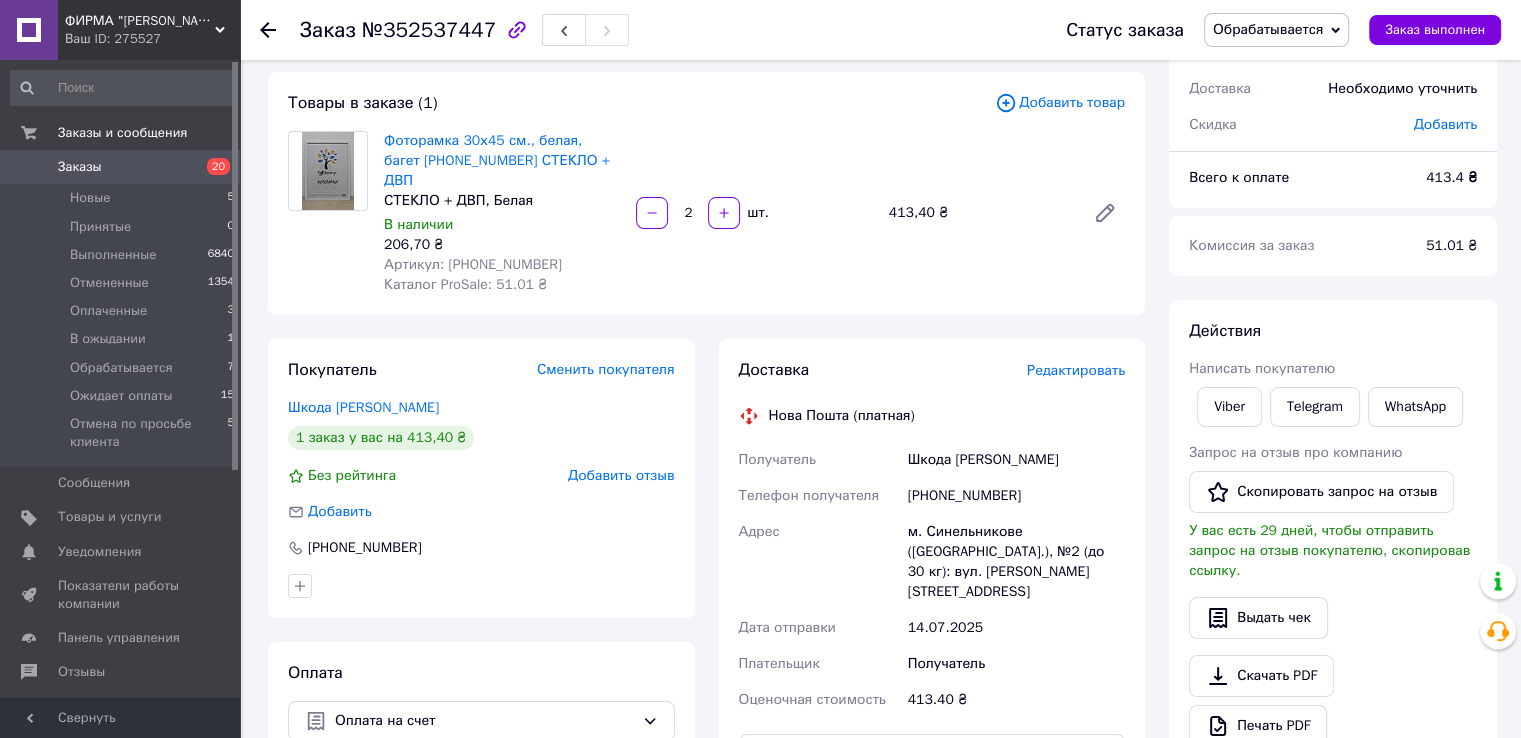 click at bounding box center (481, 586) 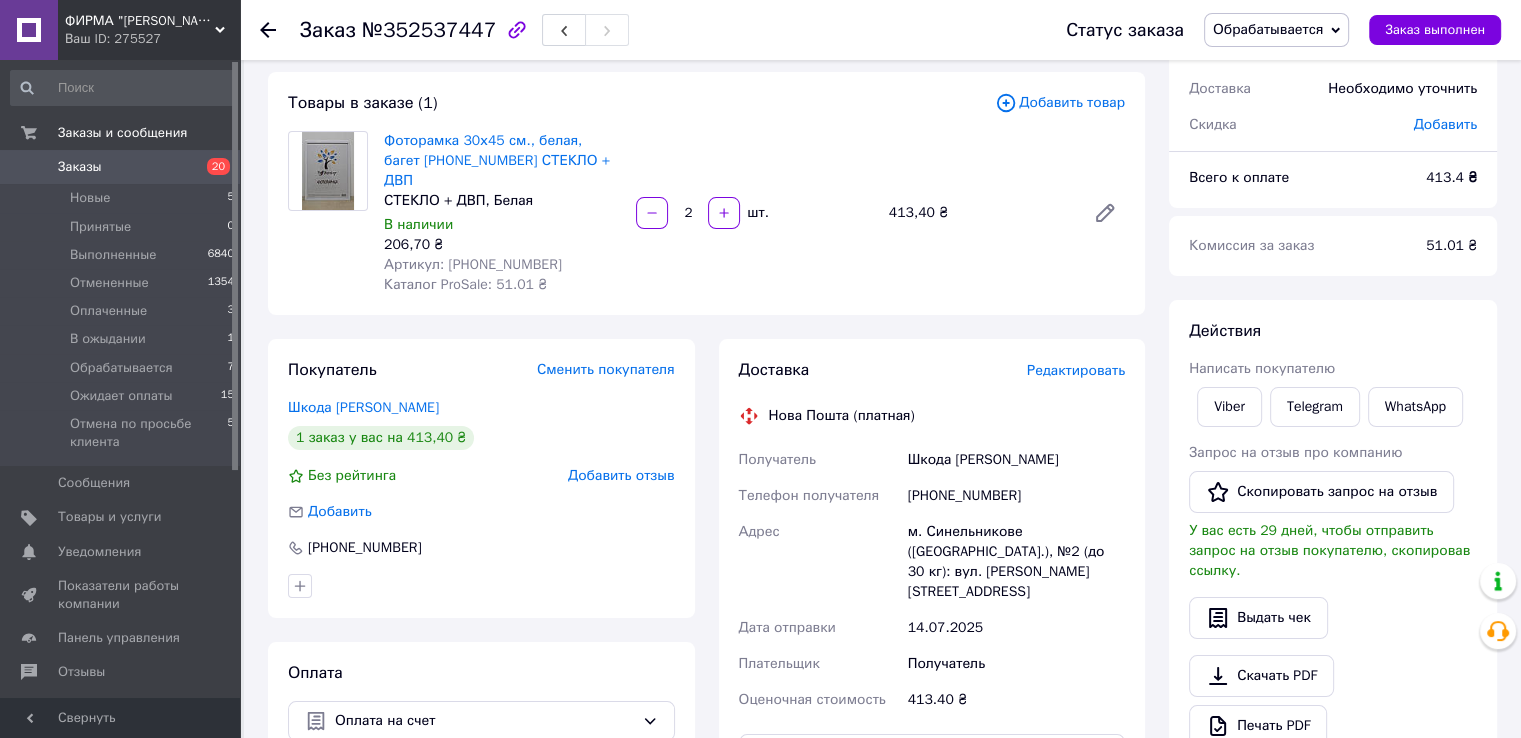 click on "Обрабатывается" at bounding box center (1268, 29) 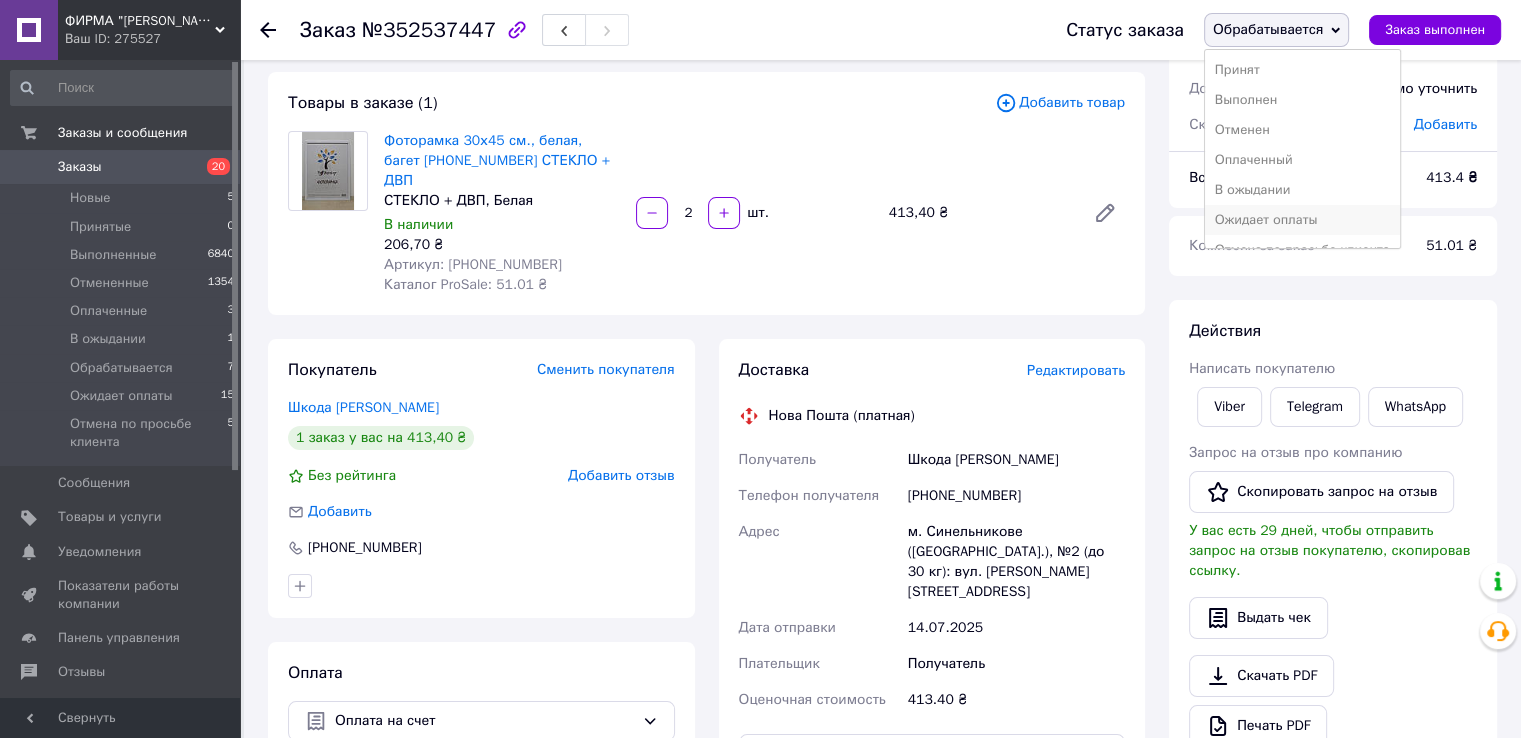 click on "Ожидает оплаты" at bounding box center [1302, 220] 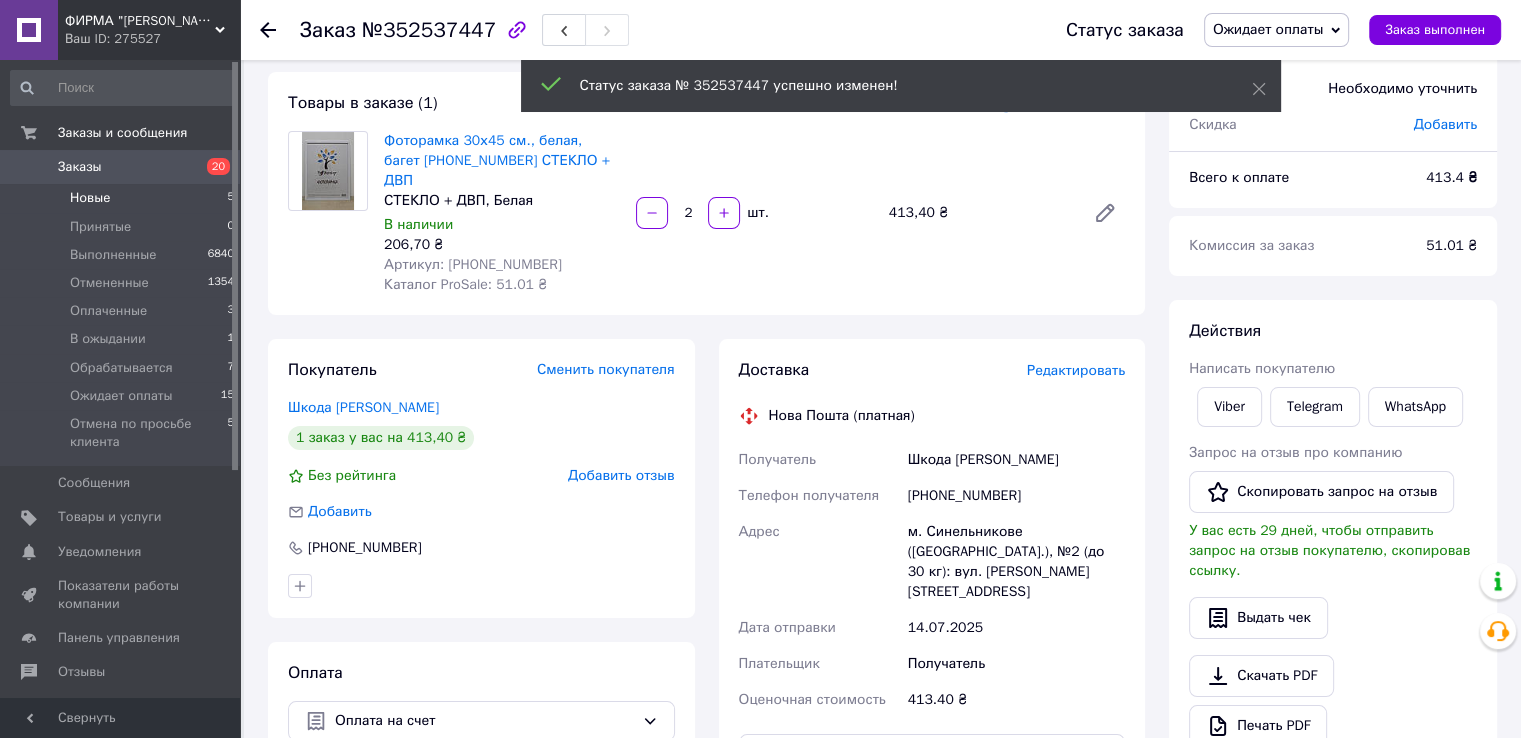 click on "Новые 5" at bounding box center [123, 198] 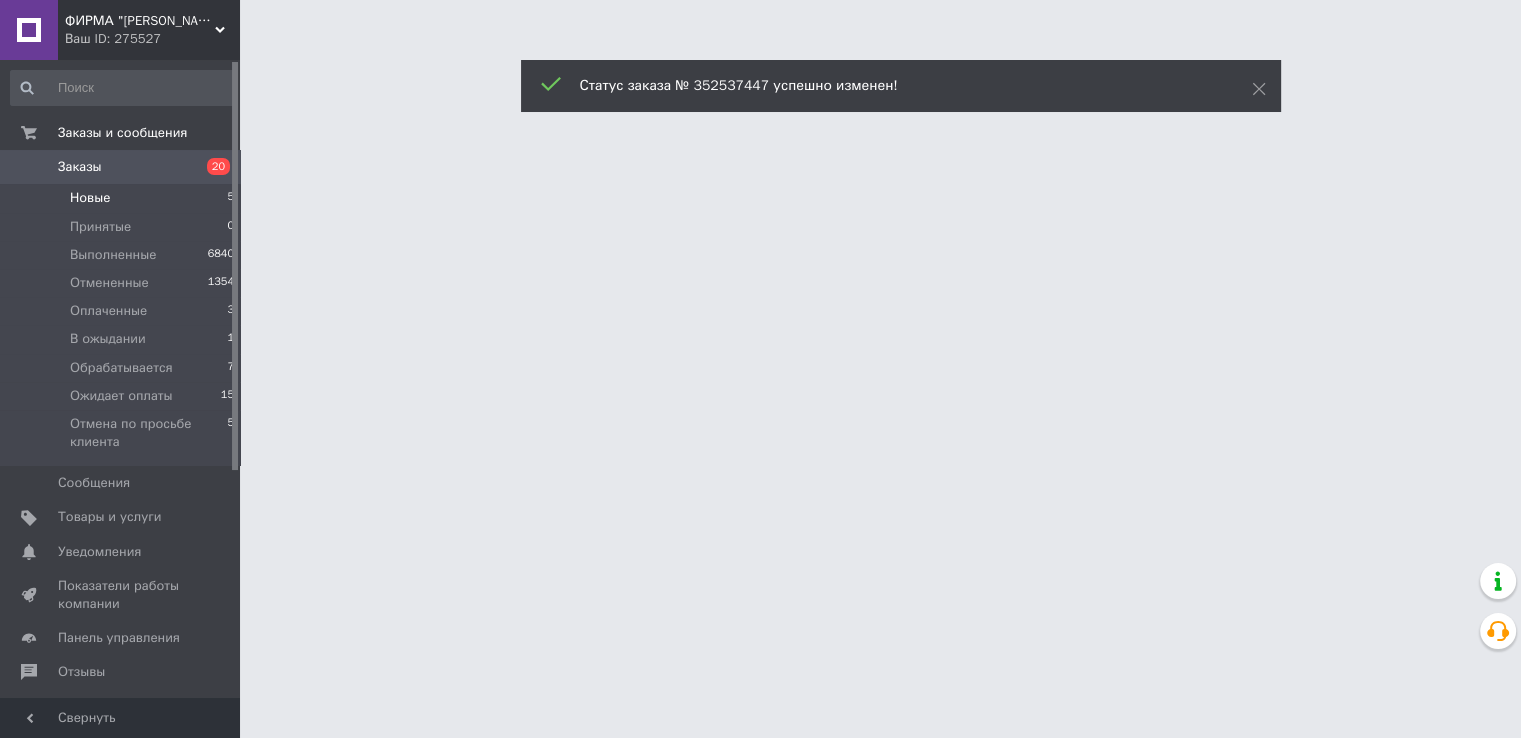scroll, scrollTop: 0, scrollLeft: 0, axis: both 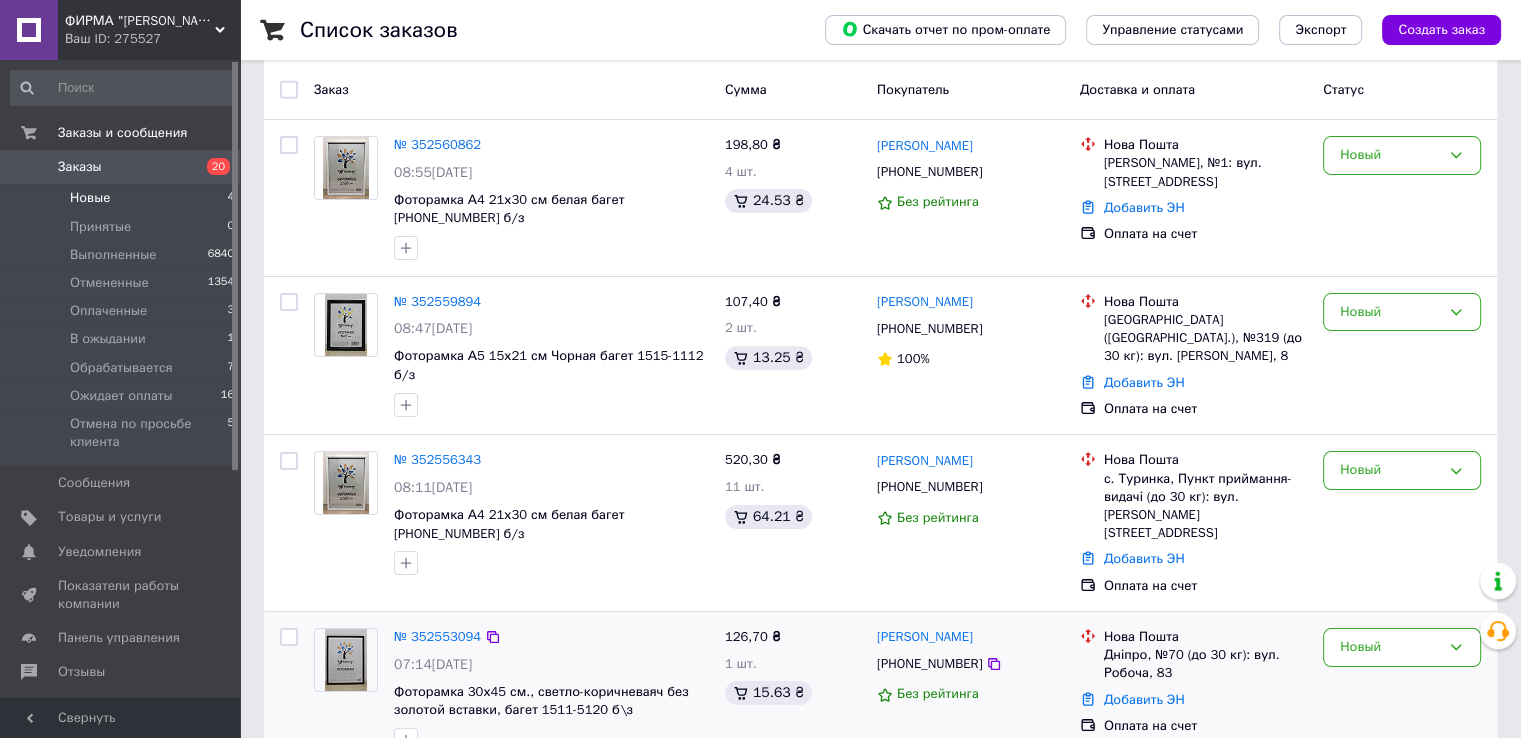 click on "№ 352553094" at bounding box center [437, 637] 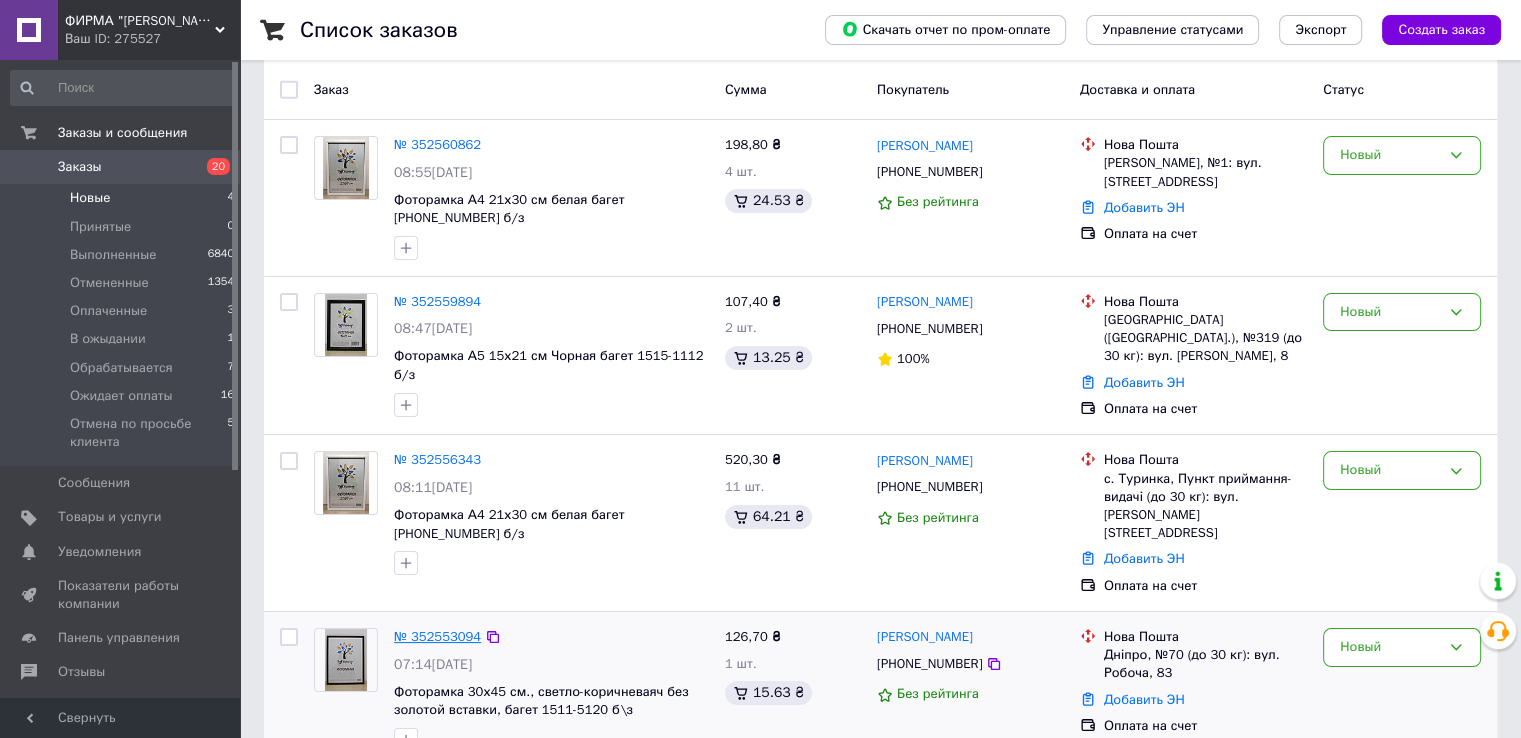 click on "№ 352553094" at bounding box center [437, 636] 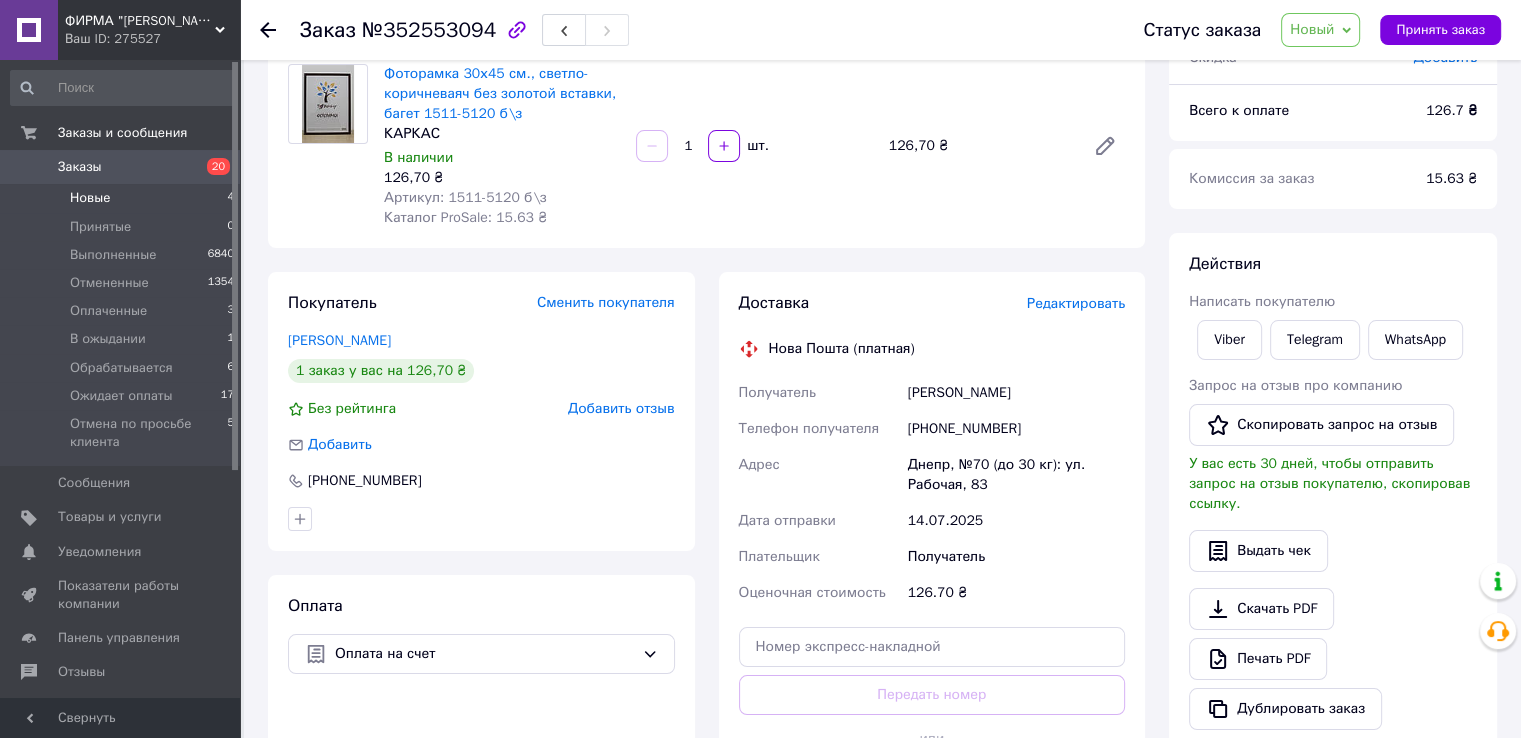 click on "Новые 4" at bounding box center (123, 198) 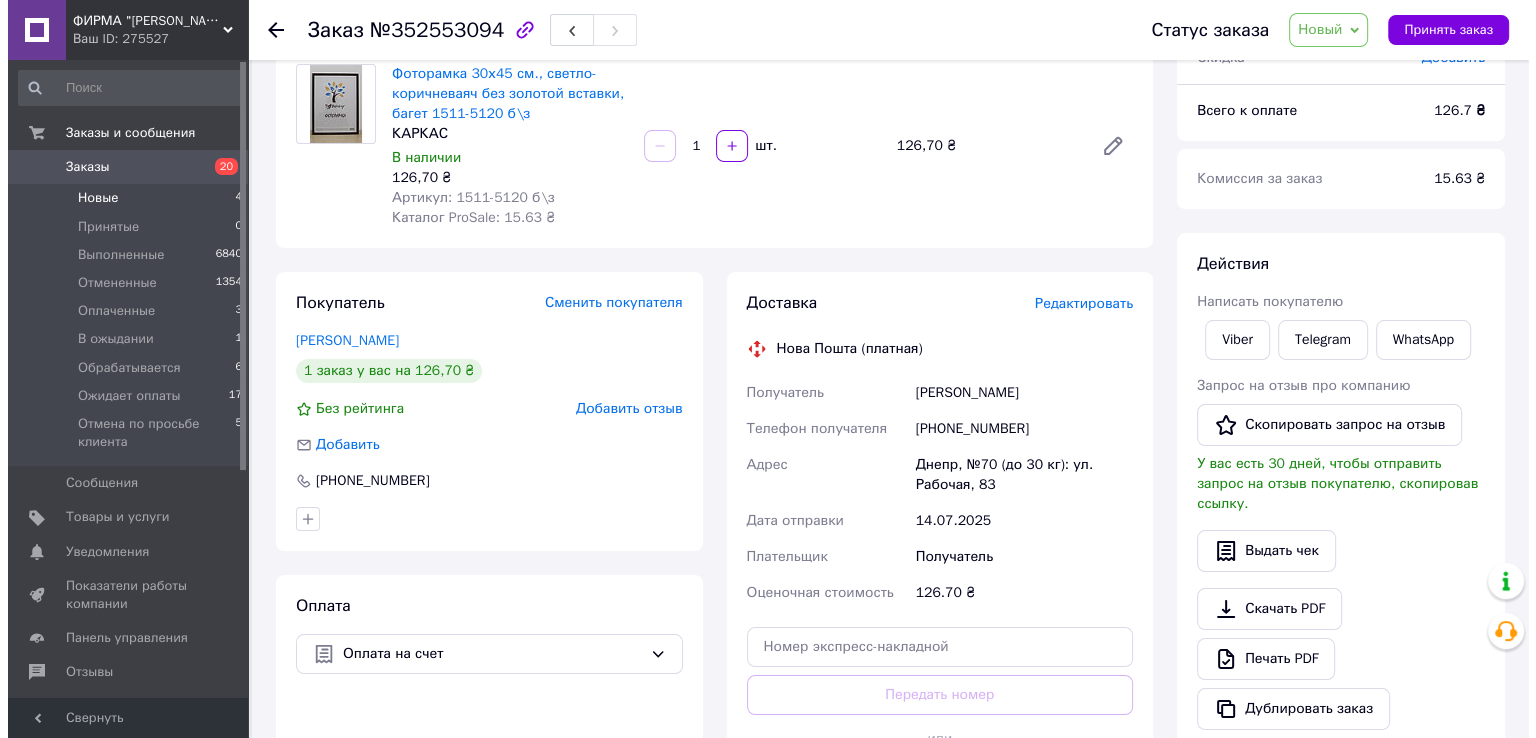 scroll, scrollTop: 0, scrollLeft: 0, axis: both 